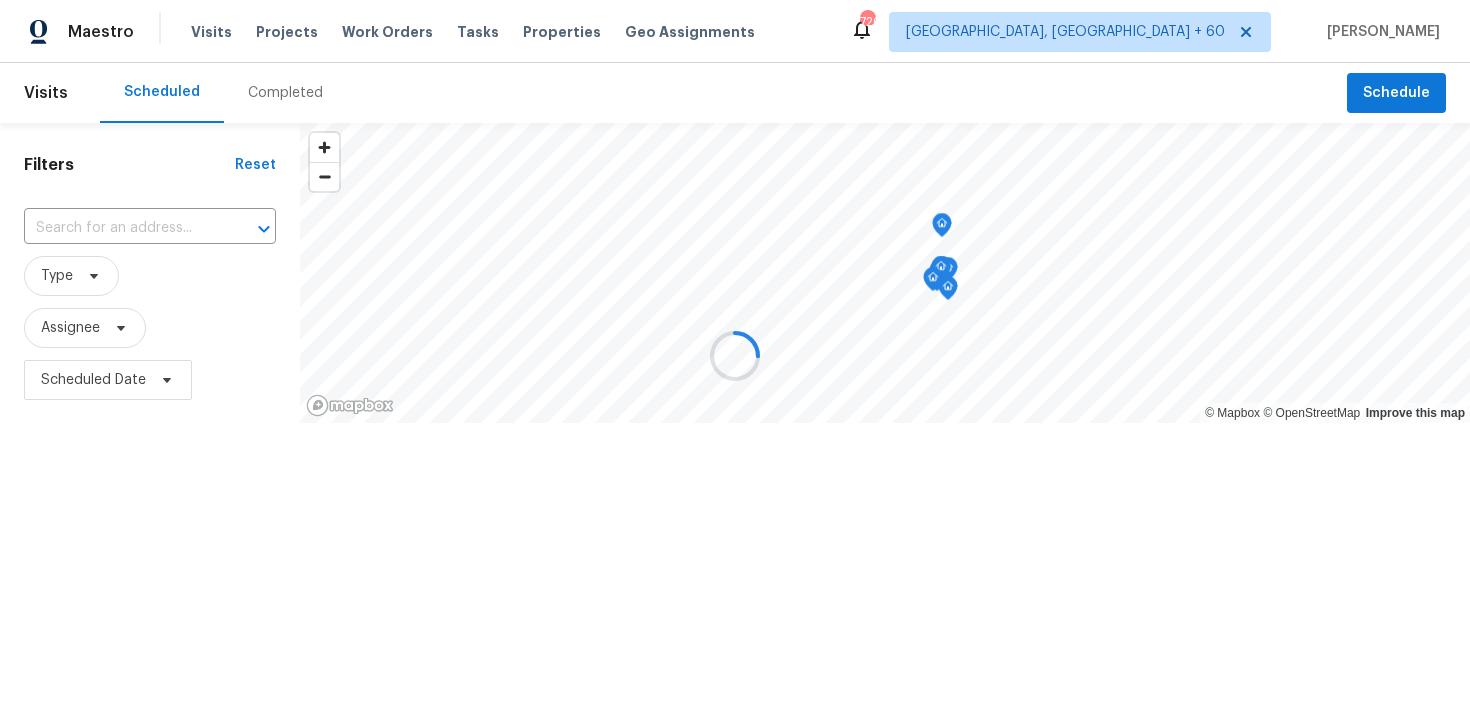 scroll, scrollTop: 0, scrollLeft: 0, axis: both 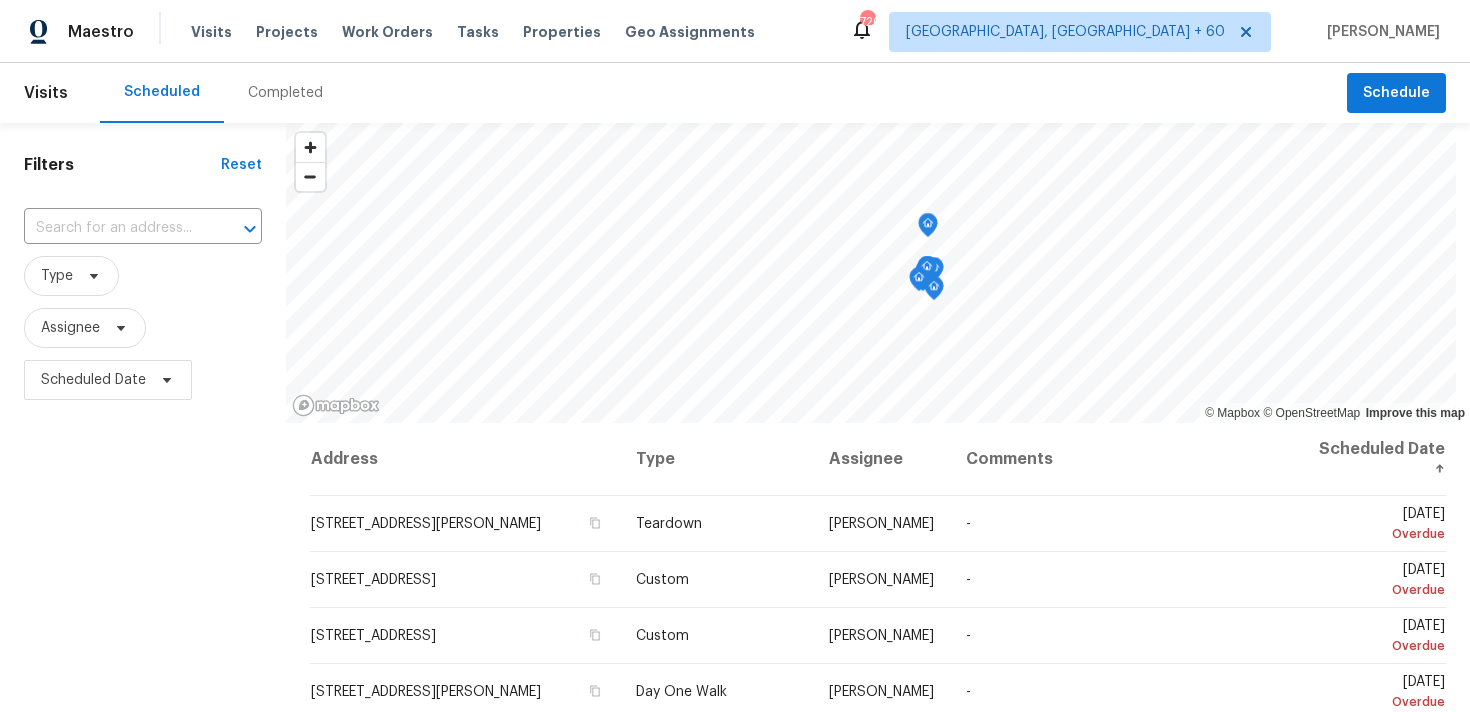 click on "Completed" at bounding box center [285, 93] 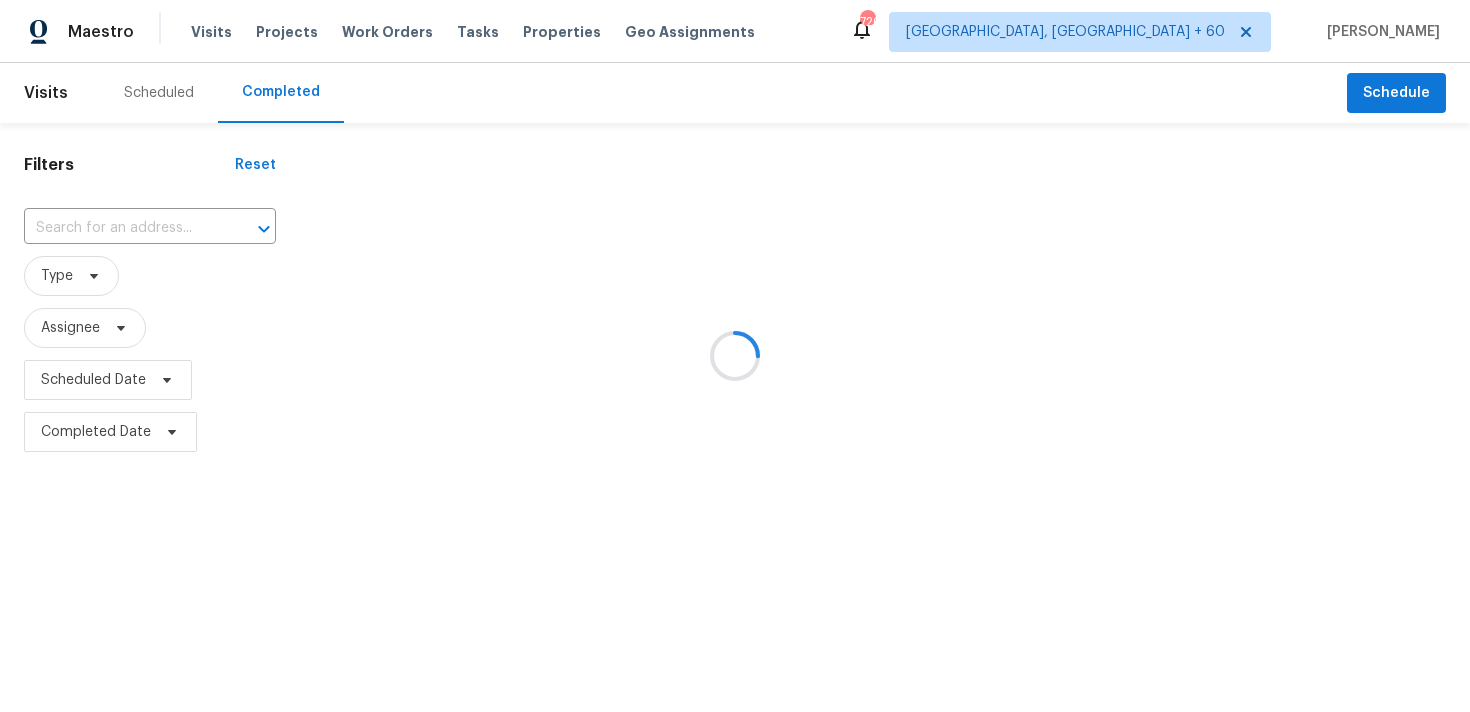 click at bounding box center (735, 356) 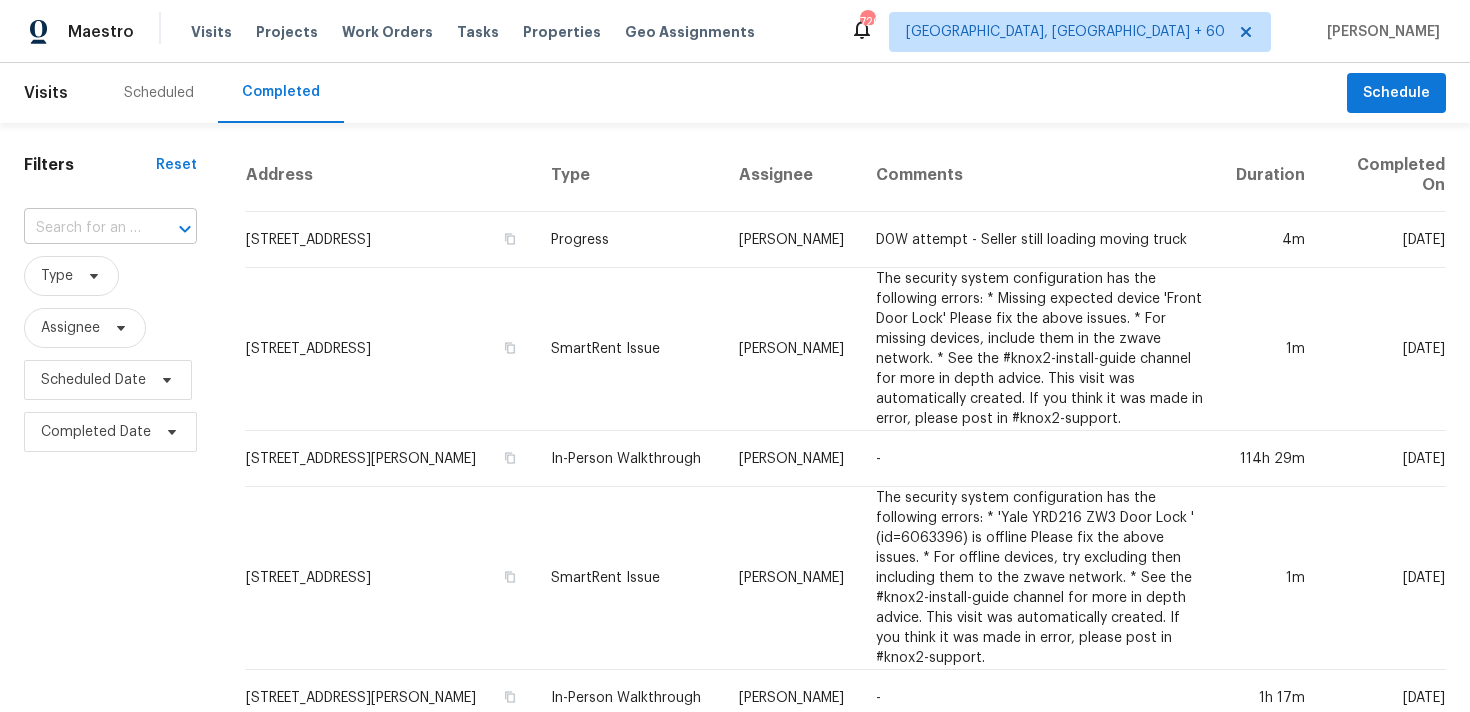 click at bounding box center [82, 228] 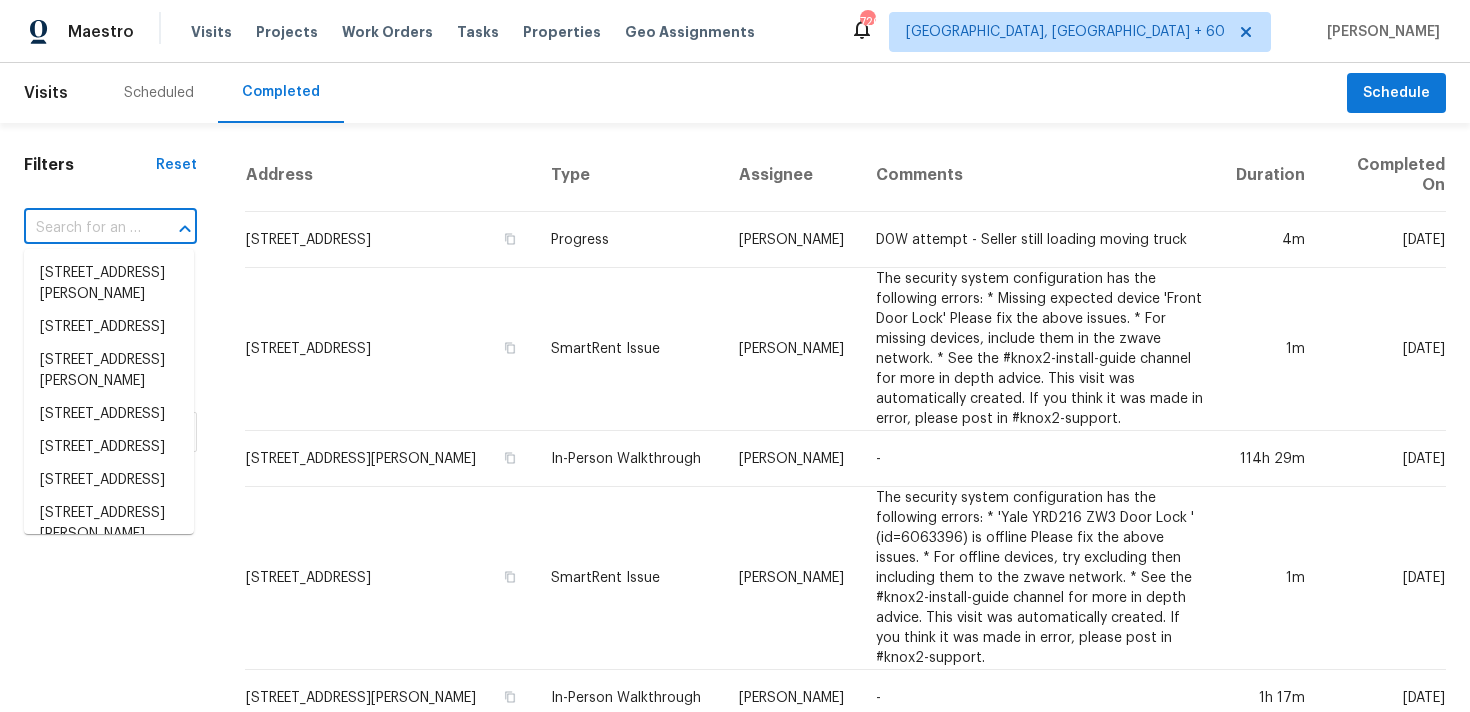 paste on "[STREET_ADDRESS]" 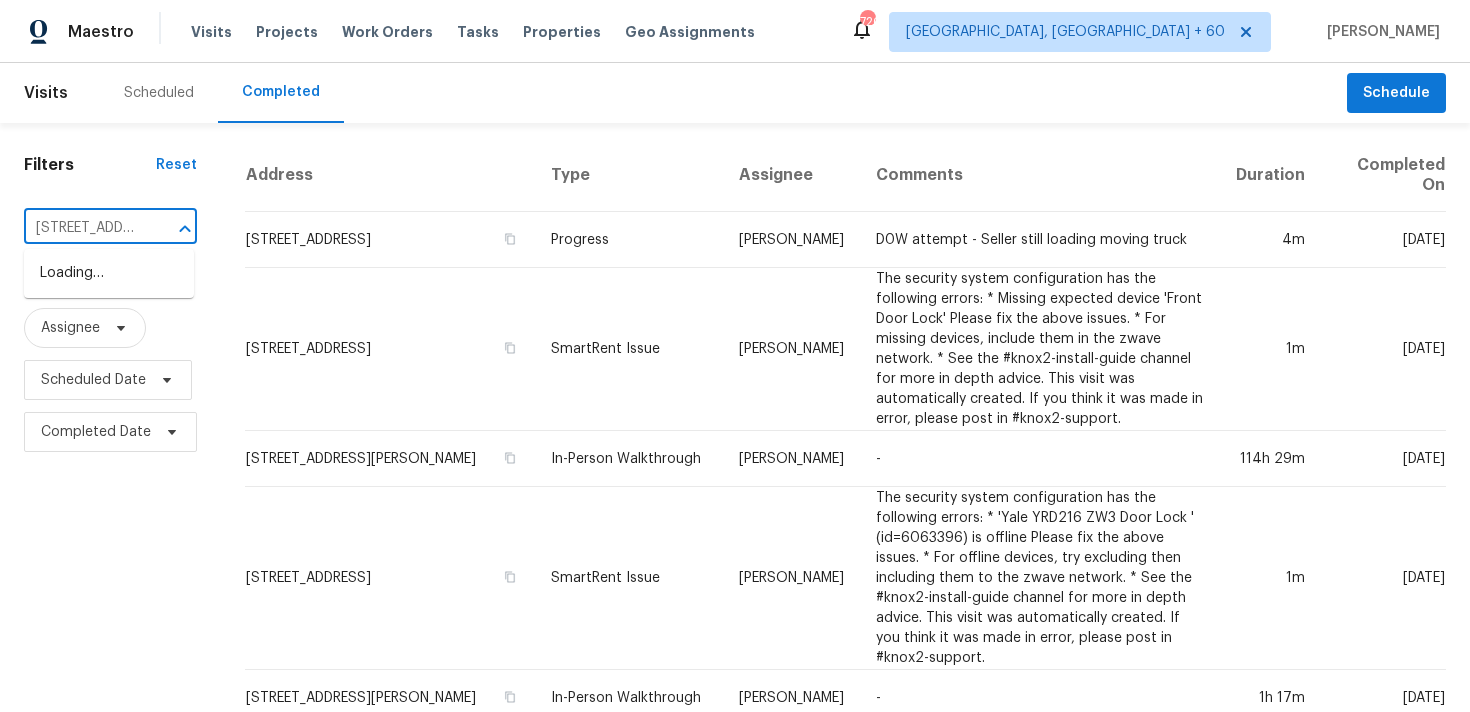 scroll, scrollTop: 0, scrollLeft: 158, axis: horizontal 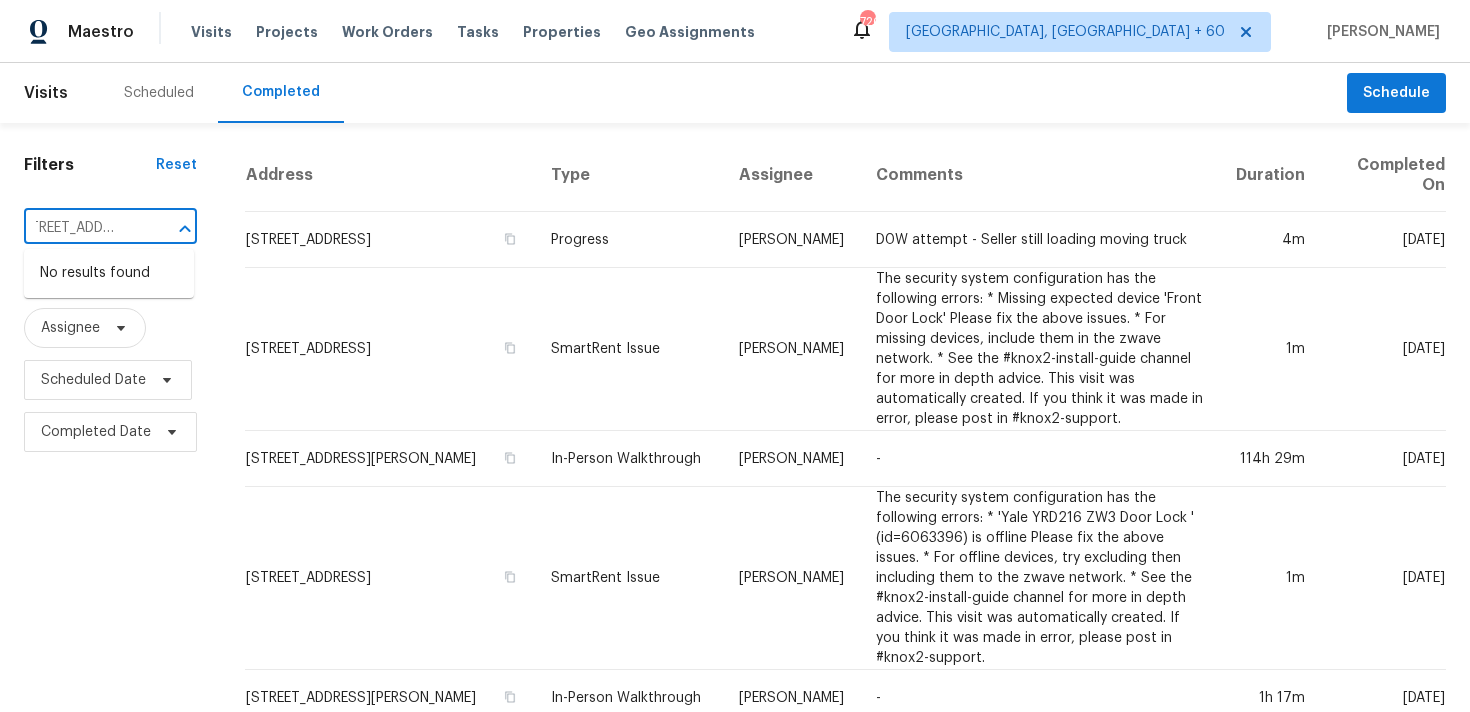 type on "[STREET_ADDRESS]" 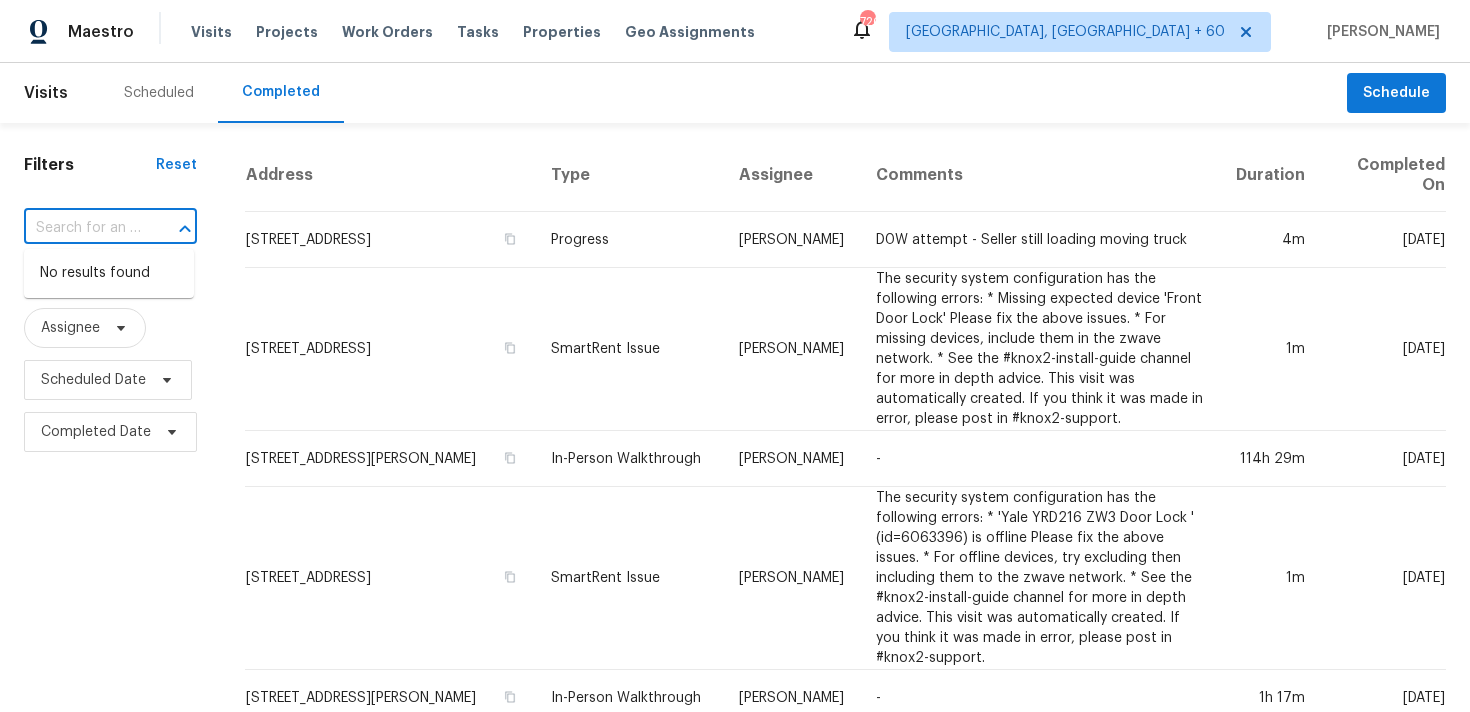 scroll, scrollTop: 0, scrollLeft: 0, axis: both 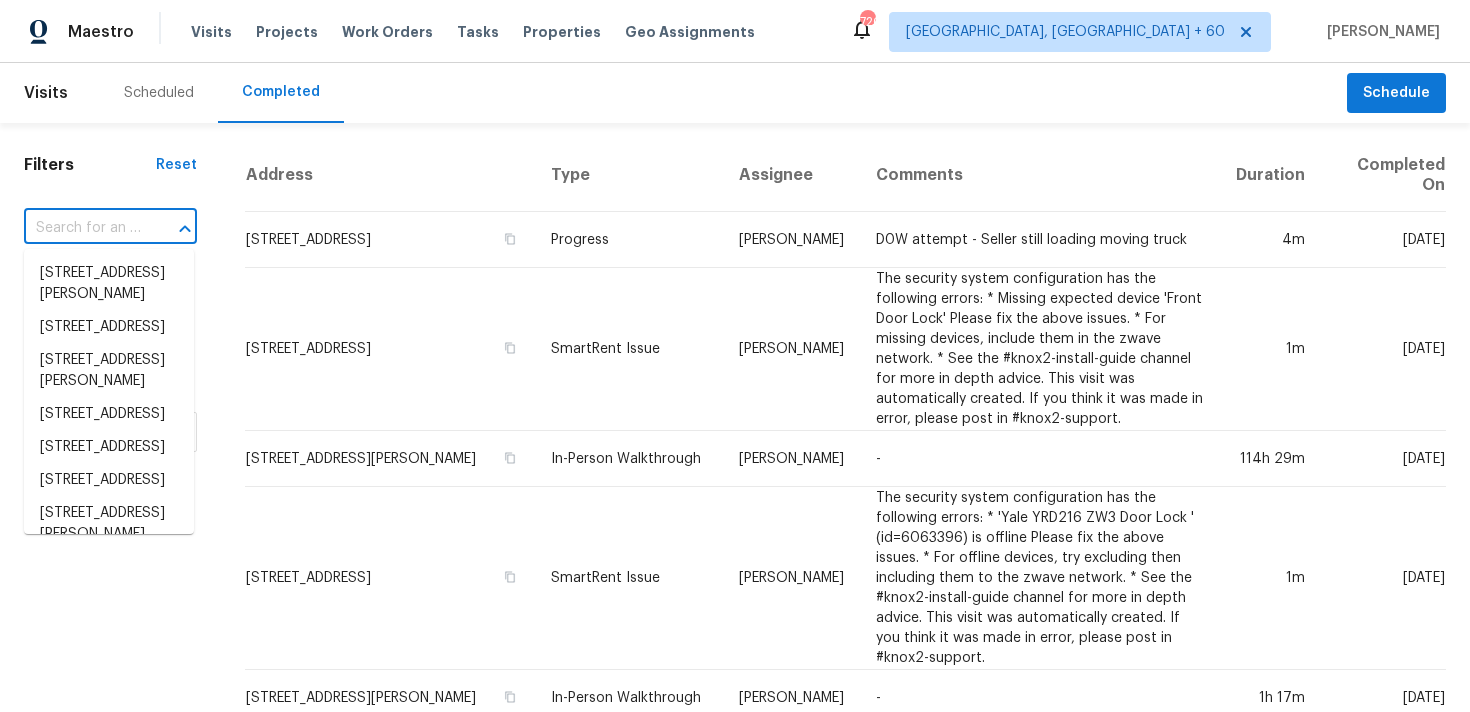 click at bounding box center [82, 228] 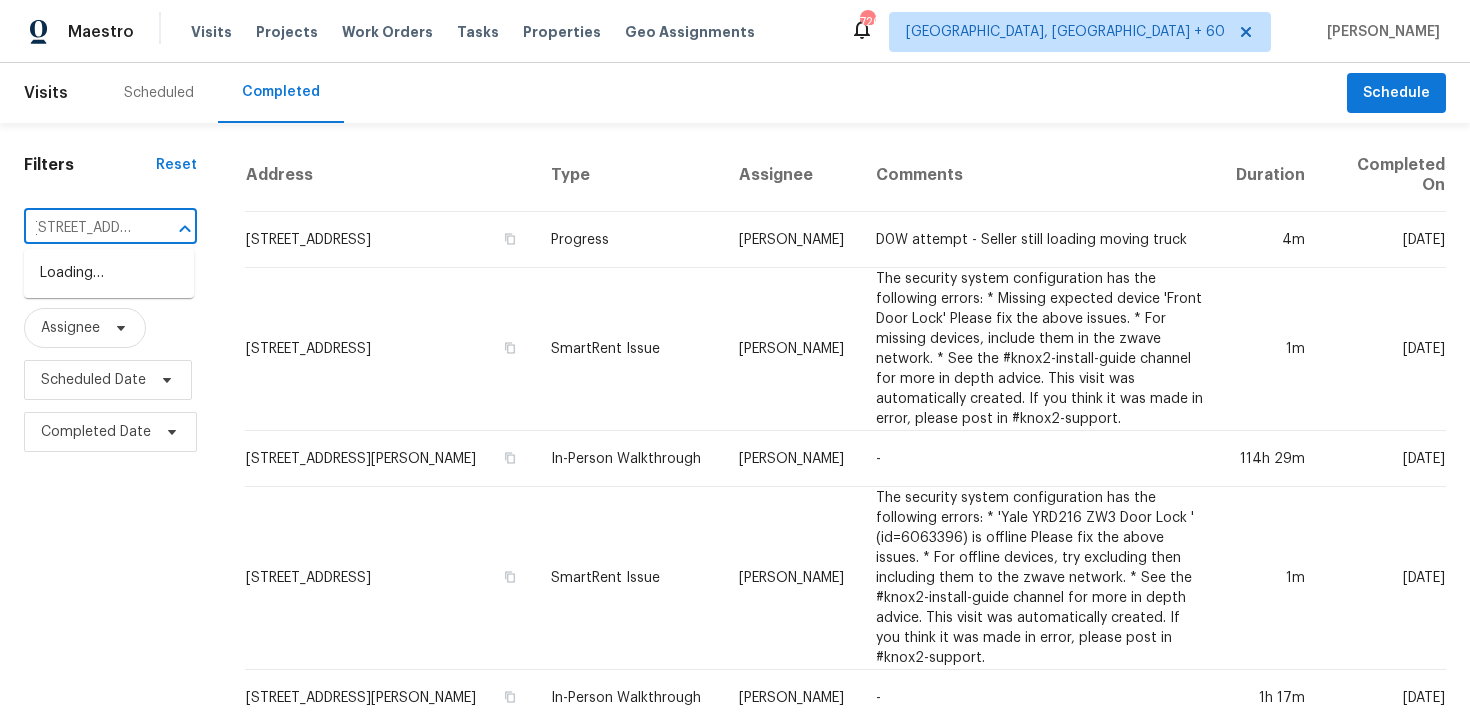 scroll, scrollTop: 0, scrollLeft: 0, axis: both 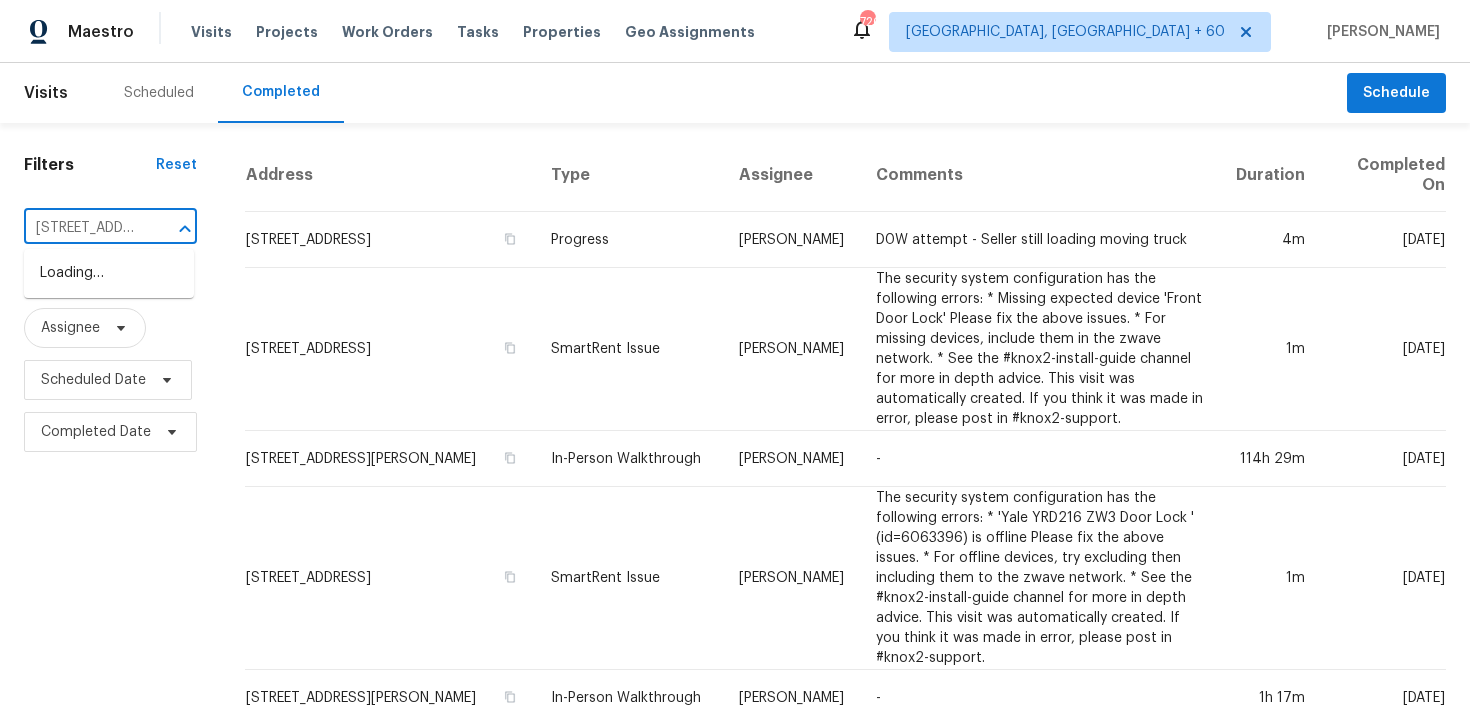 type on "[STREET_ADDRESS]" 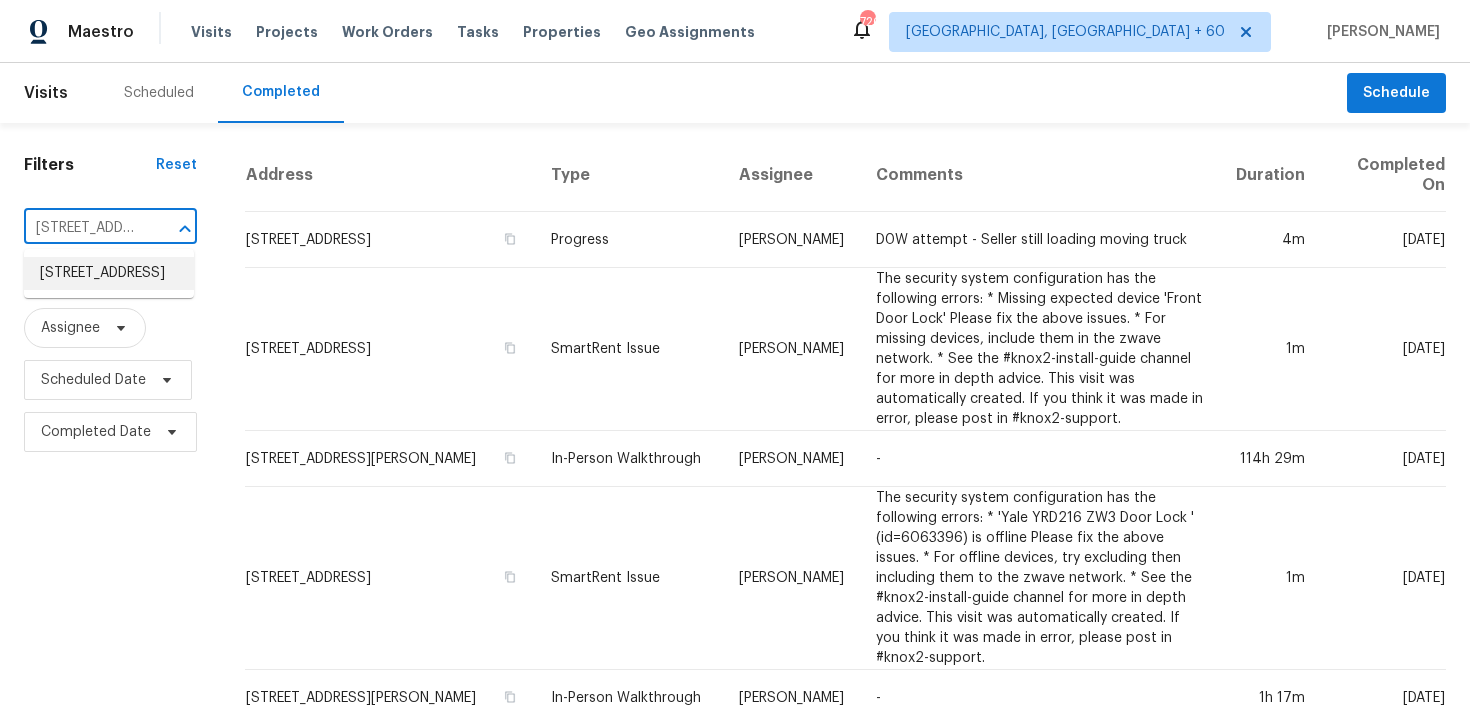 click on "[STREET_ADDRESS]" at bounding box center [109, 273] 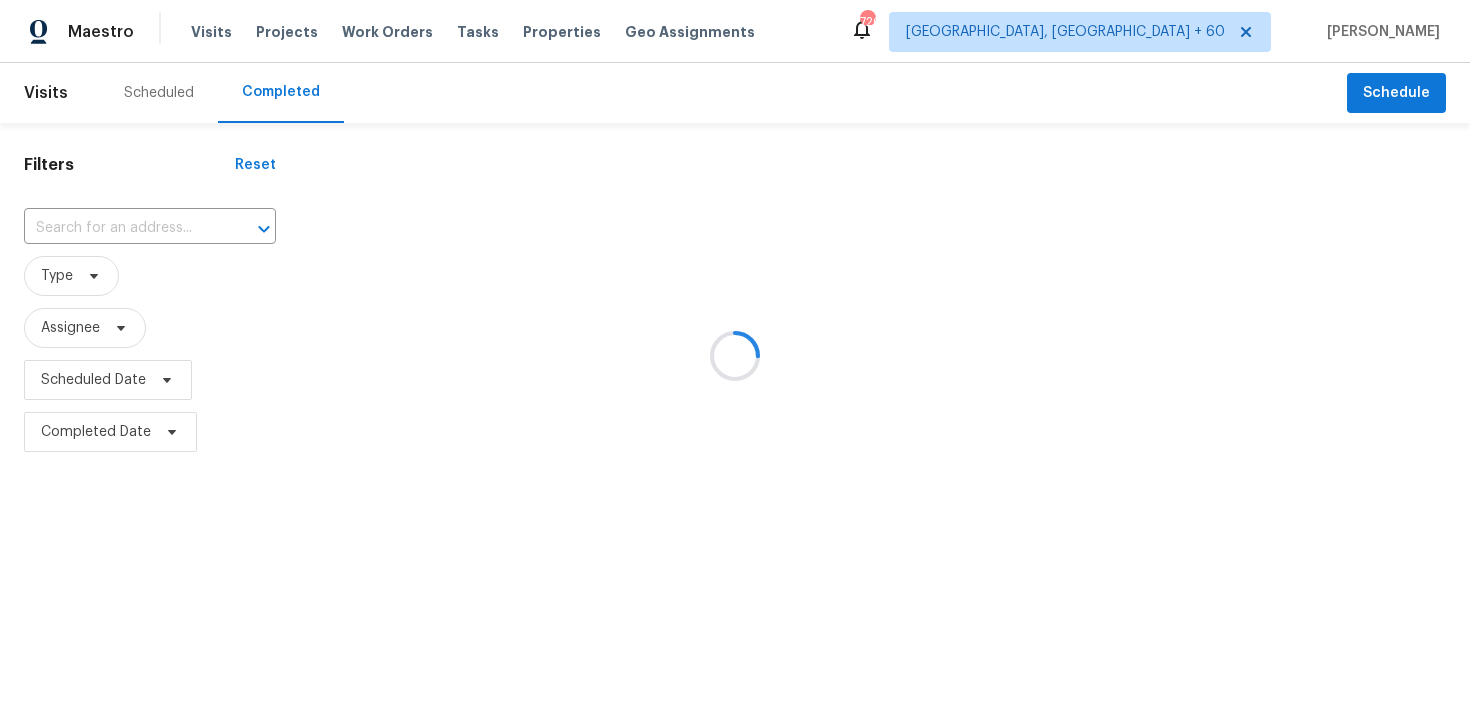 type on "[STREET_ADDRESS]" 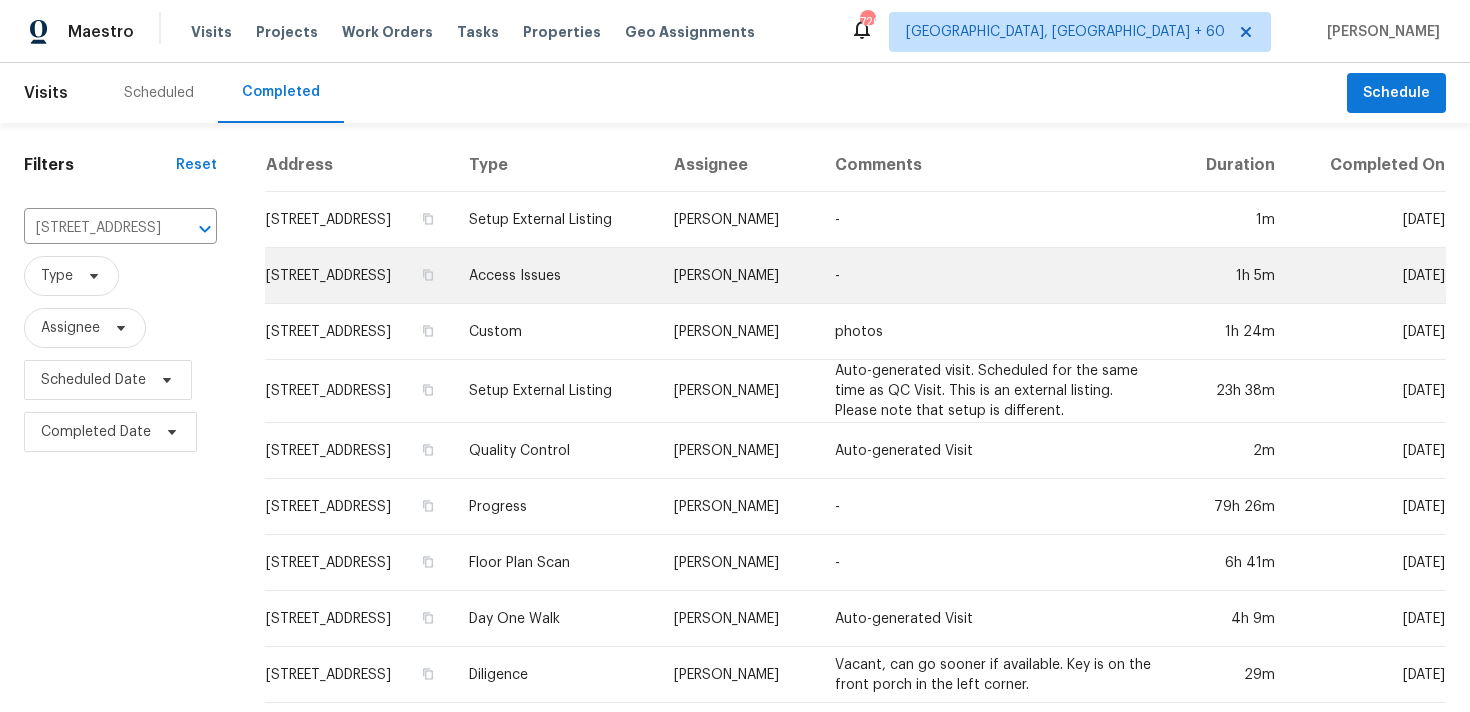 click on "Access Issues" at bounding box center [555, 276] 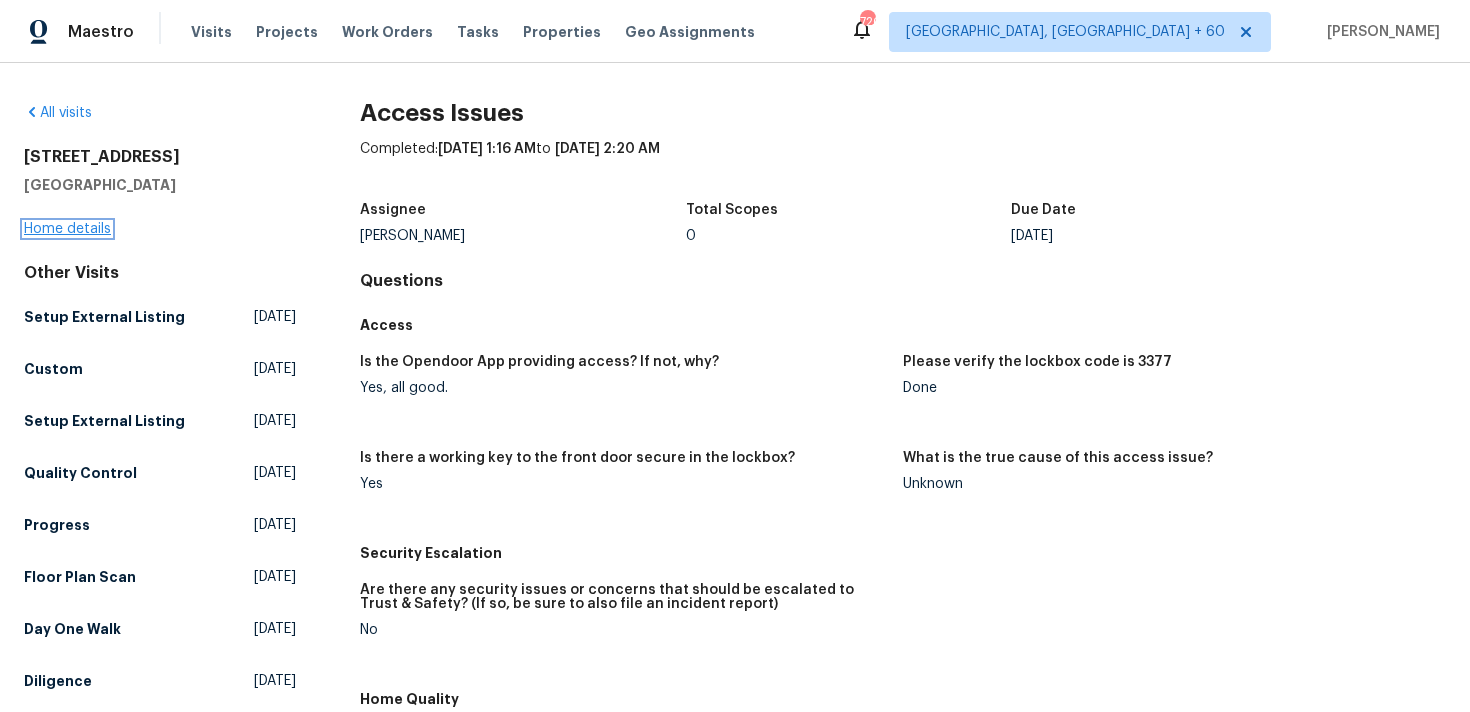 click on "Home details" at bounding box center [67, 229] 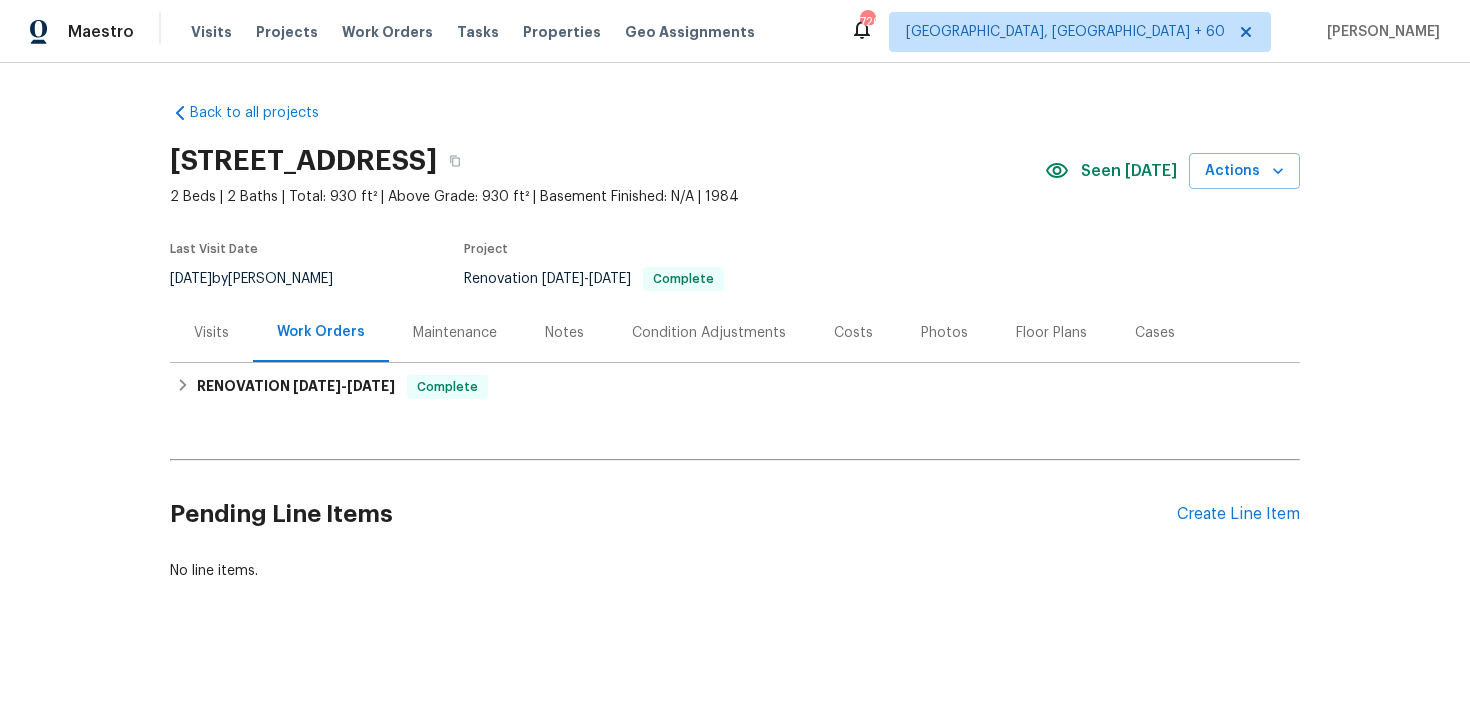 scroll, scrollTop: 5, scrollLeft: 0, axis: vertical 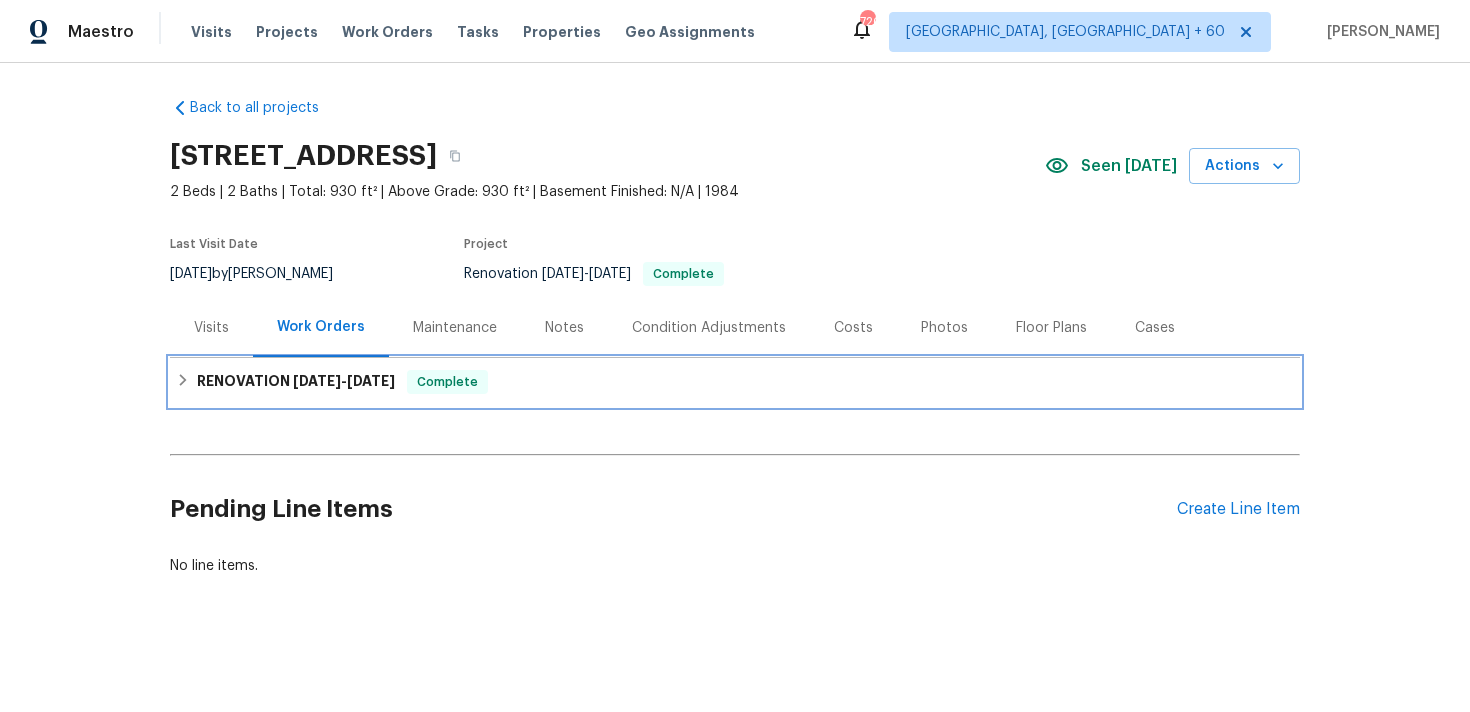 click on "RENOVATION   [DATE]  -  [DATE] Complete" at bounding box center (735, 382) 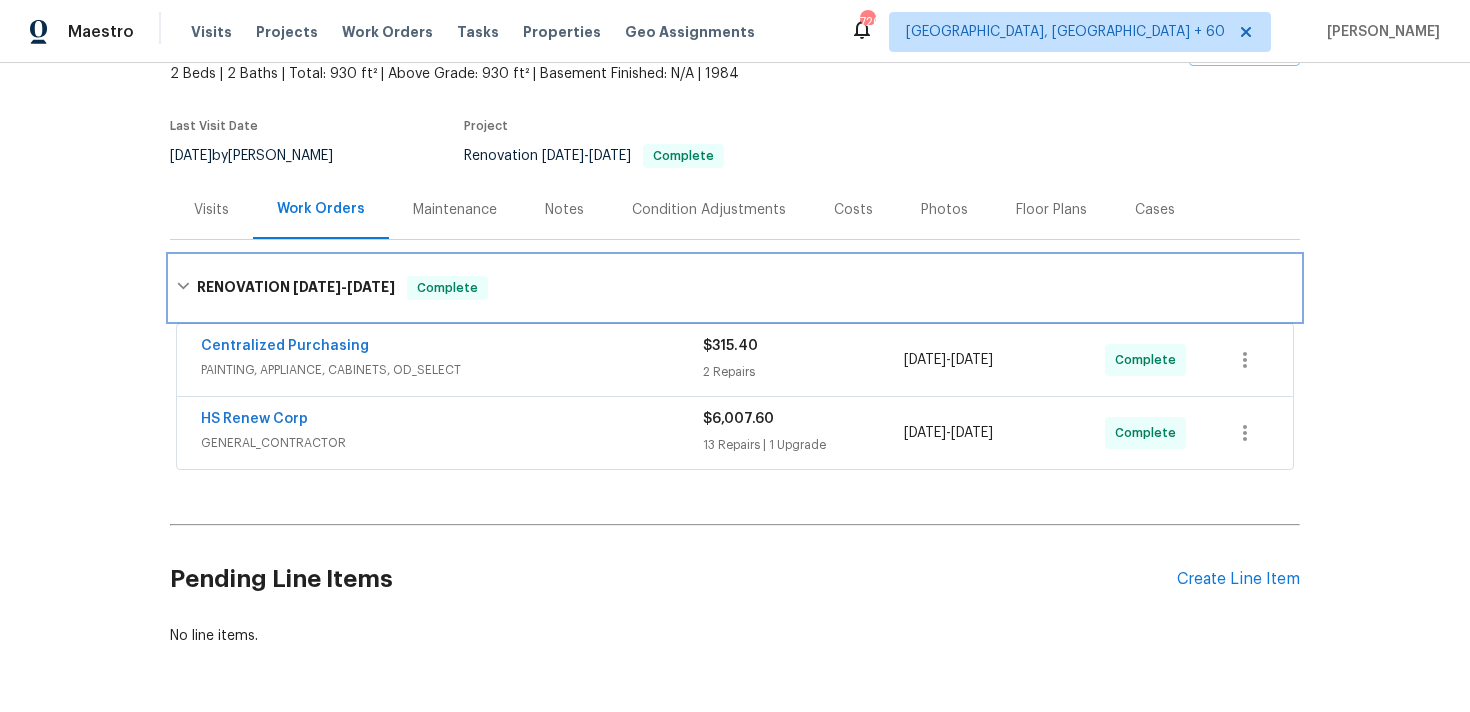 scroll, scrollTop: 193, scrollLeft: 0, axis: vertical 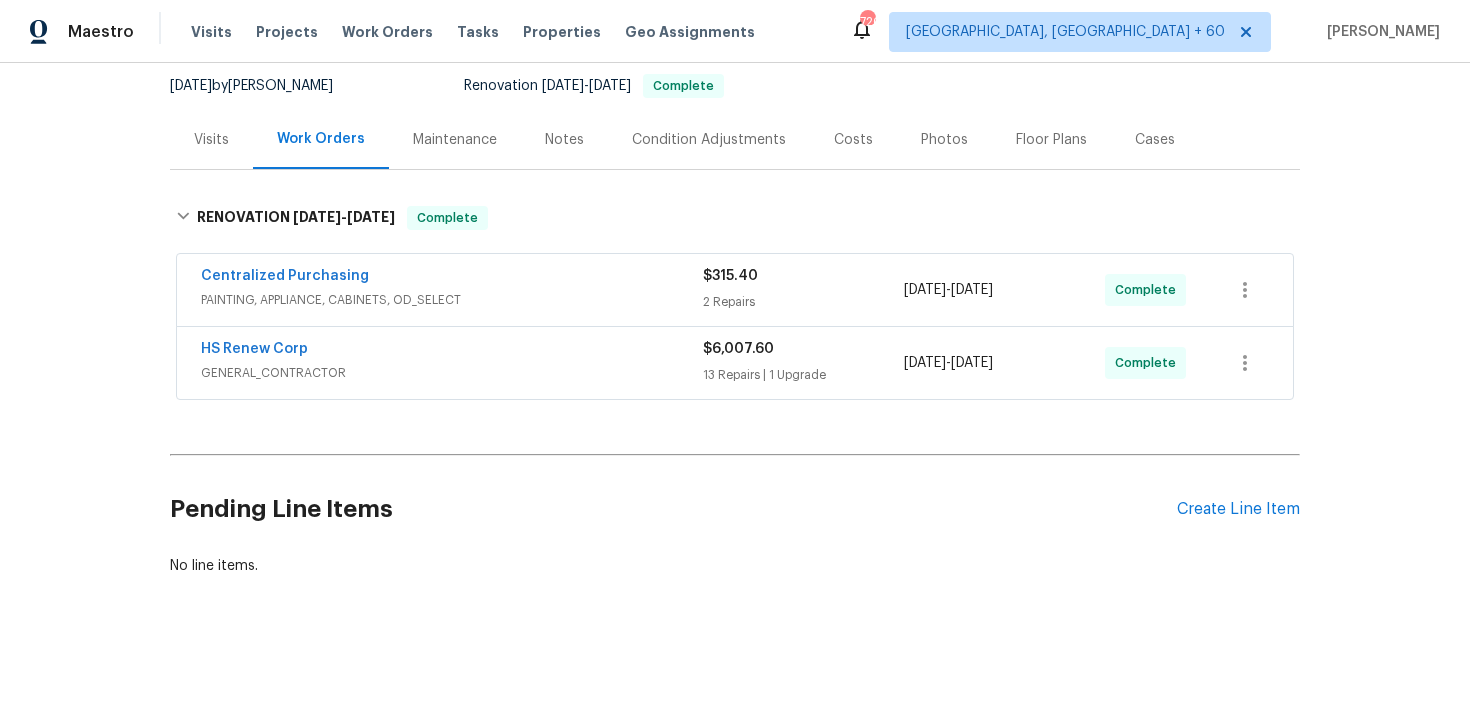 click on "13 Repairs | 1 Upgrade" at bounding box center [803, 375] 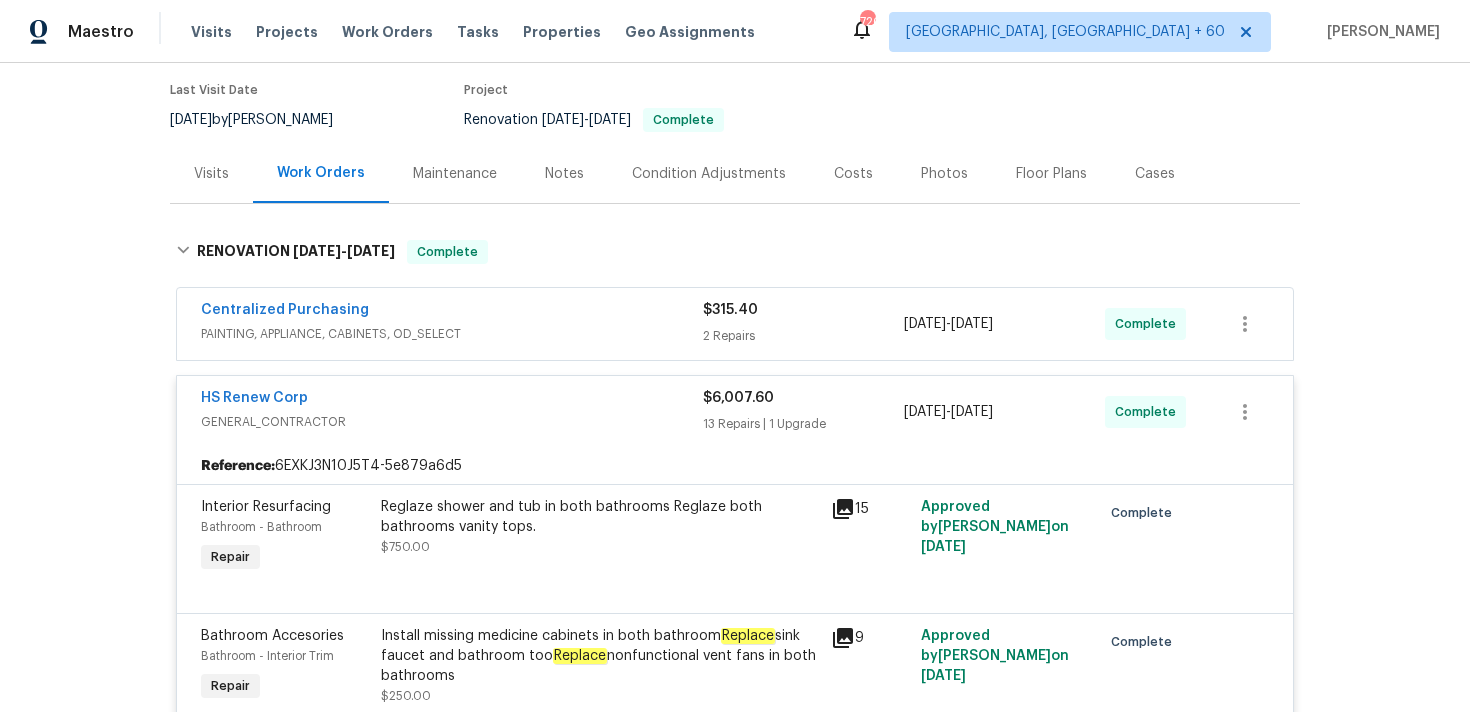 scroll, scrollTop: 0, scrollLeft: 0, axis: both 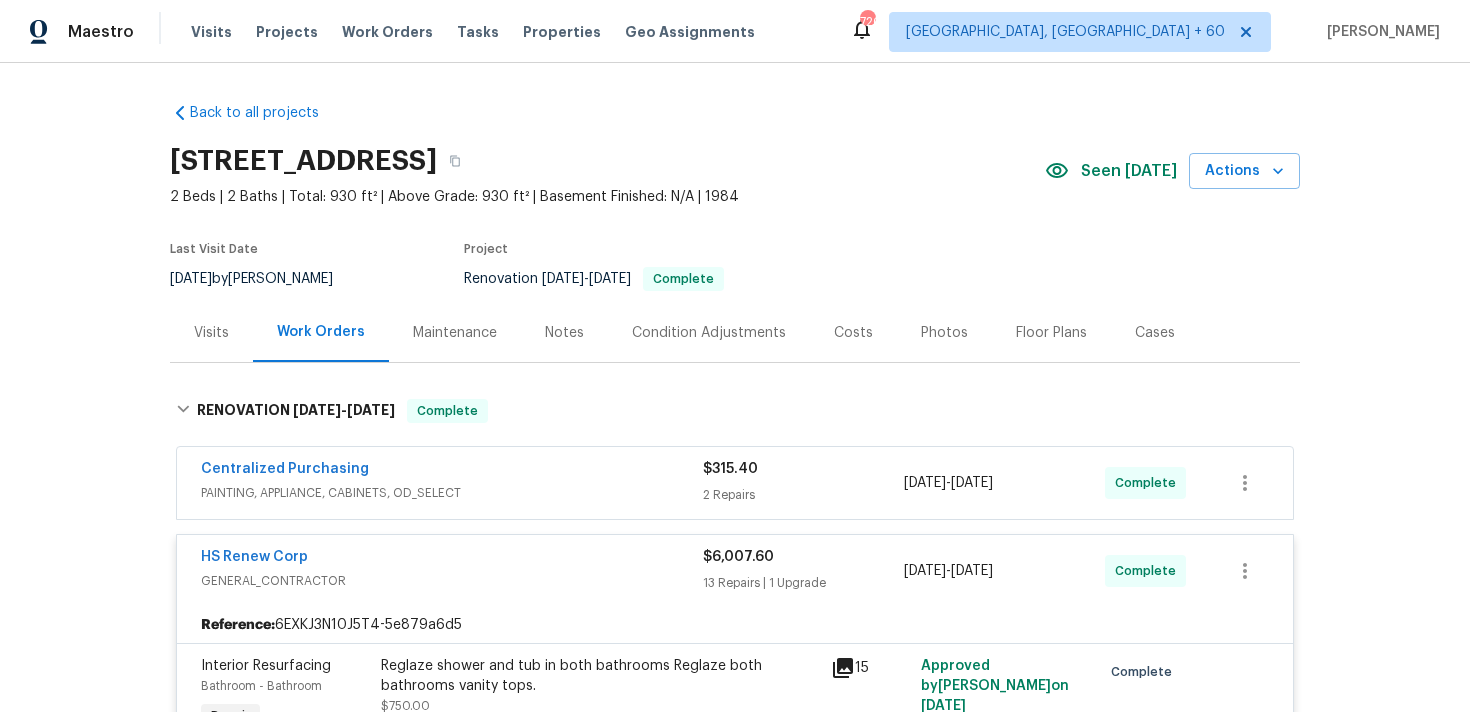 click on "$315.40 2 Repairs" at bounding box center (803, 483) 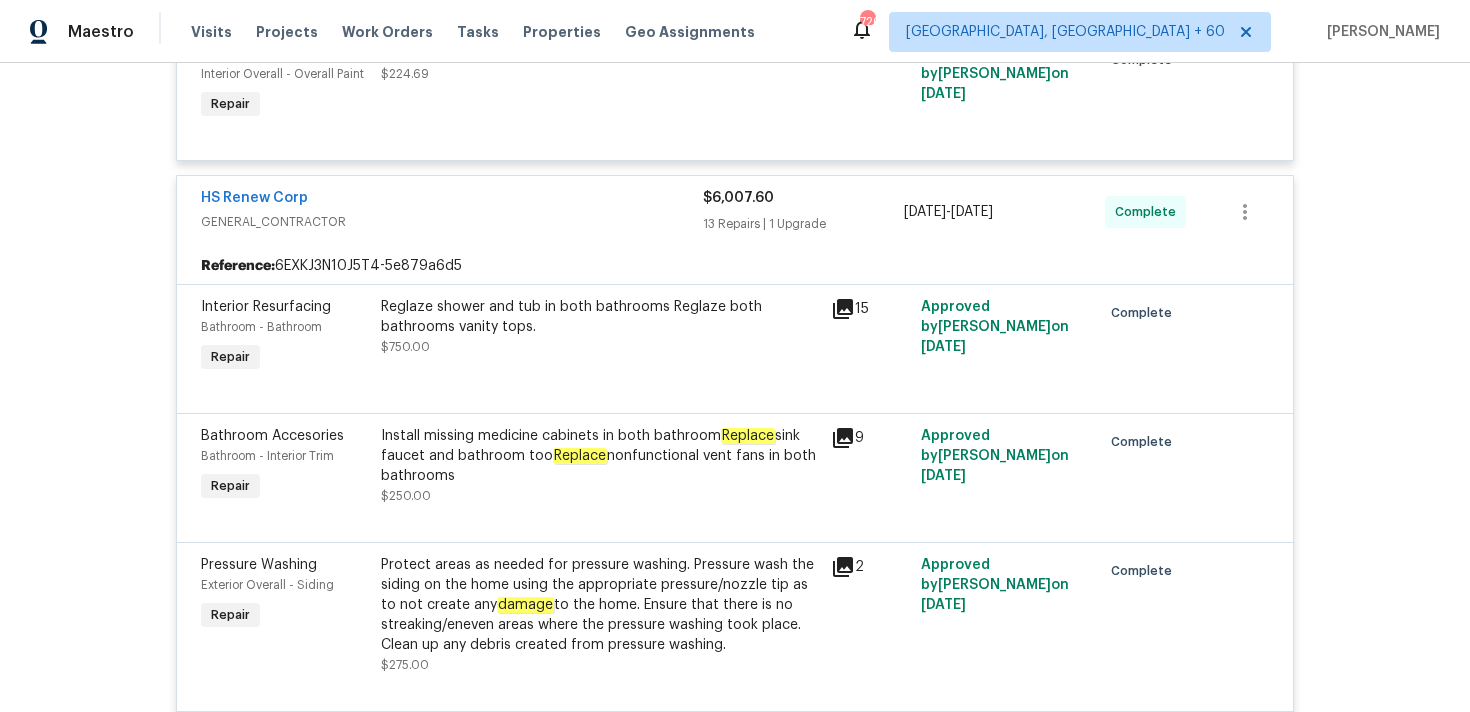 scroll, scrollTop: 0, scrollLeft: 0, axis: both 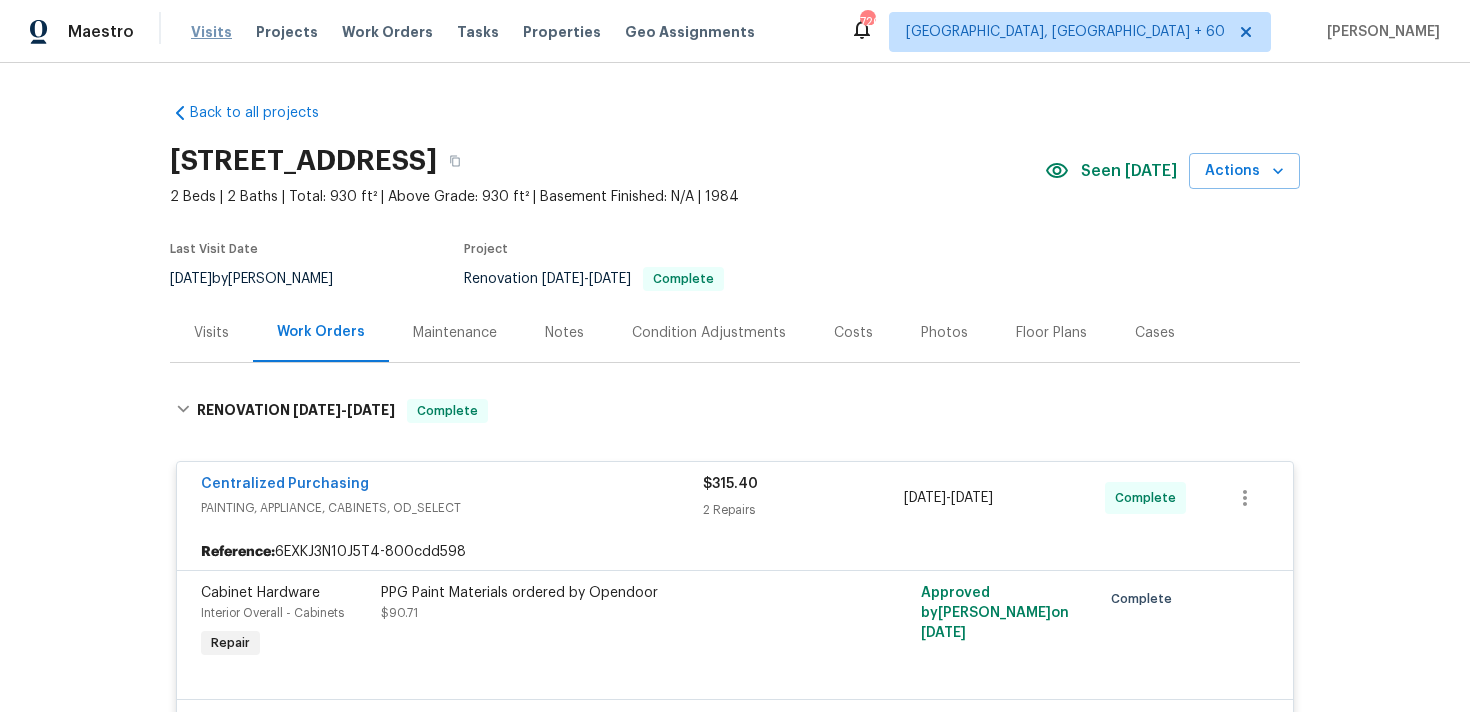 click on "Visits" at bounding box center (211, 32) 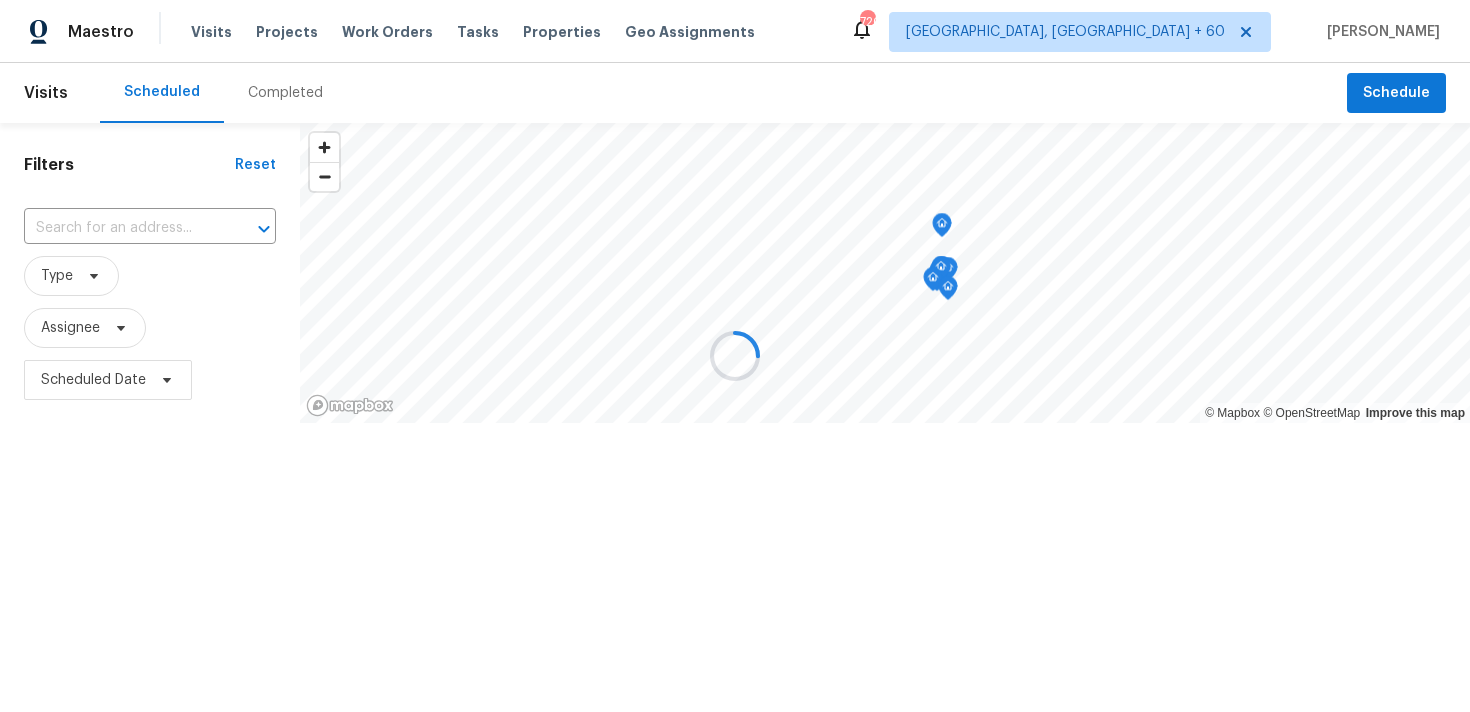 click at bounding box center [735, 356] 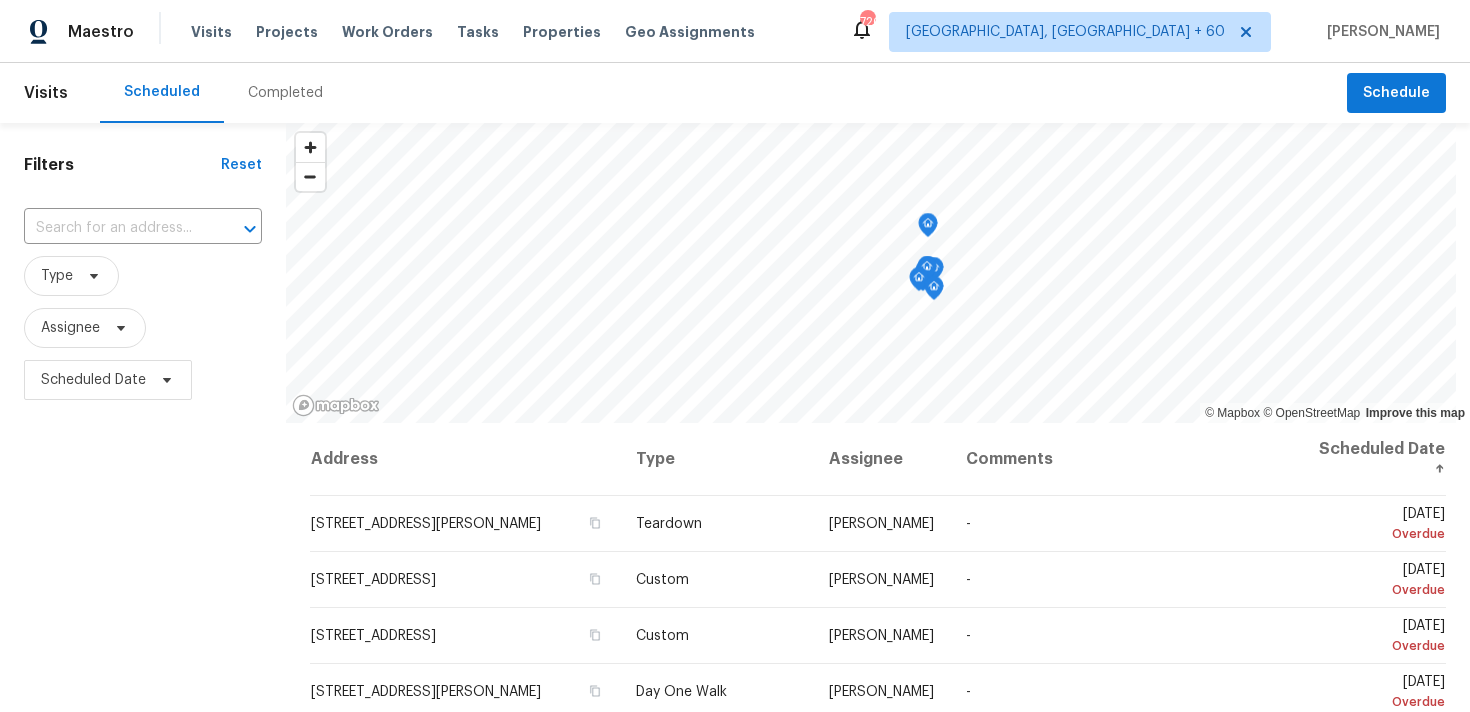 click on "Completed" at bounding box center [285, 93] 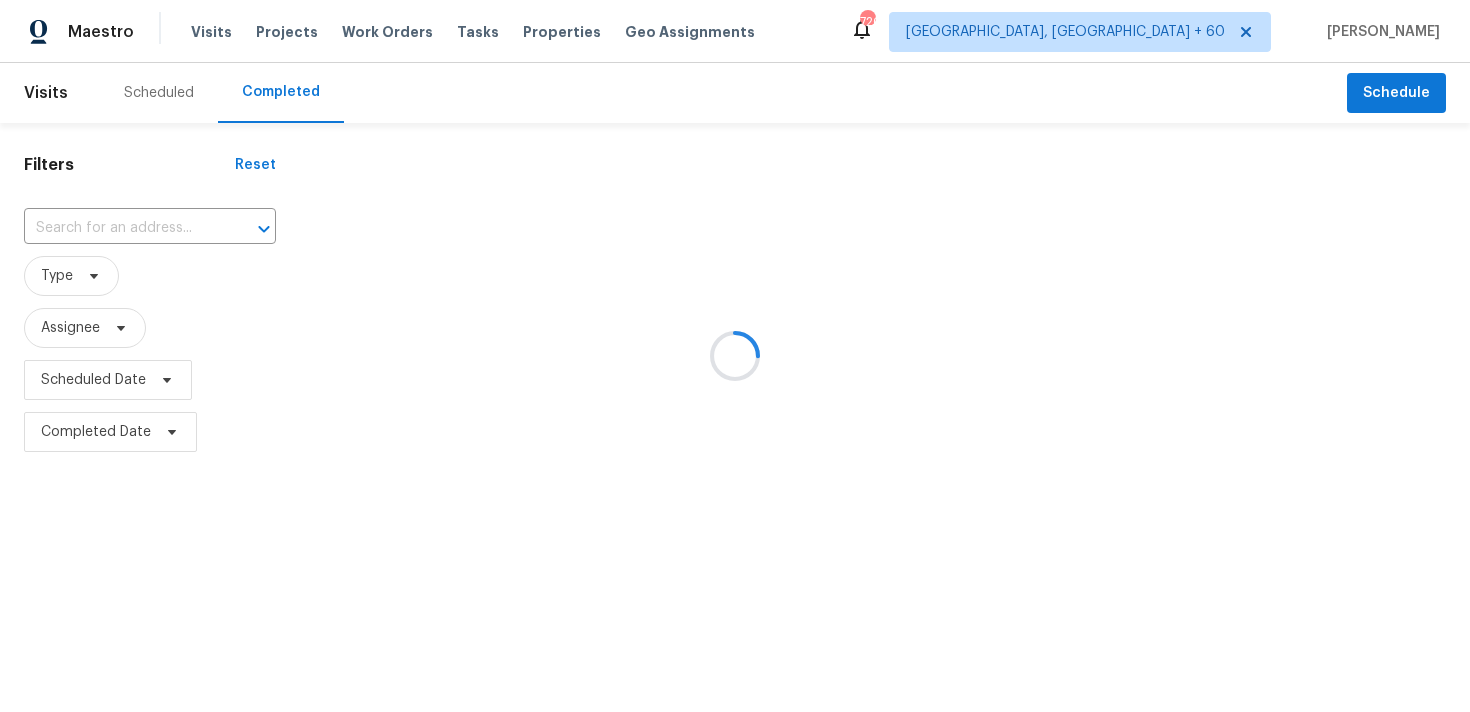 click at bounding box center (735, 356) 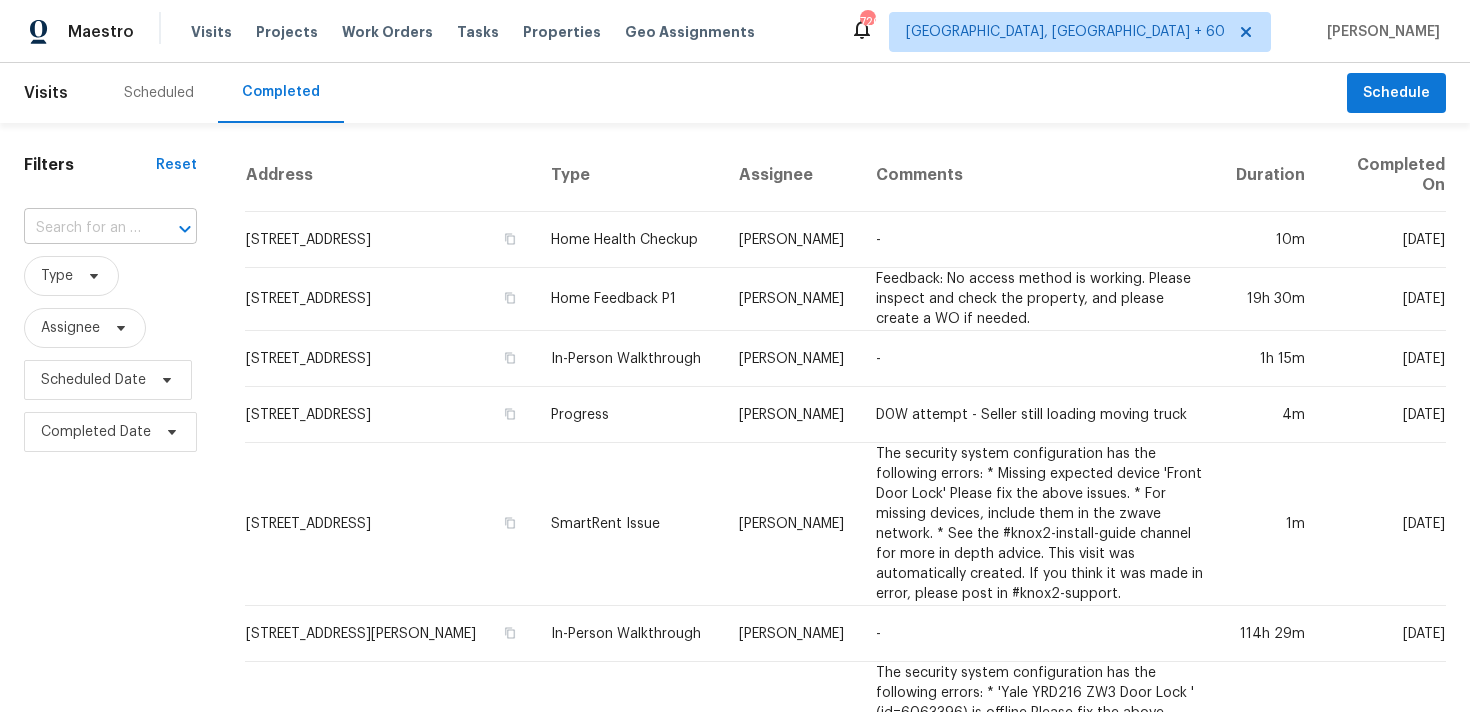 click at bounding box center [82, 228] 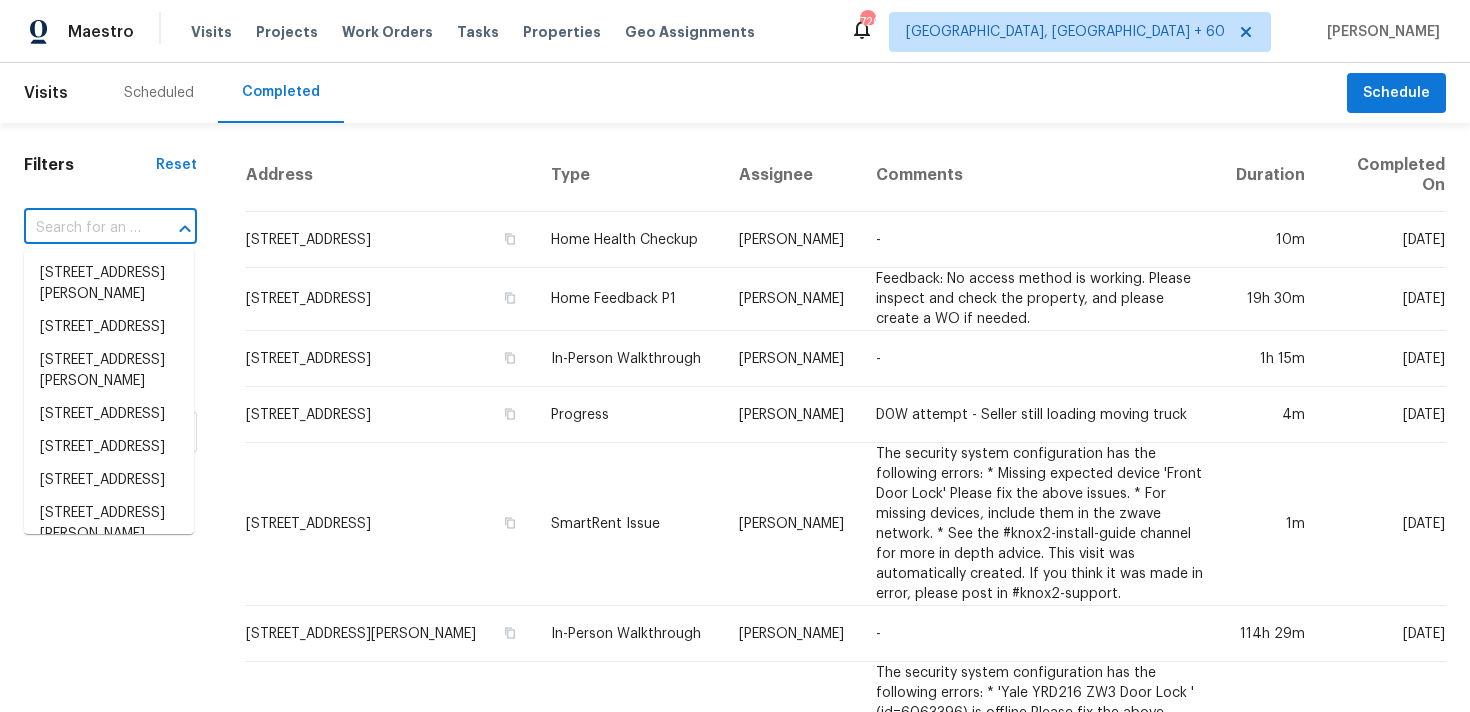 paste on "[STREET_ADDRESS][PERSON_NAME]" 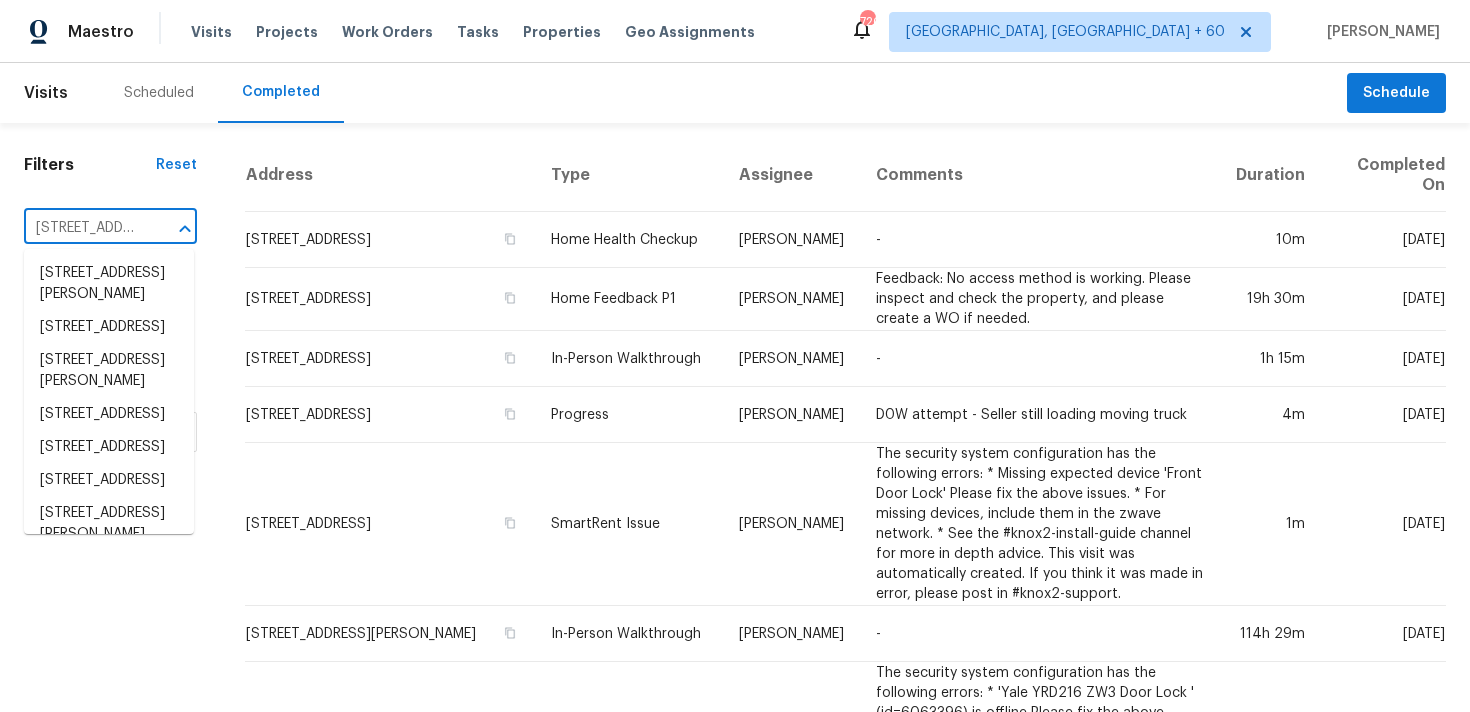 scroll, scrollTop: 0, scrollLeft: 127, axis: horizontal 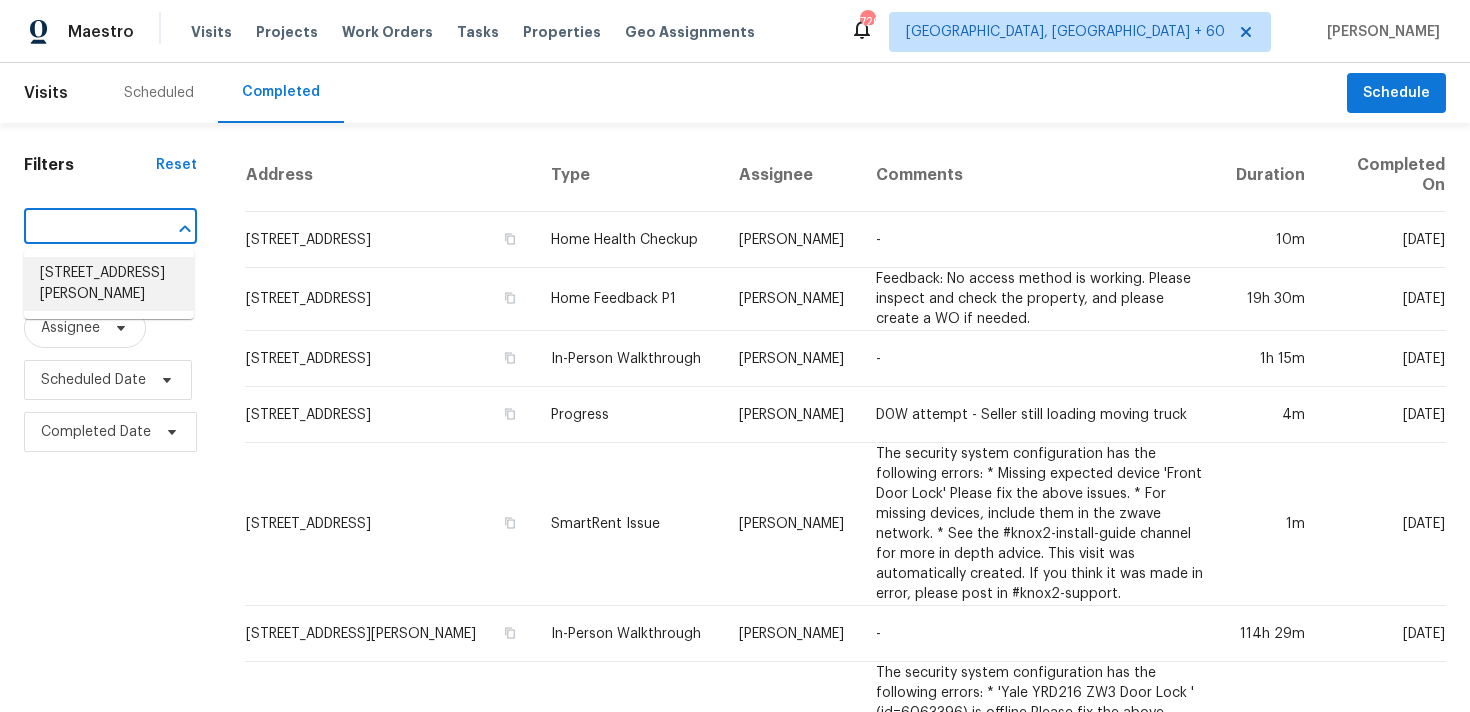 click on "[STREET_ADDRESS][PERSON_NAME]" at bounding box center (109, 284) 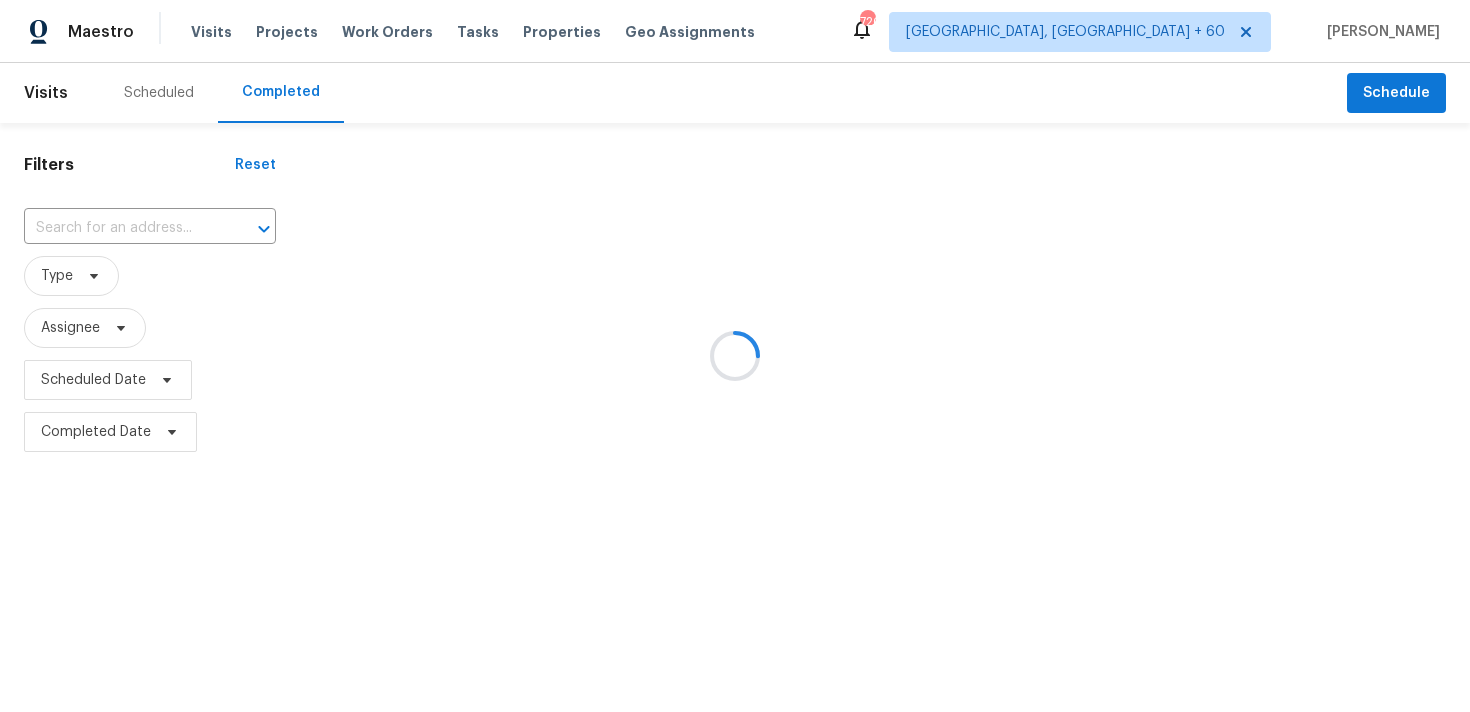 type on "[STREET_ADDRESS][PERSON_NAME]" 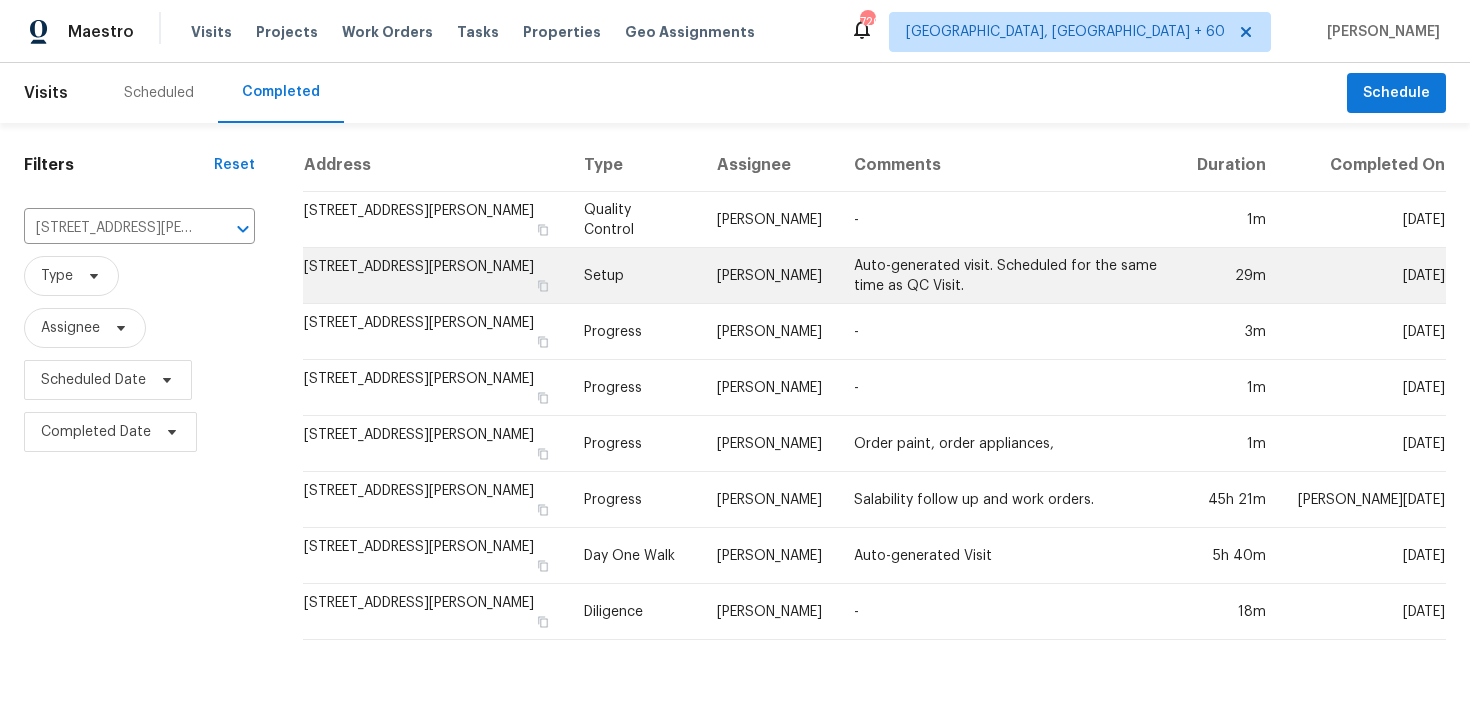 click on "Setup" at bounding box center [634, 276] 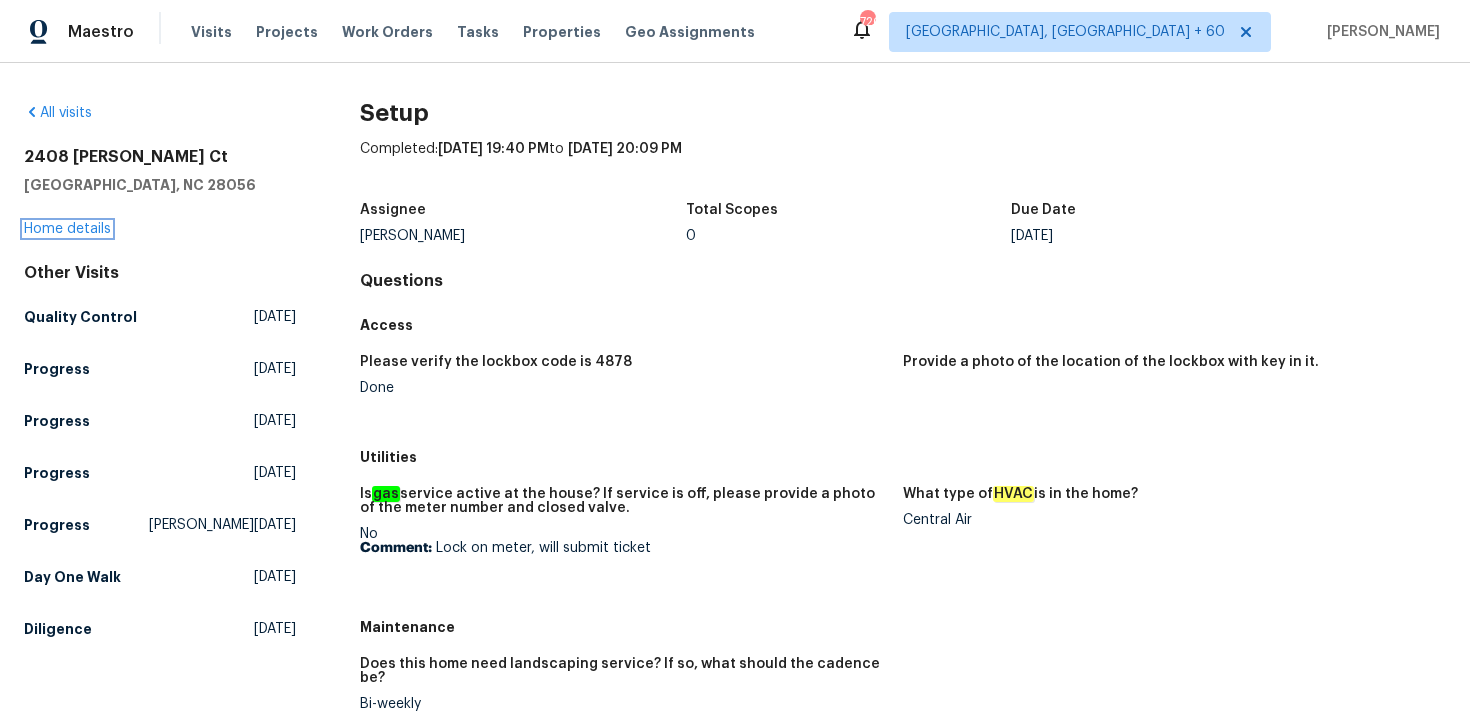 click on "Home details" at bounding box center [67, 229] 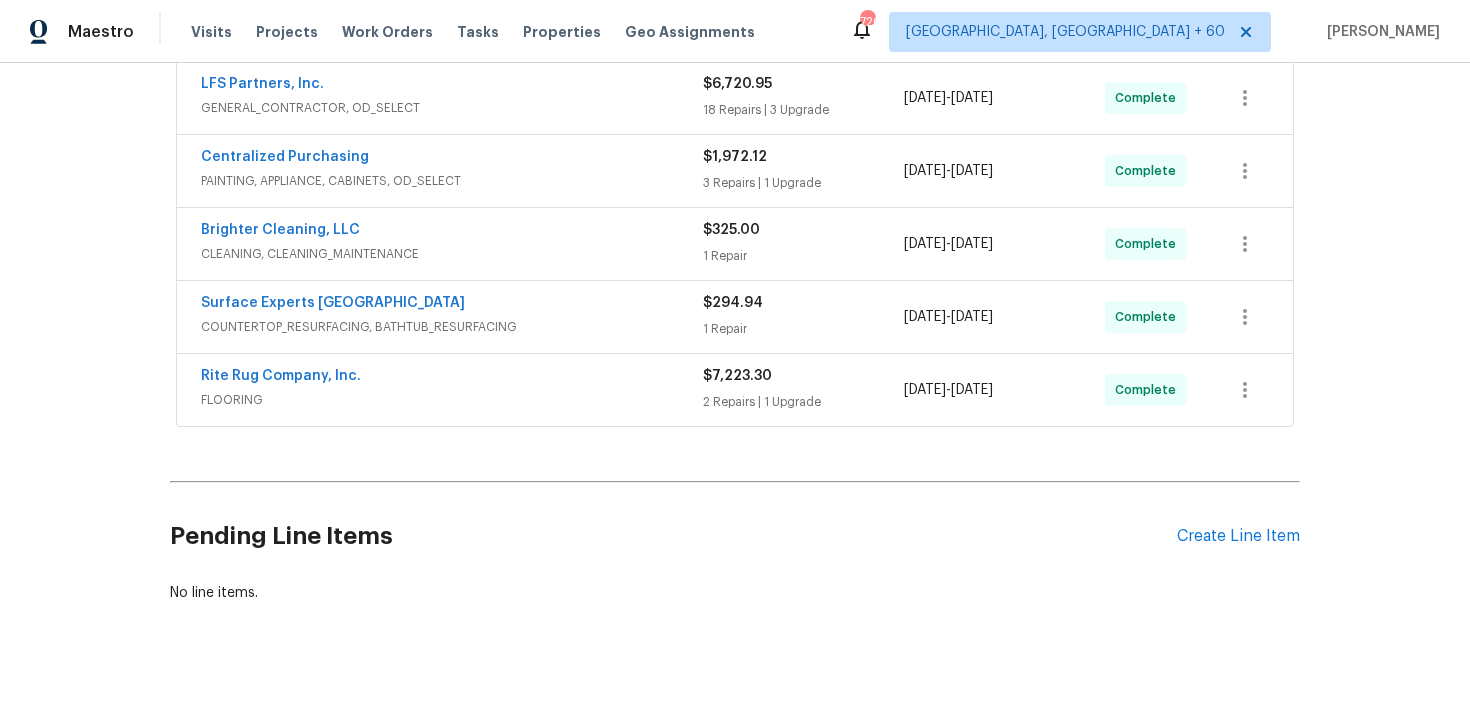 scroll, scrollTop: 686, scrollLeft: 0, axis: vertical 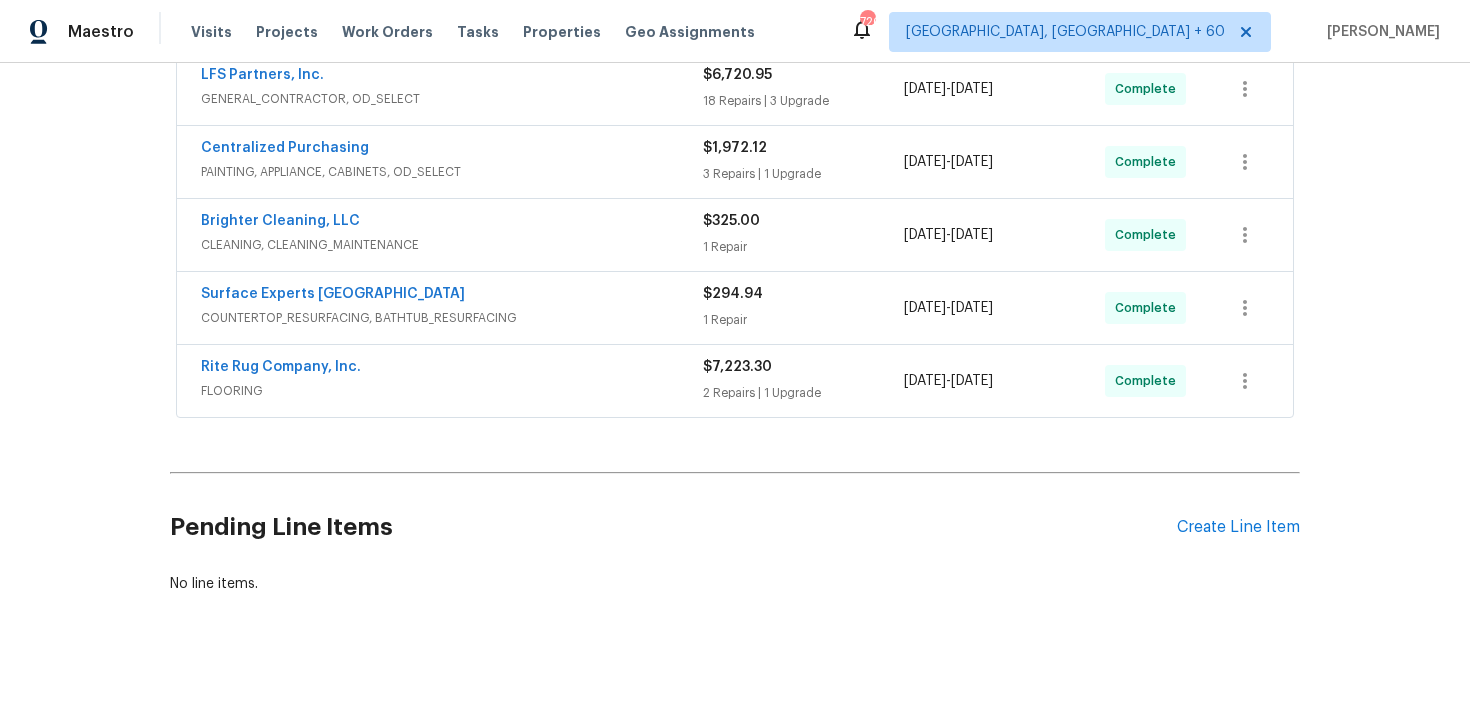 click on "$7,223.30" at bounding box center [737, 367] 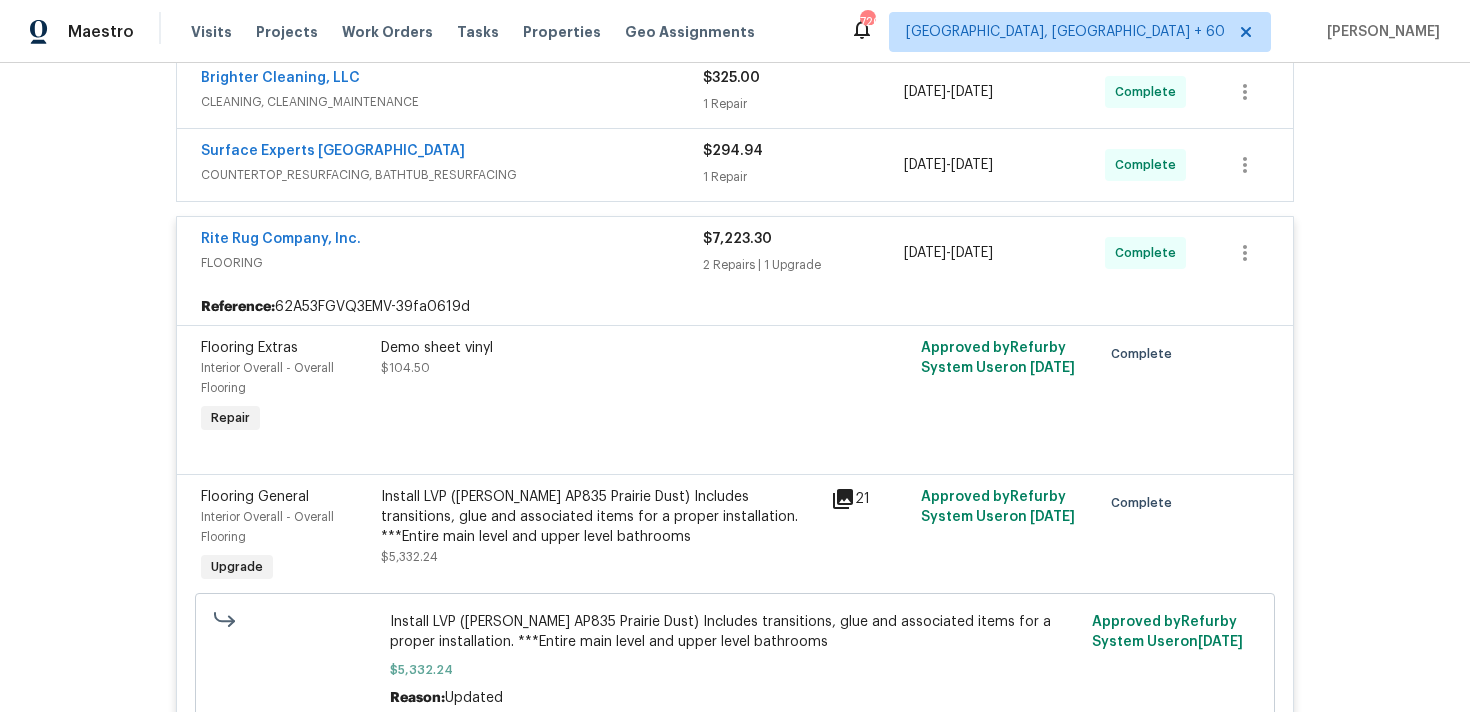 scroll, scrollTop: 607, scrollLeft: 0, axis: vertical 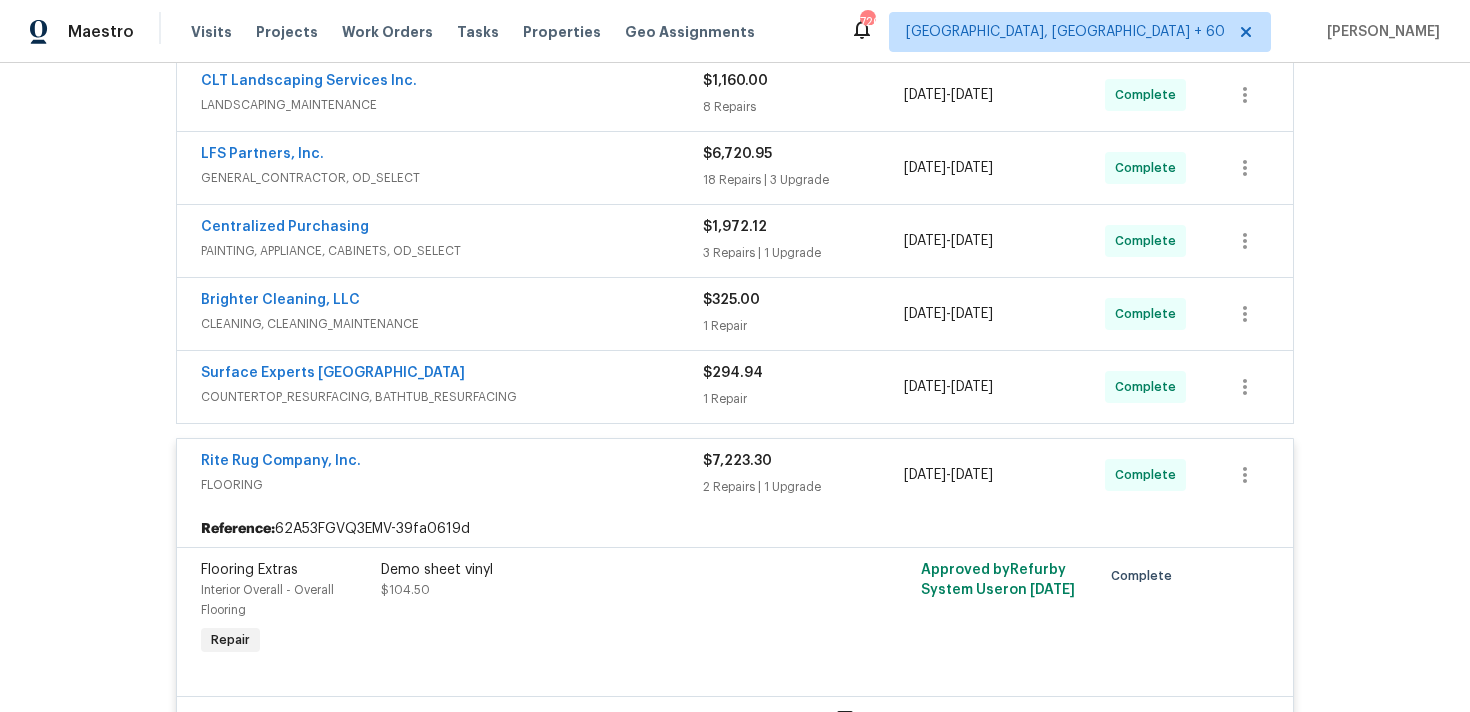 click on "$294.94 1 Repair" at bounding box center [803, 387] 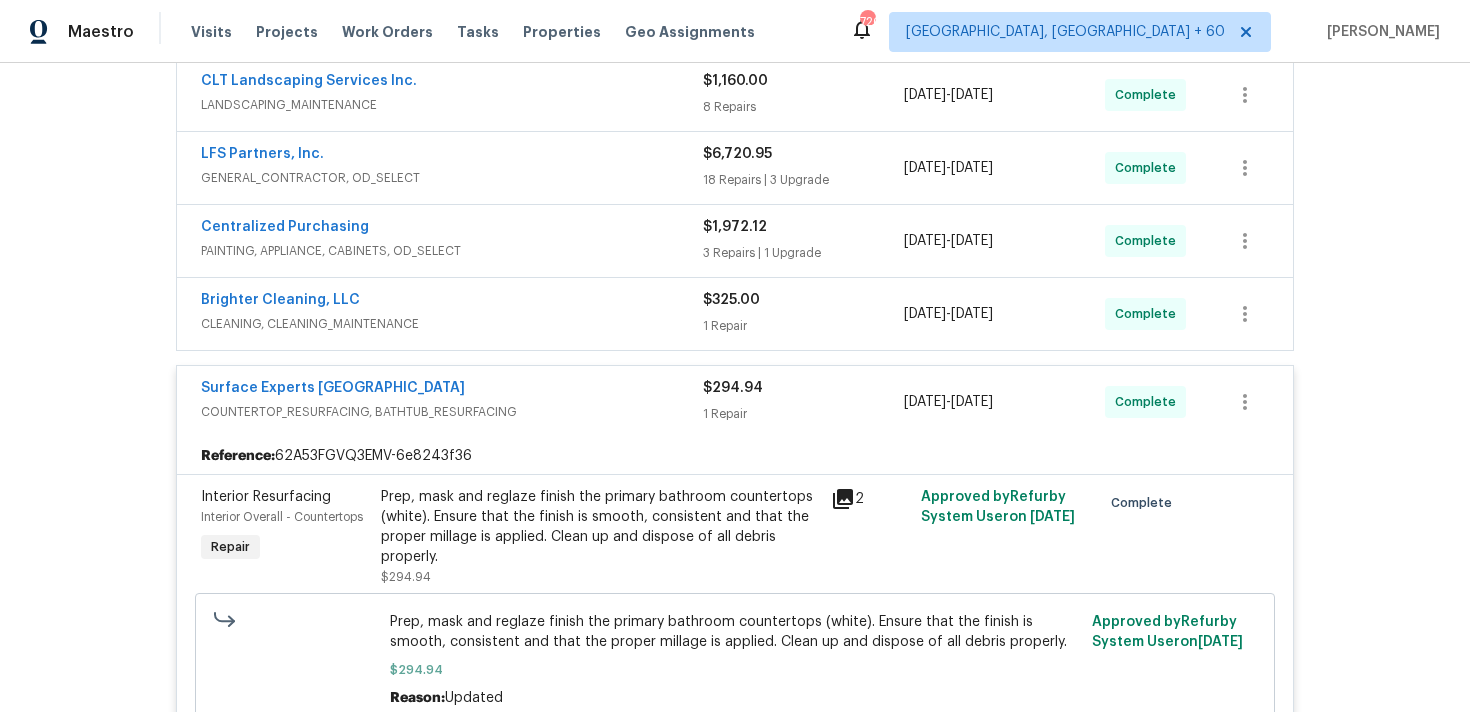 click on "1 Repair" at bounding box center (803, 326) 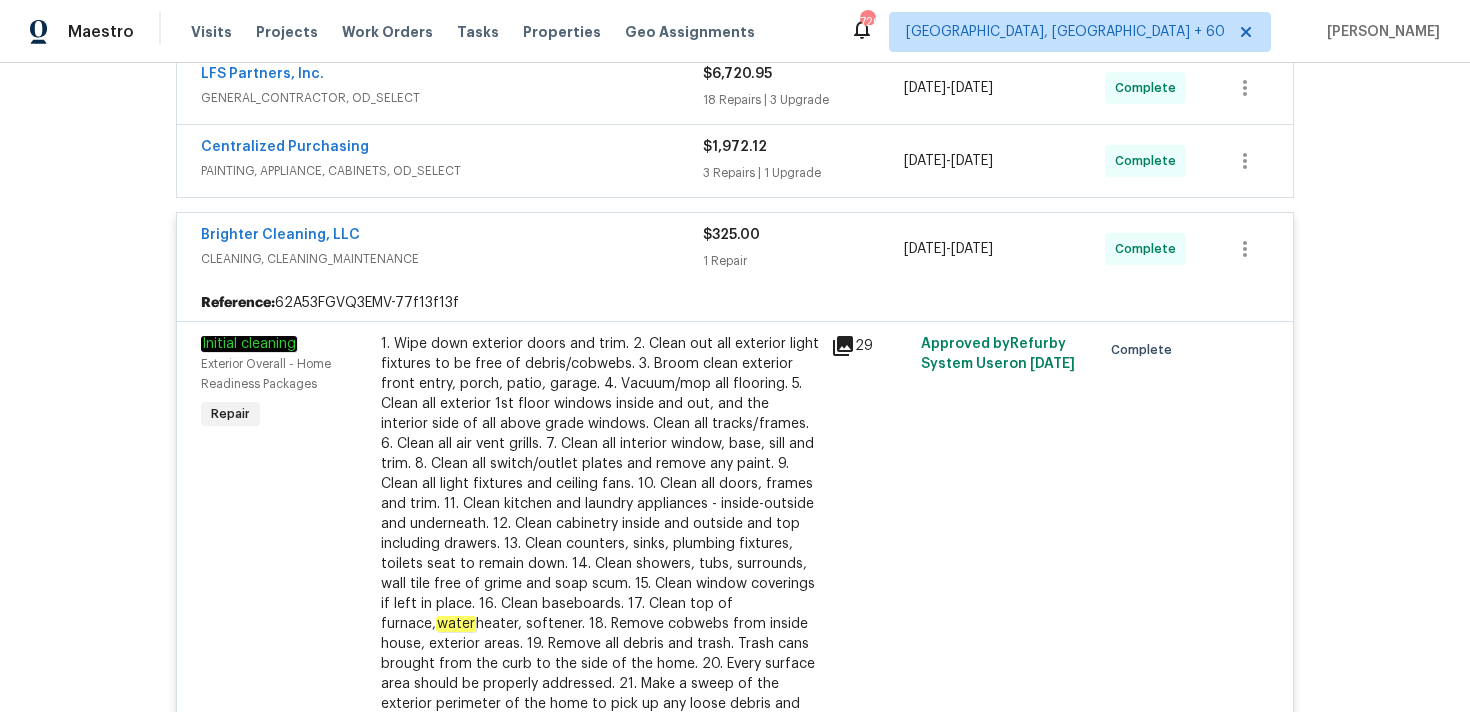 click on "3 Repairs | 1 Upgrade" at bounding box center [803, 173] 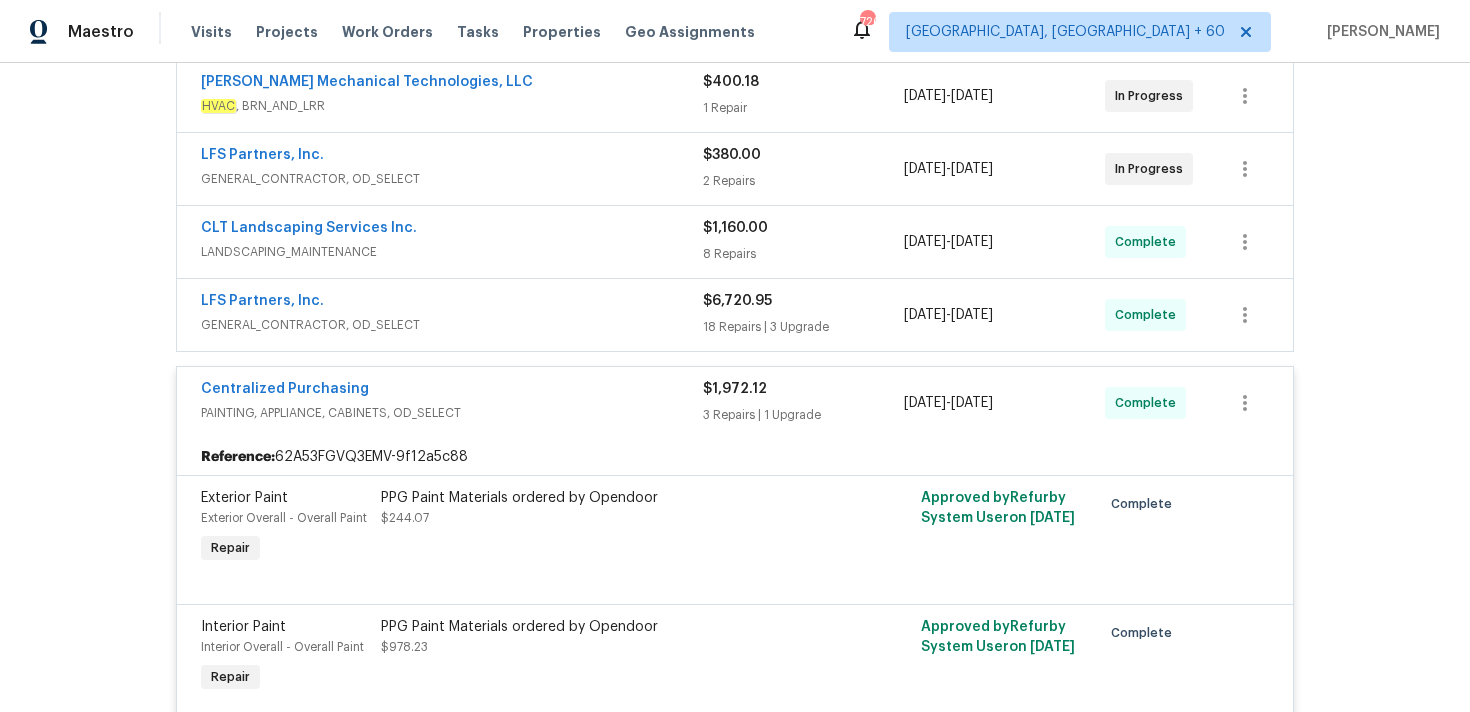 scroll, scrollTop: 437, scrollLeft: 0, axis: vertical 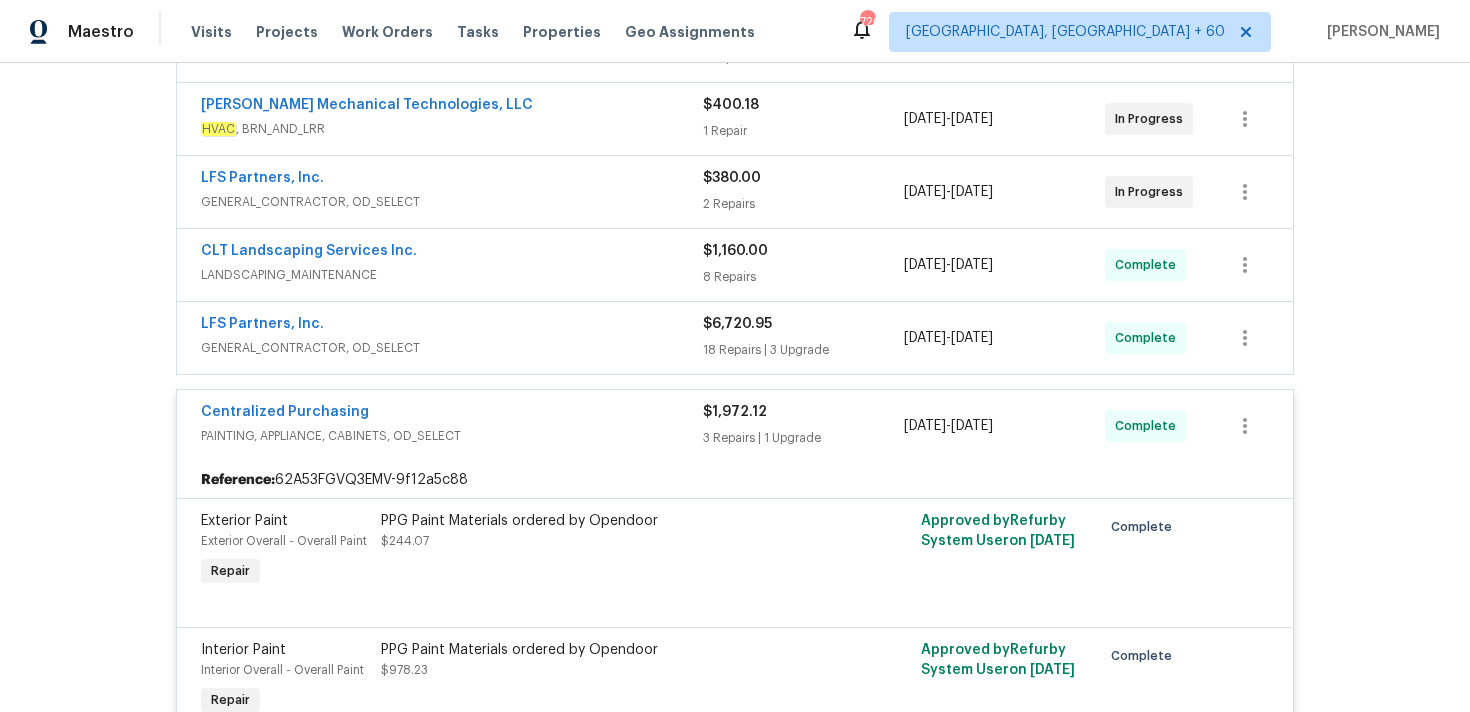 click on "8 Repairs" at bounding box center [803, 277] 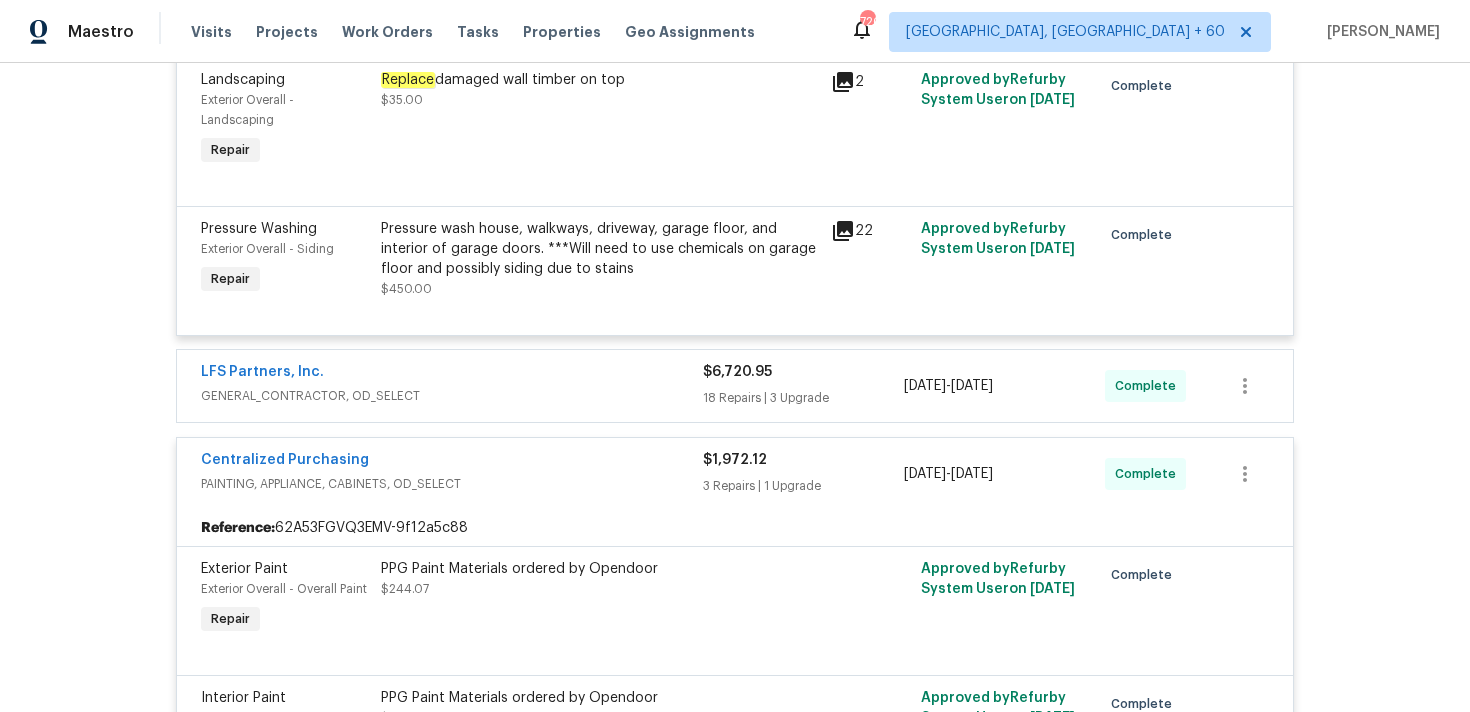 scroll, scrollTop: 1687, scrollLeft: 0, axis: vertical 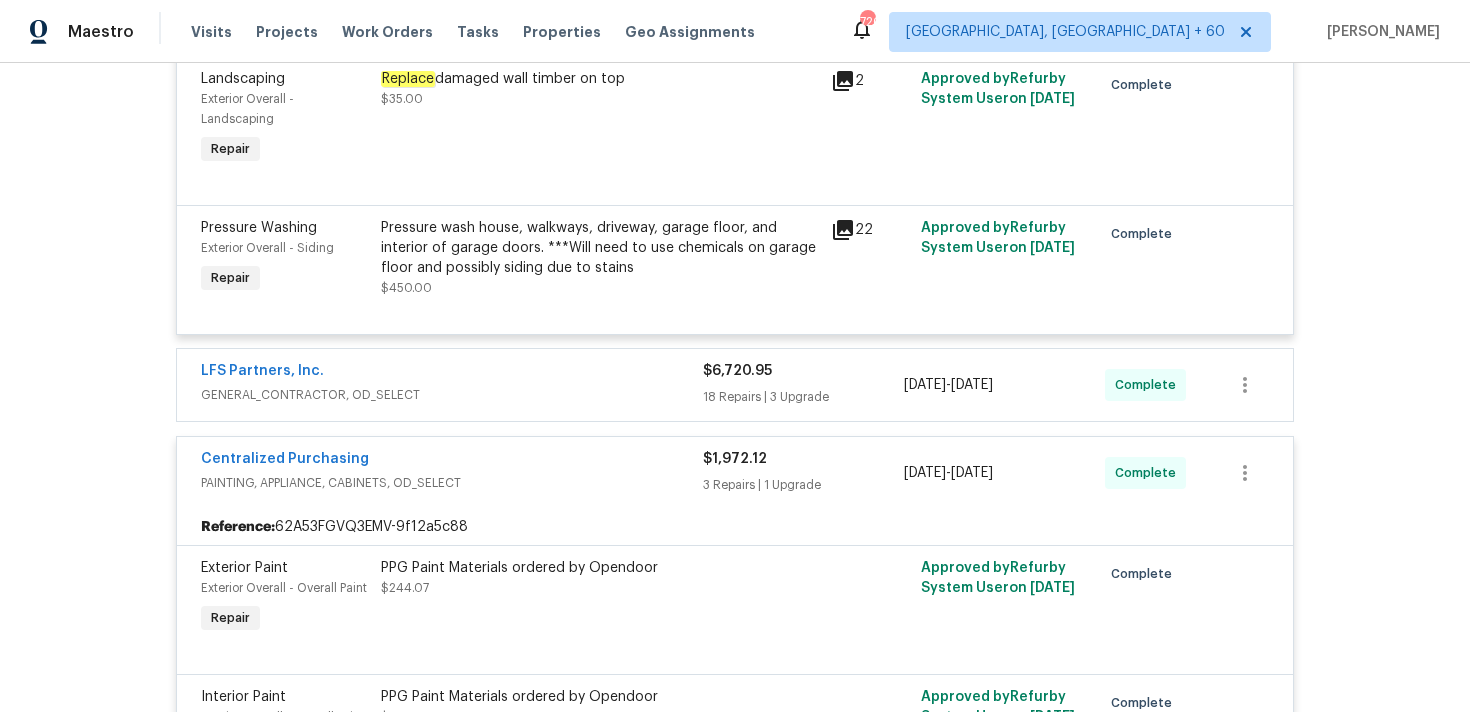 click on "$6,720.95 18 Repairs | 3 Upgrade" at bounding box center [803, 385] 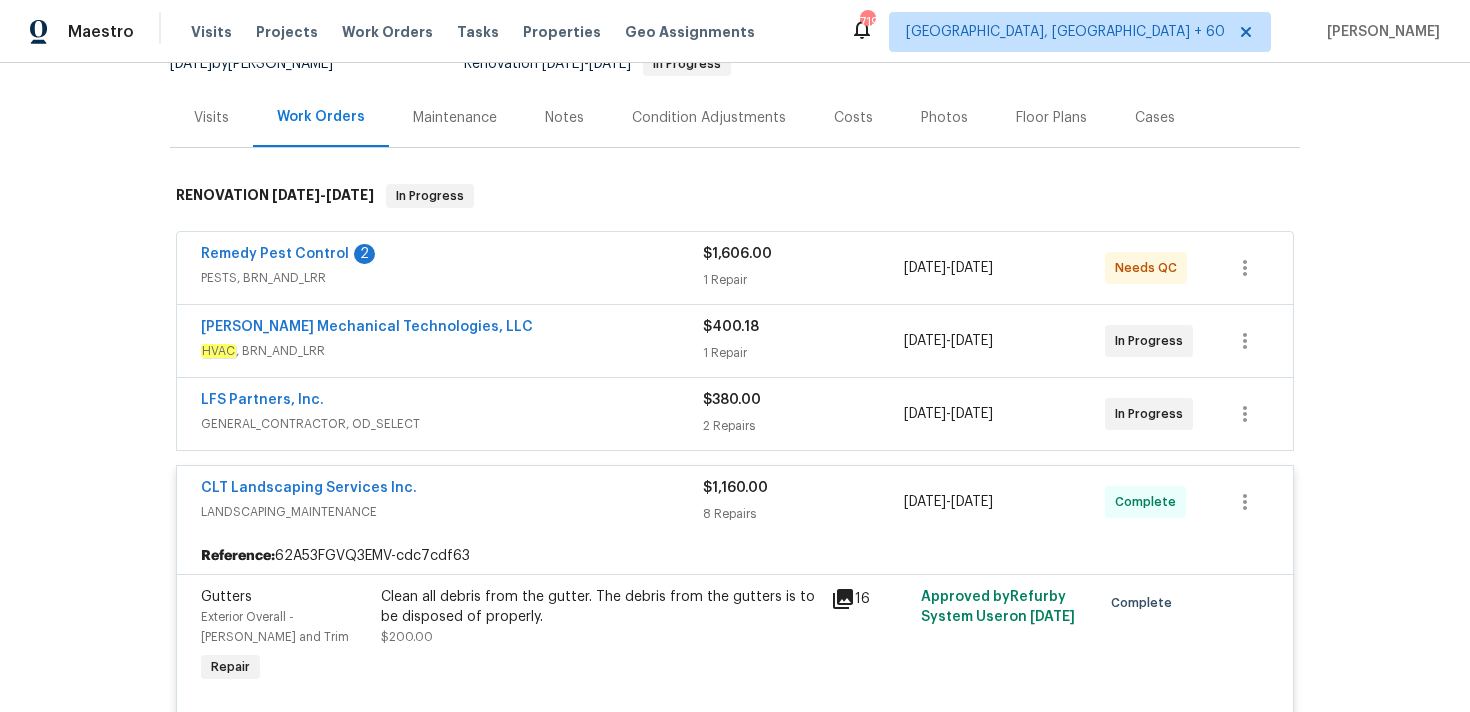 scroll, scrollTop: 238, scrollLeft: 0, axis: vertical 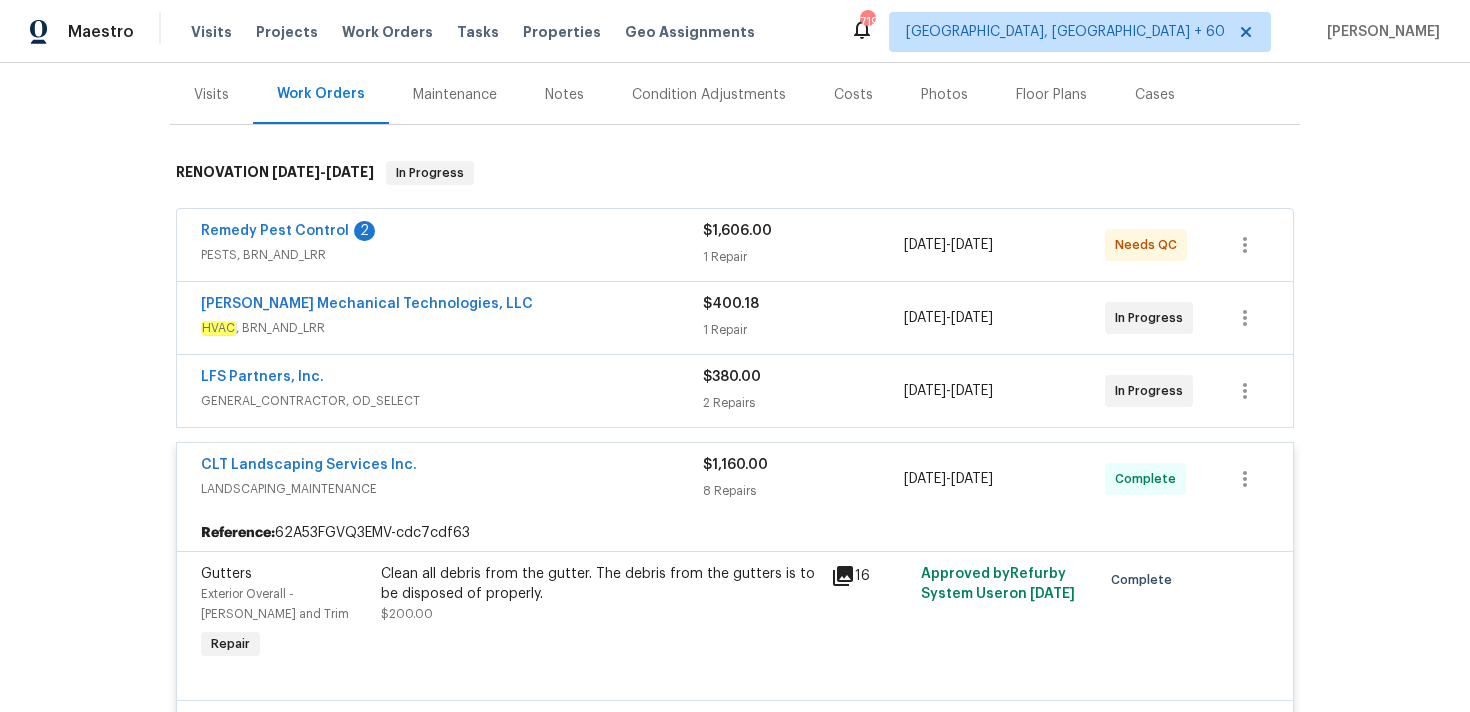 click on "2 Repairs" at bounding box center (803, 403) 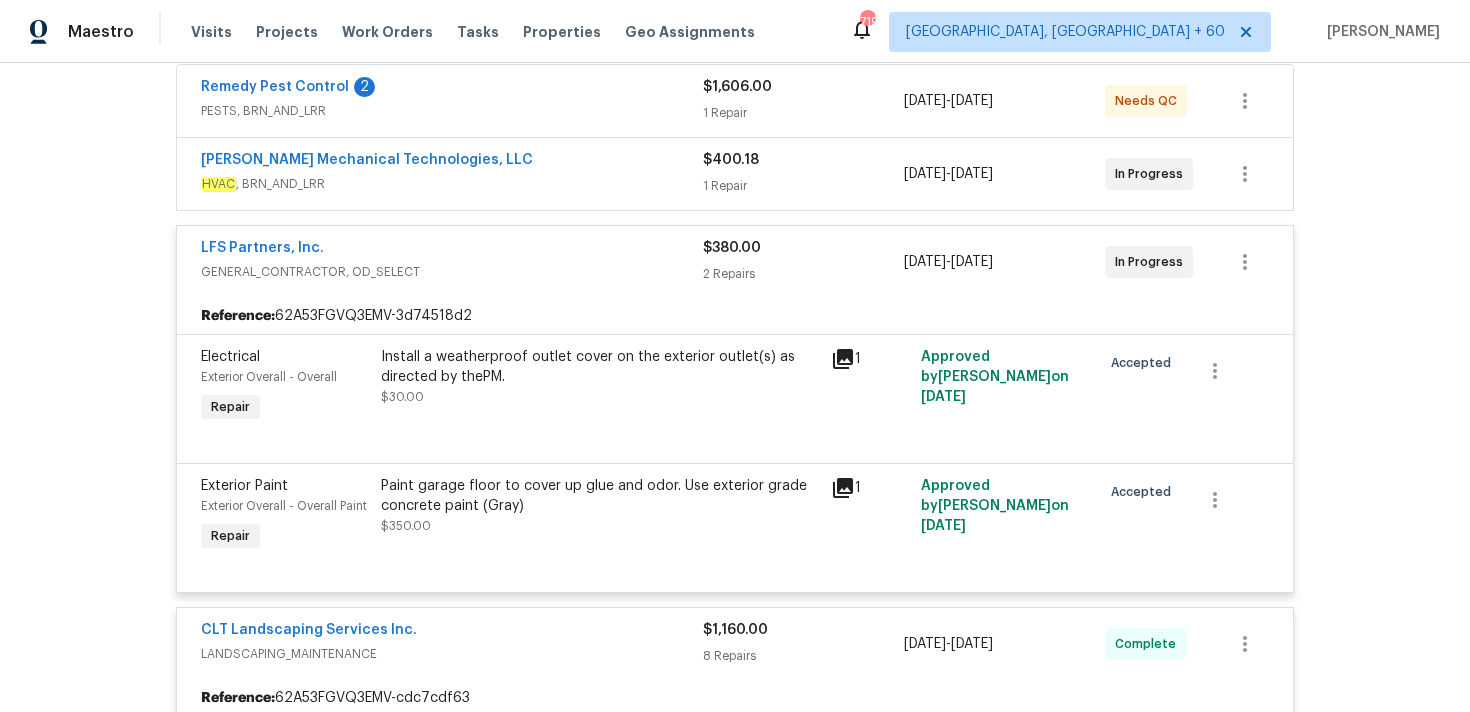 scroll, scrollTop: 376, scrollLeft: 0, axis: vertical 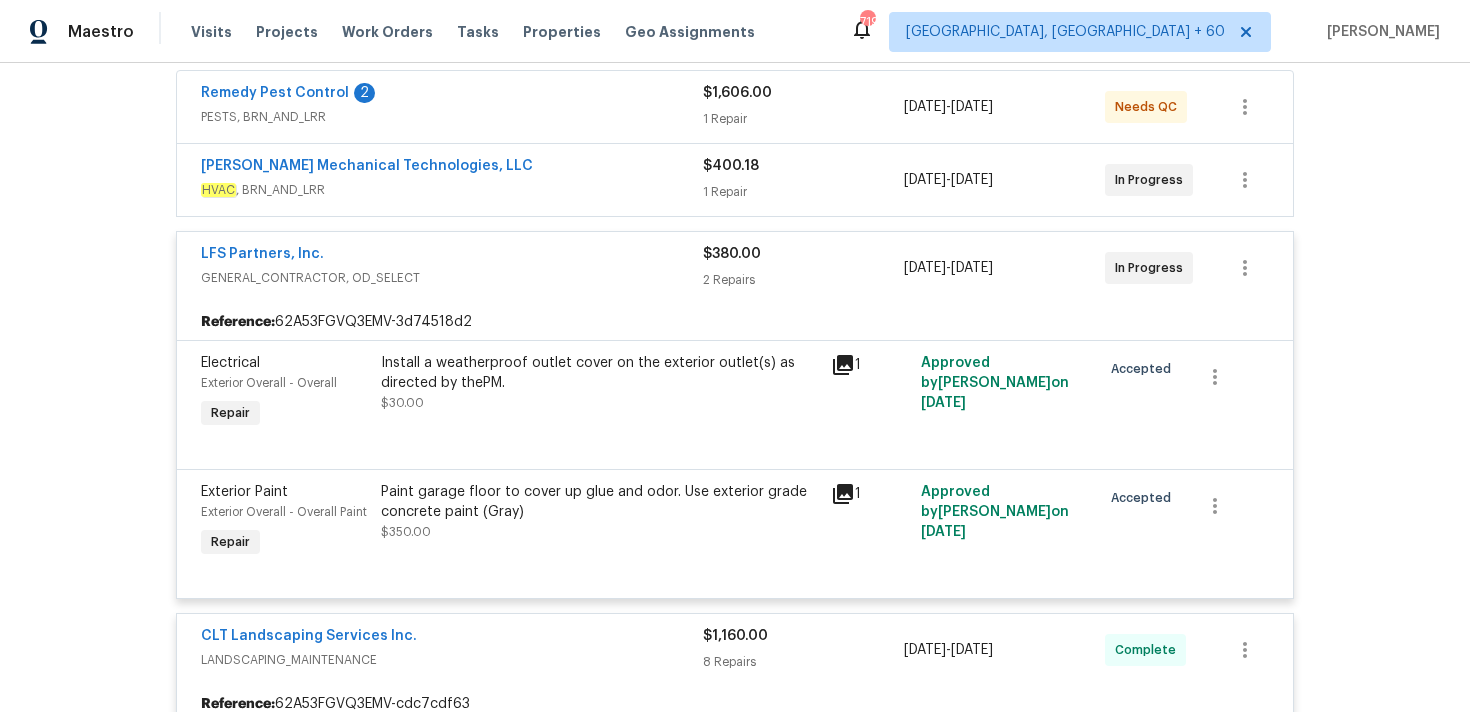 click on "1 Repair" at bounding box center [803, 192] 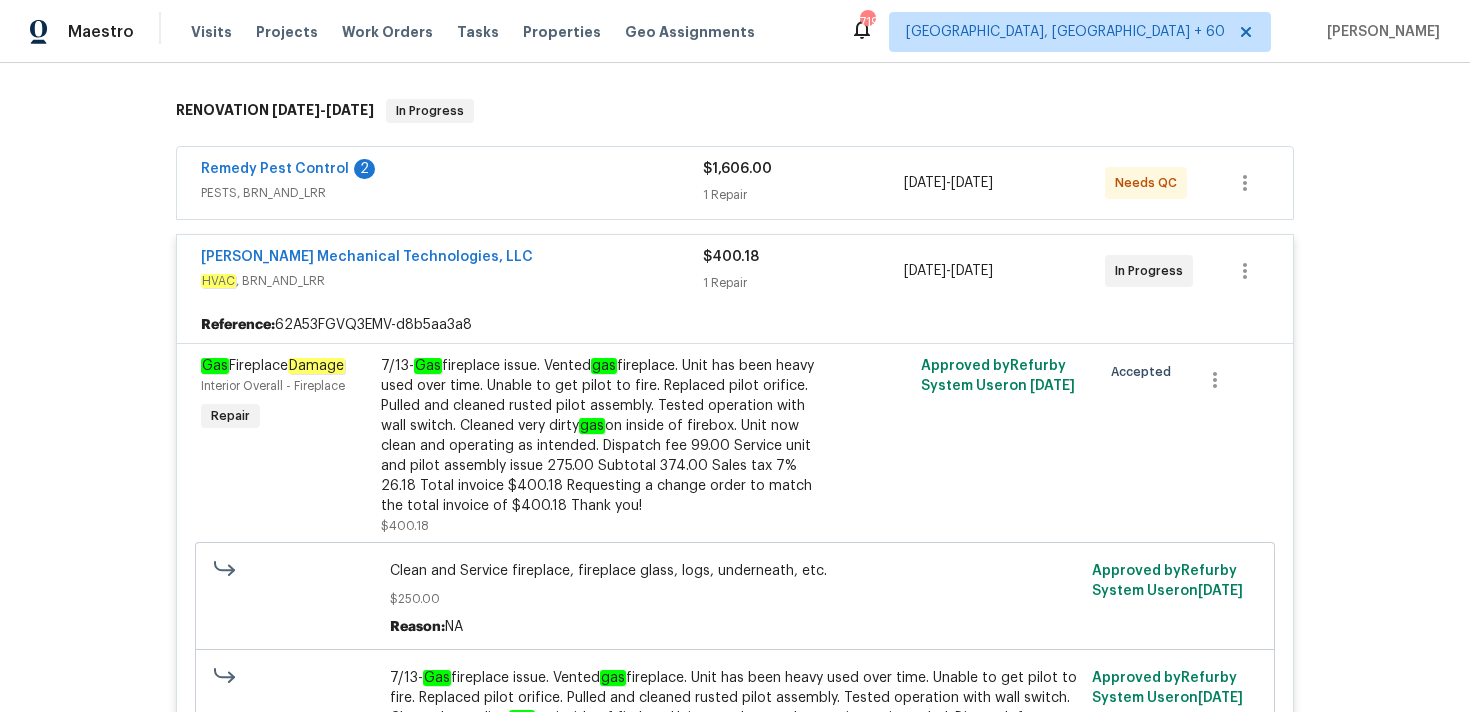 scroll, scrollTop: 259, scrollLeft: 0, axis: vertical 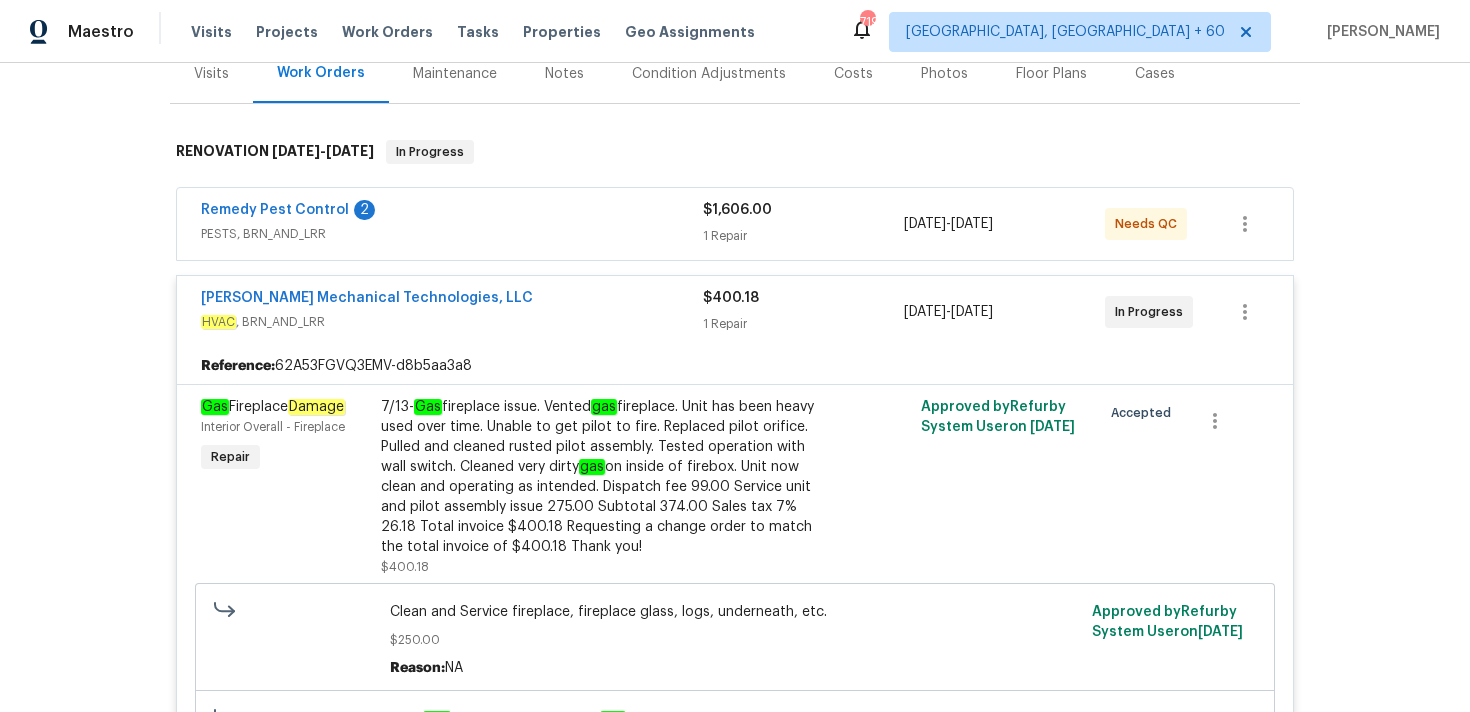 click on "1 Repair" at bounding box center (803, 236) 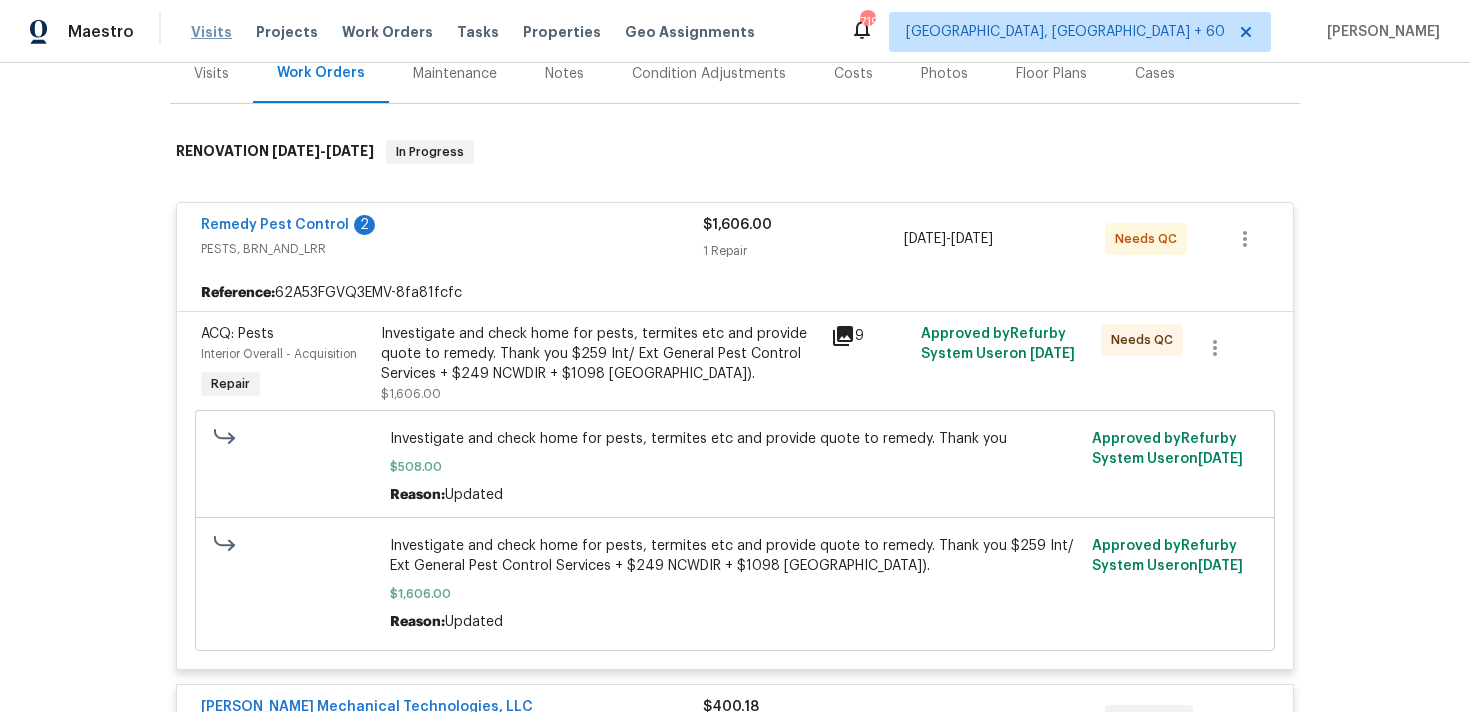 click on "Visits" at bounding box center (211, 32) 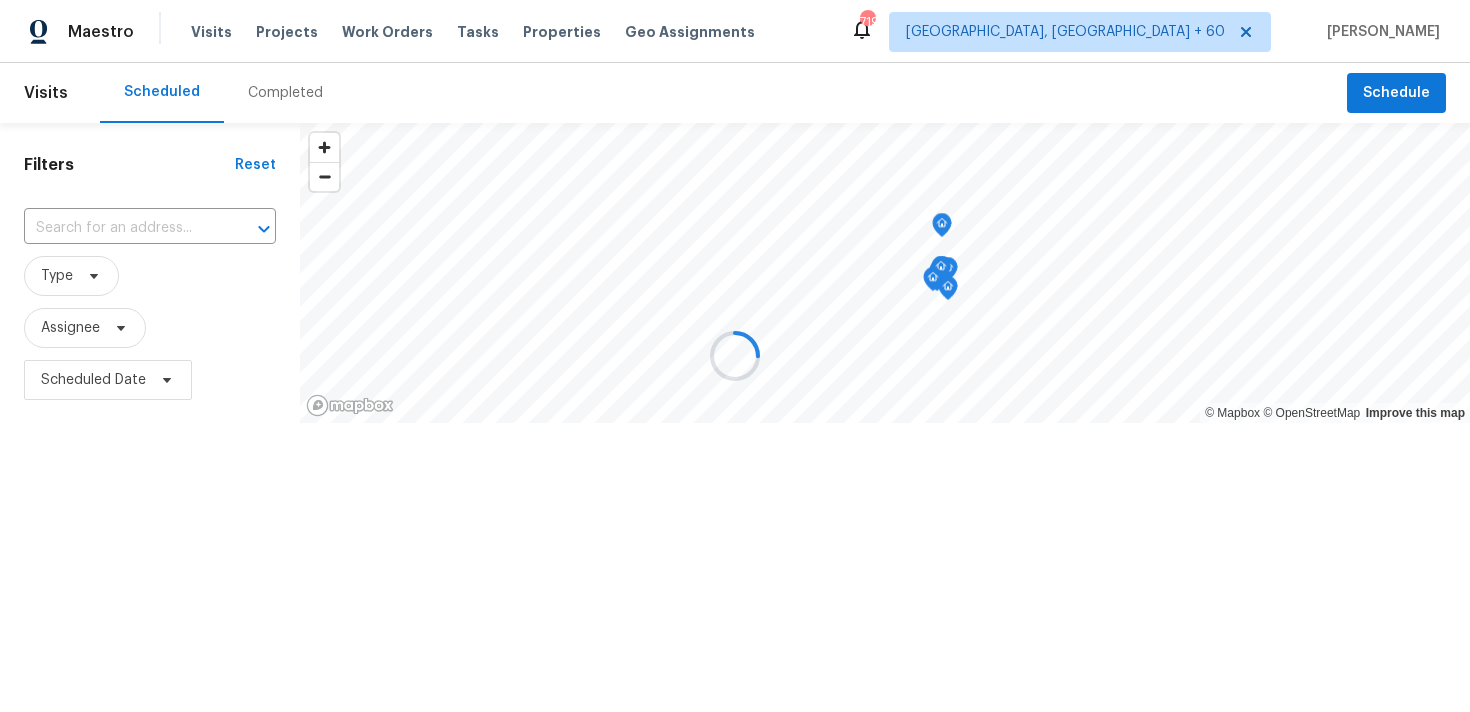 click at bounding box center (735, 356) 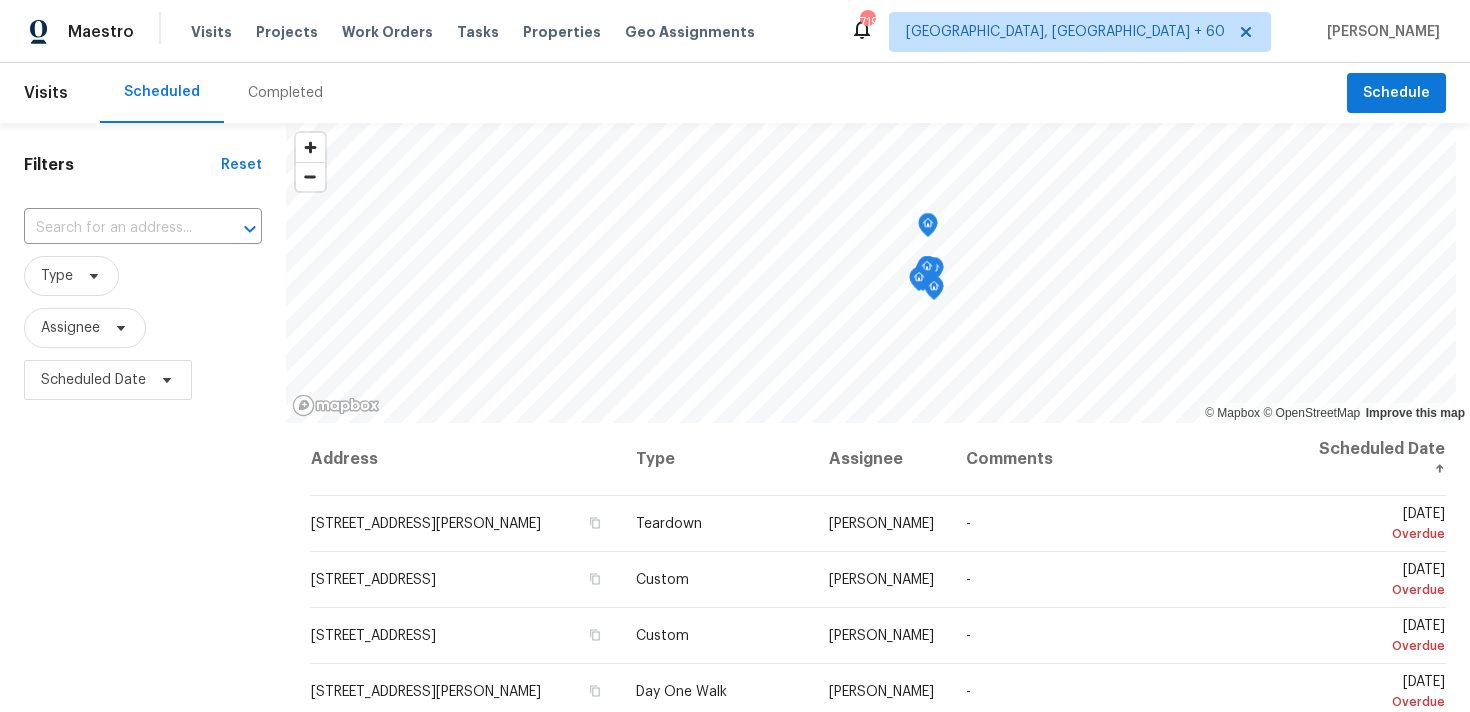 click on "Completed" at bounding box center (285, 93) 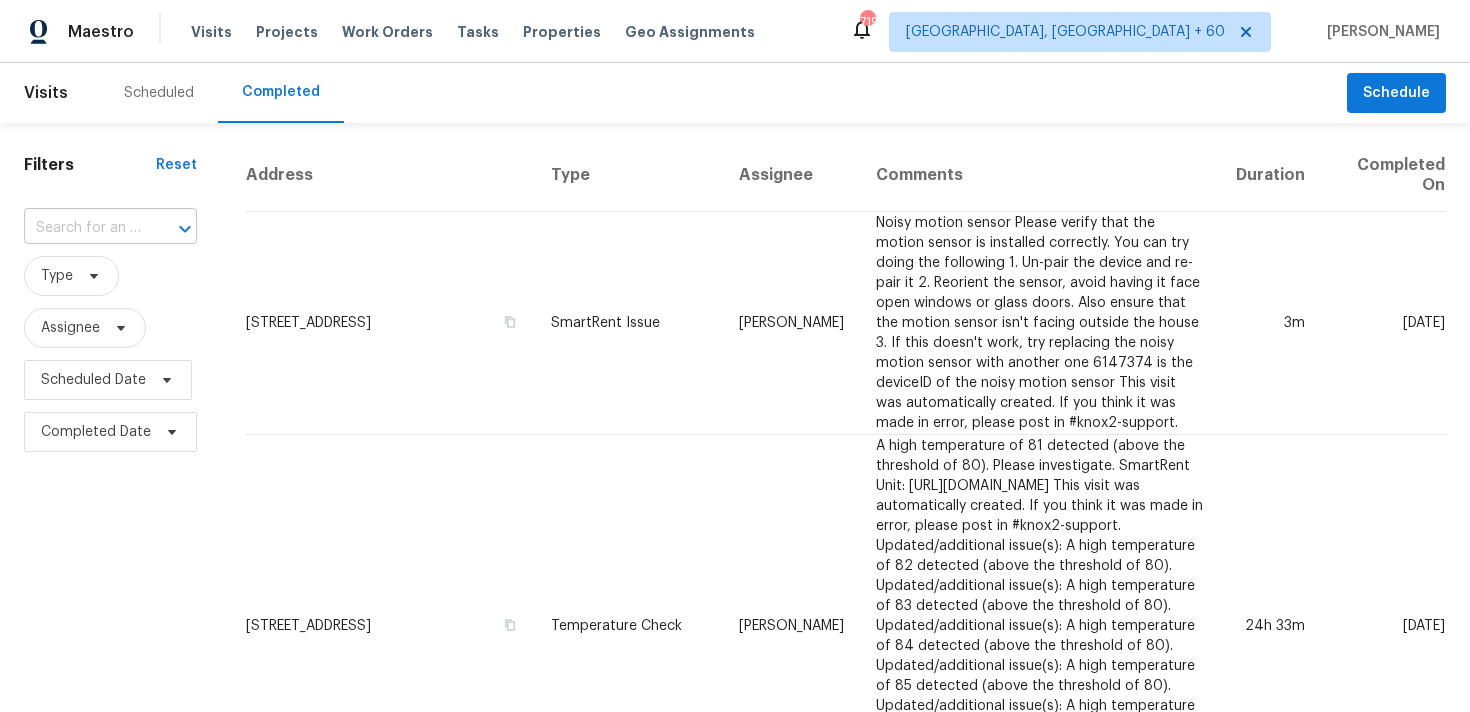 click at bounding box center [82, 228] 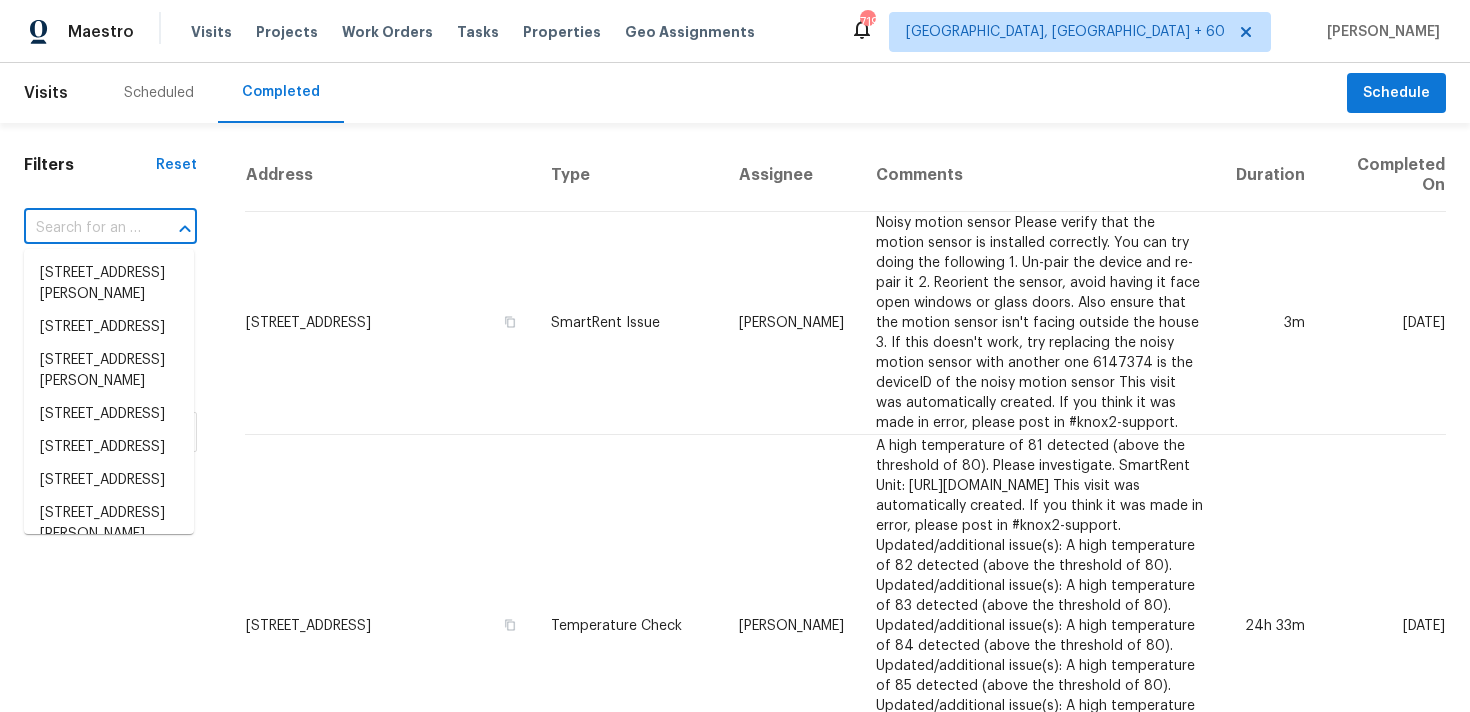 paste on "[STREET_ADDRESS][PERSON_NAME]" 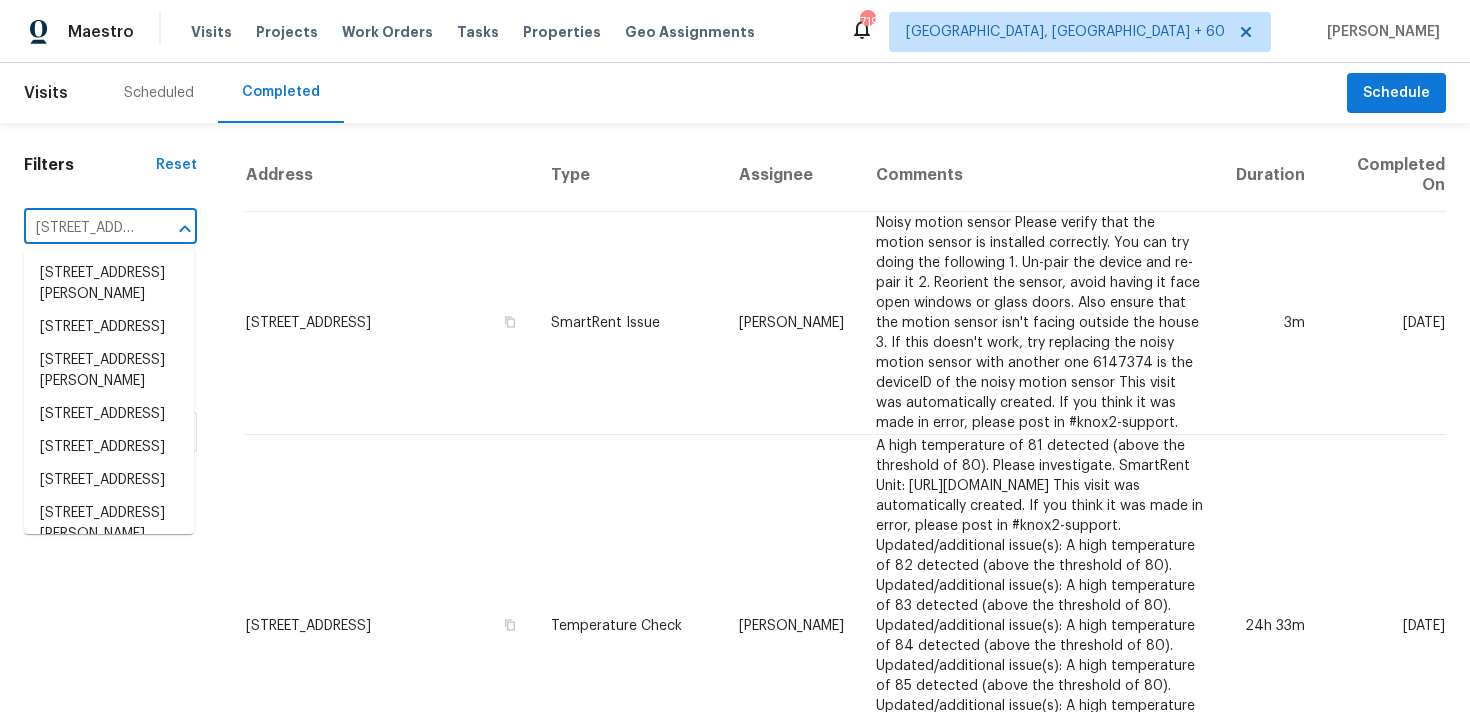 scroll, scrollTop: 0, scrollLeft: 207, axis: horizontal 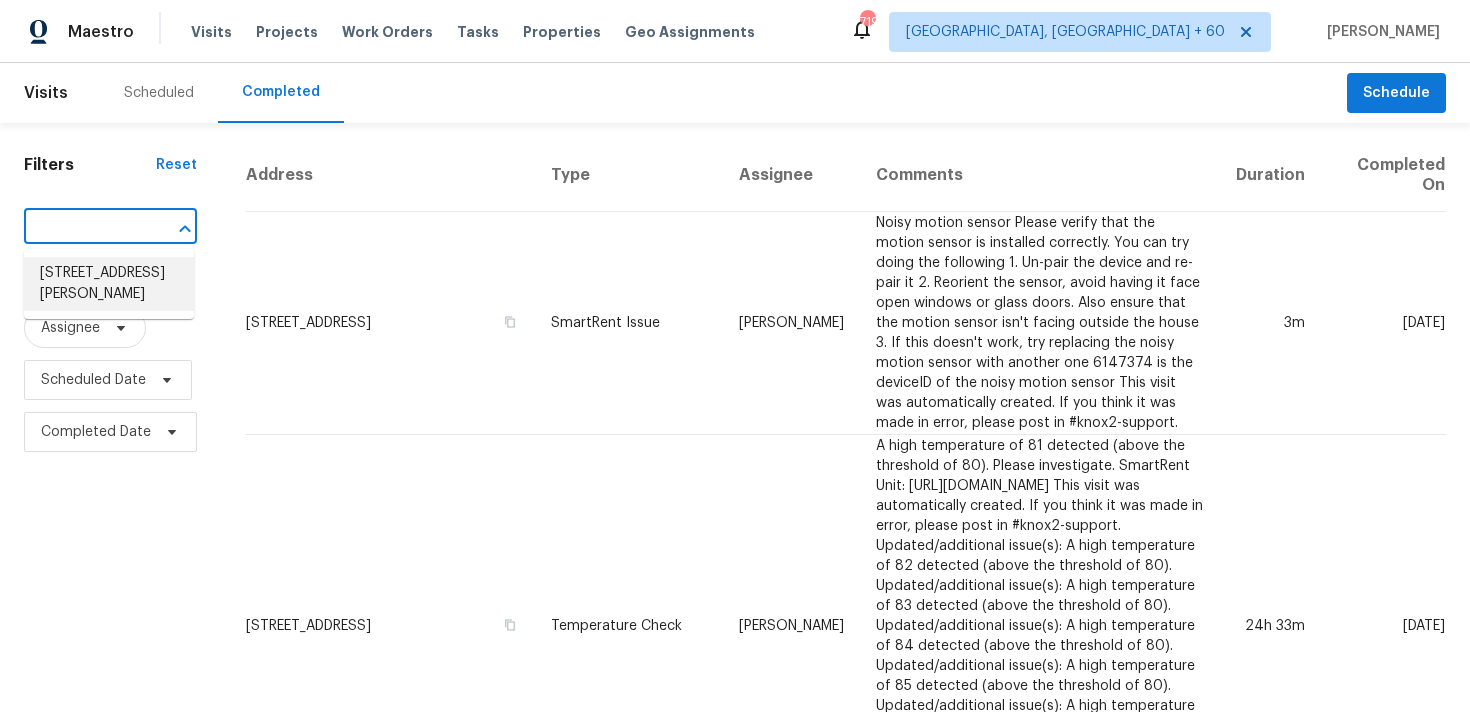 click on "[STREET_ADDRESS][PERSON_NAME]" at bounding box center [109, 284] 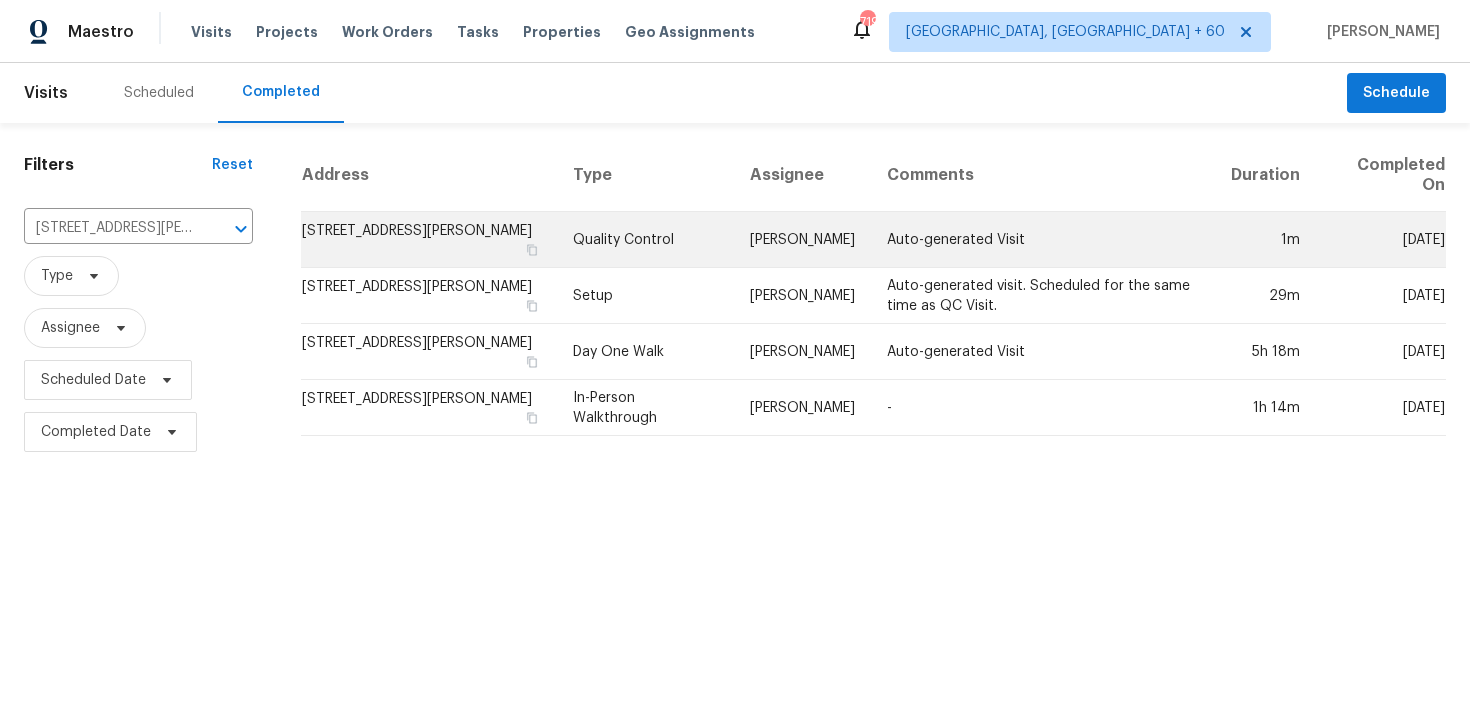 click on "Quality Control" at bounding box center [645, 240] 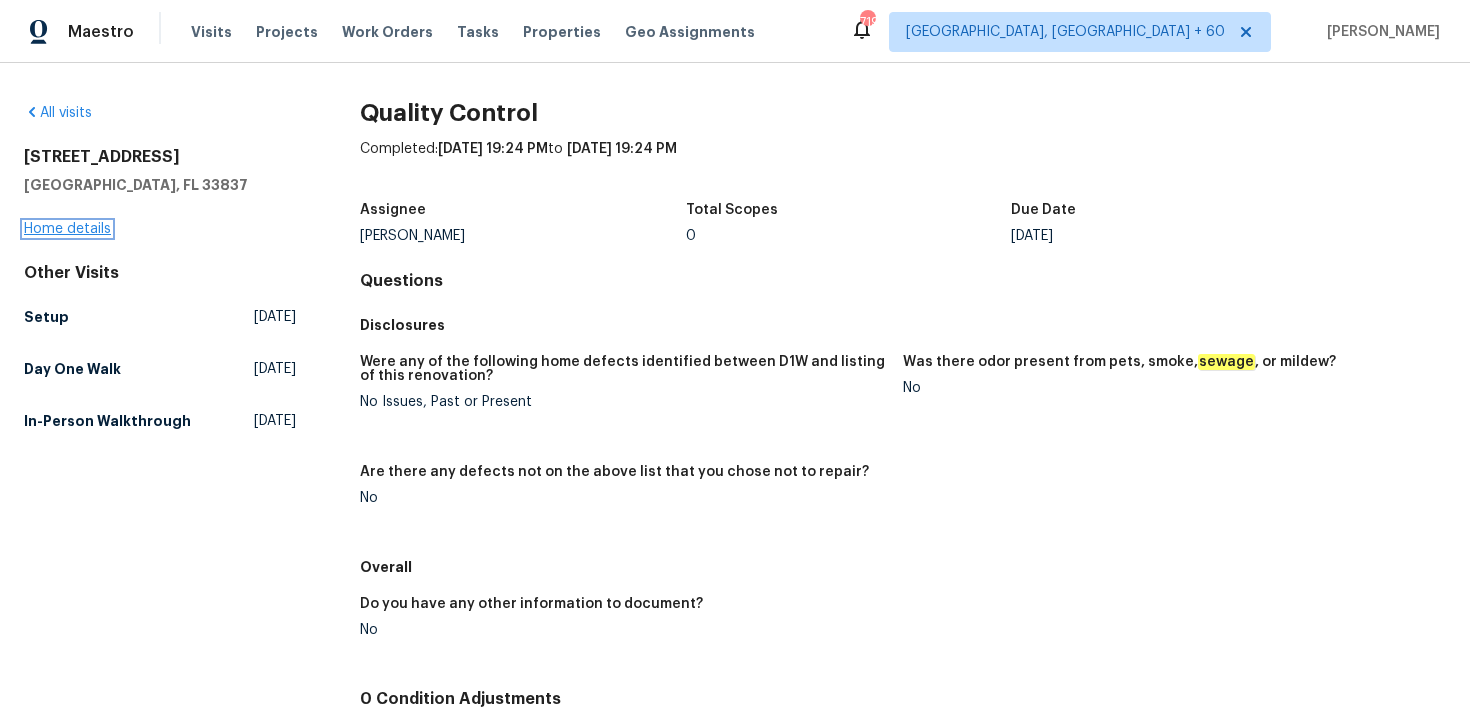click on "Home details" at bounding box center (67, 229) 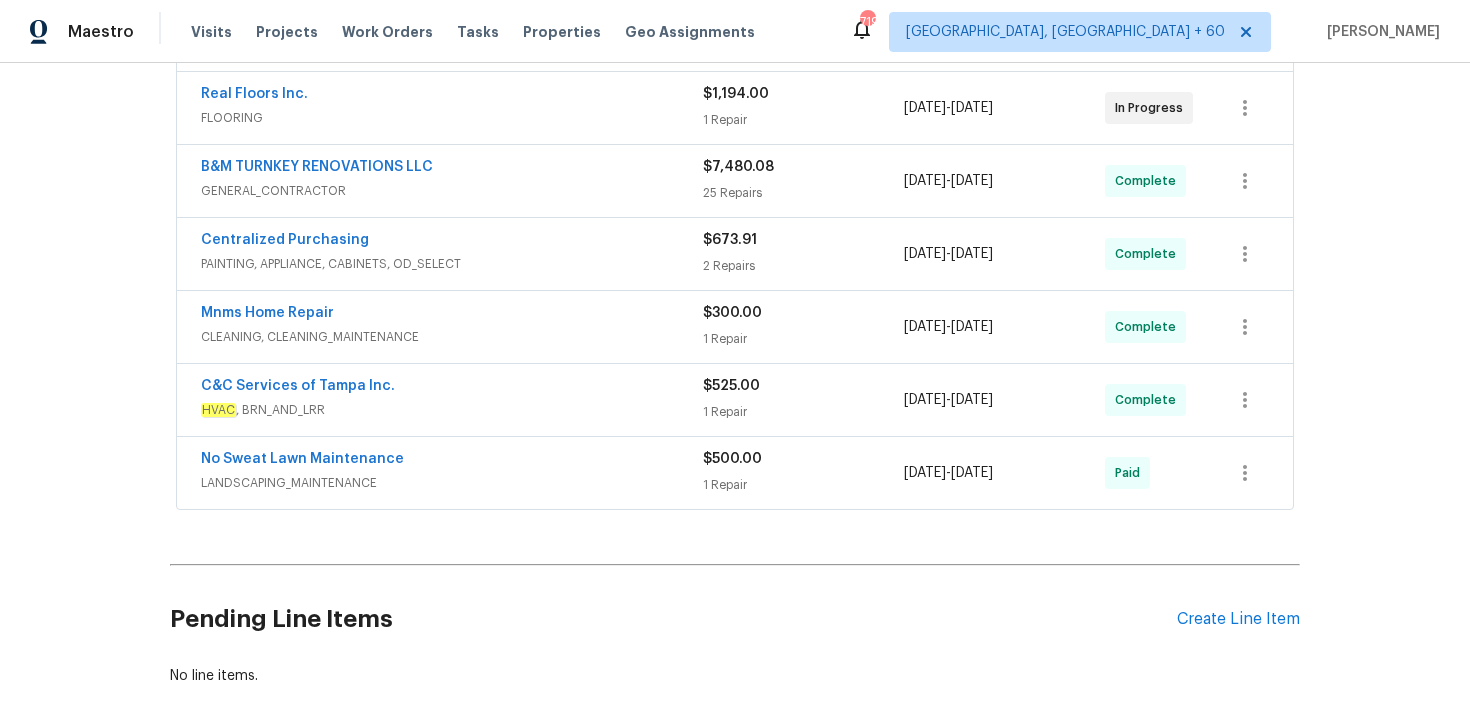 scroll, scrollTop: 884, scrollLeft: 0, axis: vertical 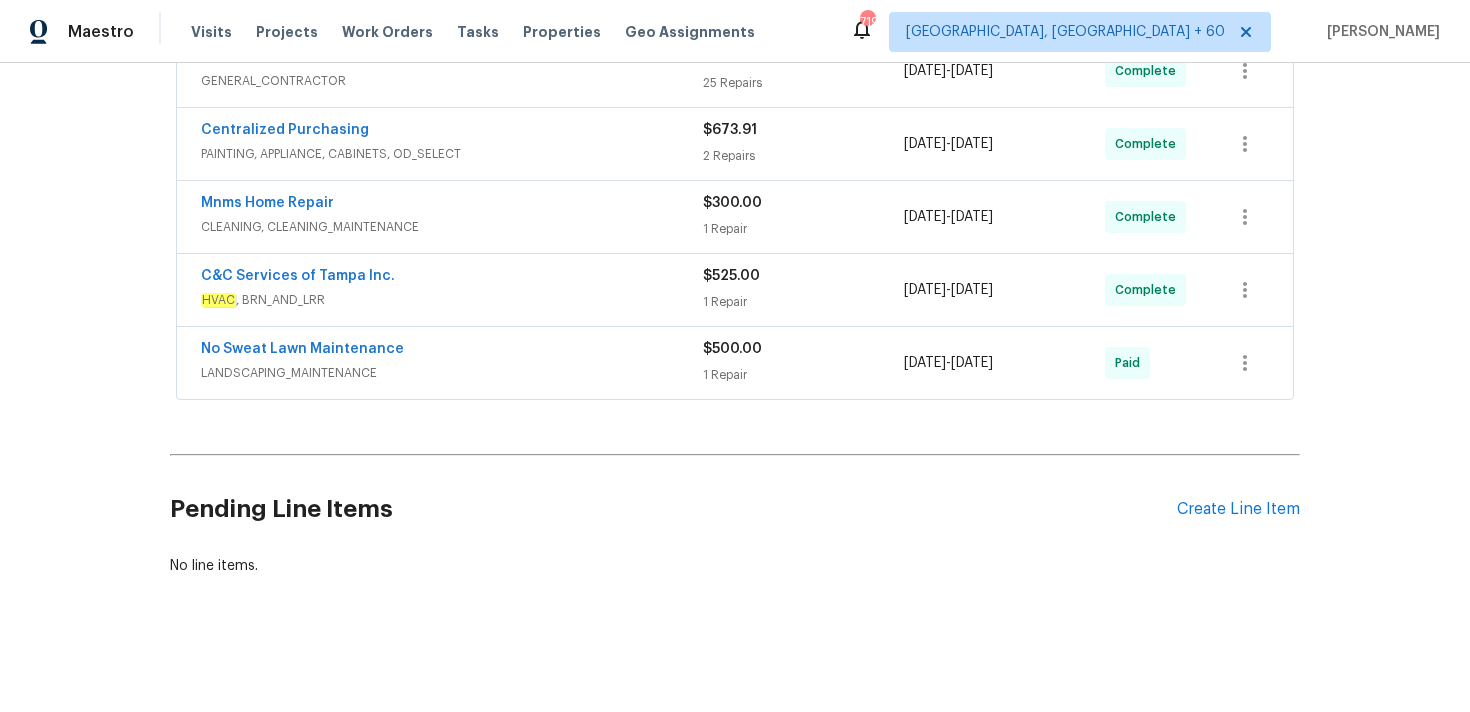 click on "1 Repair" at bounding box center [803, 375] 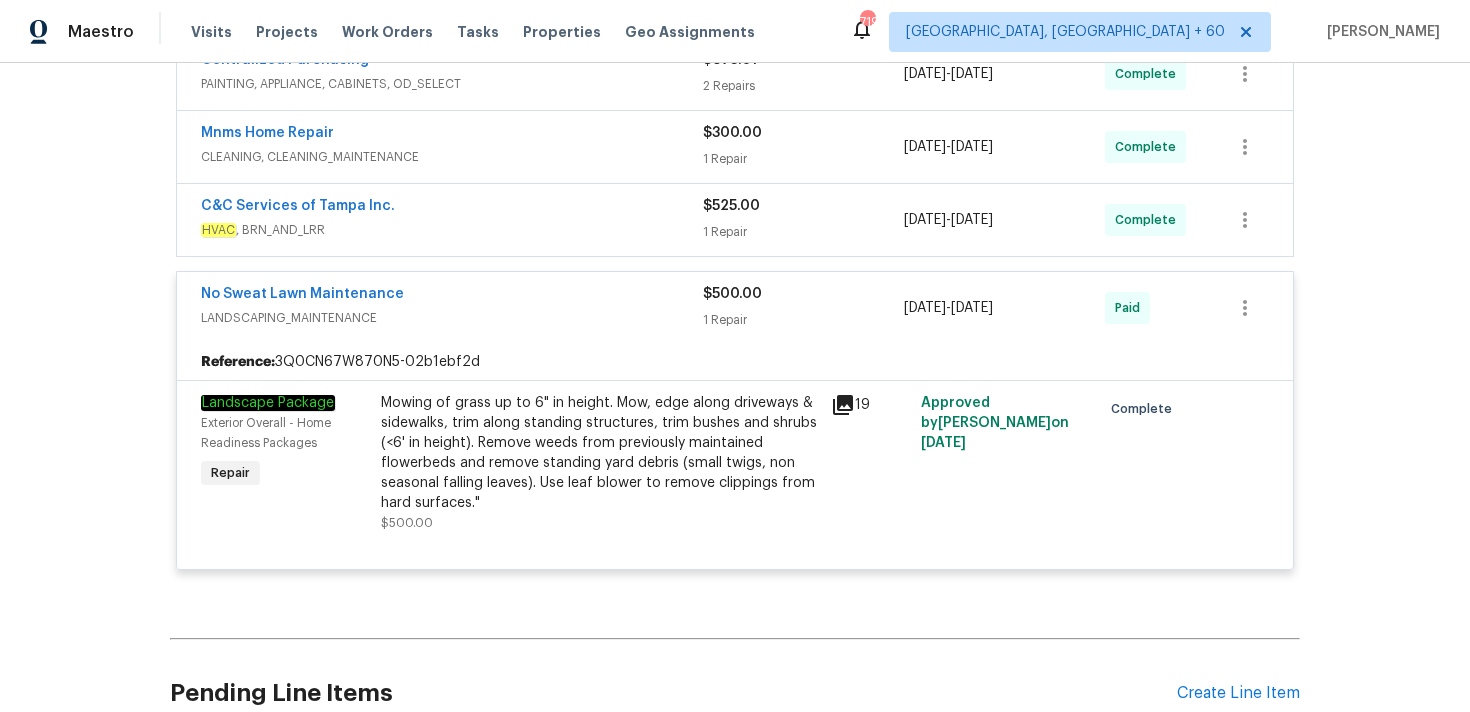 scroll, scrollTop: 1072, scrollLeft: 0, axis: vertical 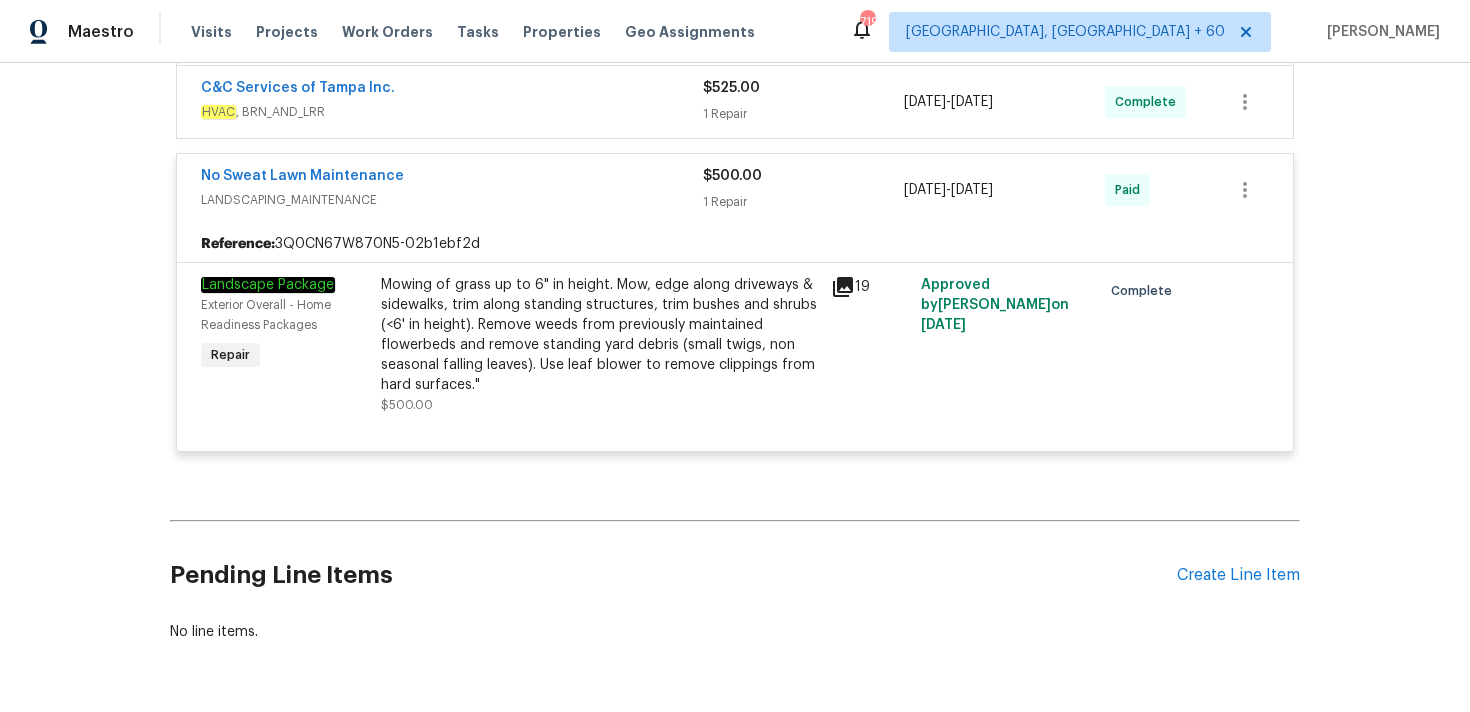 click on "1 Repair" at bounding box center (803, 114) 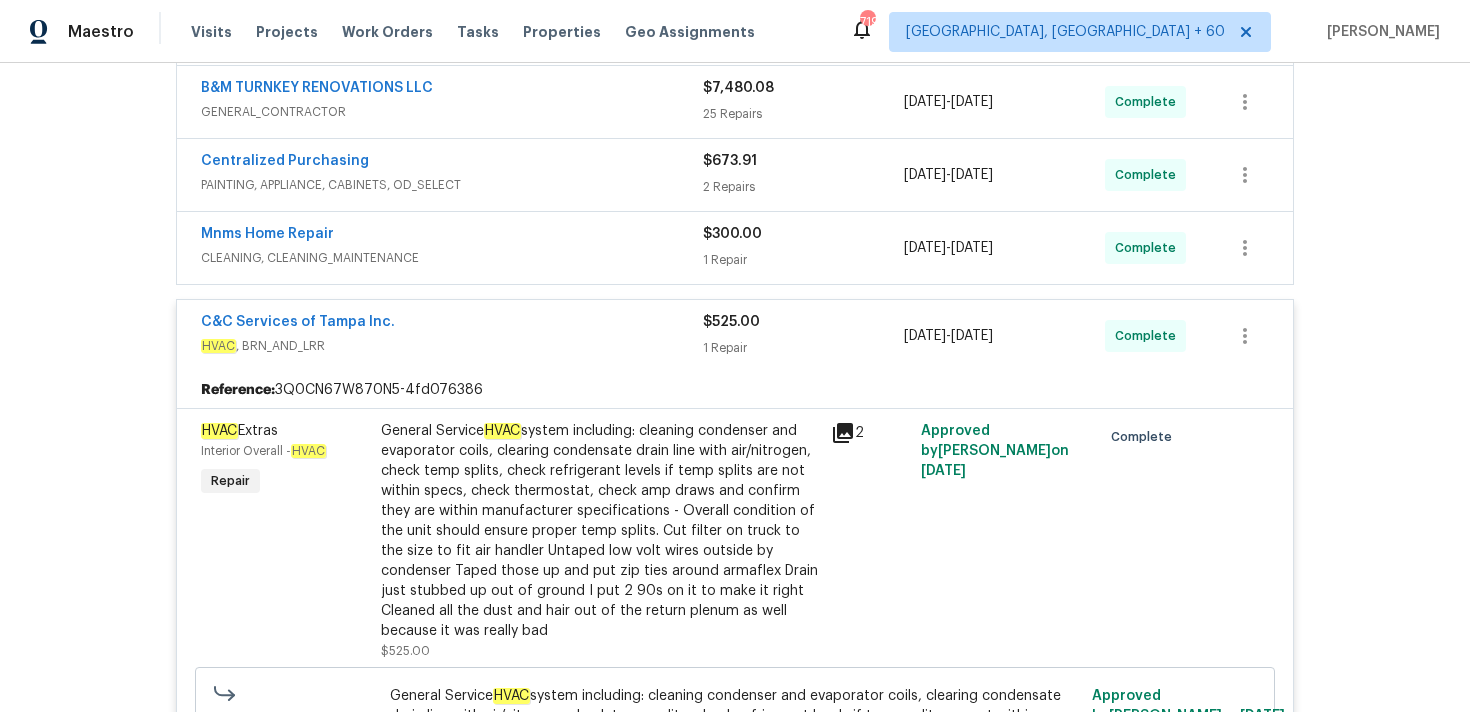 scroll, scrollTop: 782, scrollLeft: 0, axis: vertical 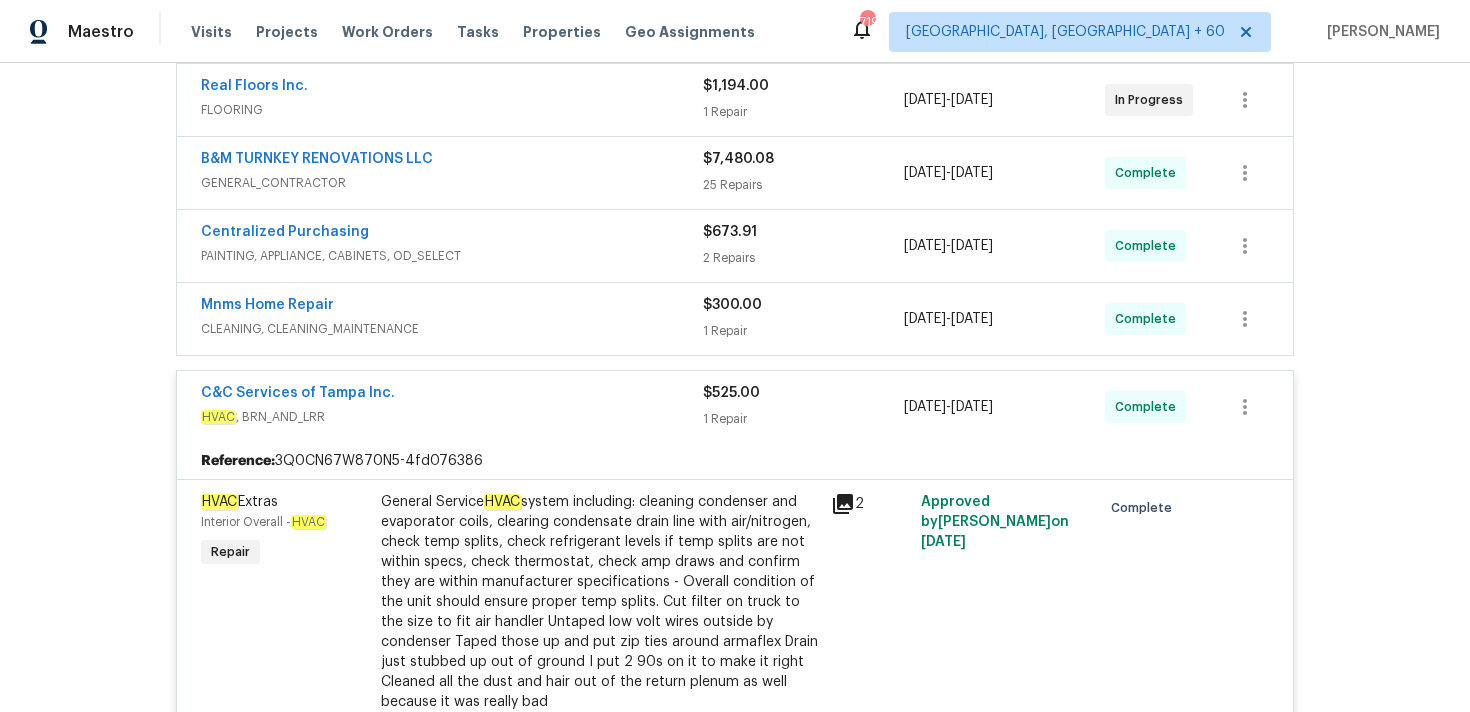 click on "1 Repair" at bounding box center (803, 331) 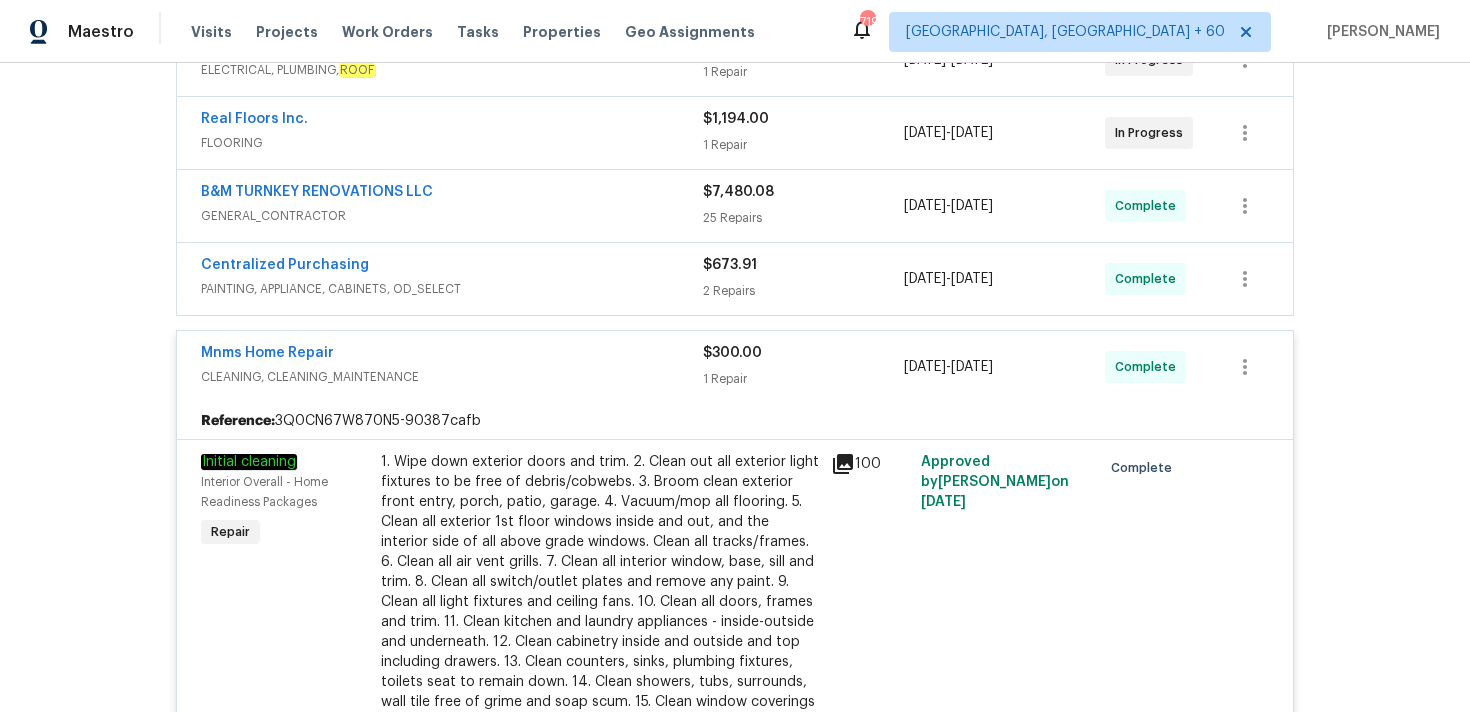 scroll, scrollTop: 729, scrollLeft: 0, axis: vertical 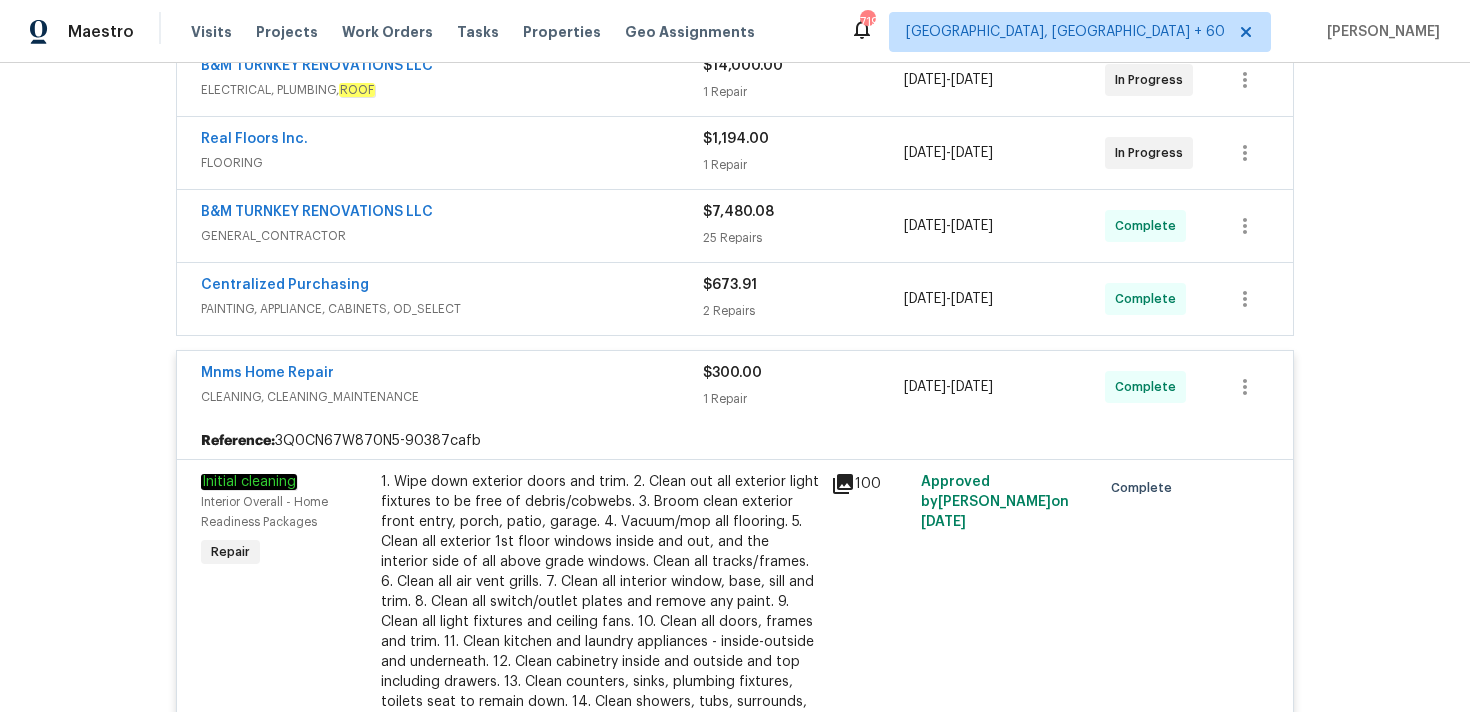 click on "$673.91 2 Repairs" at bounding box center (803, 299) 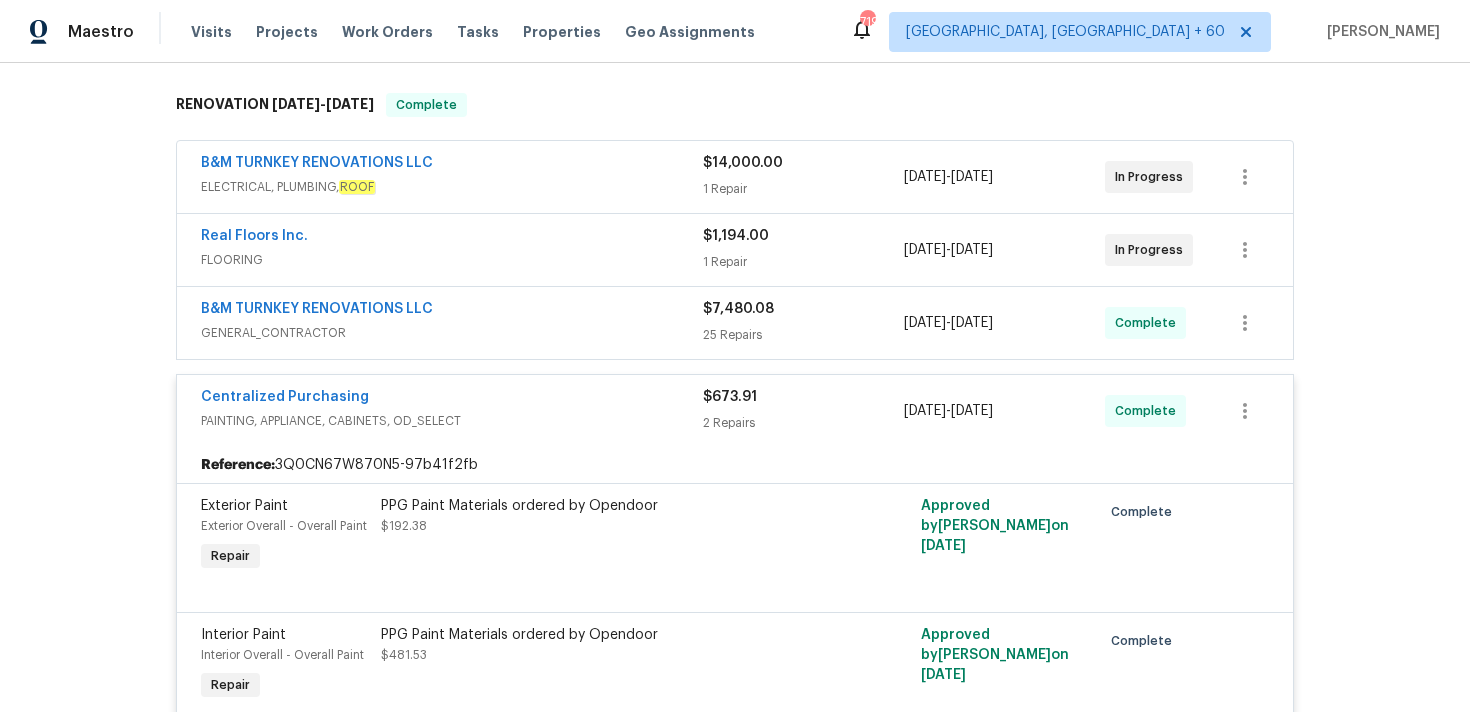 scroll, scrollTop: 623, scrollLeft: 0, axis: vertical 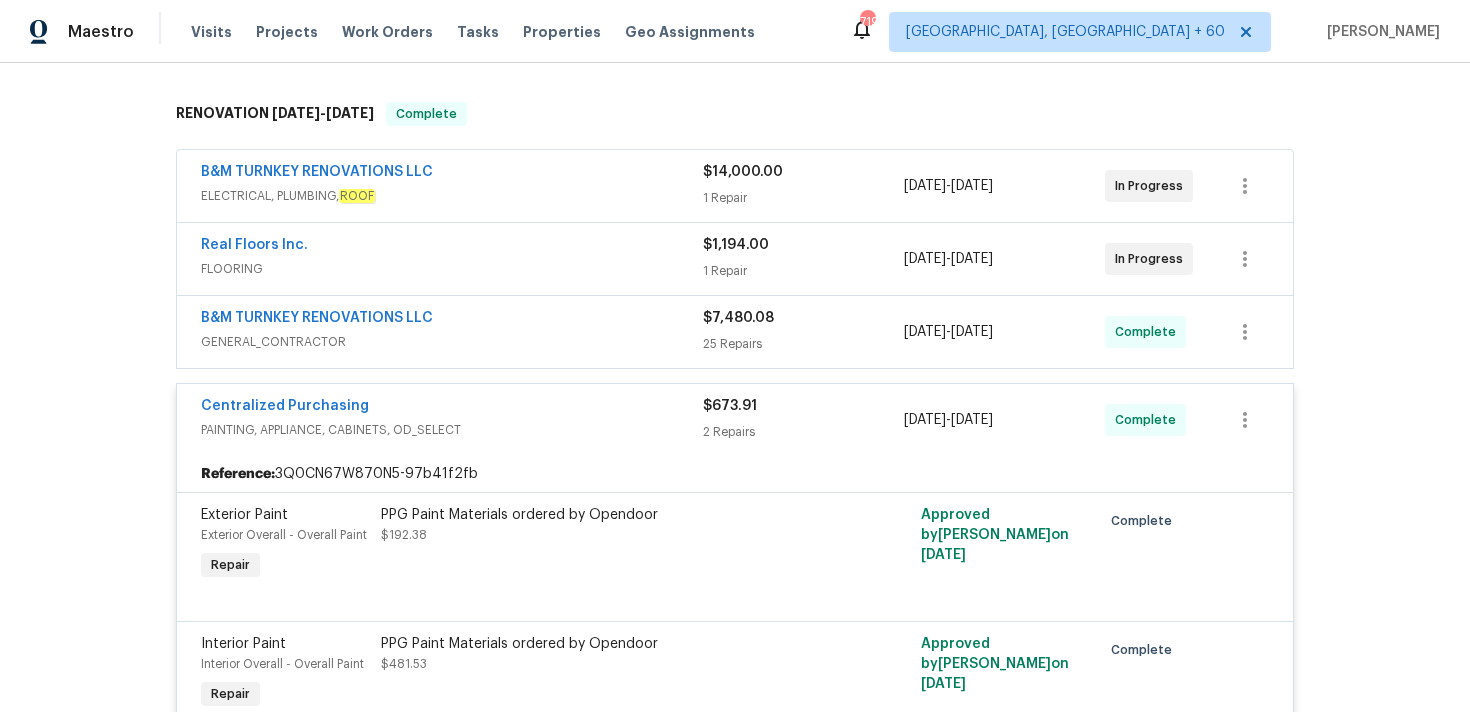 click on "$7,480.08" at bounding box center (803, 318) 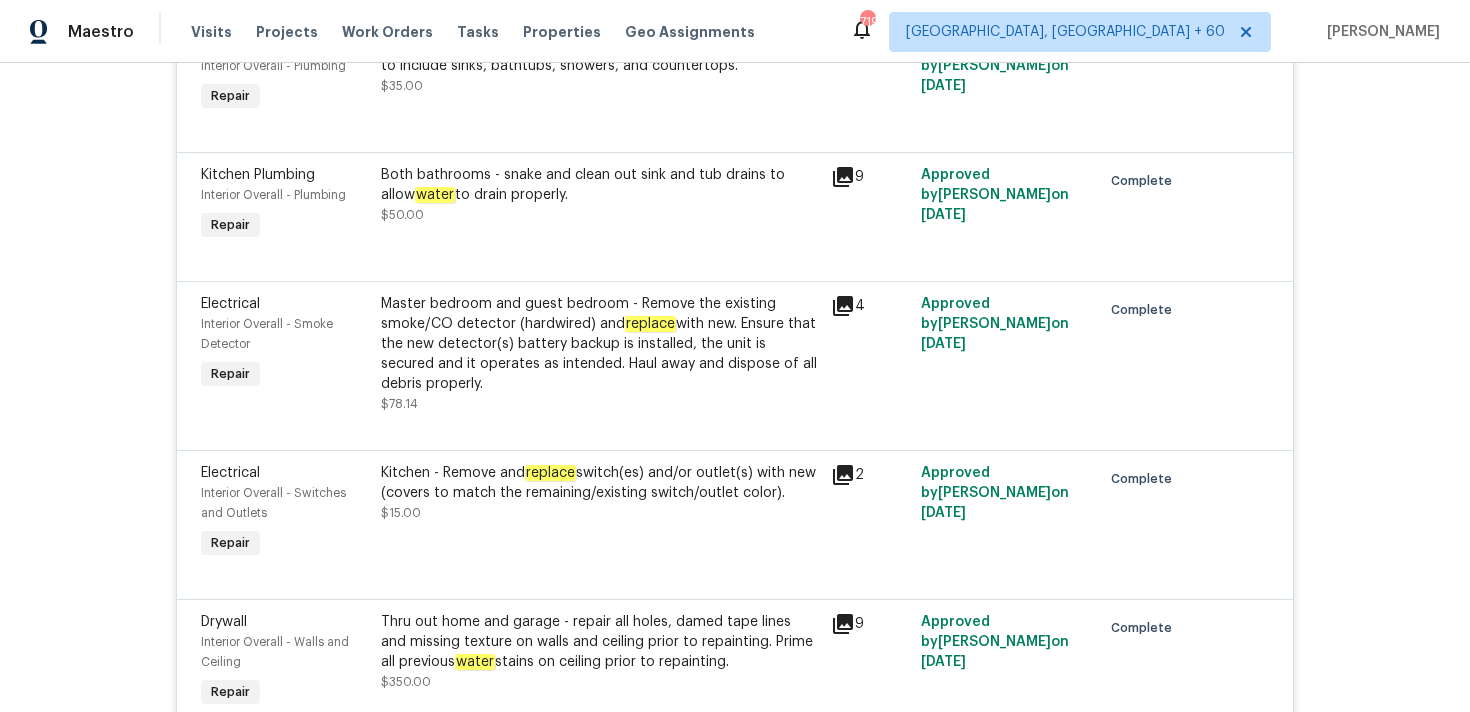 scroll, scrollTop: 4199, scrollLeft: 0, axis: vertical 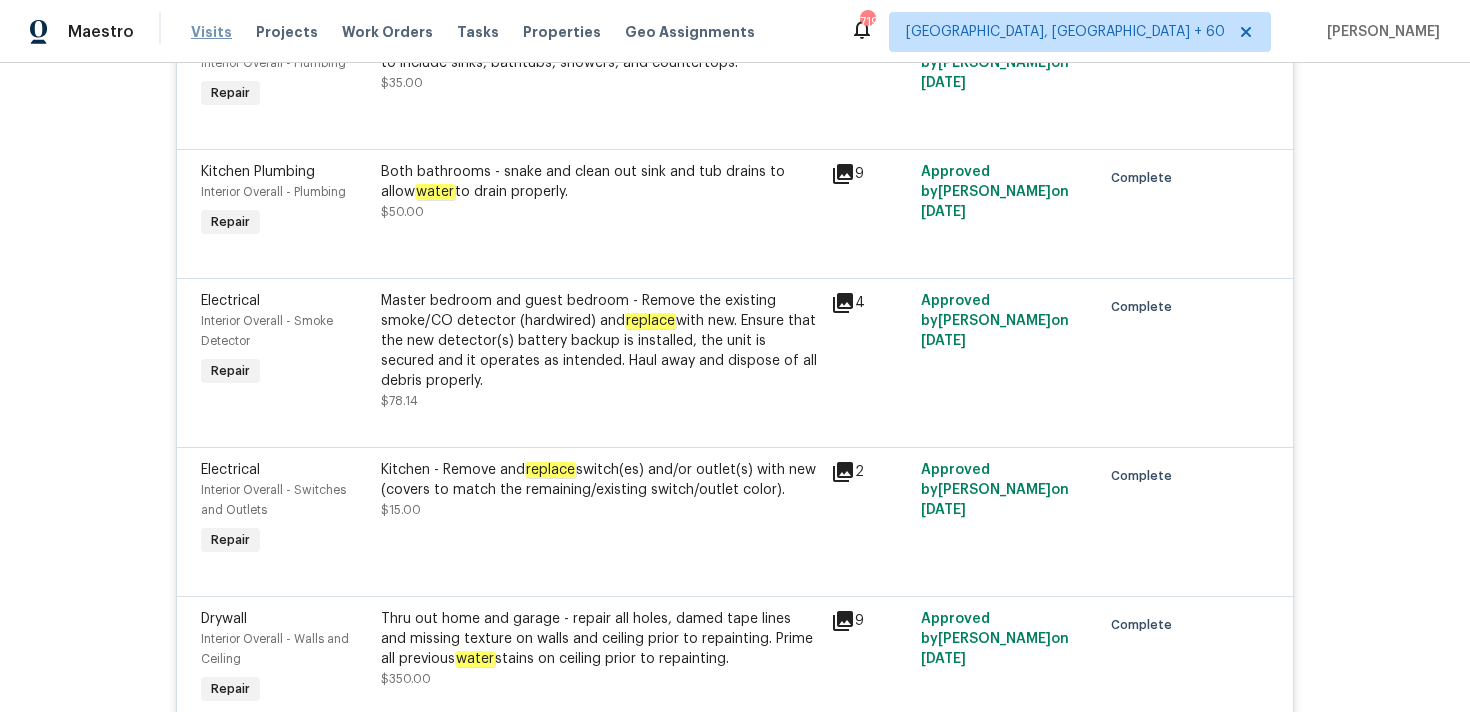 click on "Visits" at bounding box center [211, 32] 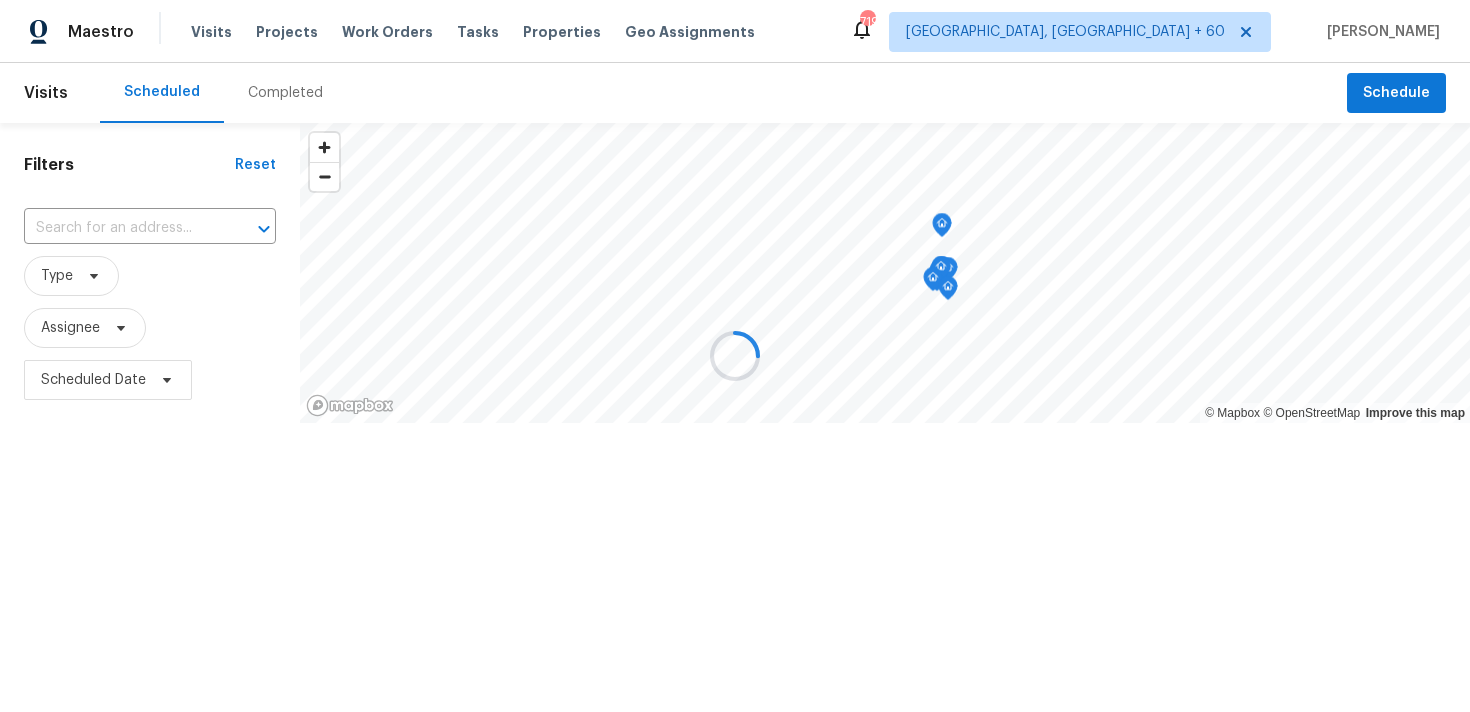 click at bounding box center (735, 356) 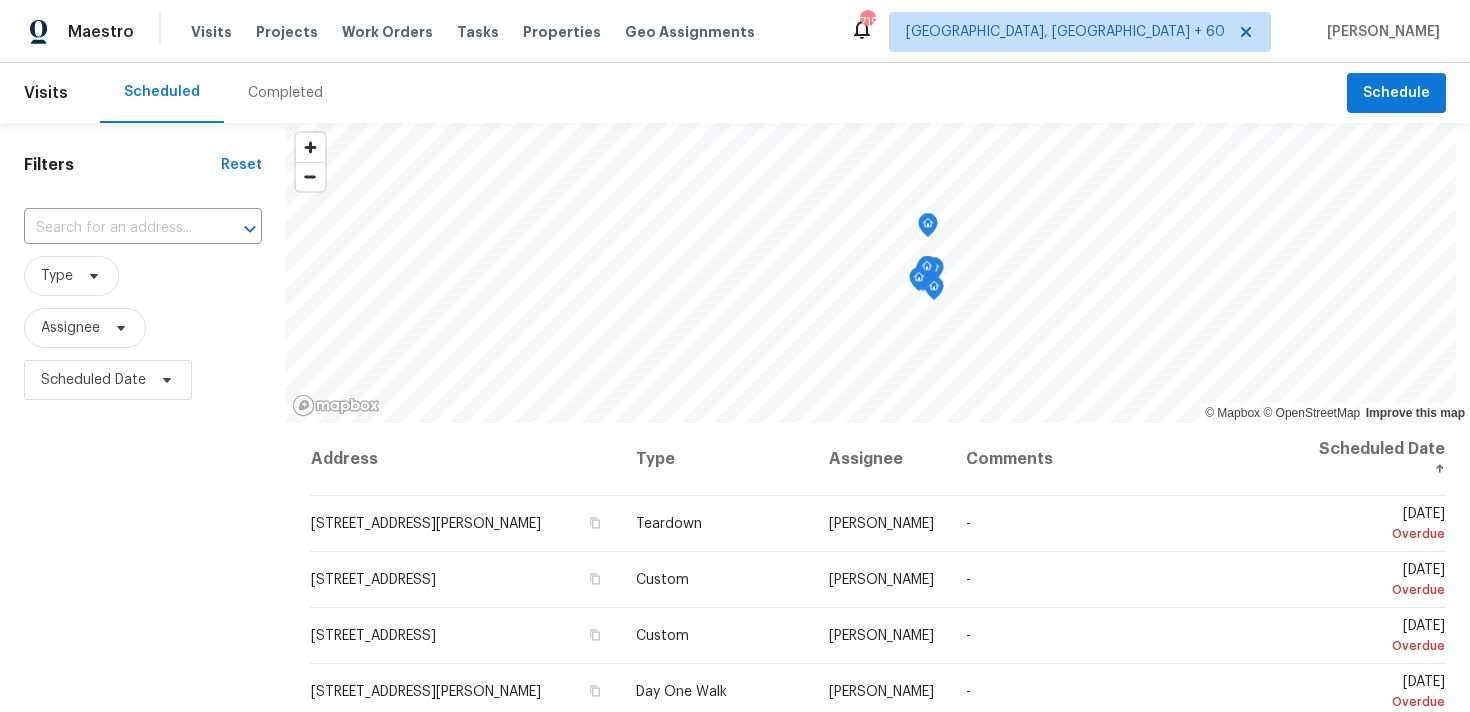 click on "Completed" at bounding box center [285, 93] 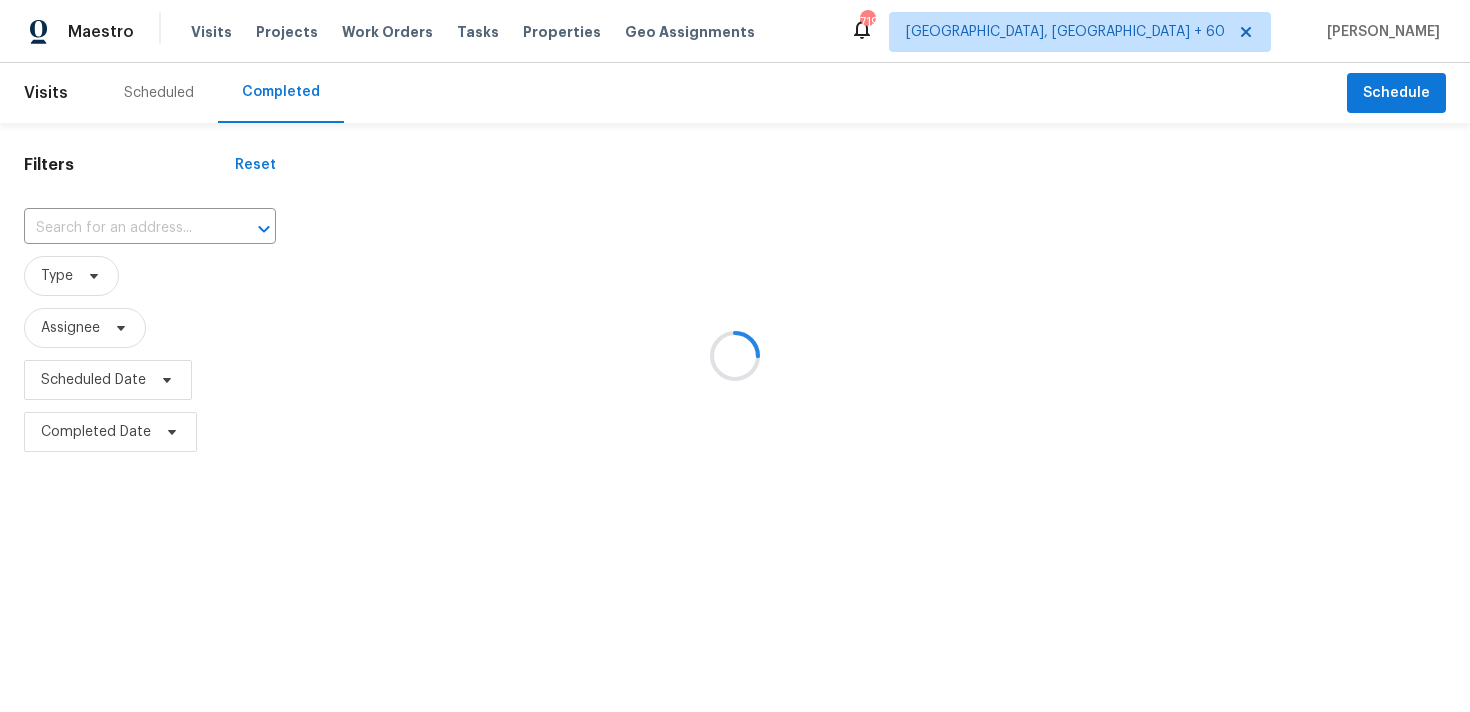 click at bounding box center [735, 356] 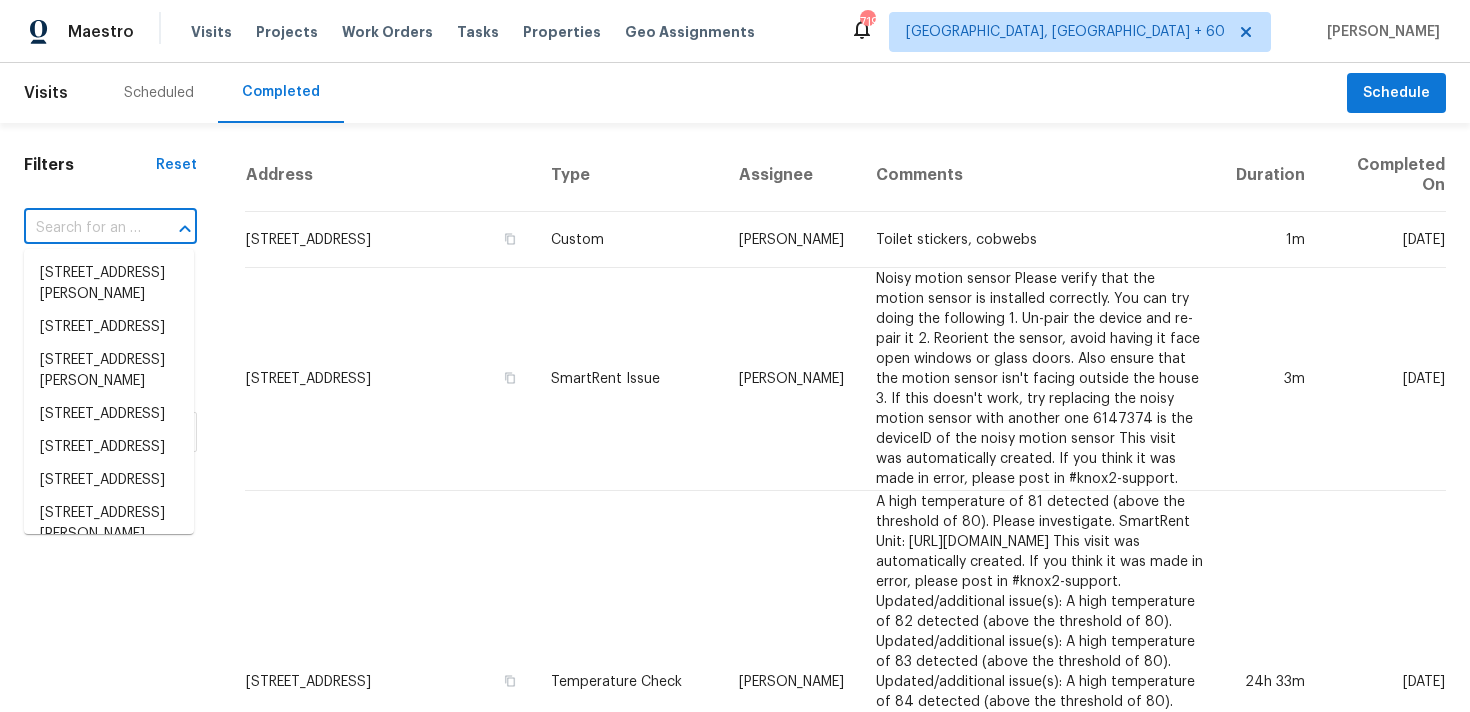 click at bounding box center (82, 228) 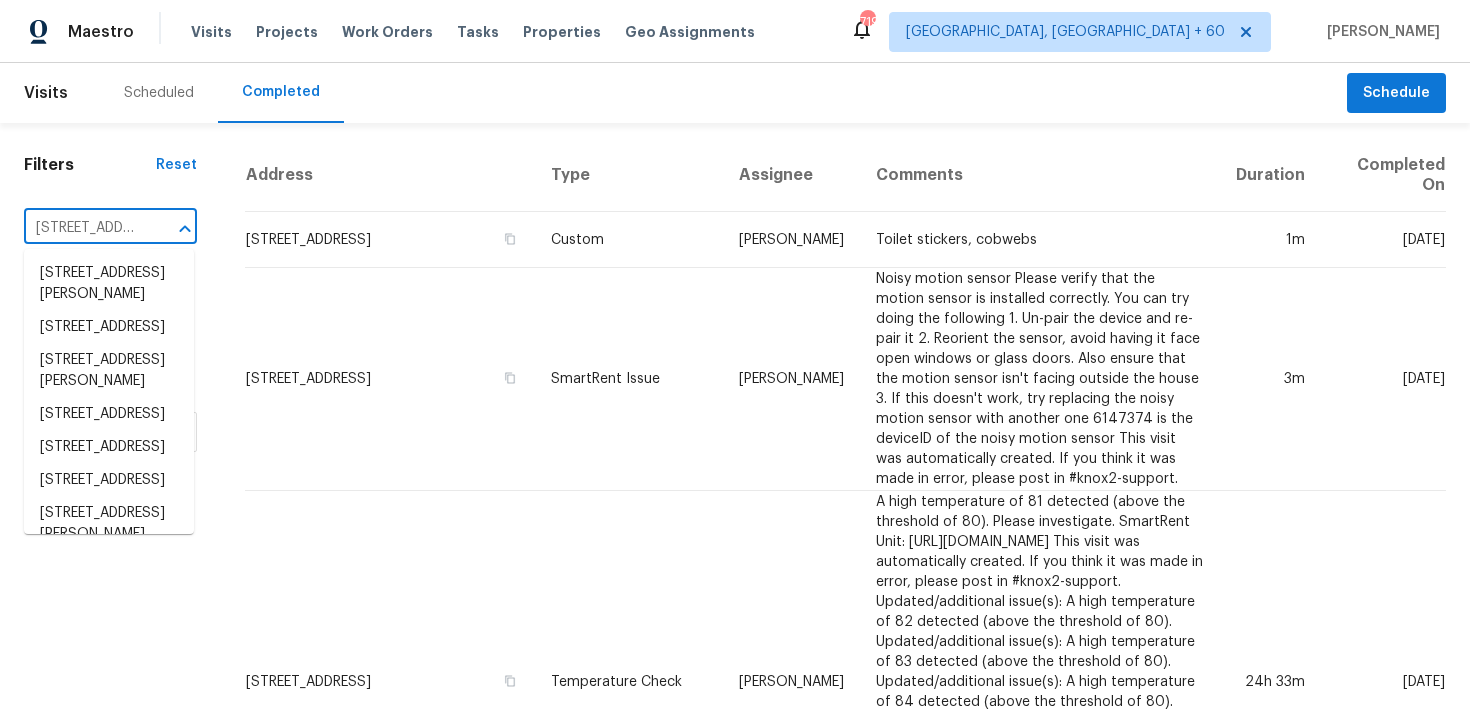 scroll, scrollTop: 0, scrollLeft: 151, axis: horizontal 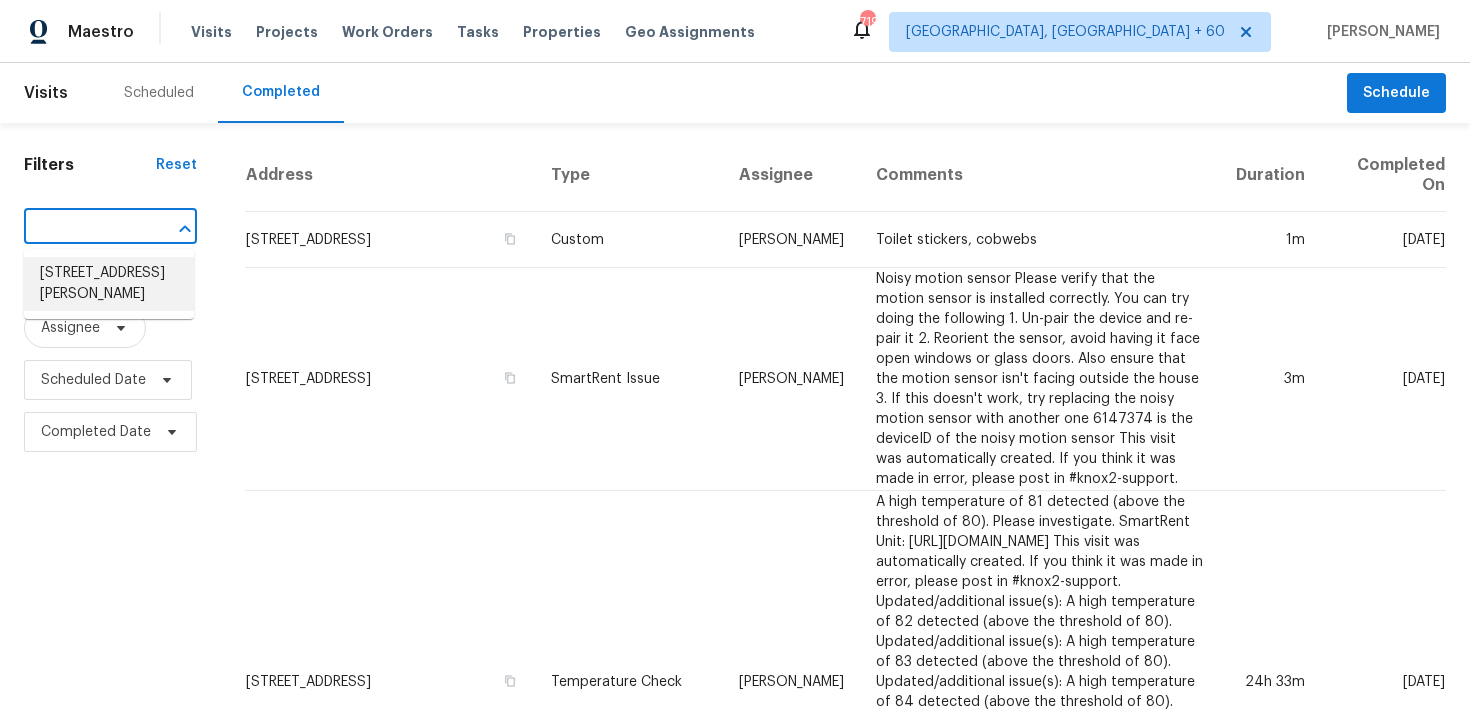 click on "[STREET_ADDRESS][PERSON_NAME]" at bounding box center [109, 284] 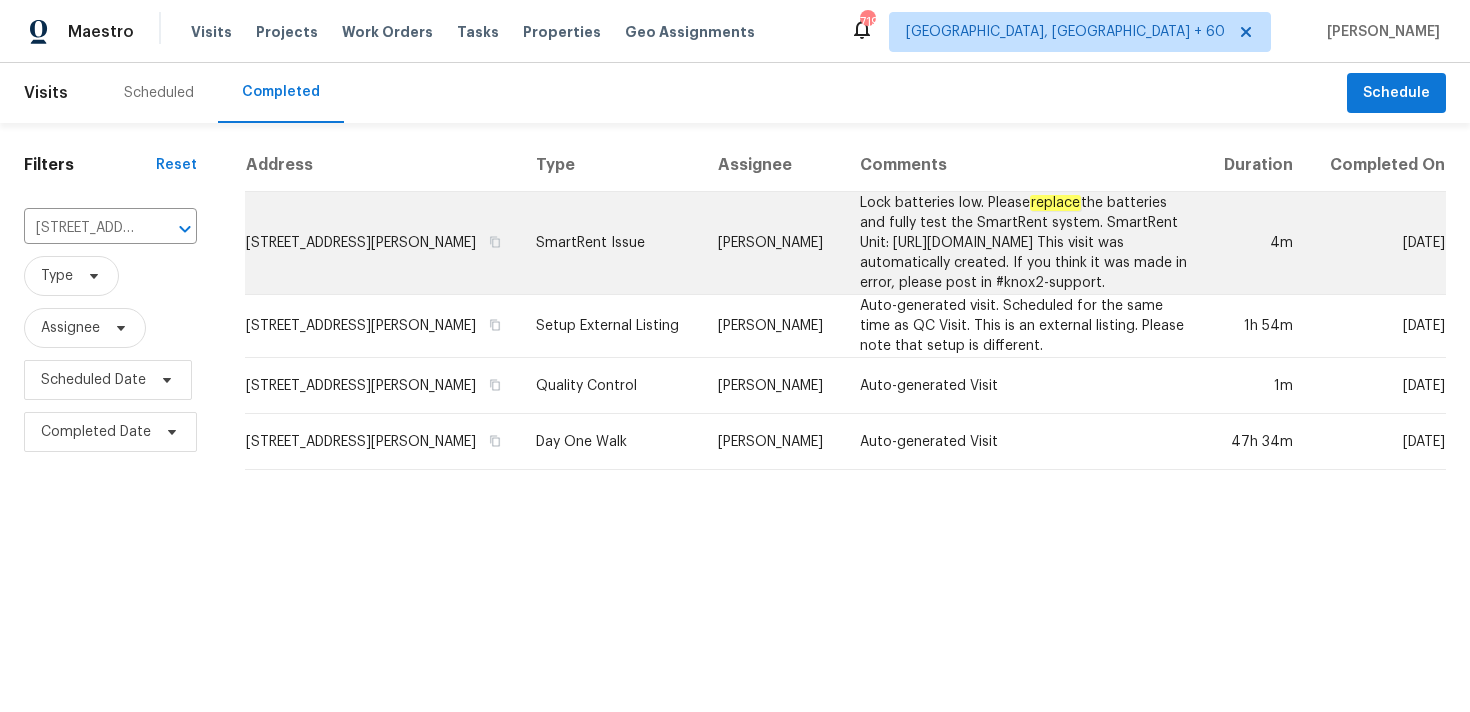 click on "SmartRent Issue" at bounding box center (611, 243) 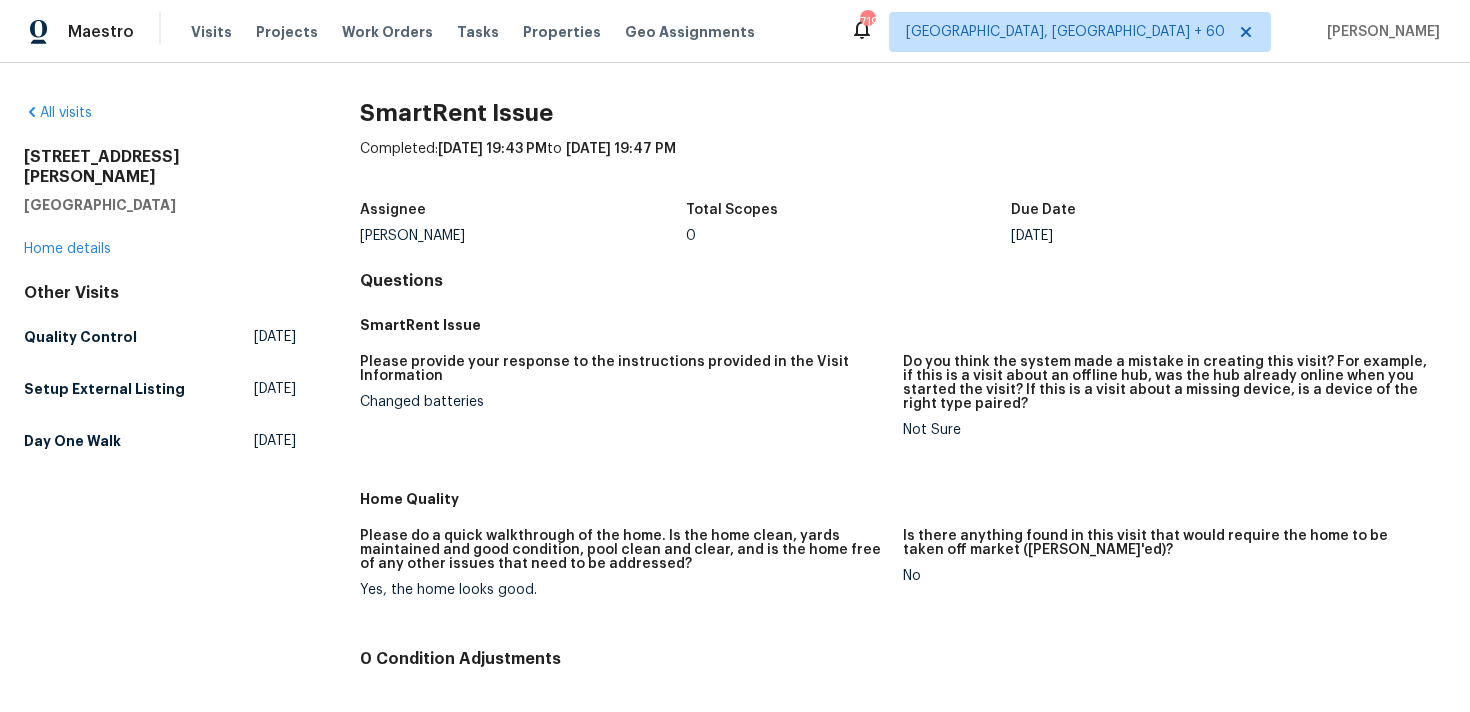 click on "[STREET_ADDRESS][PERSON_NAME] Home details" at bounding box center (160, 203) 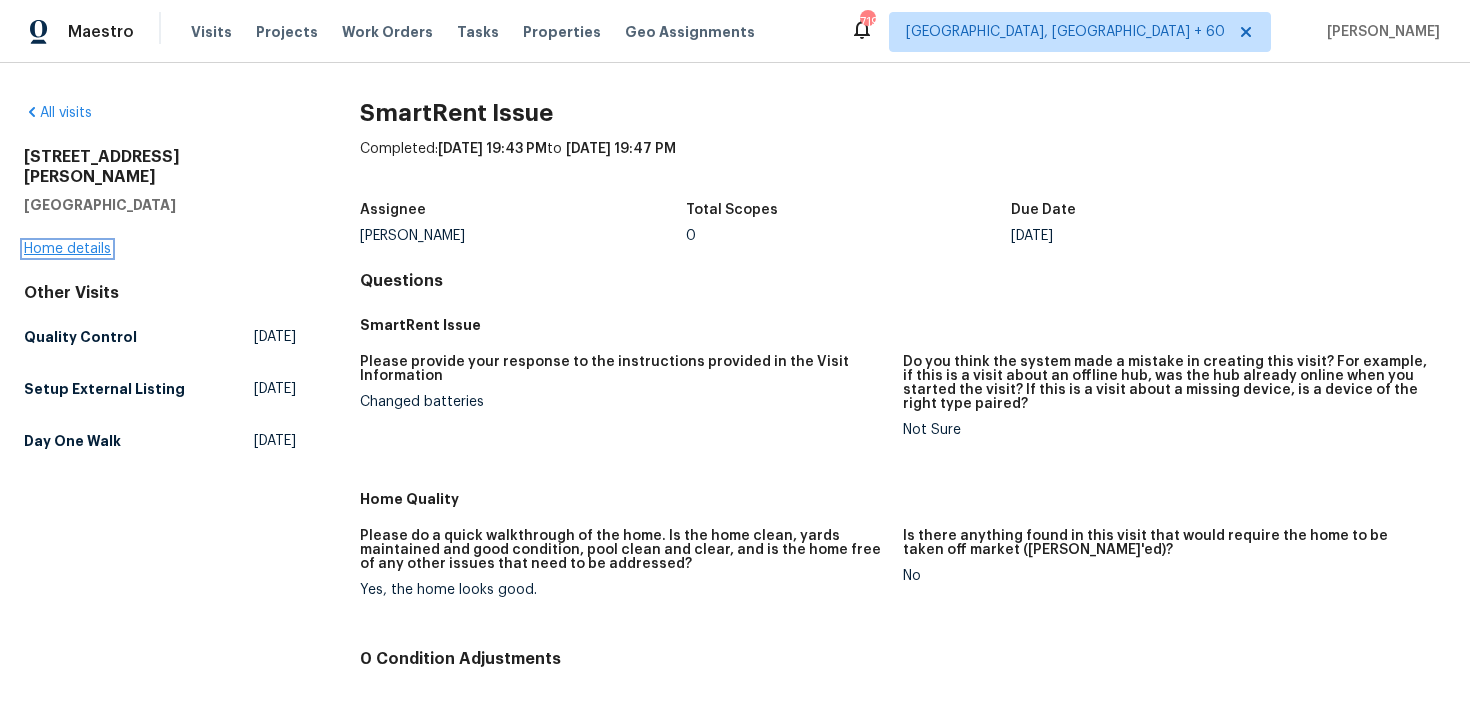 click on "Home details" at bounding box center (67, 249) 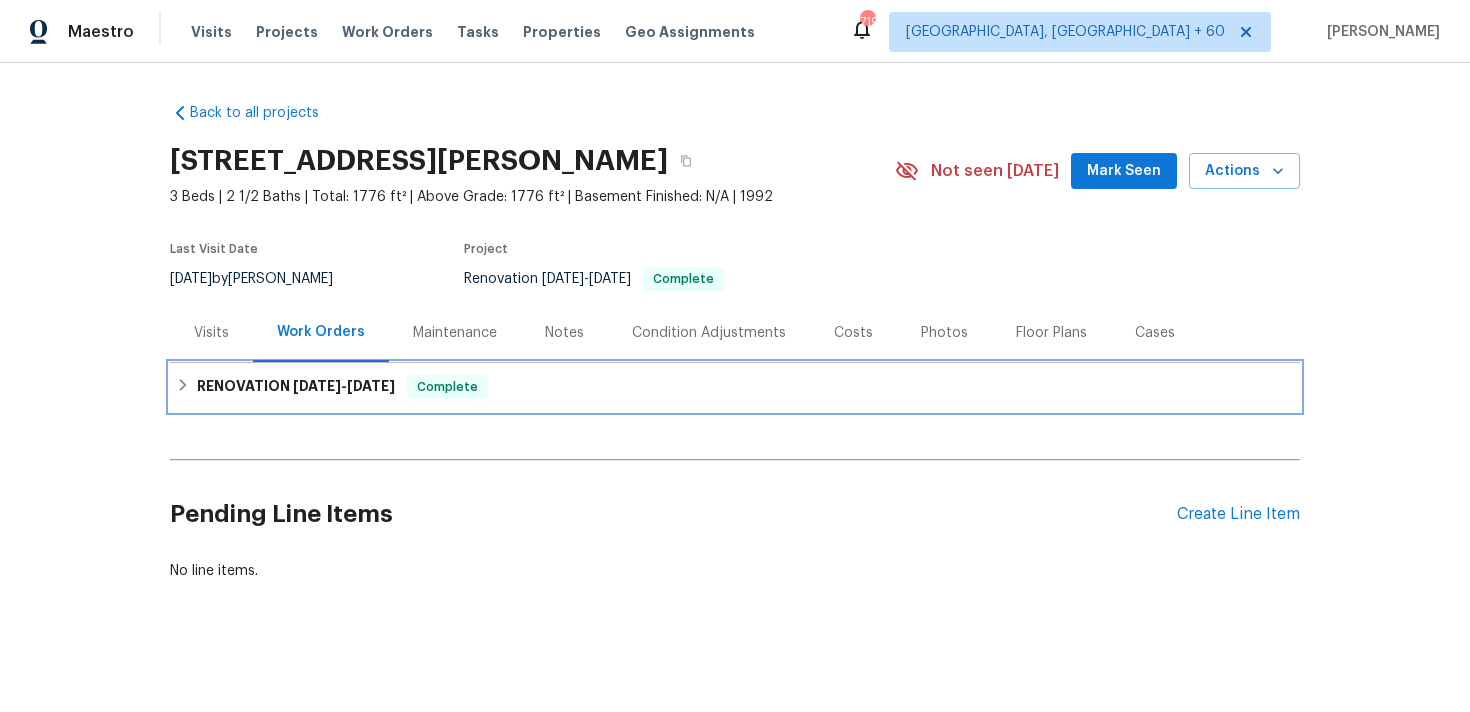 click on "RENOVATION   [DATE]  -  [DATE] Complete" at bounding box center (735, 387) 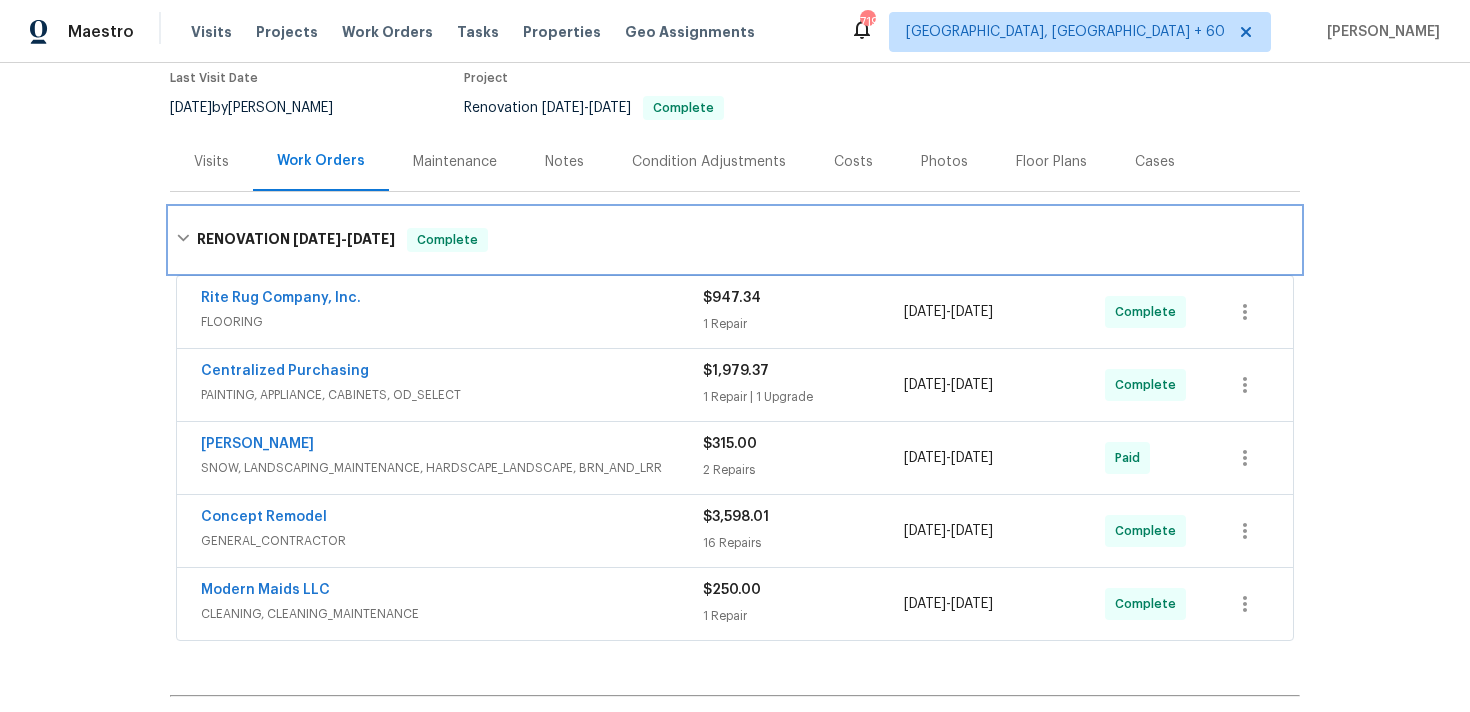 scroll, scrollTop: 260, scrollLeft: 0, axis: vertical 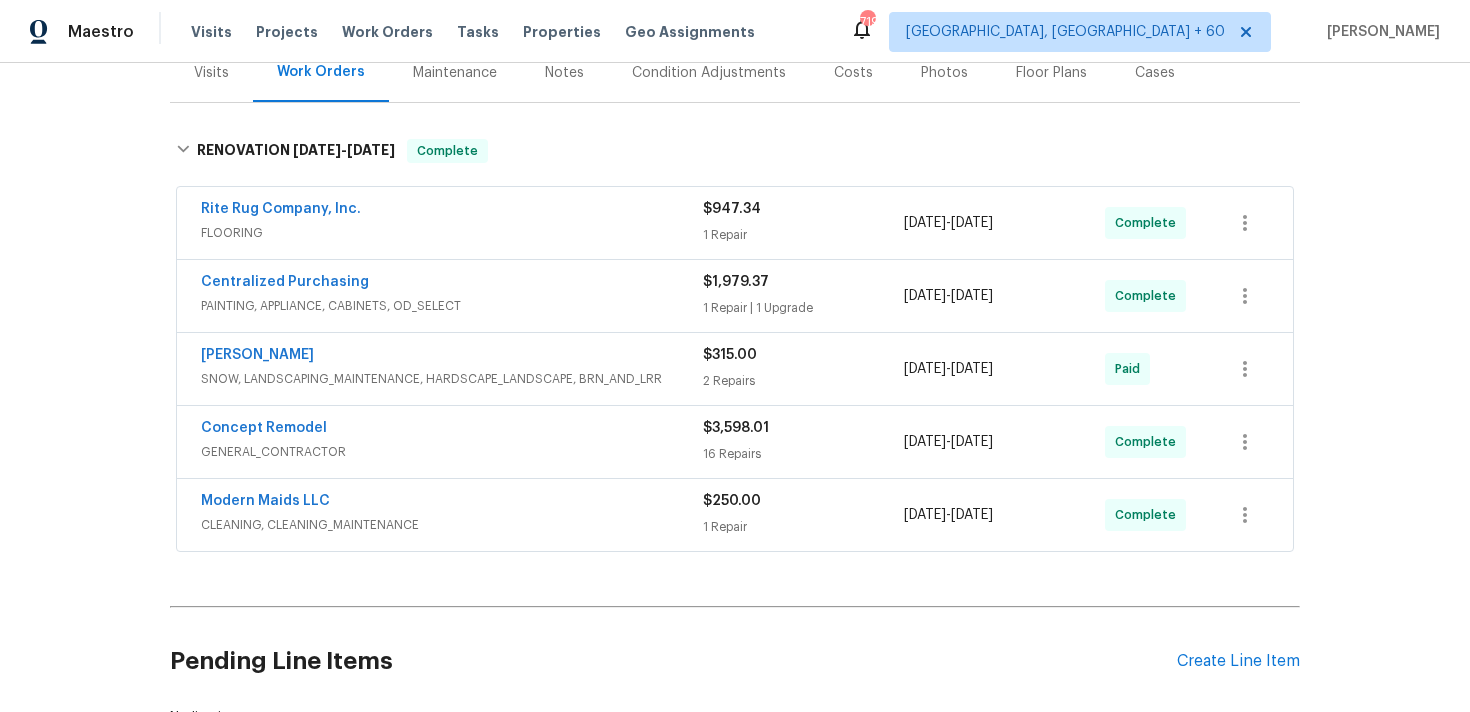 click on "$250.00 1 Repair" at bounding box center (803, 515) 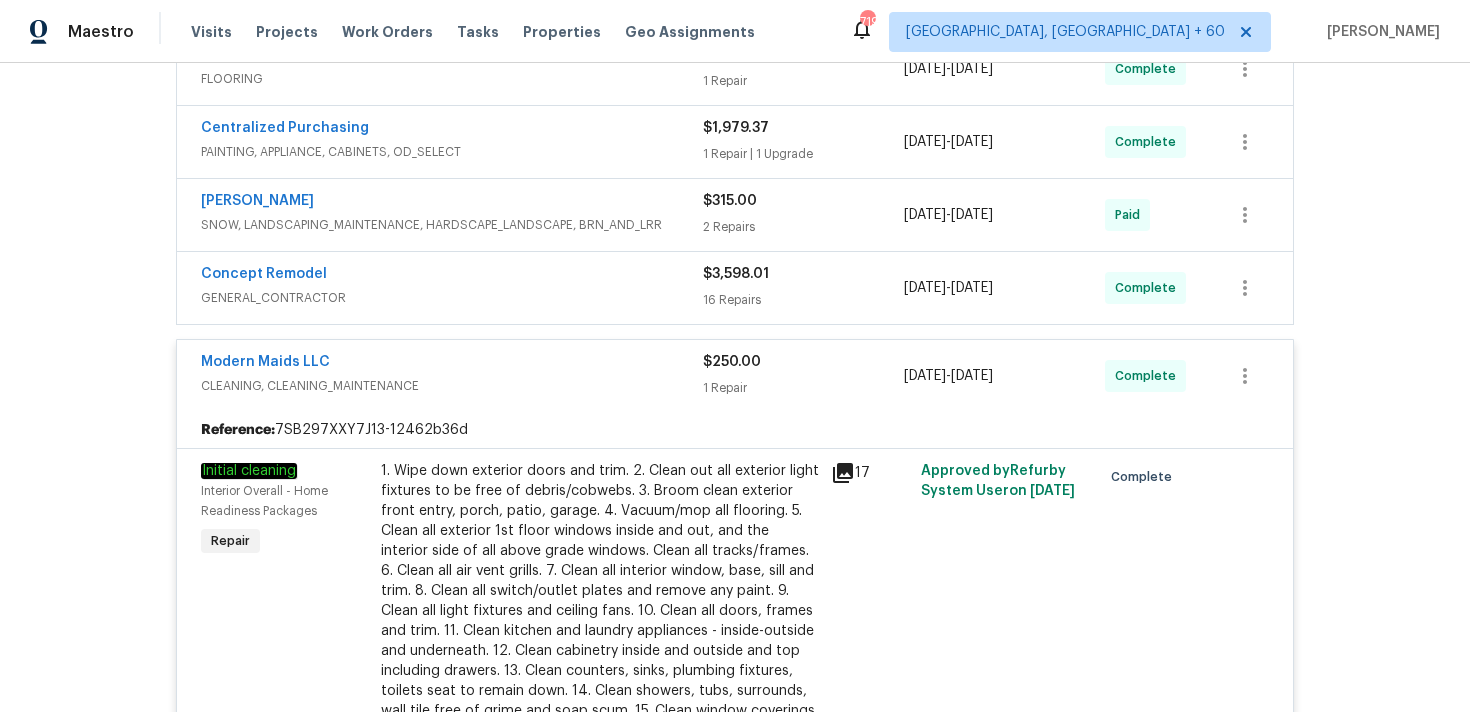 scroll, scrollTop: 433, scrollLeft: 0, axis: vertical 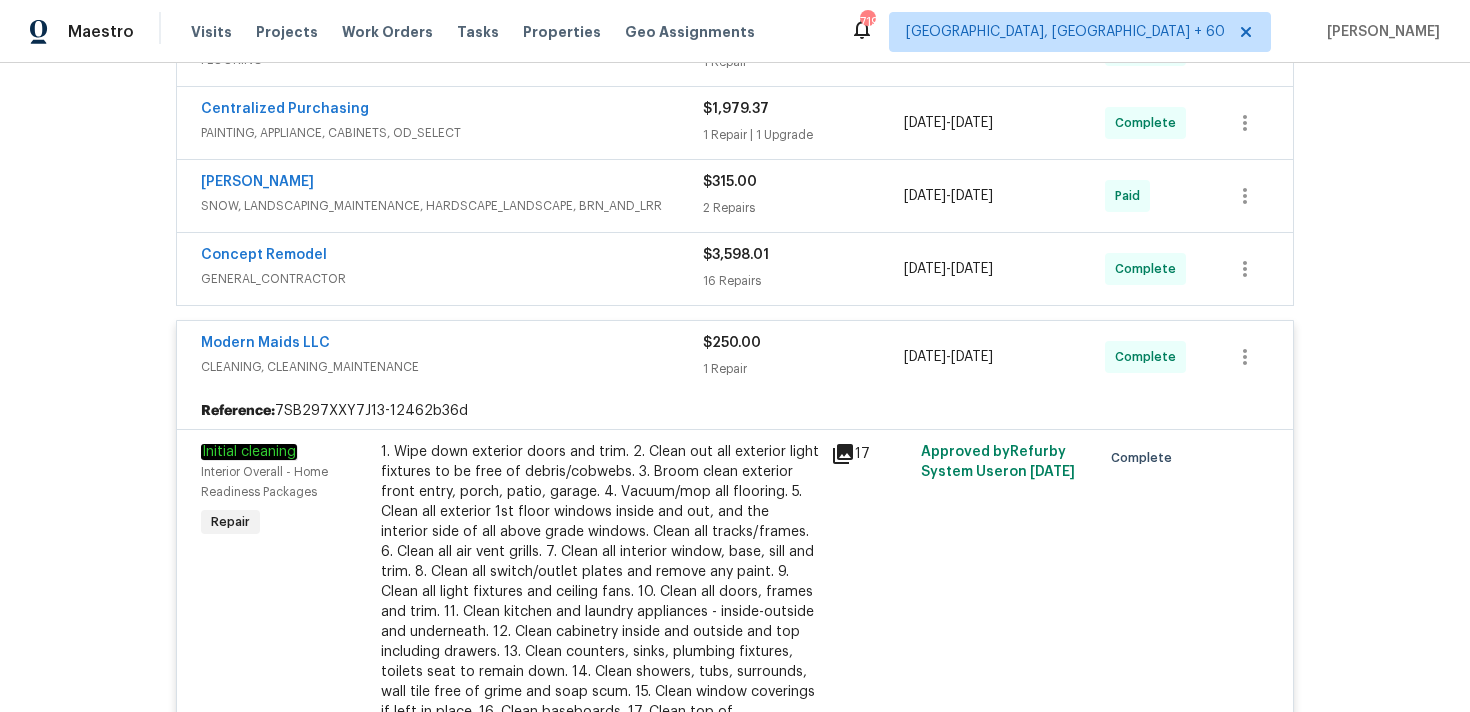 click on "16 Repairs" at bounding box center (803, 281) 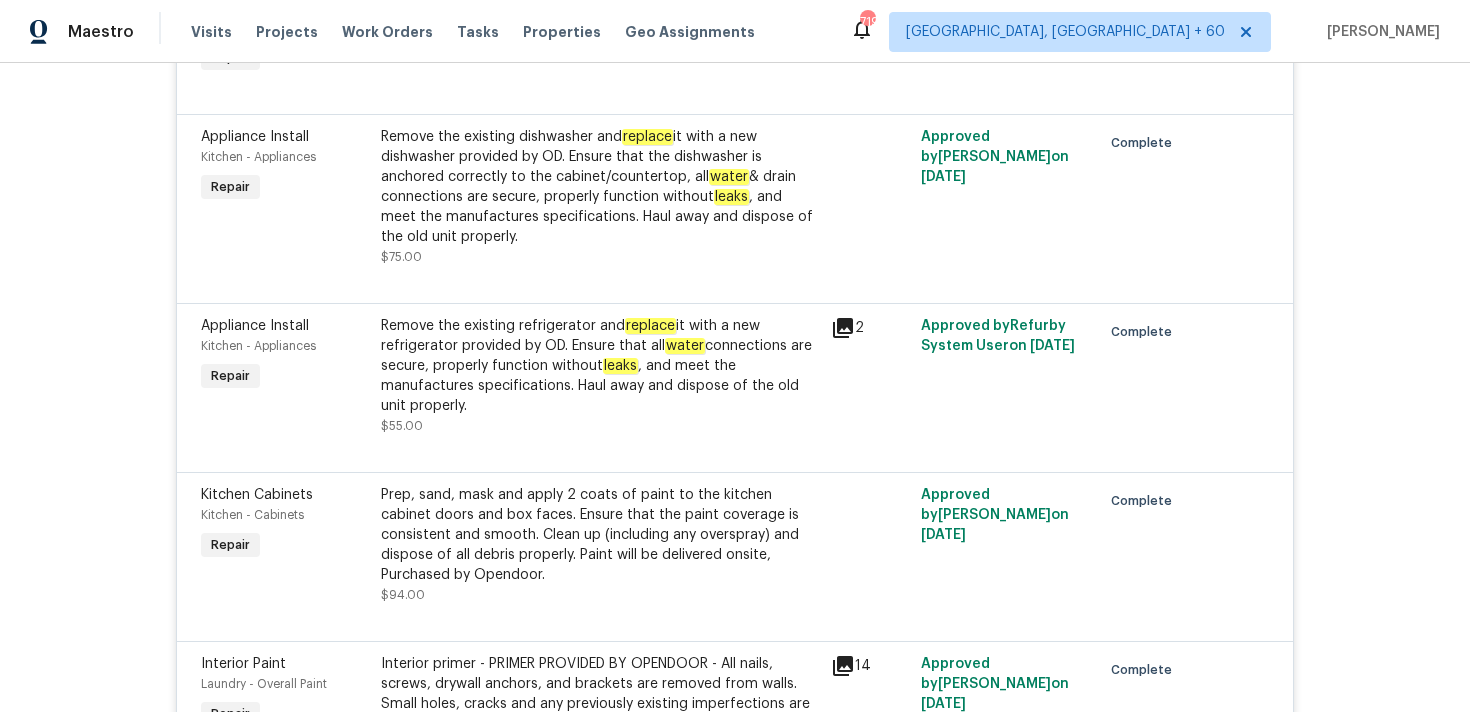 scroll, scrollTop: 2406, scrollLeft: 0, axis: vertical 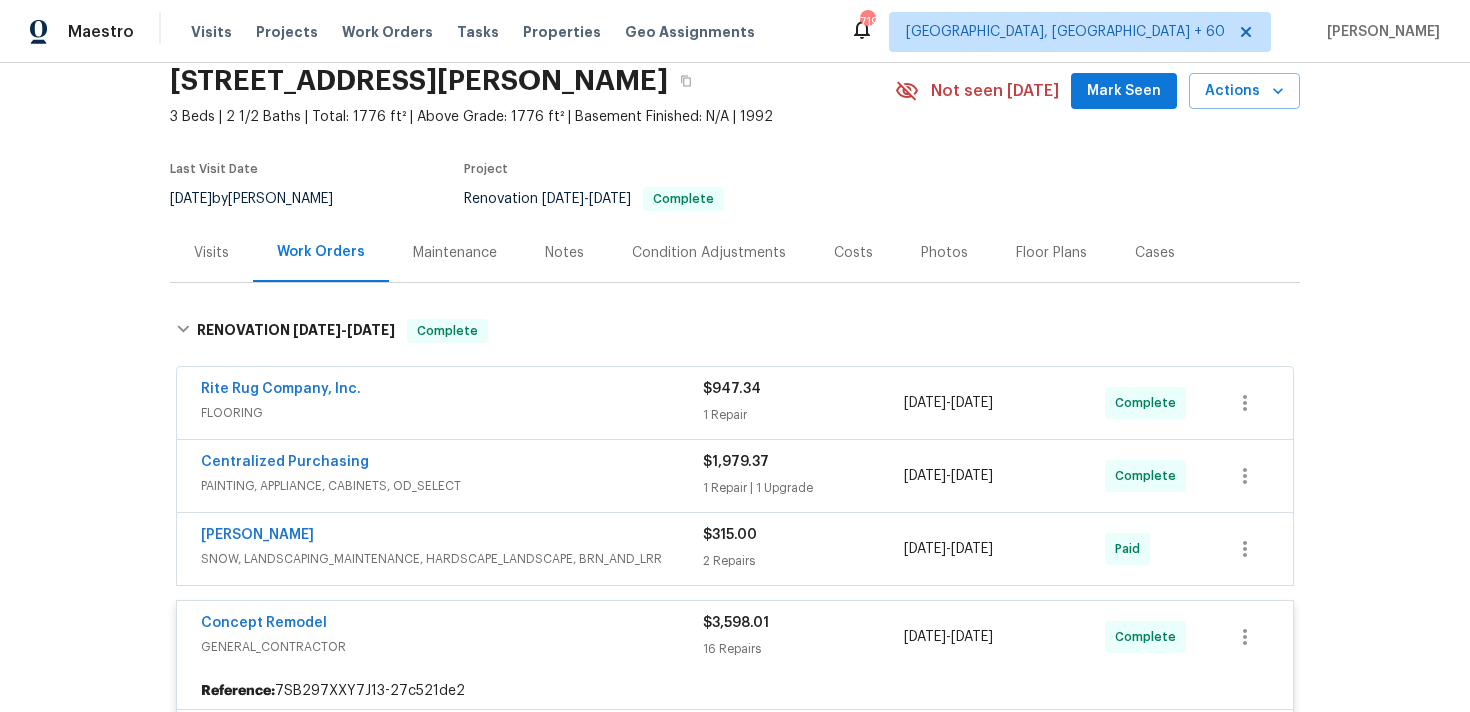 click on "2 Repairs" at bounding box center (803, 561) 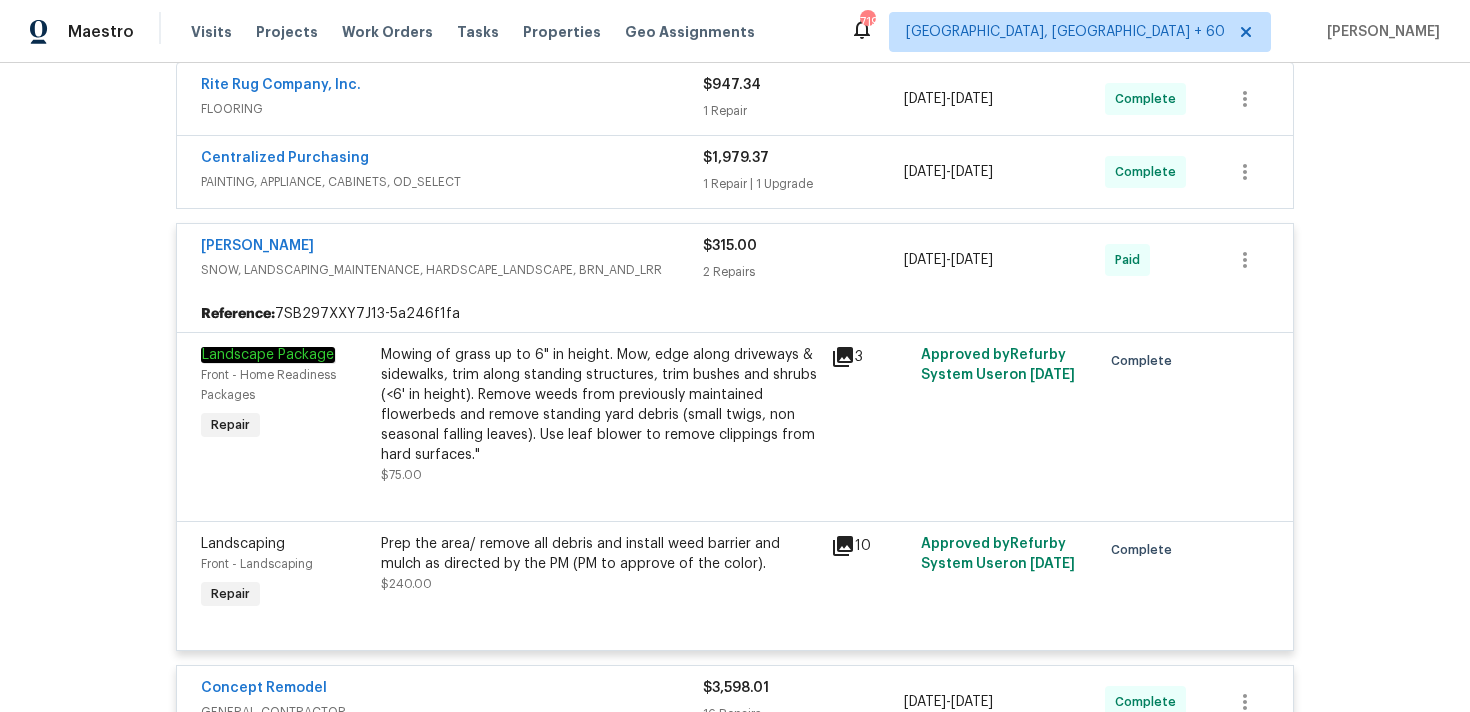 scroll, scrollTop: 354, scrollLeft: 0, axis: vertical 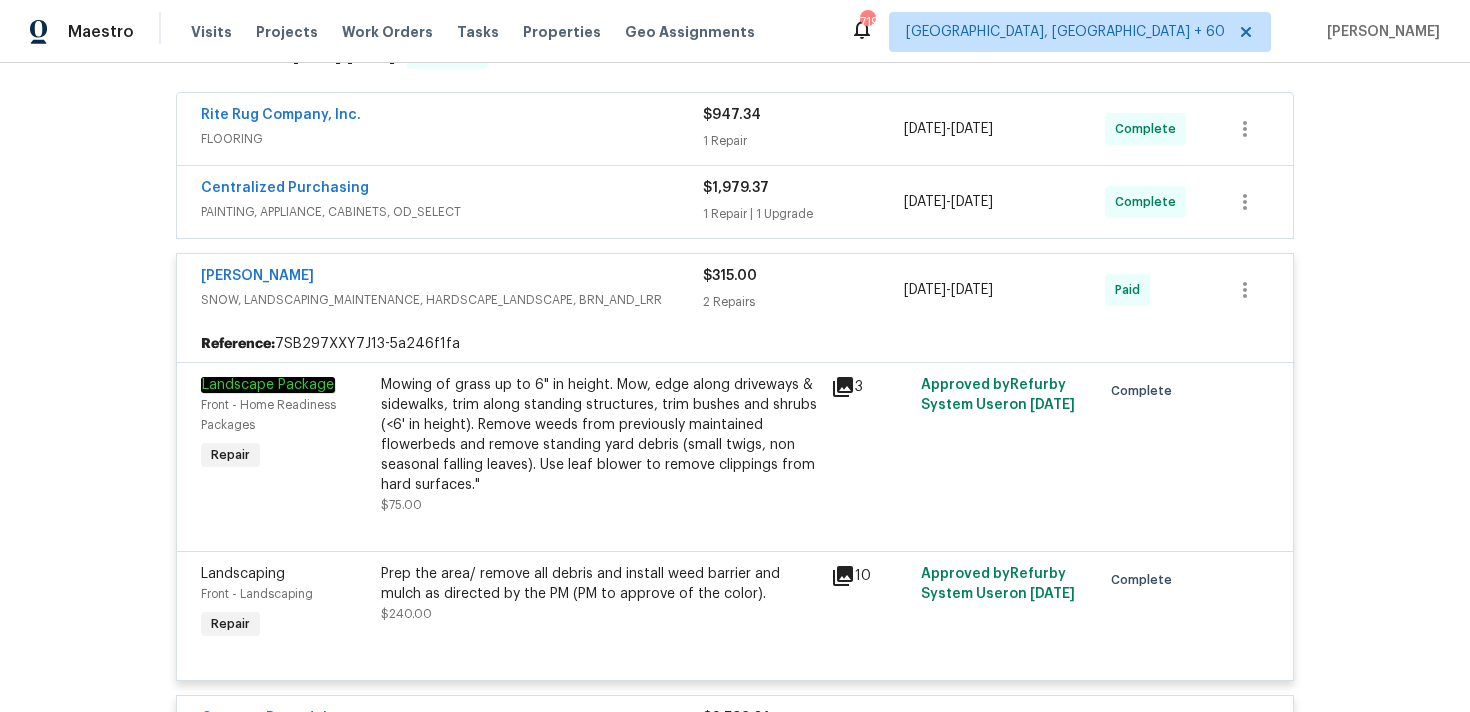 click on "1 Repair | 1 Upgrade" at bounding box center (803, 214) 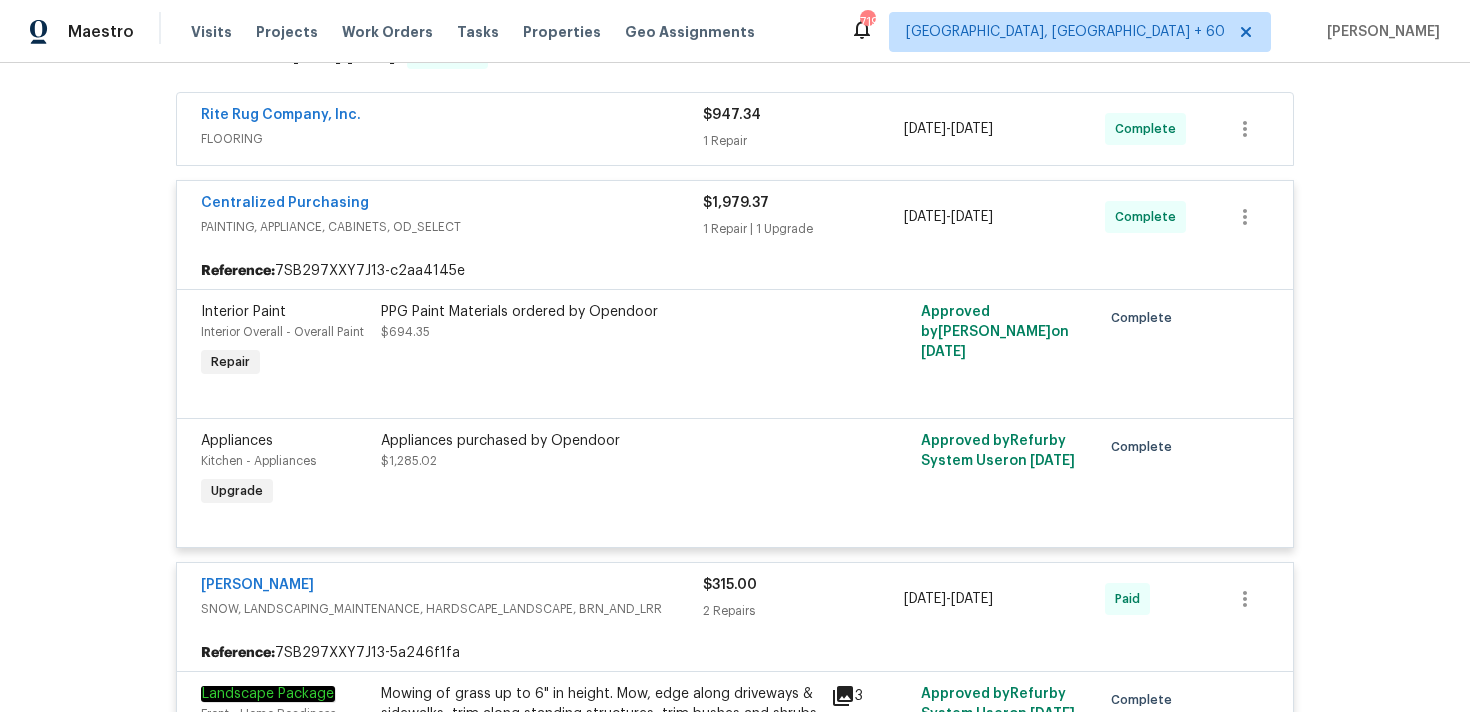 click on "1 Repair" at bounding box center (803, 141) 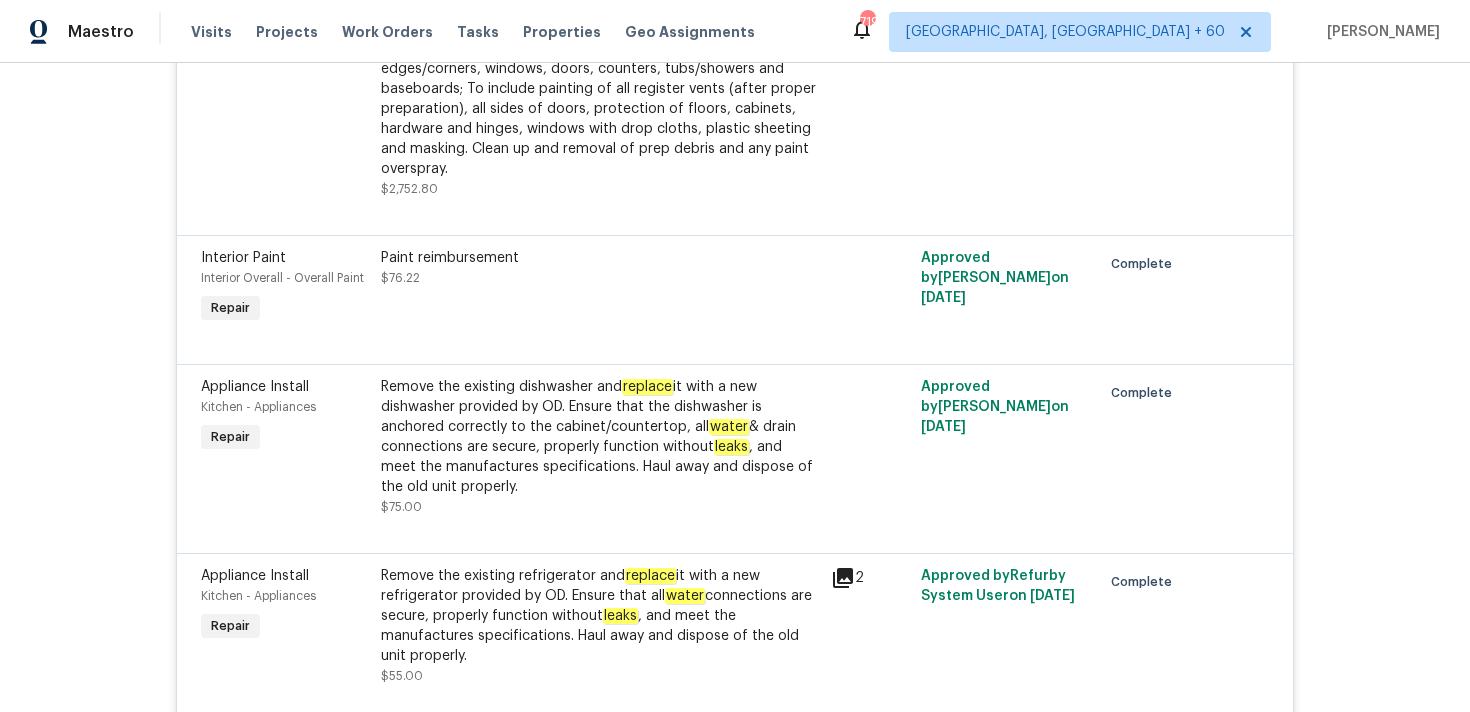 scroll, scrollTop: 4727, scrollLeft: 0, axis: vertical 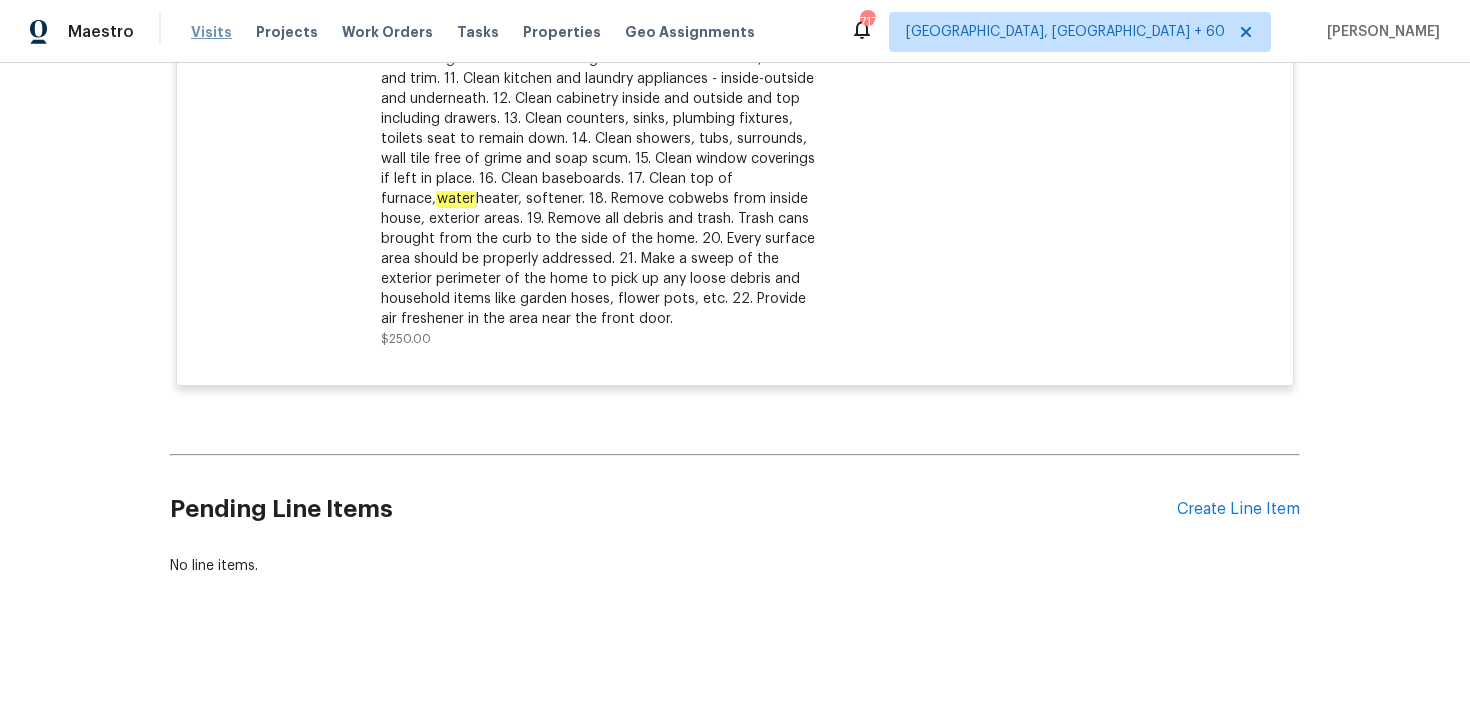 click on "Visits" at bounding box center [211, 32] 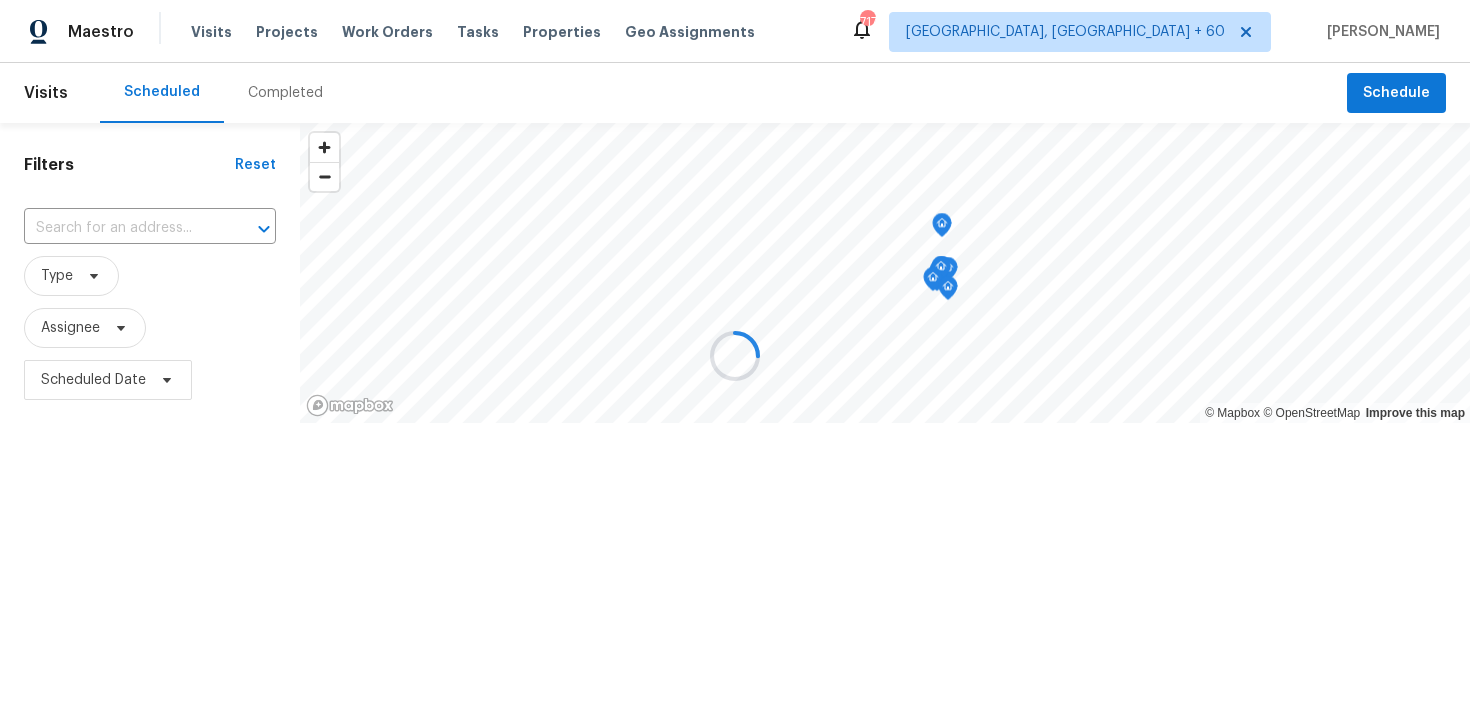 click at bounding box center (735, 356) 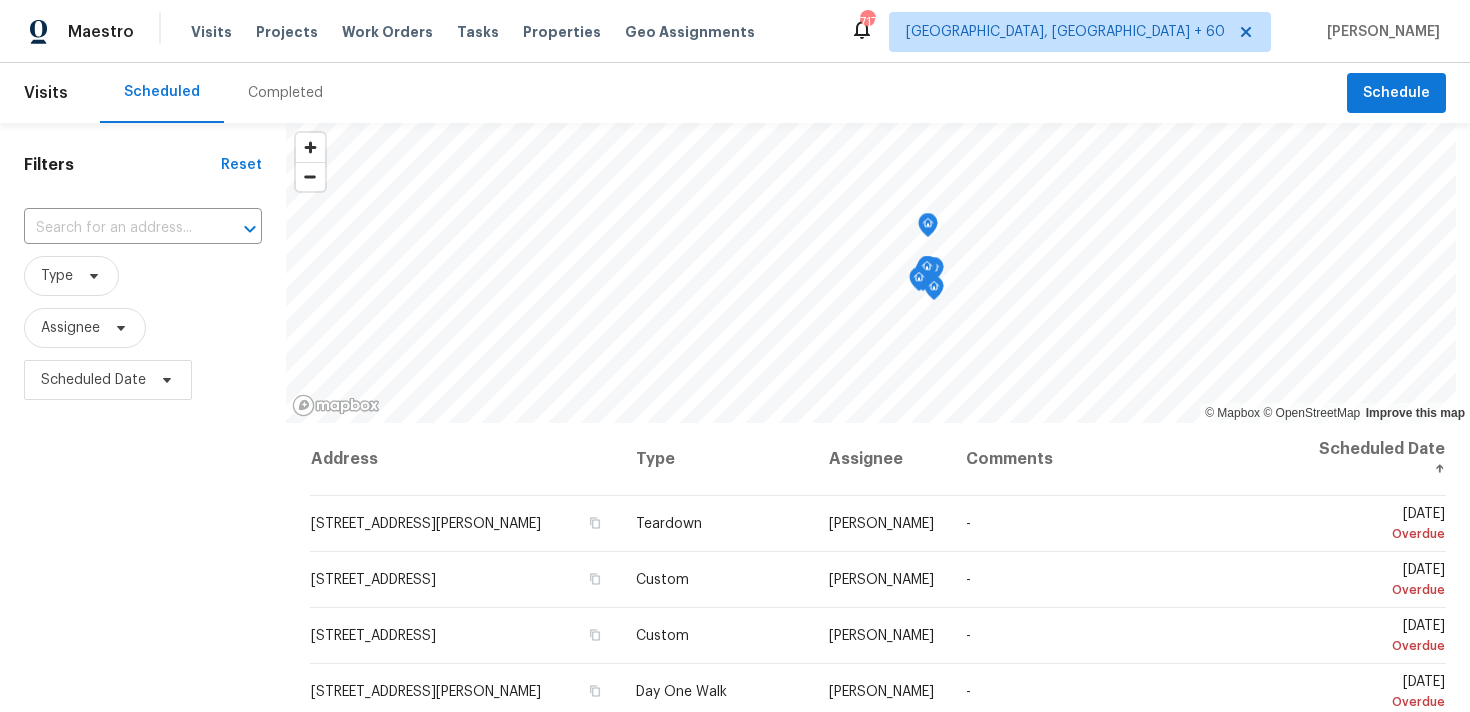 click on "Completed" at bounding box center [285, 93] 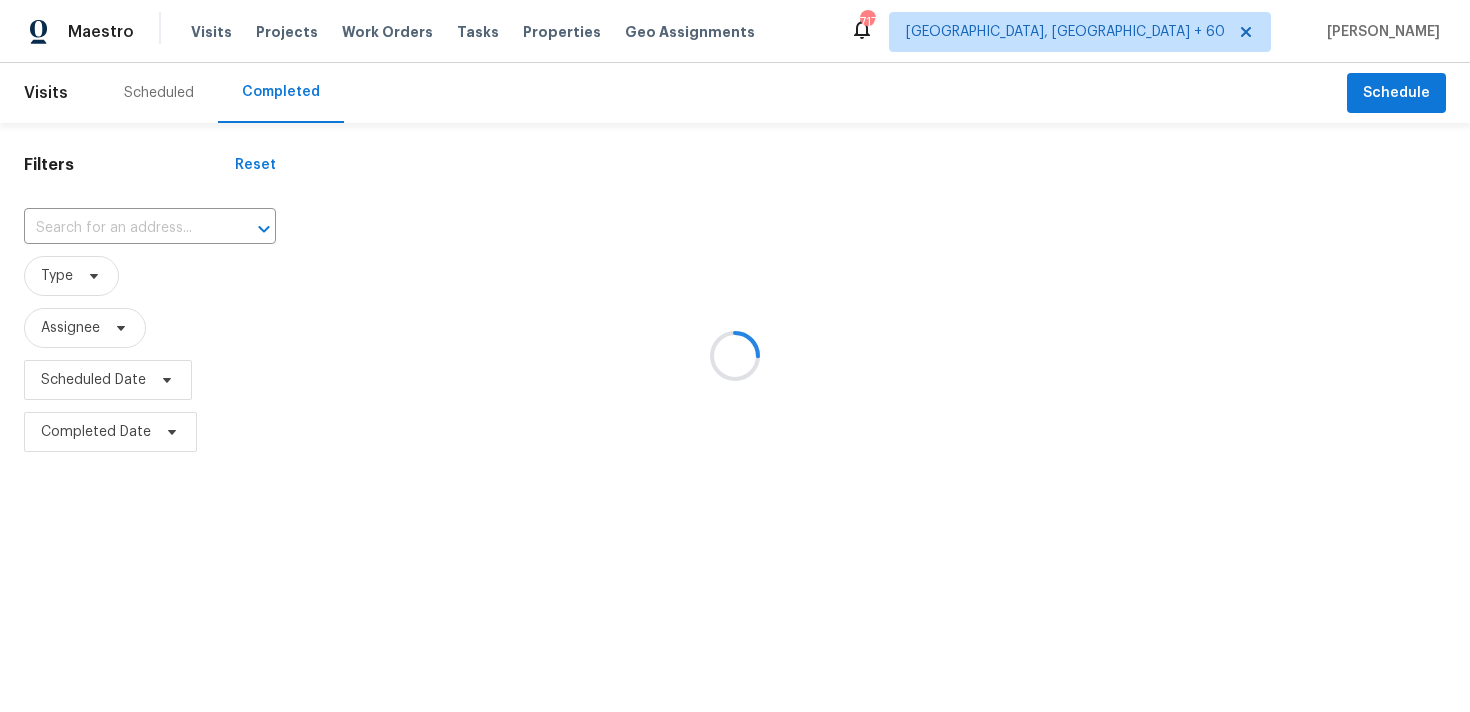 click at bounding box center [735, 356] 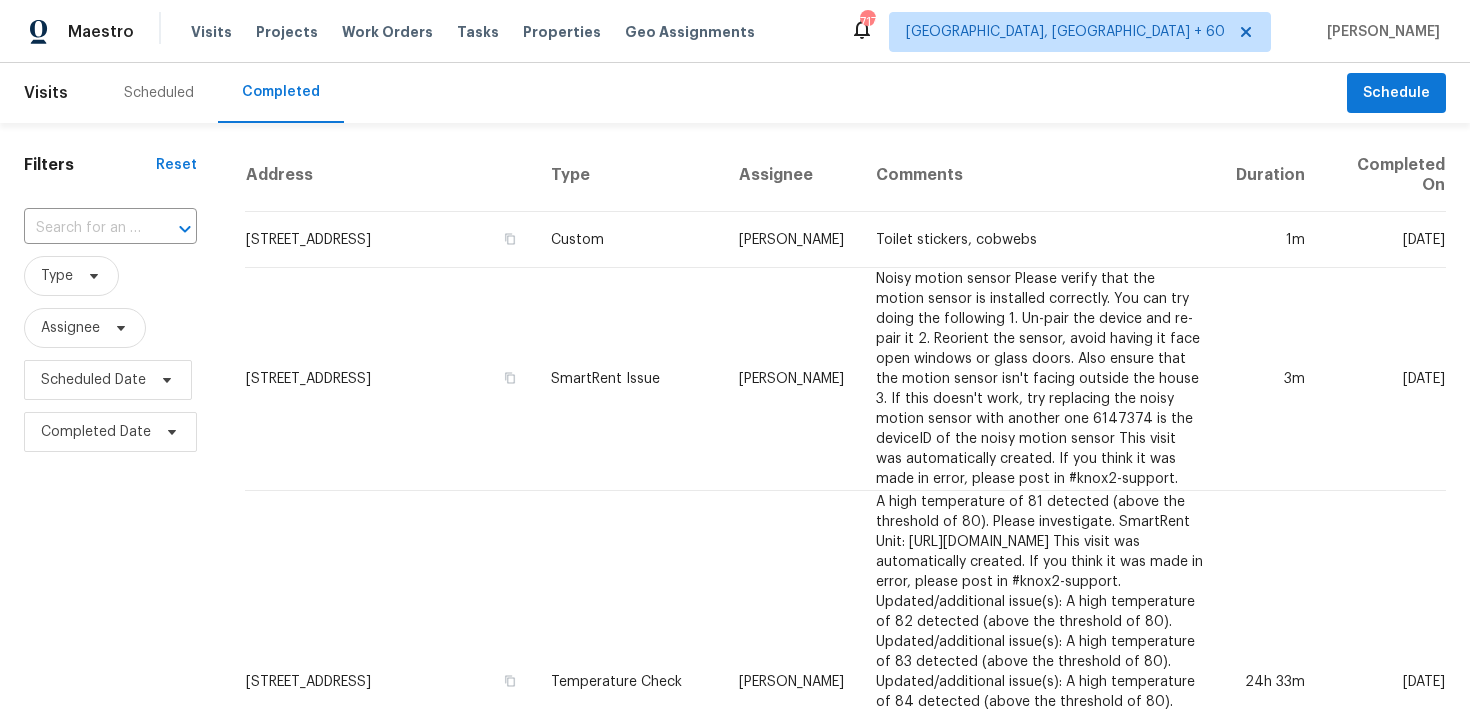 click on "​" at bounding box center (110, 228) 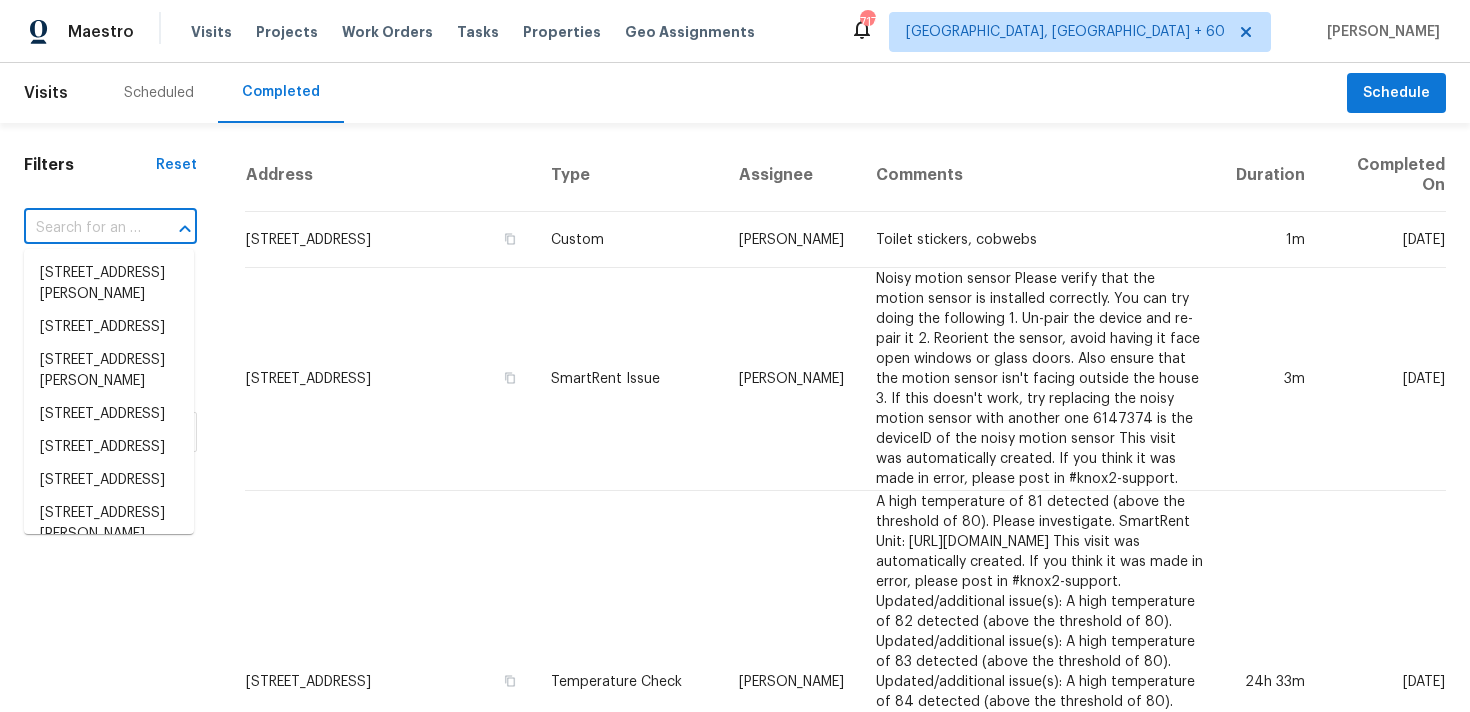 paste on "[STREET_ADDRESS]" 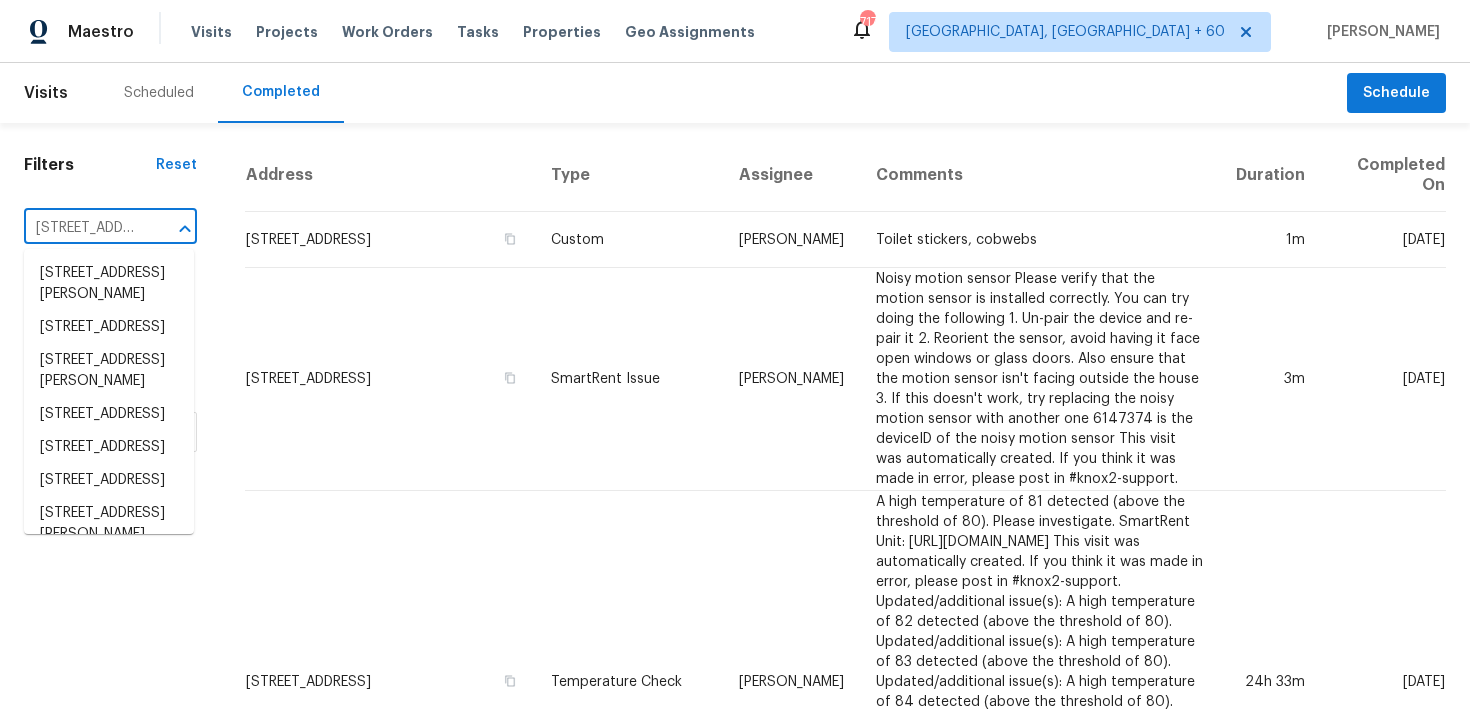 scroll, scrollTop: 0, scrollLeft: 153, axis: horizontal 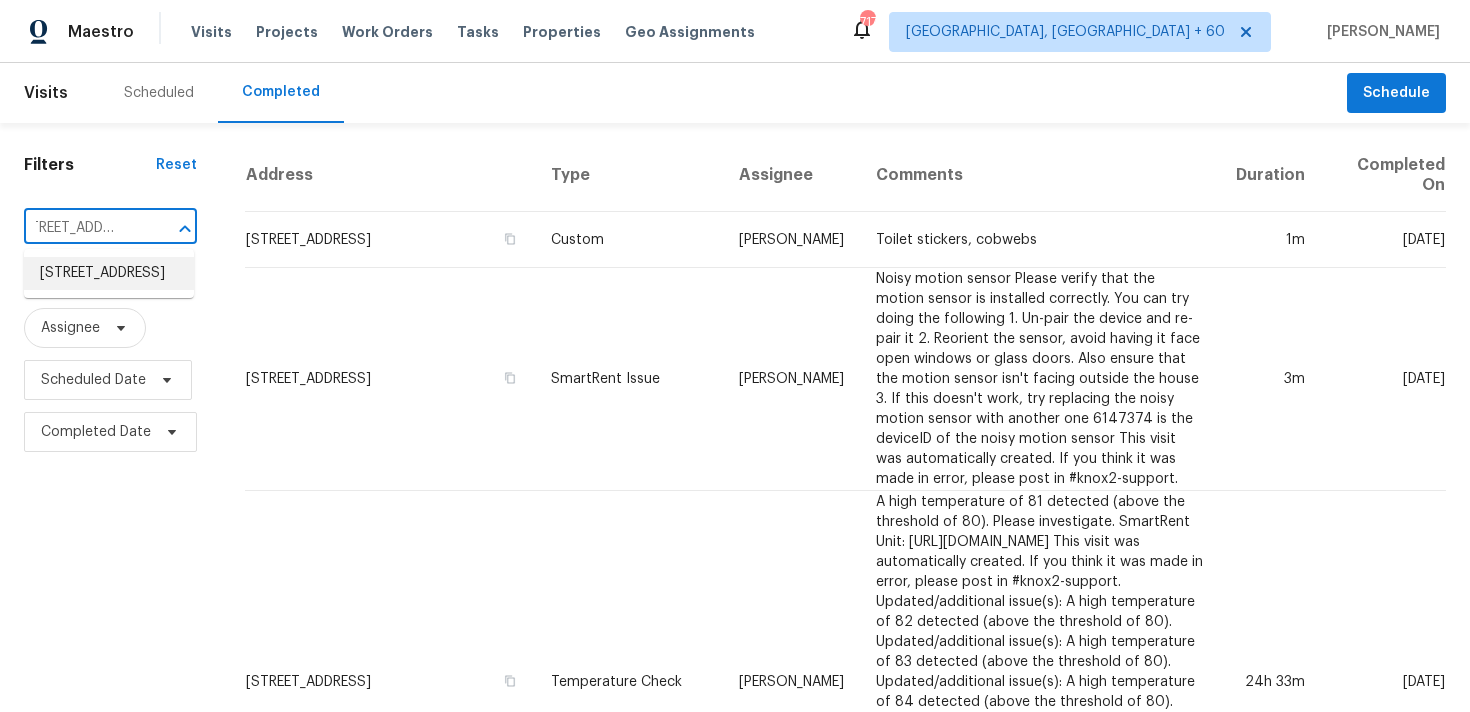 click on "[STREET_ADDRESS]" at bounding box center (109, 273) 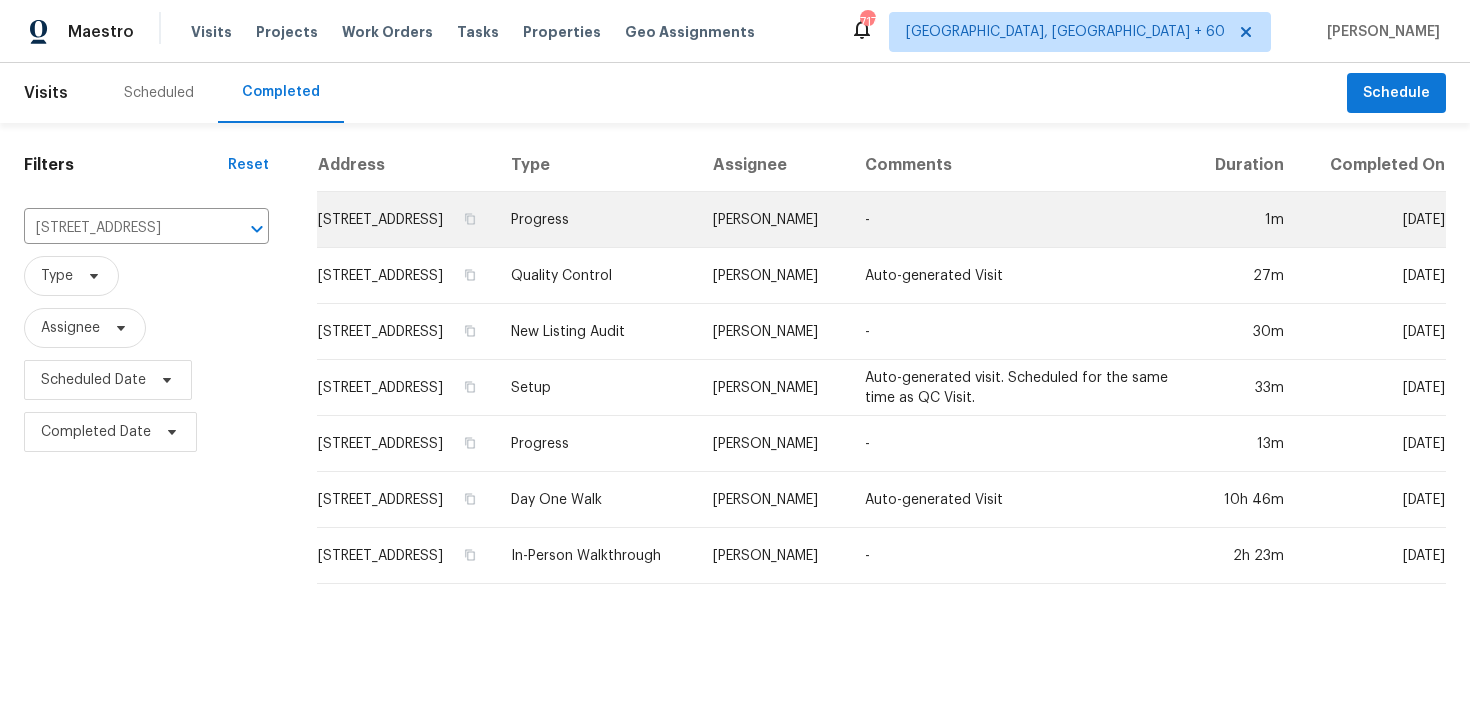 click on "Progress" at bounding box center (596, 220) 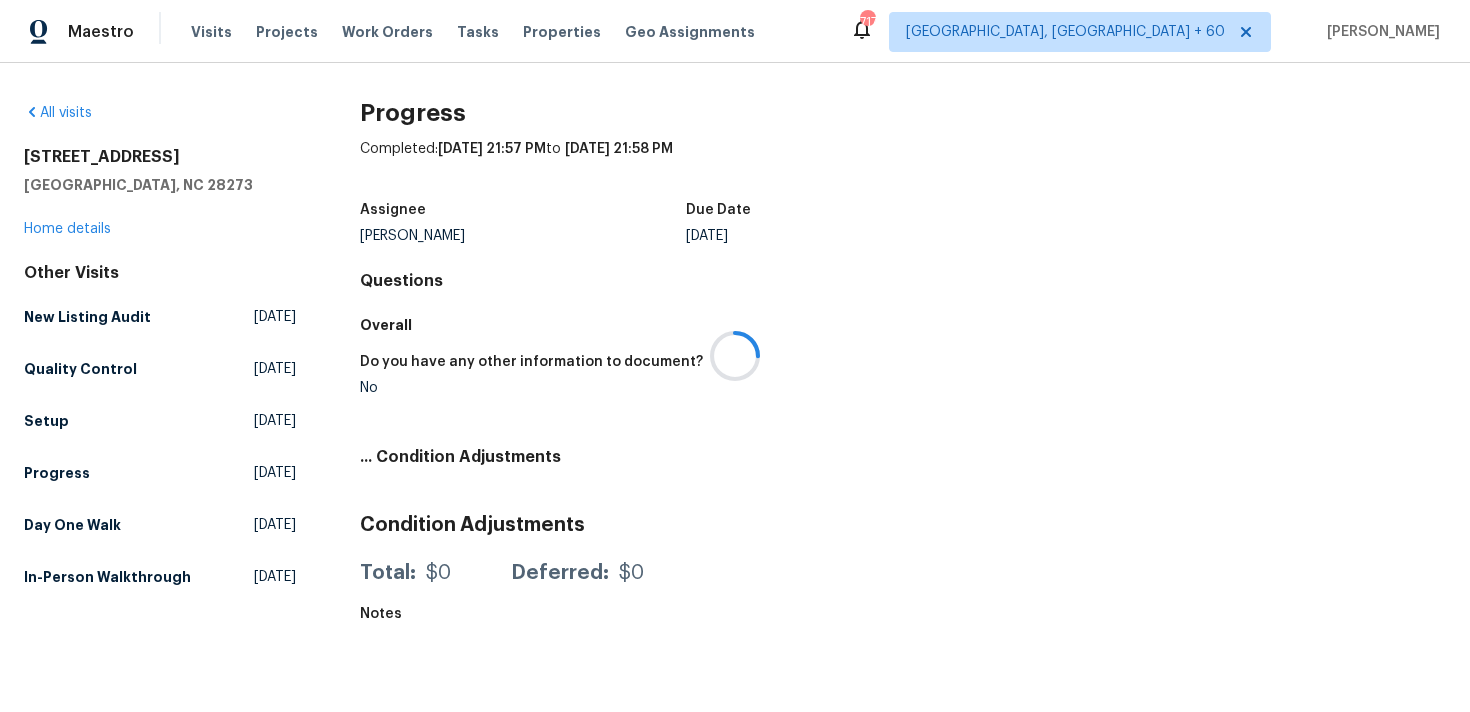 click at bounding box center (735, 356) 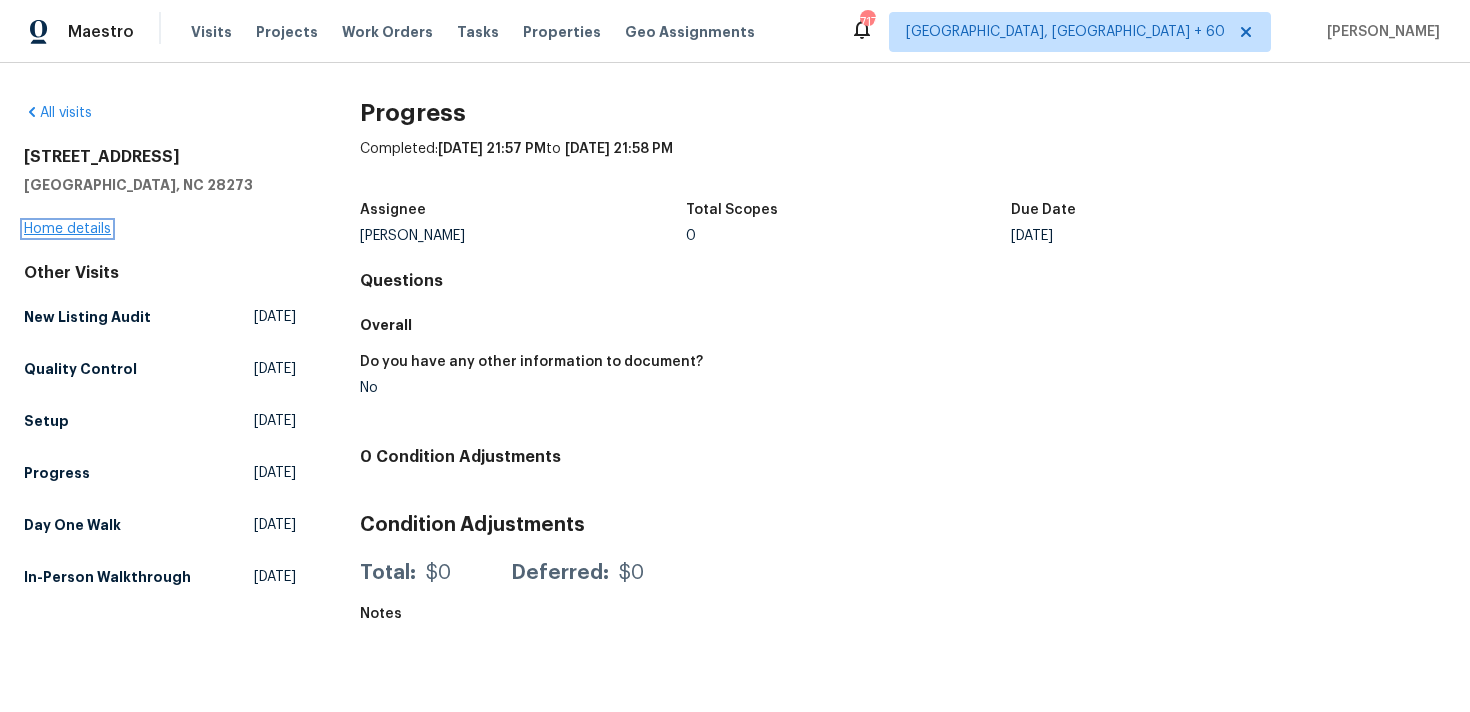 click on "Home details" at bounding box center (67, 229) 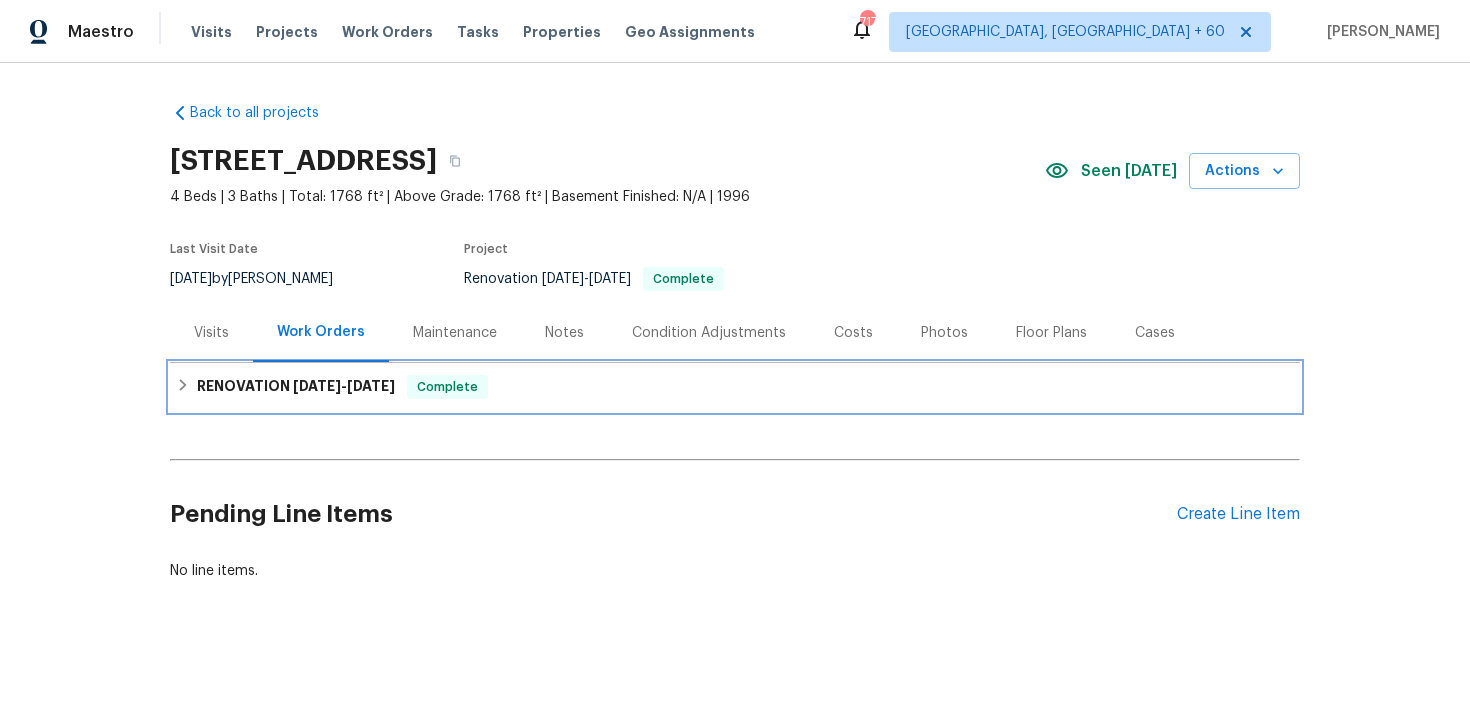 click on "RENOVATION   [DATE]  -  [DATE] Complete" at bounding box center [735, 387] 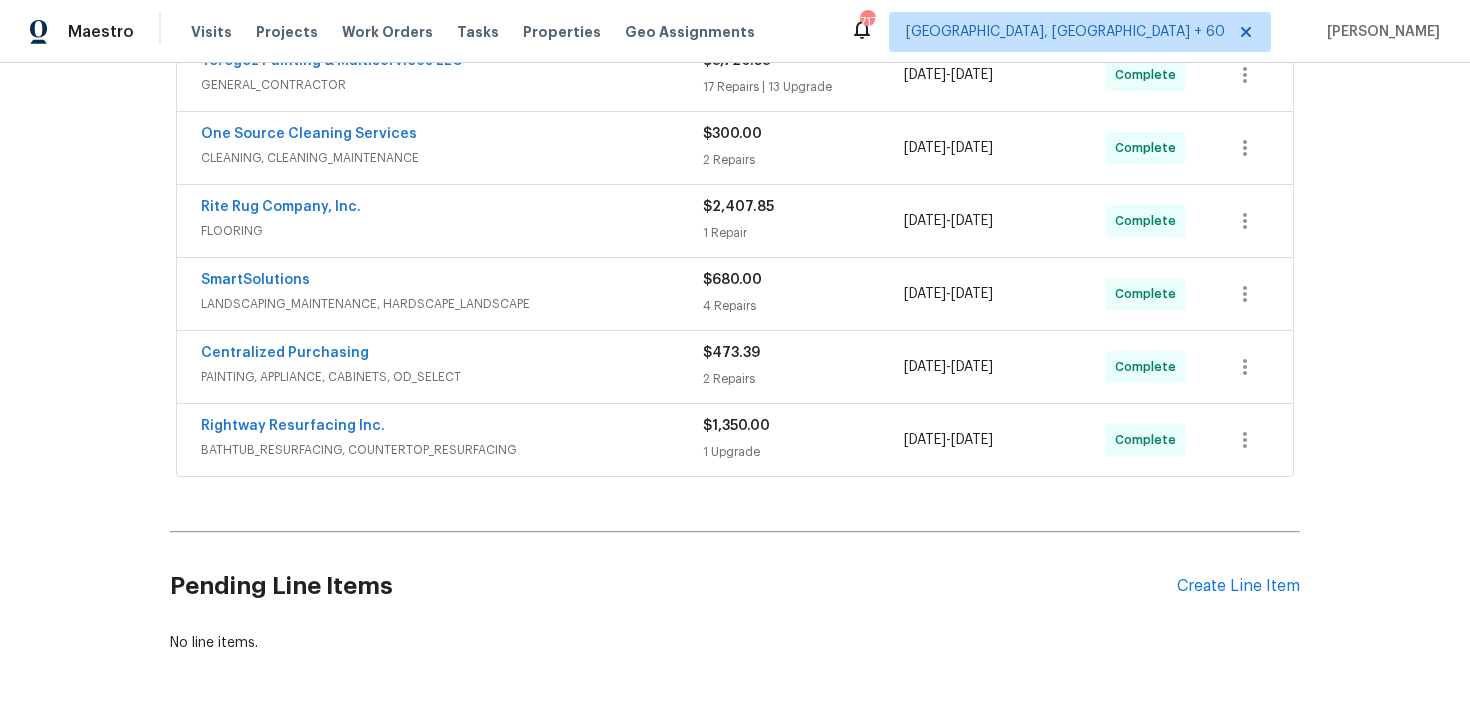 scroll, scrollTop: 422, scrollLeft: 0, axis: vertical 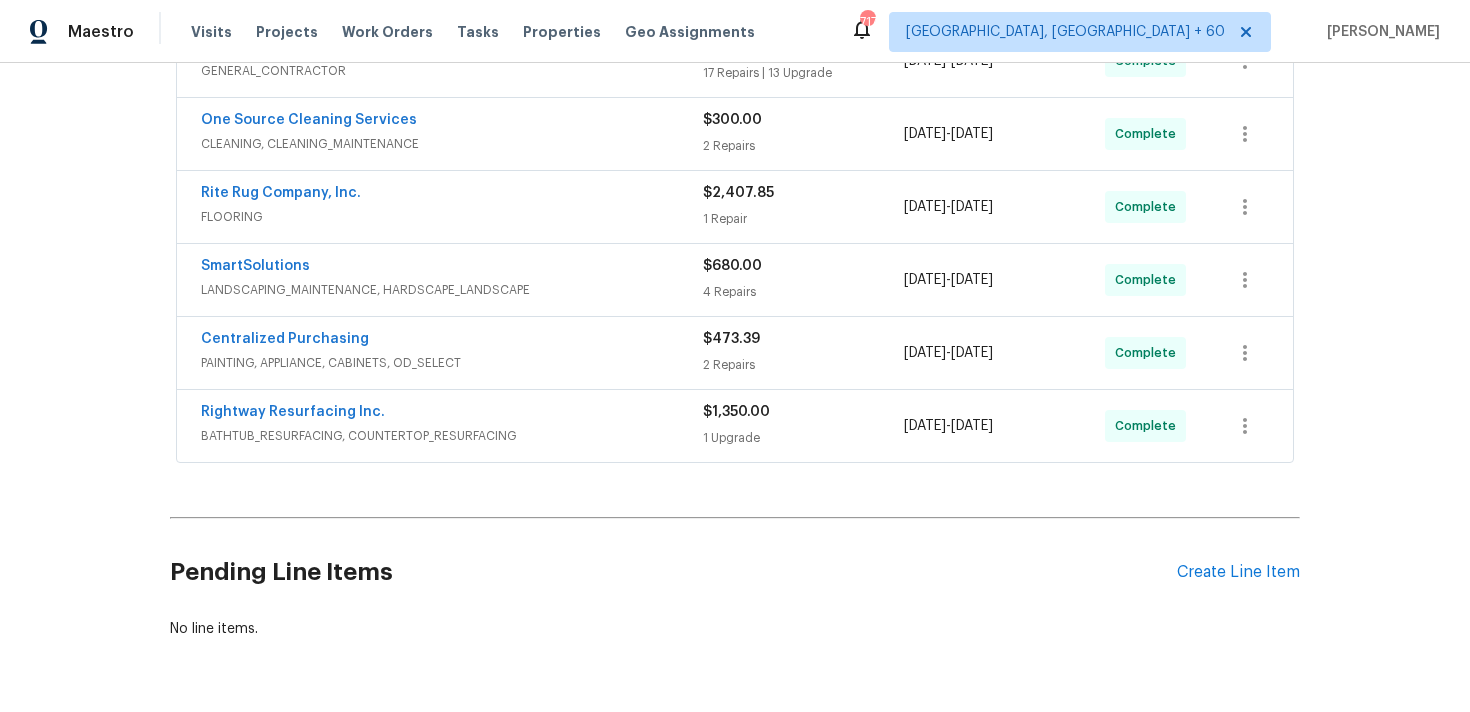 click on "Rightway Resurfacing Inc. BATHTUB_RESURFACING, COUNTERTOP_RESURFACING $1,350.00 1 Upgrade [DATE]  -  [DATE] Complete" at bounding box center [735, 426] 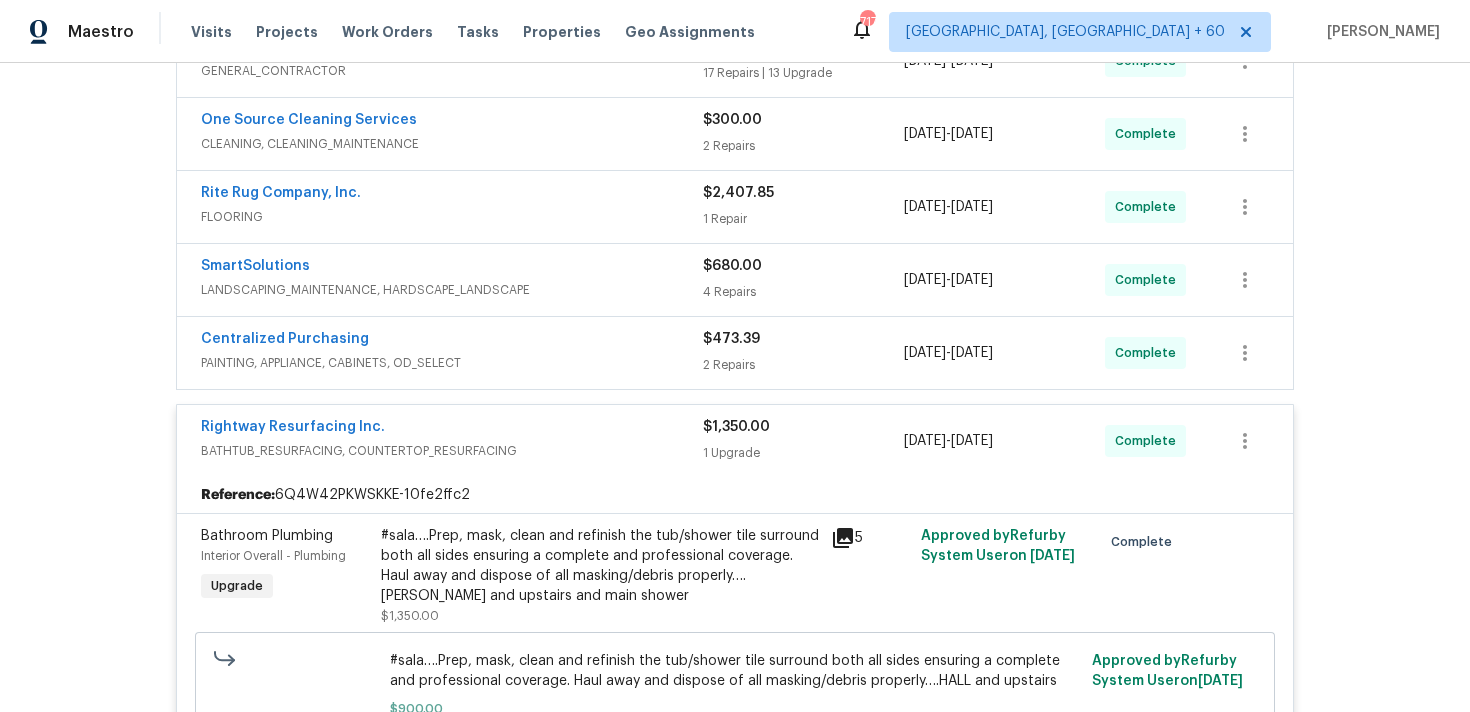 click on "2 Repairs" at bounding box center (803, 365) 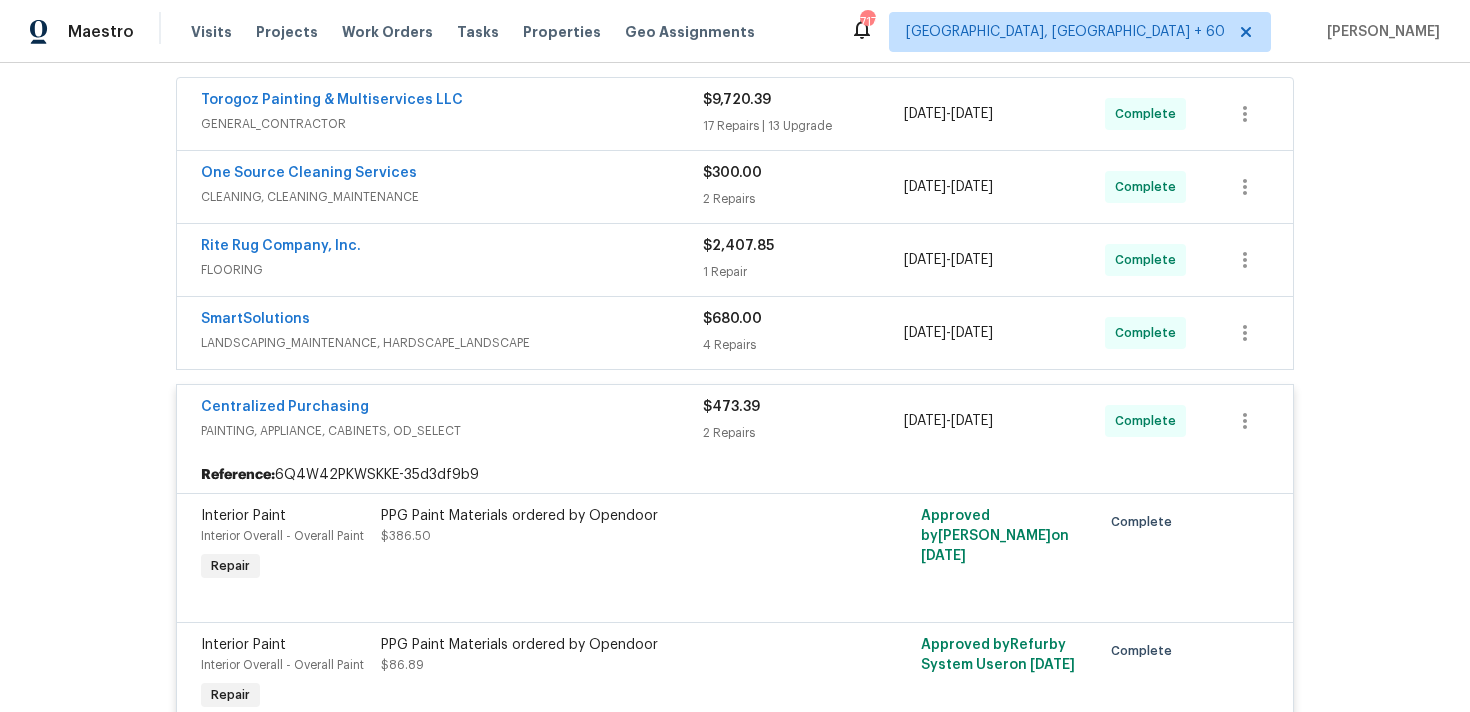scroll, scrollTop: 0, scrollLeft: 0, axis: both 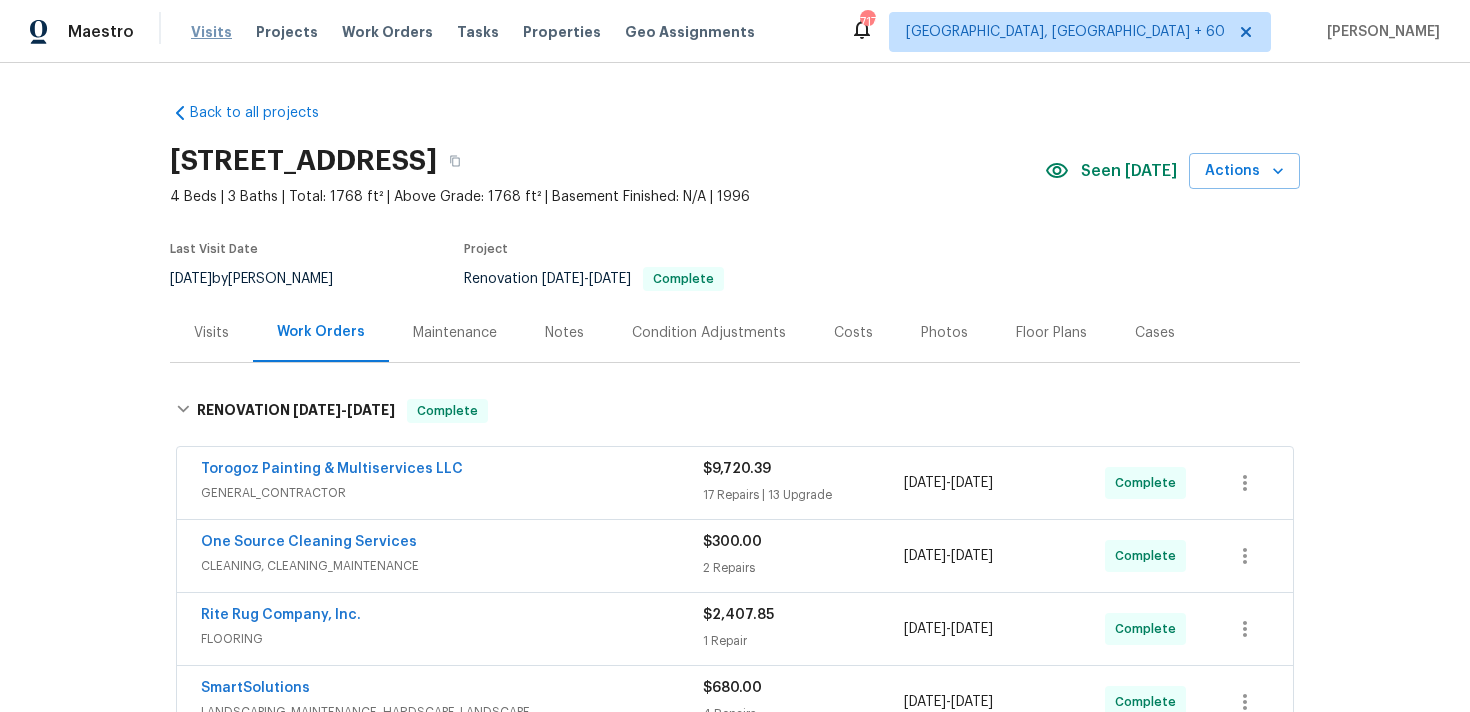 click on "Visits" at bounding box center [211, 32] 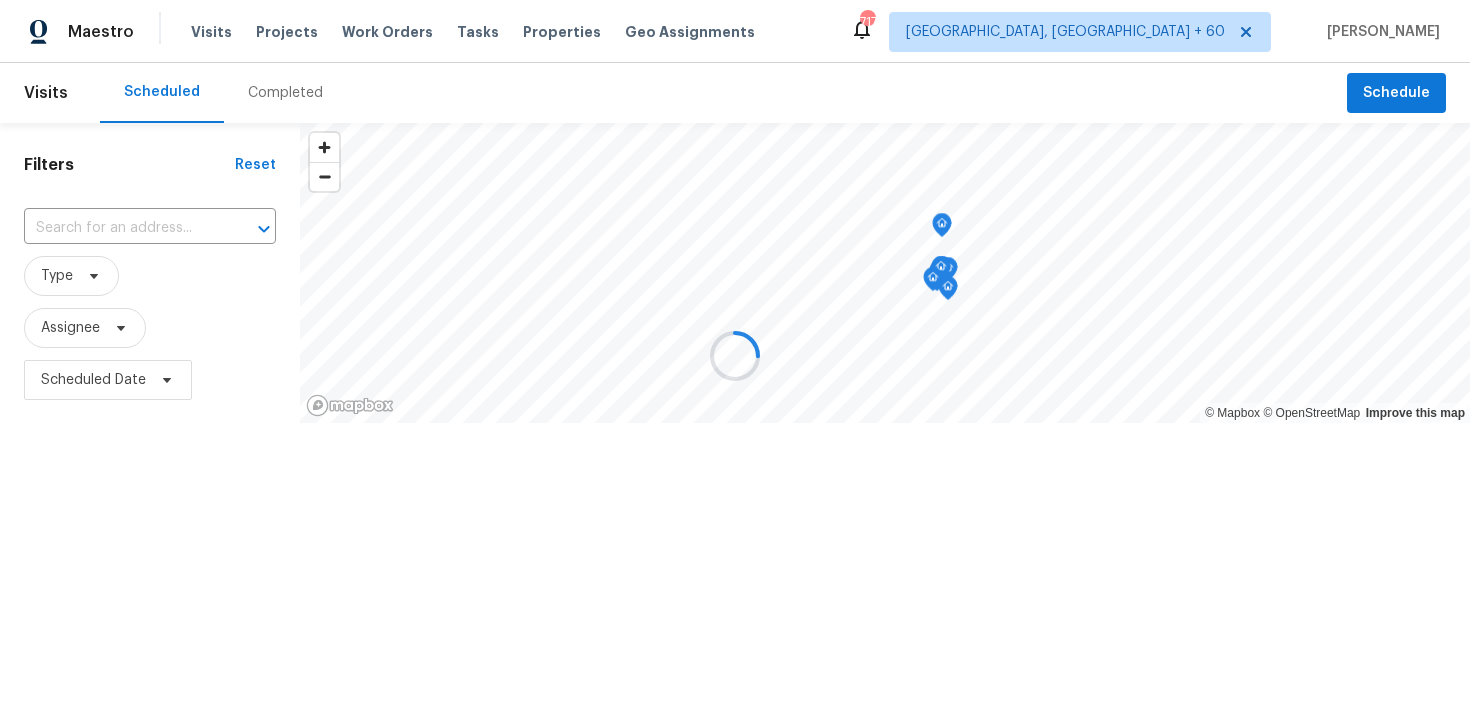 click at bounding box center (735, 356) 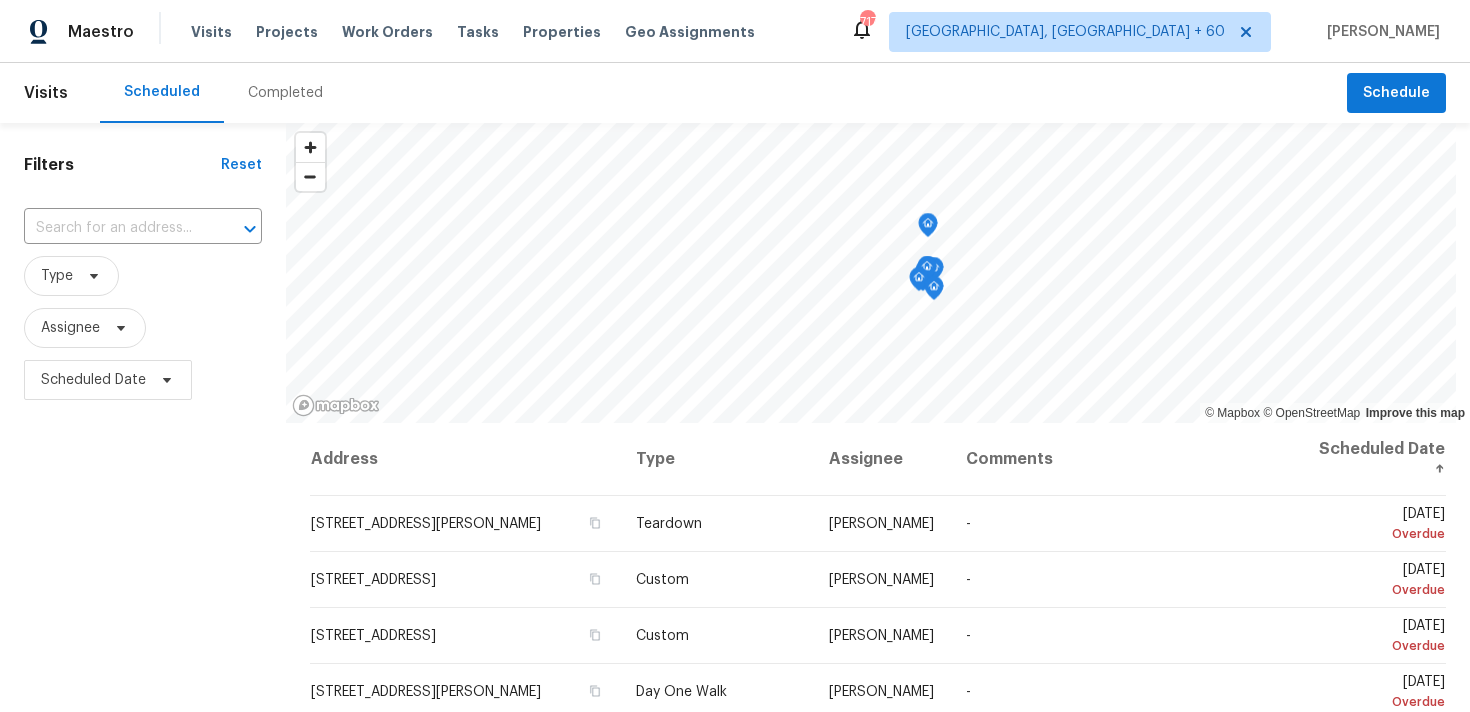 click on "Completed" at bounding box center [285, 93] 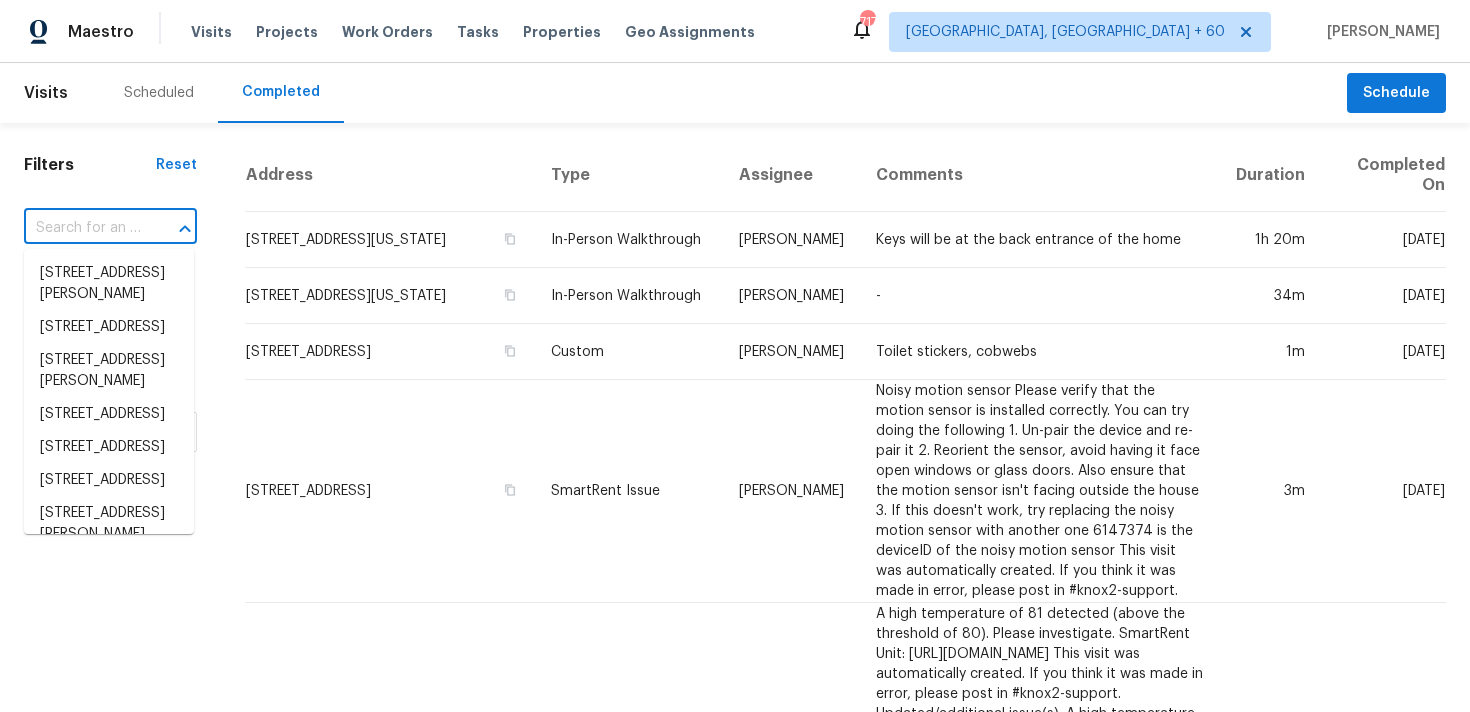 click at bounding box center (82, 228) 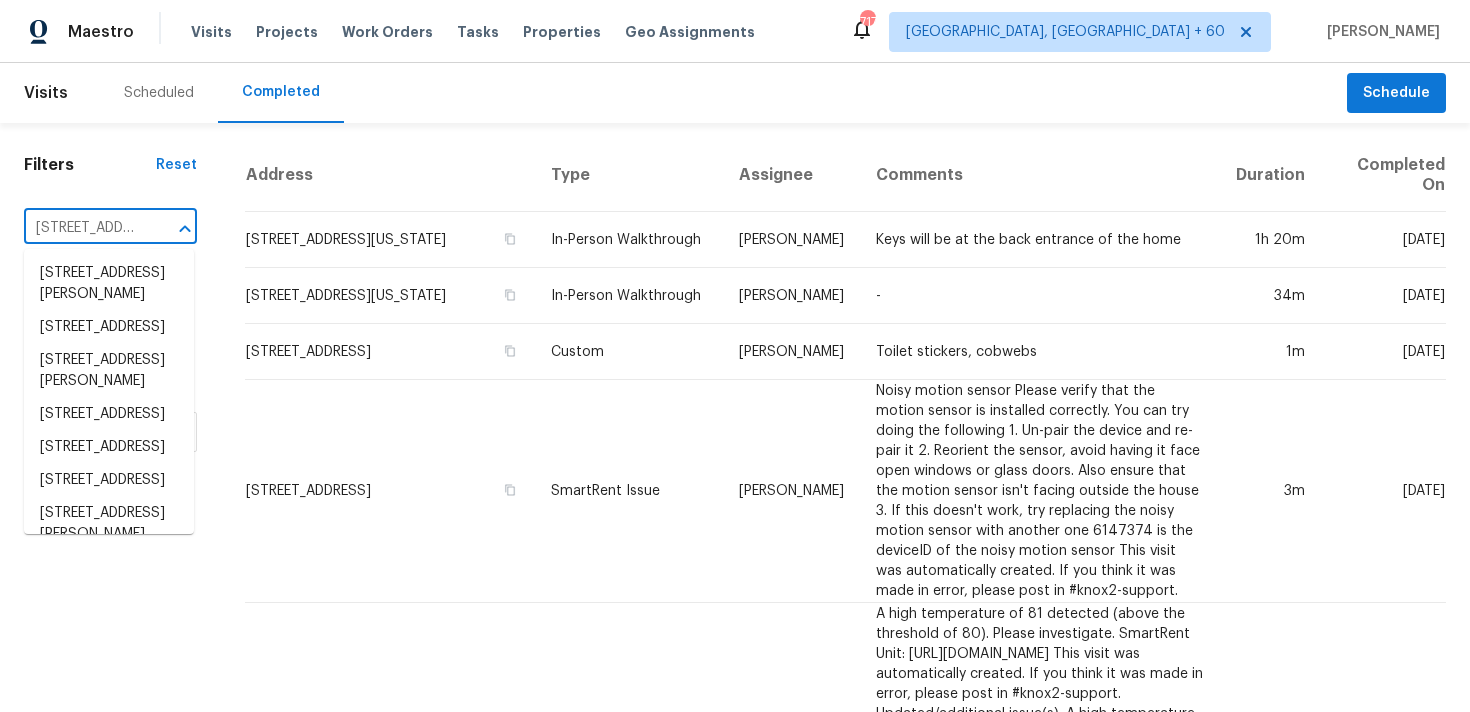 scroll, scrollTop: 0, scrollLeft: 207, axis: horizontal 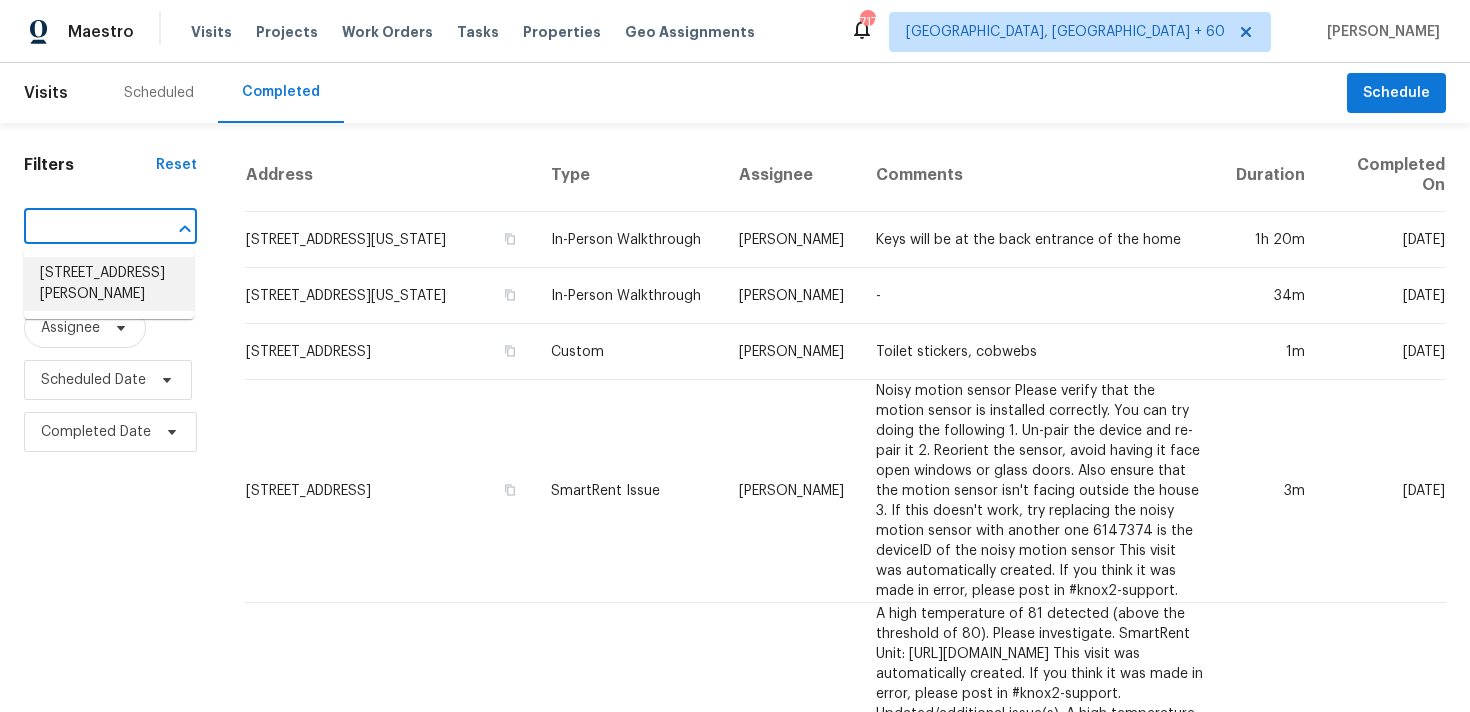 click on "[STREET_ADDRESS][PERSON_NAME]" at bounding box center [109, 284] 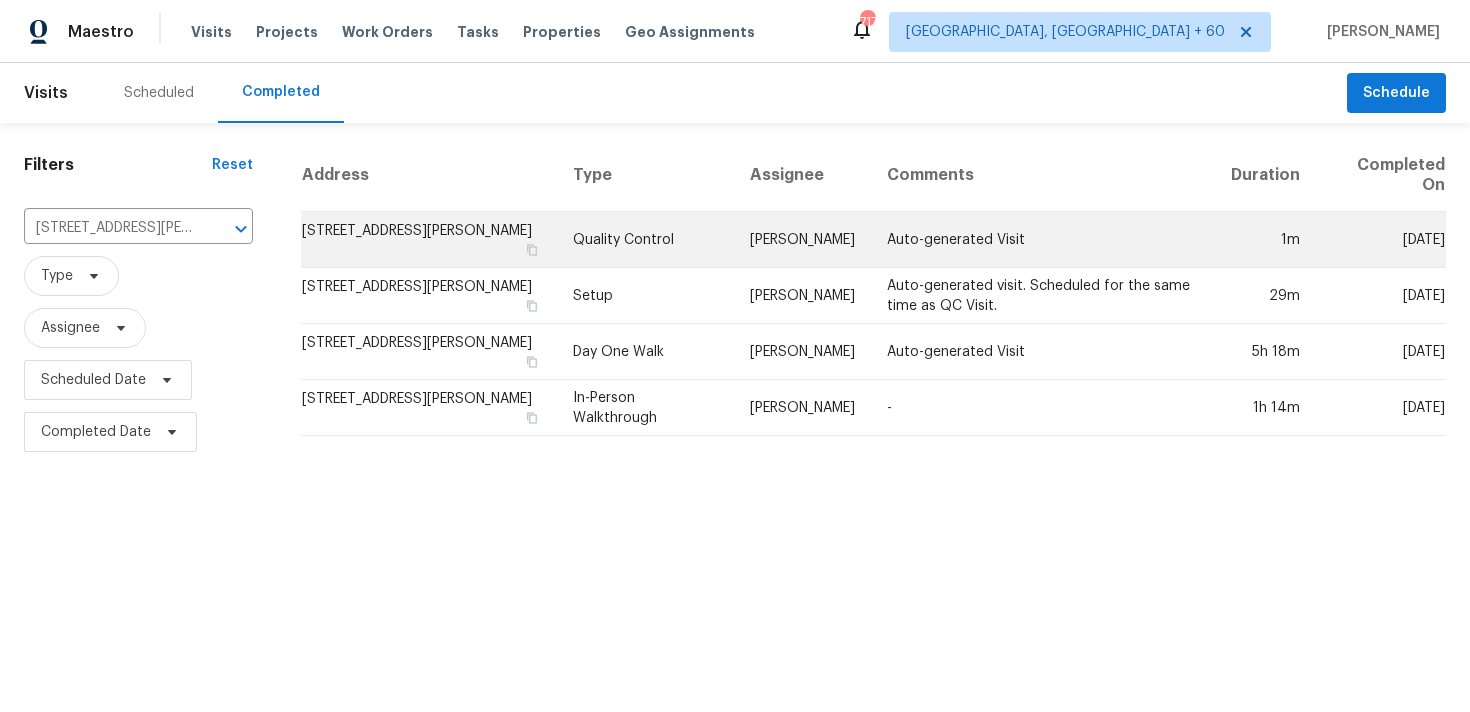 click on "Quality Control" at bounding box center (645, 240) 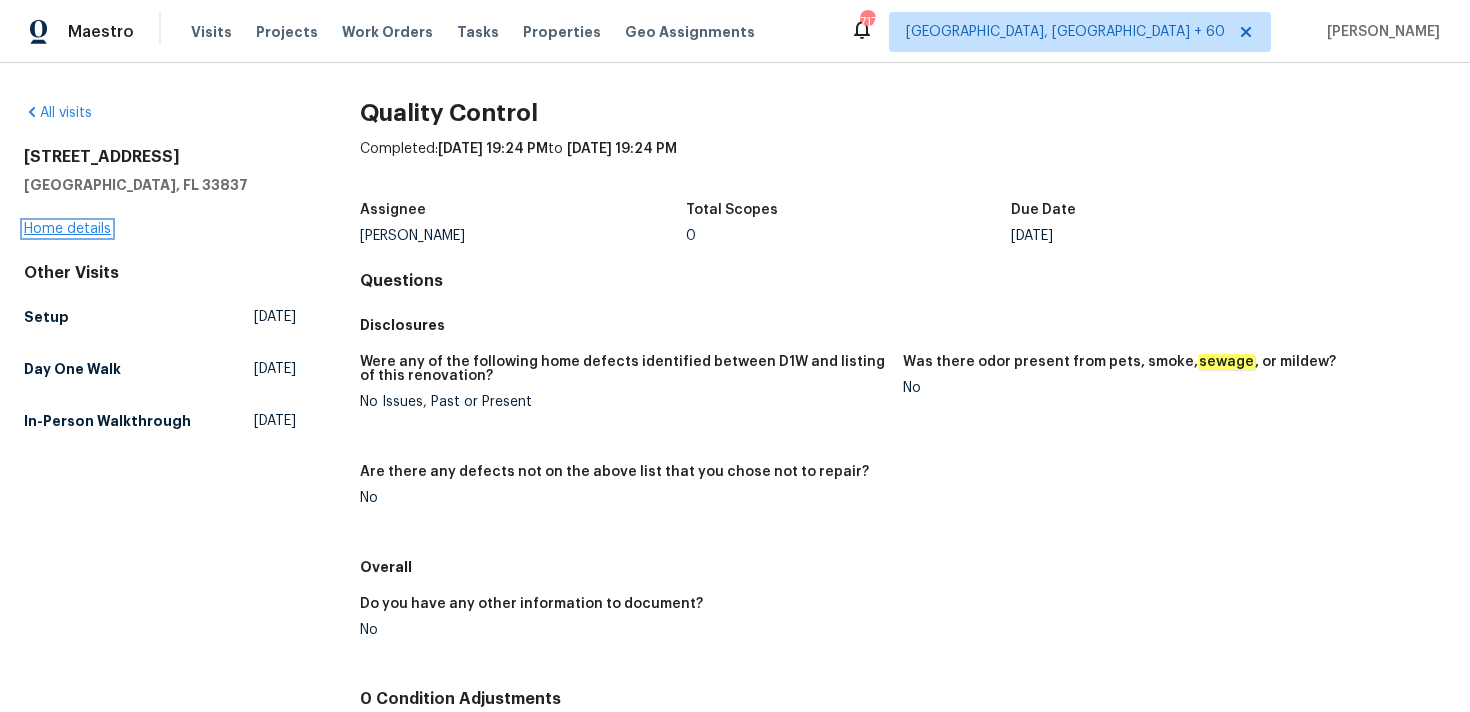 click on "Home details" at bounding box center [67, 229] 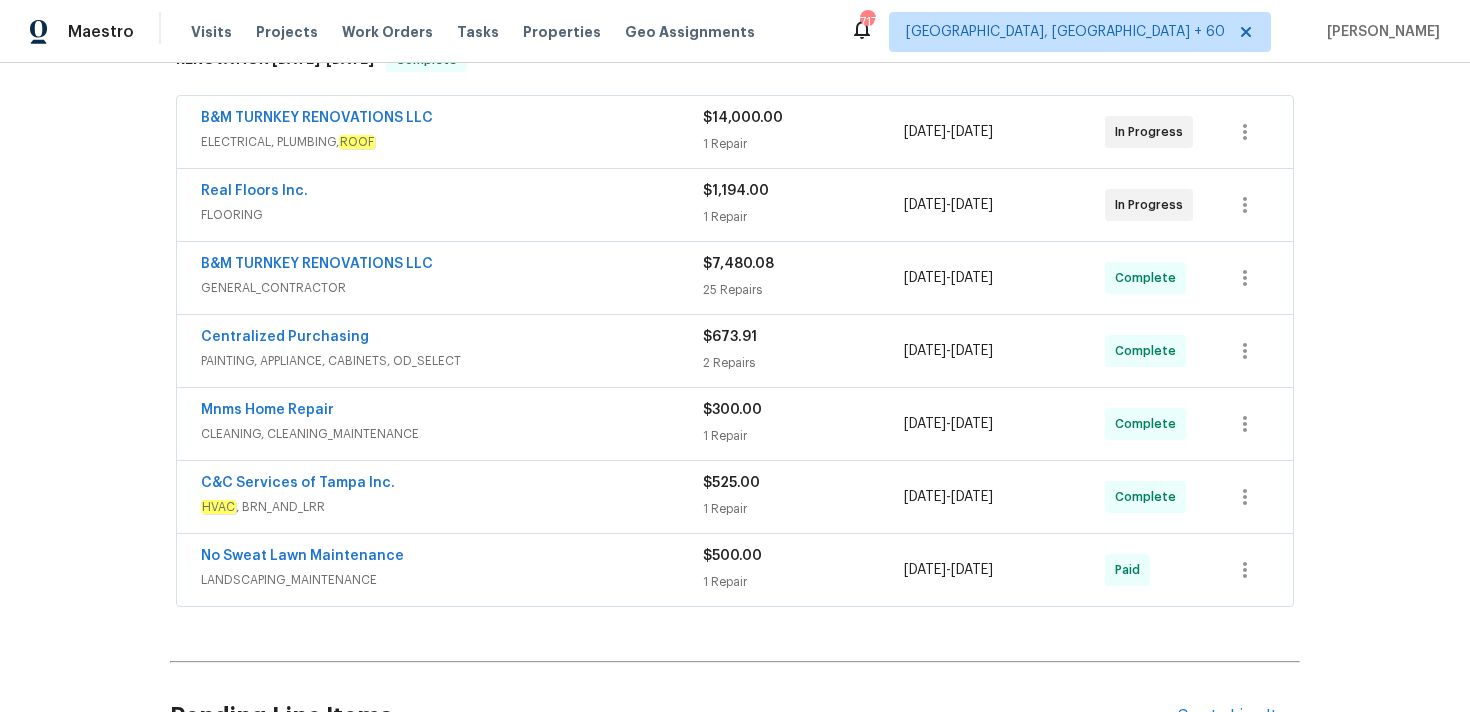 scroll, scrollTop: 884, scrollLeft: 0, axis: vertical 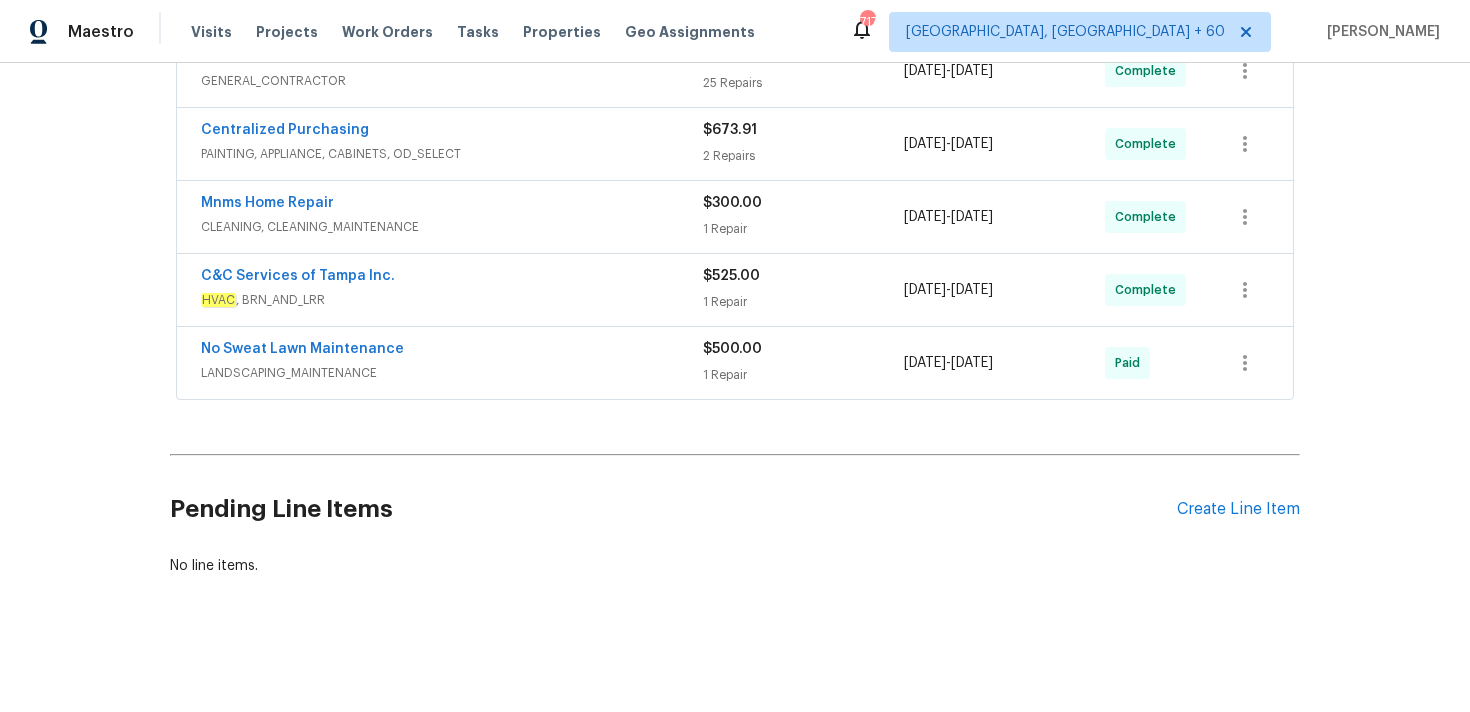 click on "$500.00 1 Repair" at bounding box center [803, 363] 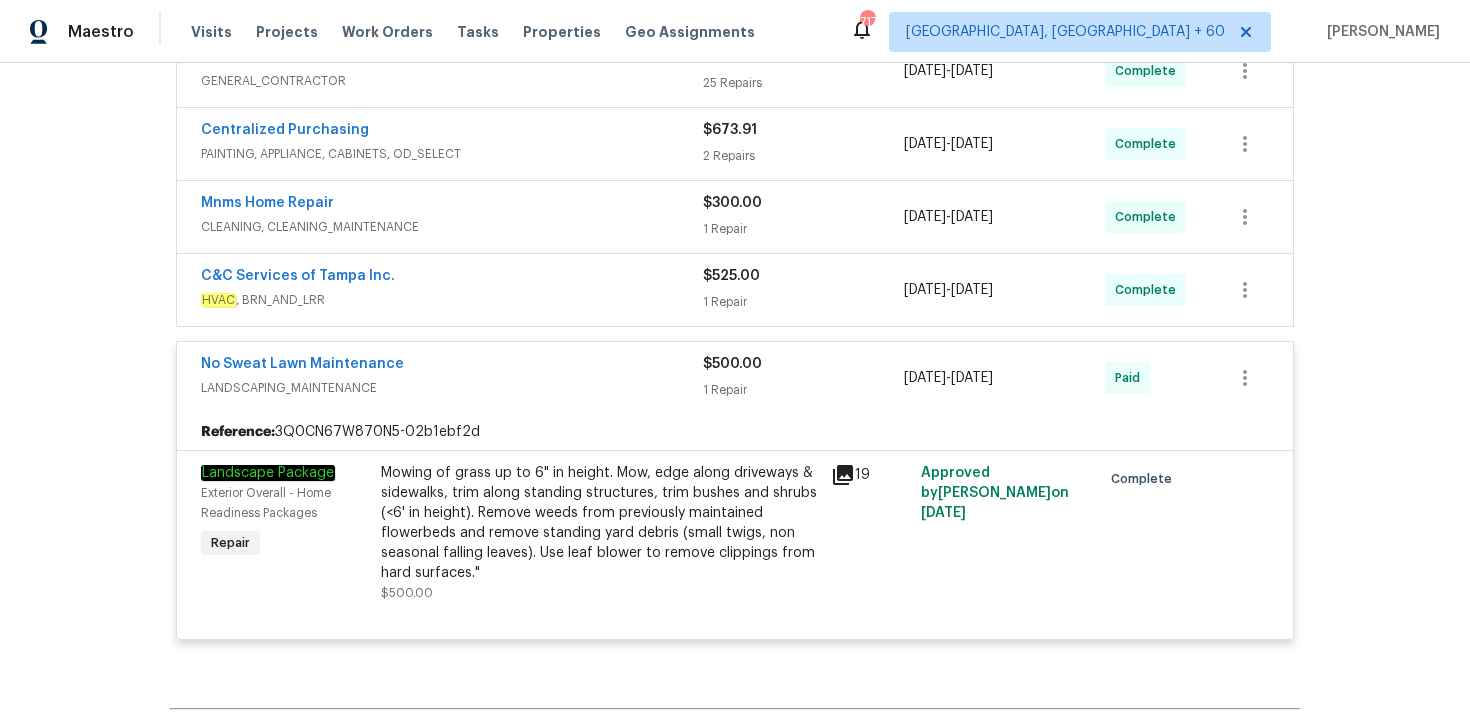 click on "C&C Services of Tampa Inc. HVAC , BRN_AND_LRR $525.00 1 Repair [DATE]  -  [DATE] Complete" at bounding box center (735, 290) 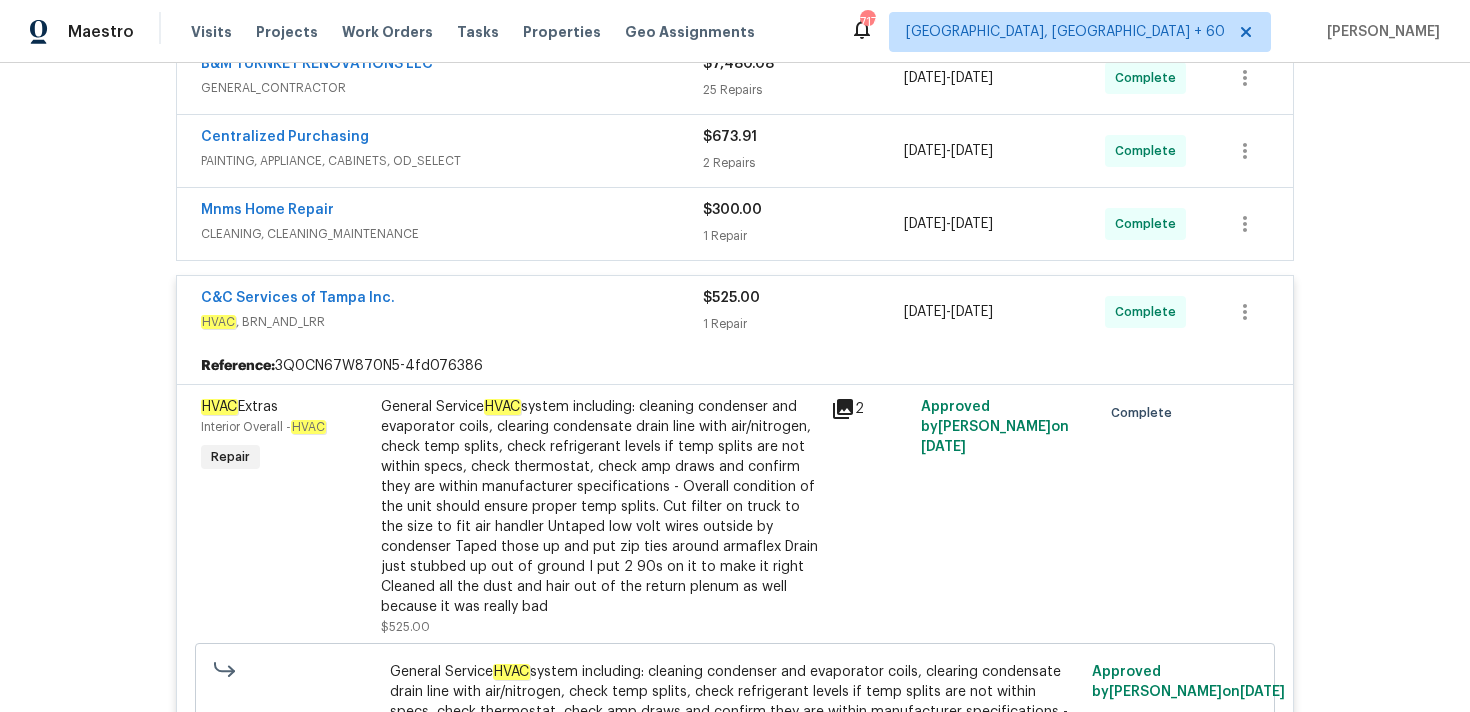 scroll, scrollTop: 863, scrollLeft: 0, axis: vertical 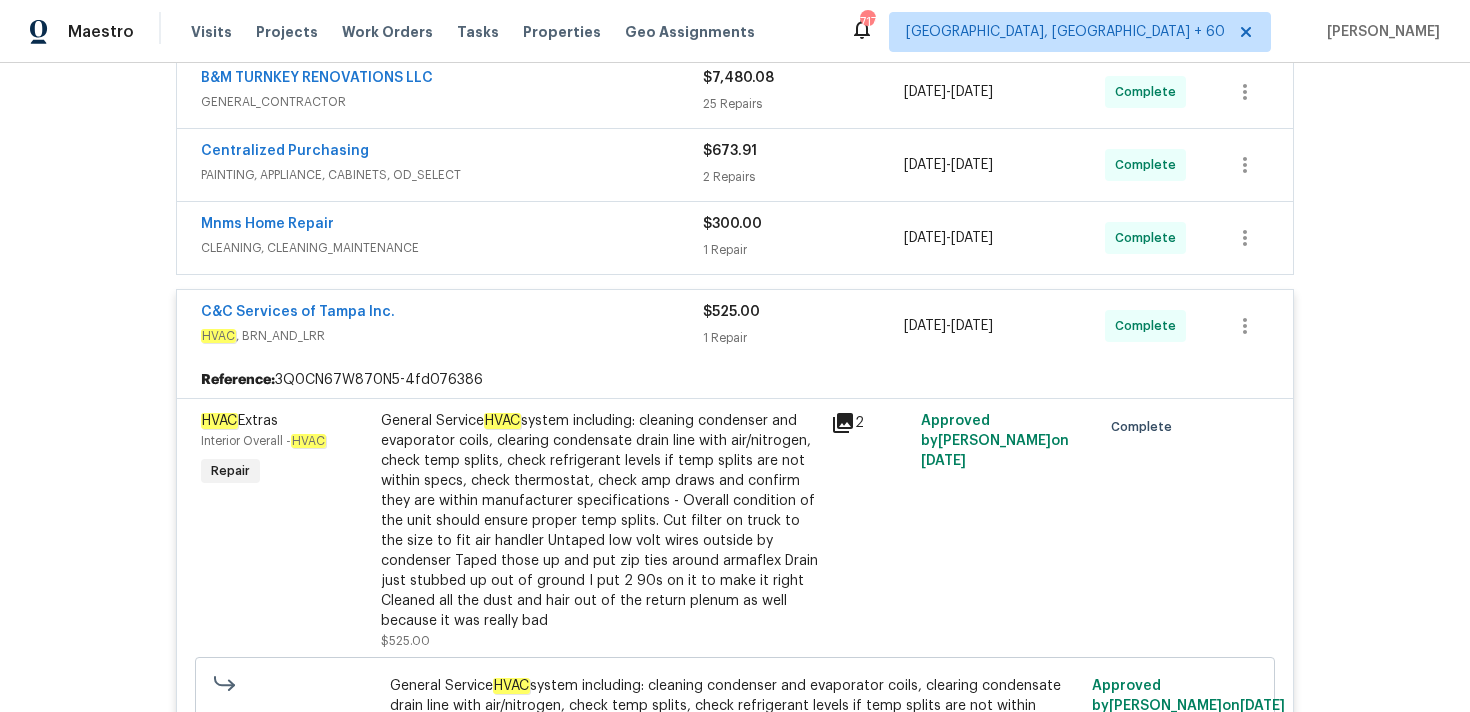 click on "1 Repair" at bounding box center (803, 250) 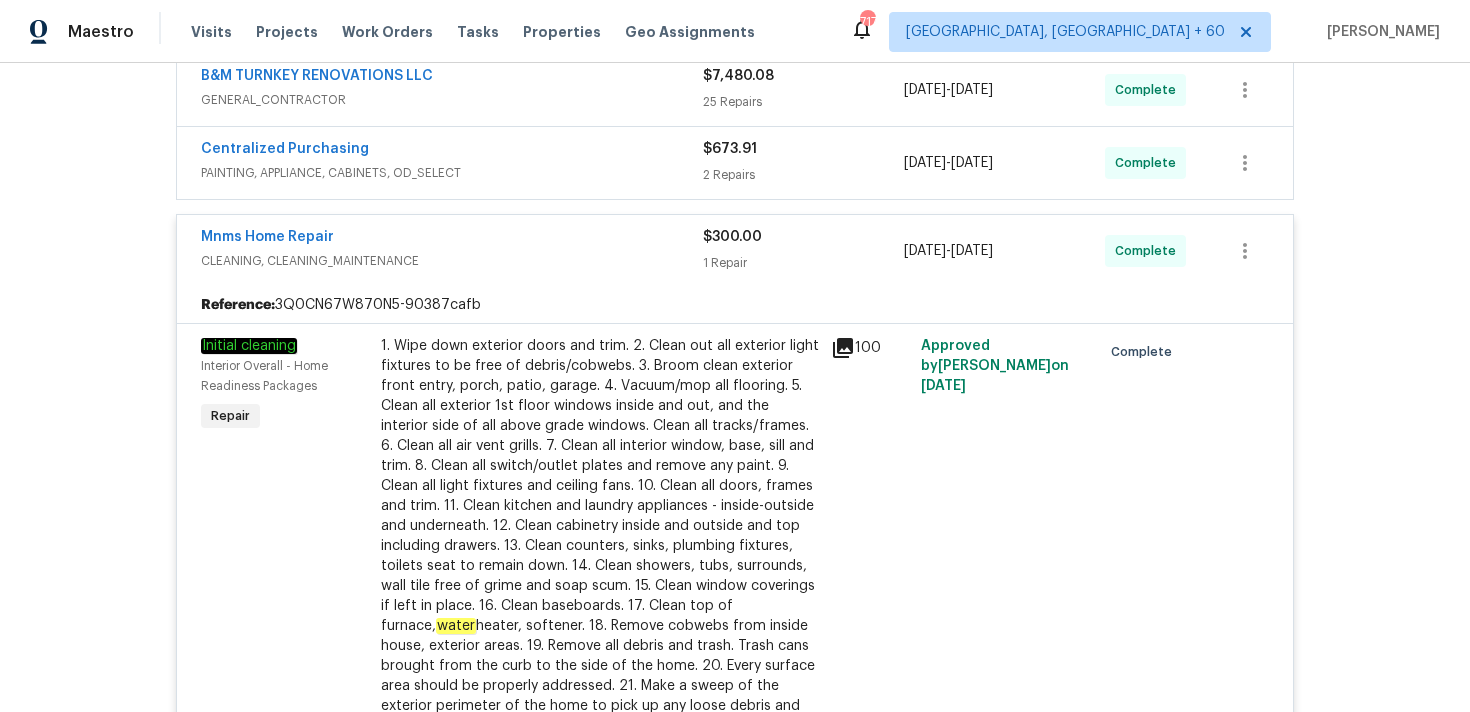 scroll, scrollTop: 851, scrollLeft: 0, axis: vertical 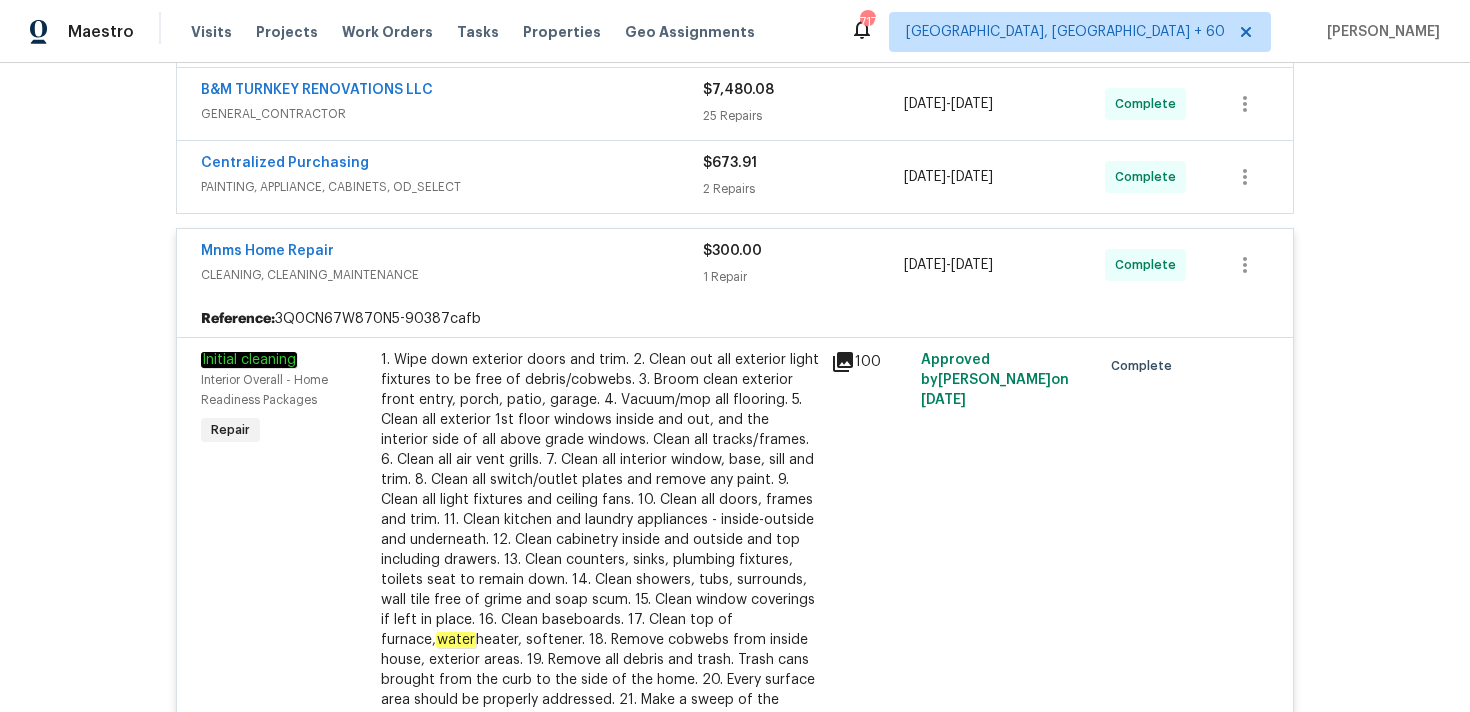 click on "2 Repairs" at bounding box center [803, 189] 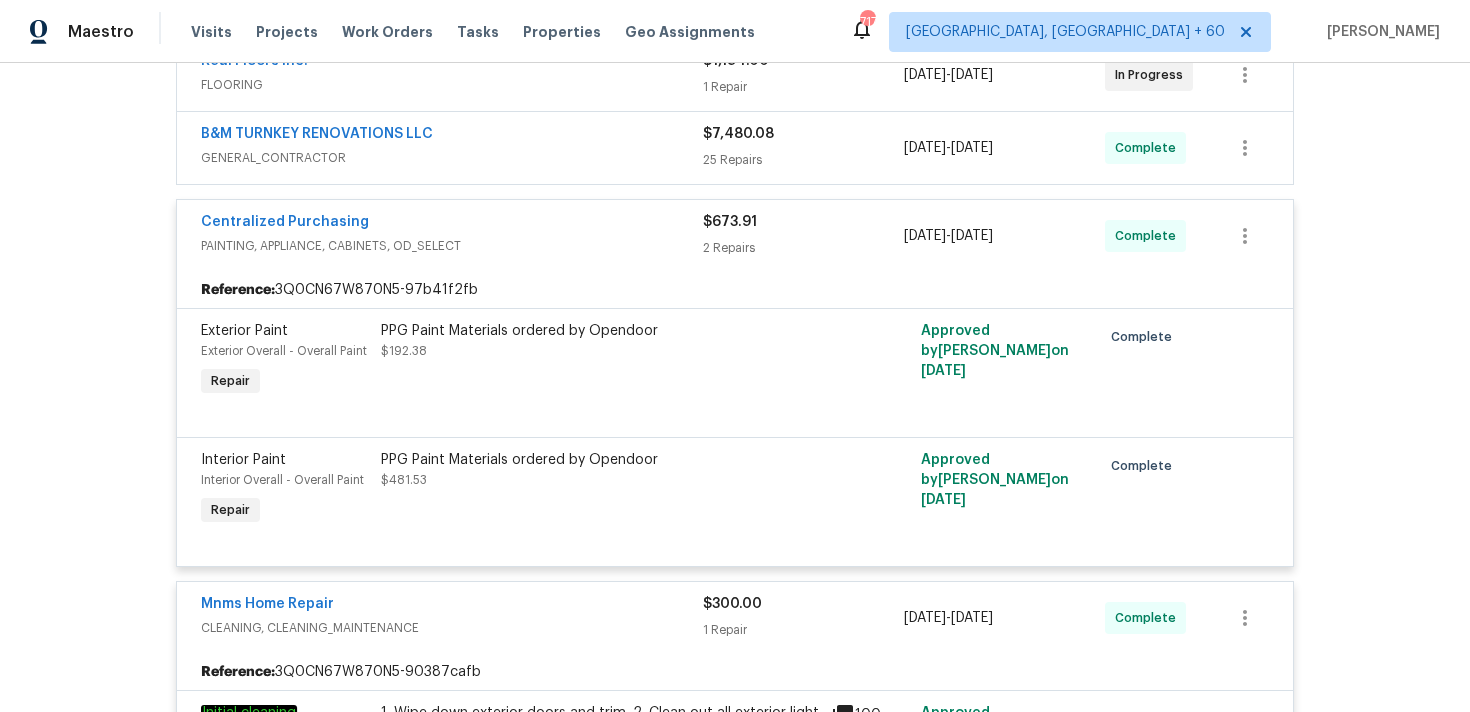 scroll, scrollTop: 759, scrollLeft: 0, axis: vertical 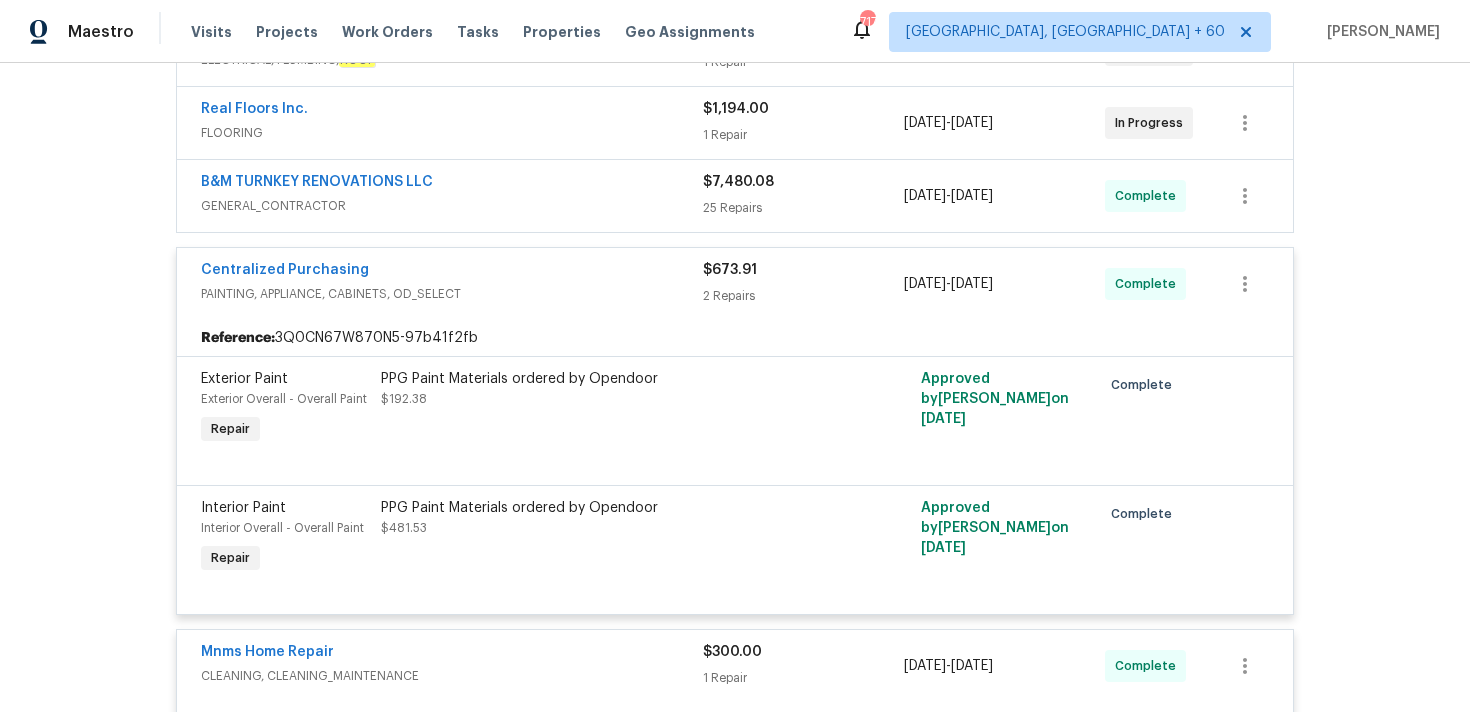 click on "25 Repairs" at bounding box center [803, 208] 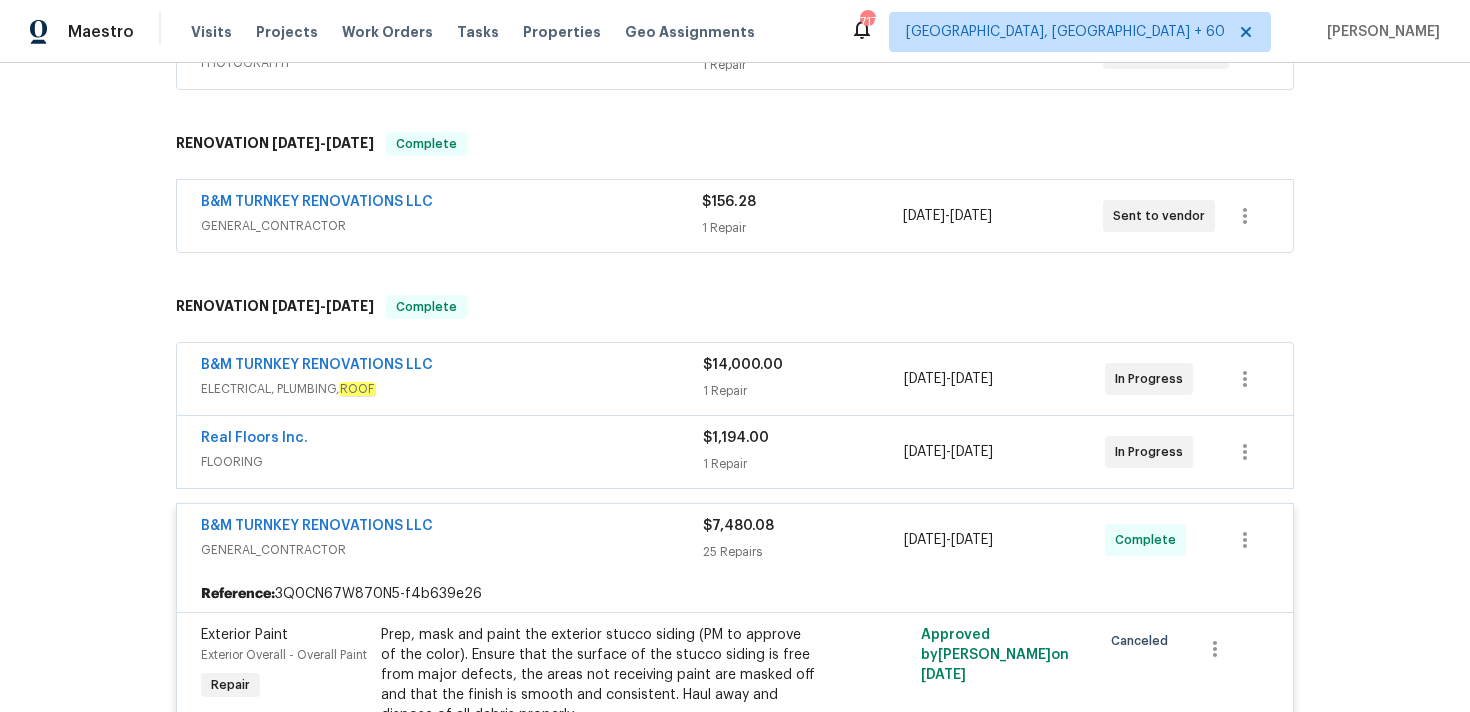 scroll, scrollTop: 0, scrollLeft: 0, axis: both 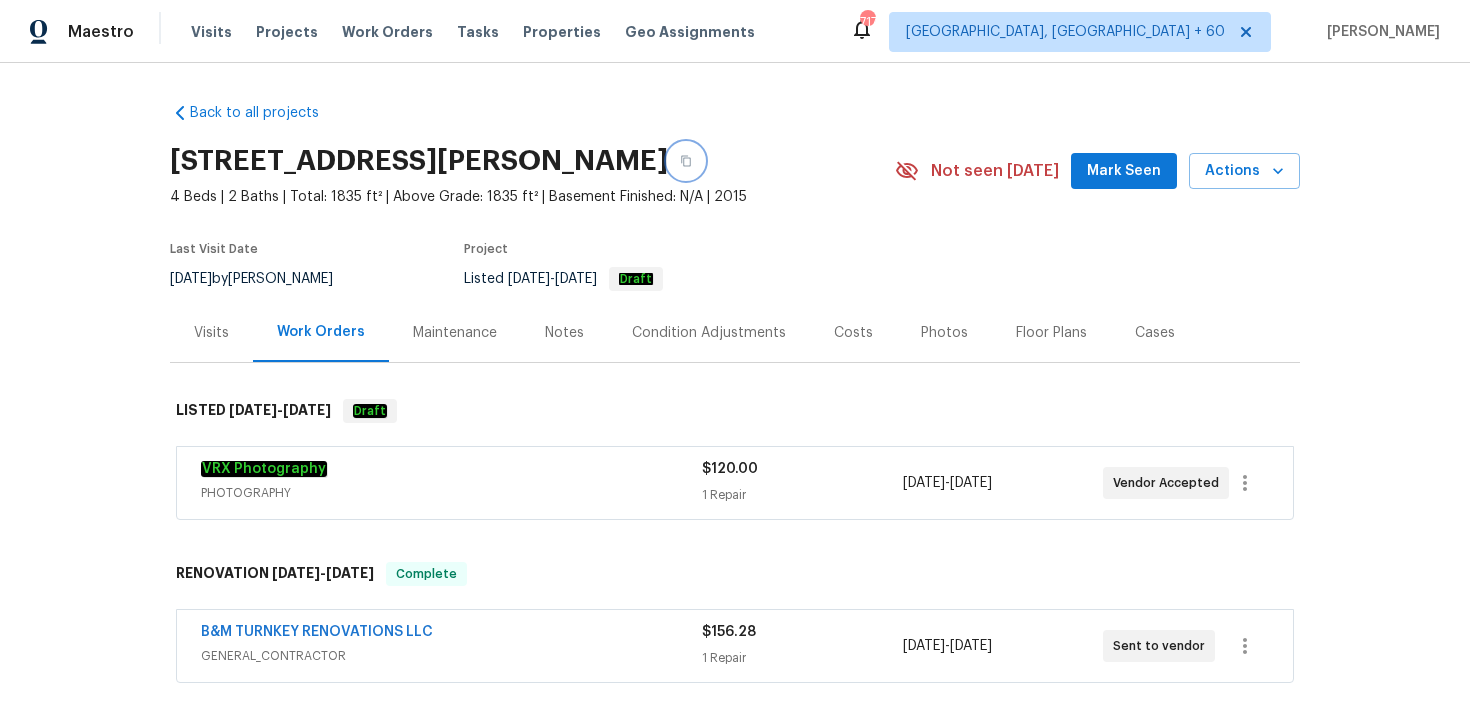 click at bounding box center [686, 161] 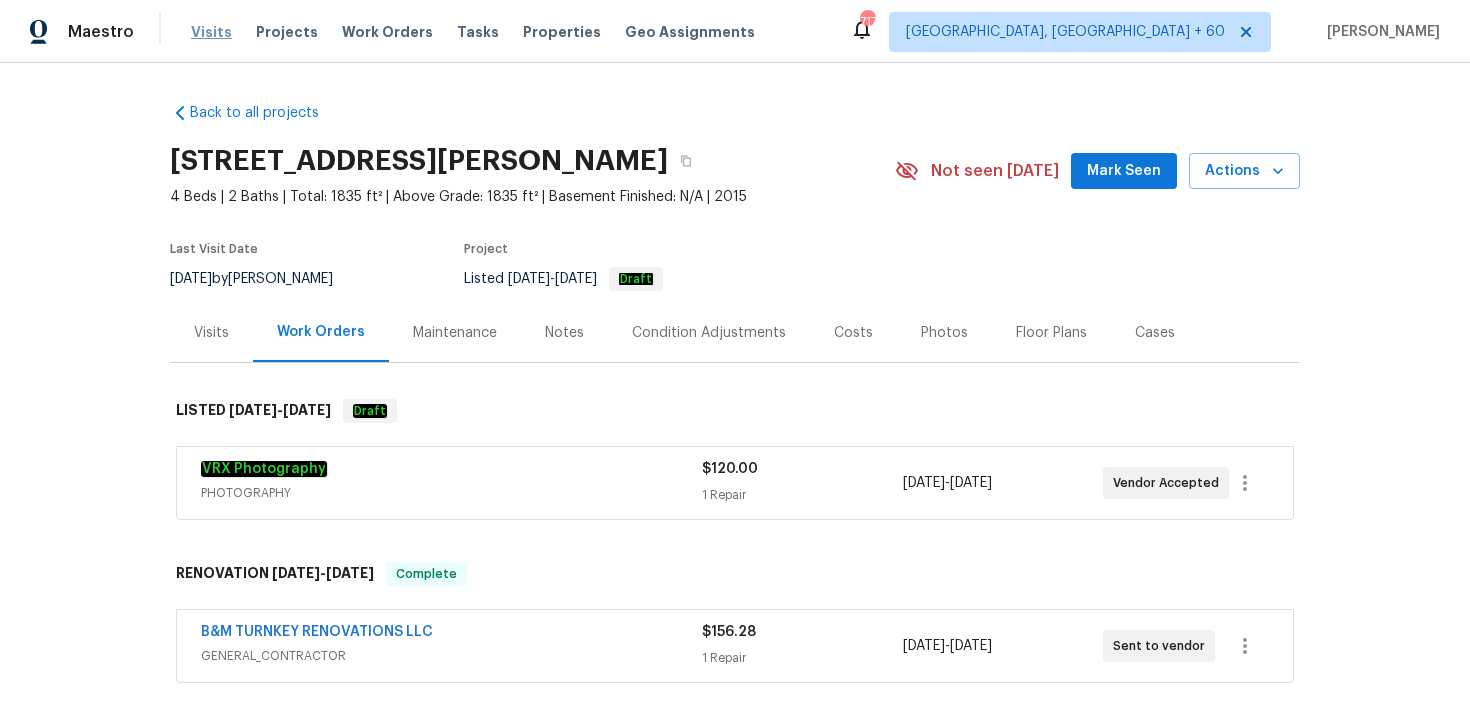 click on "Visits" at bounding box center [211, 32] 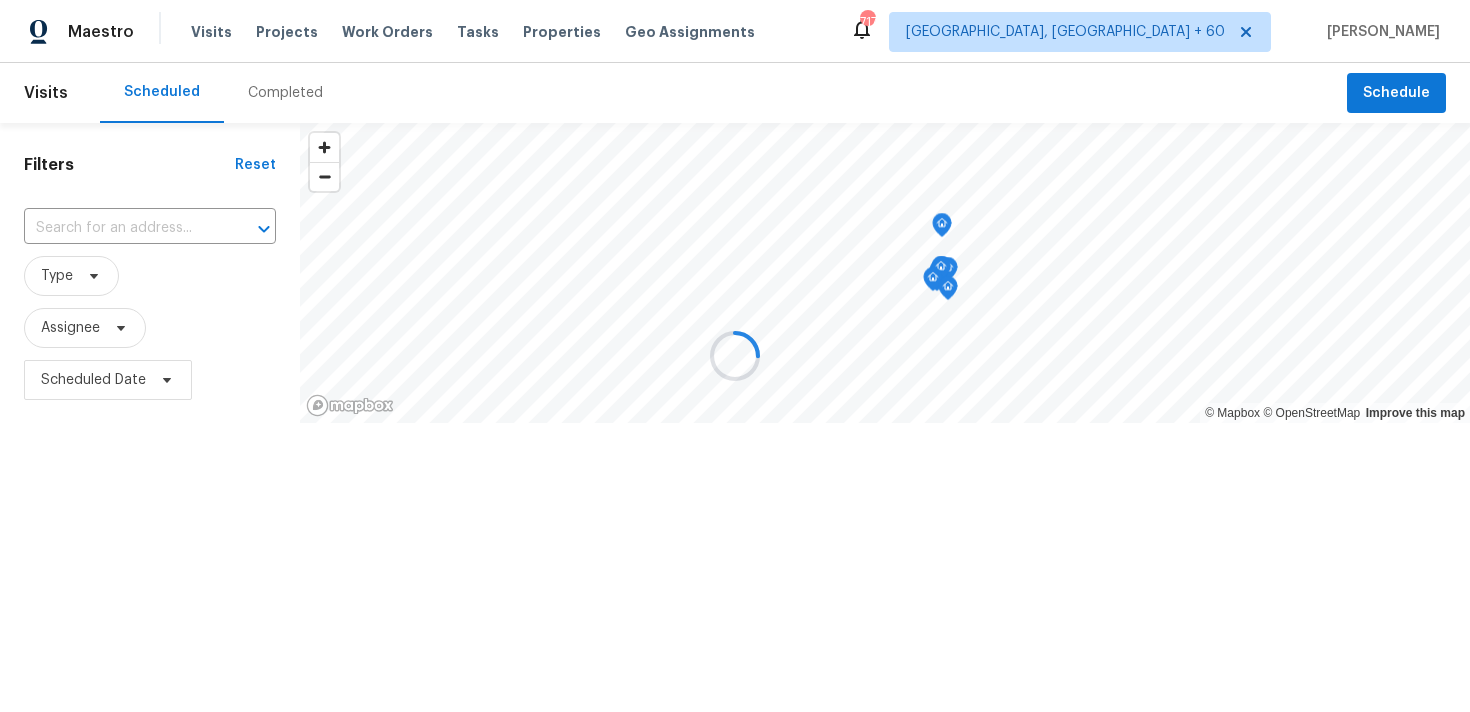 click at bounding box center (735, 356) 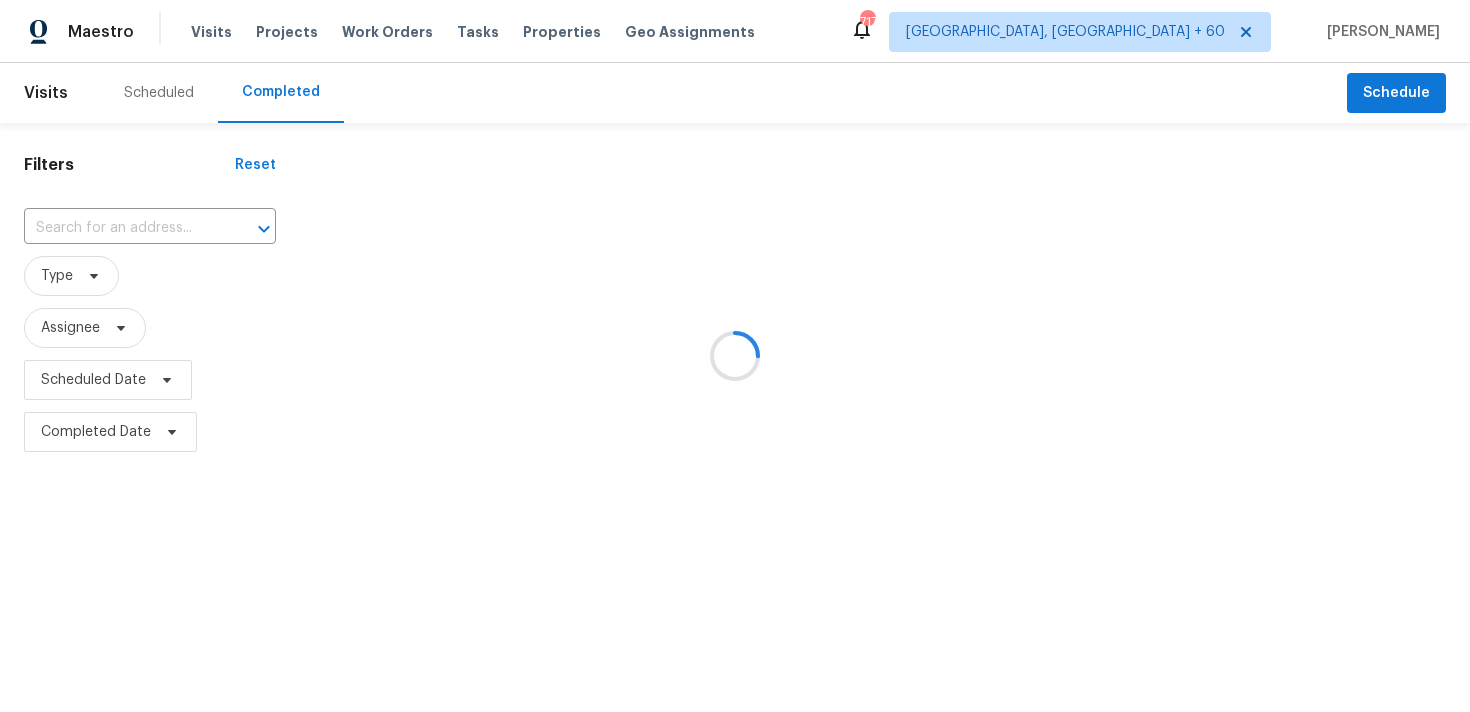 click at bounding box center [735, 356] 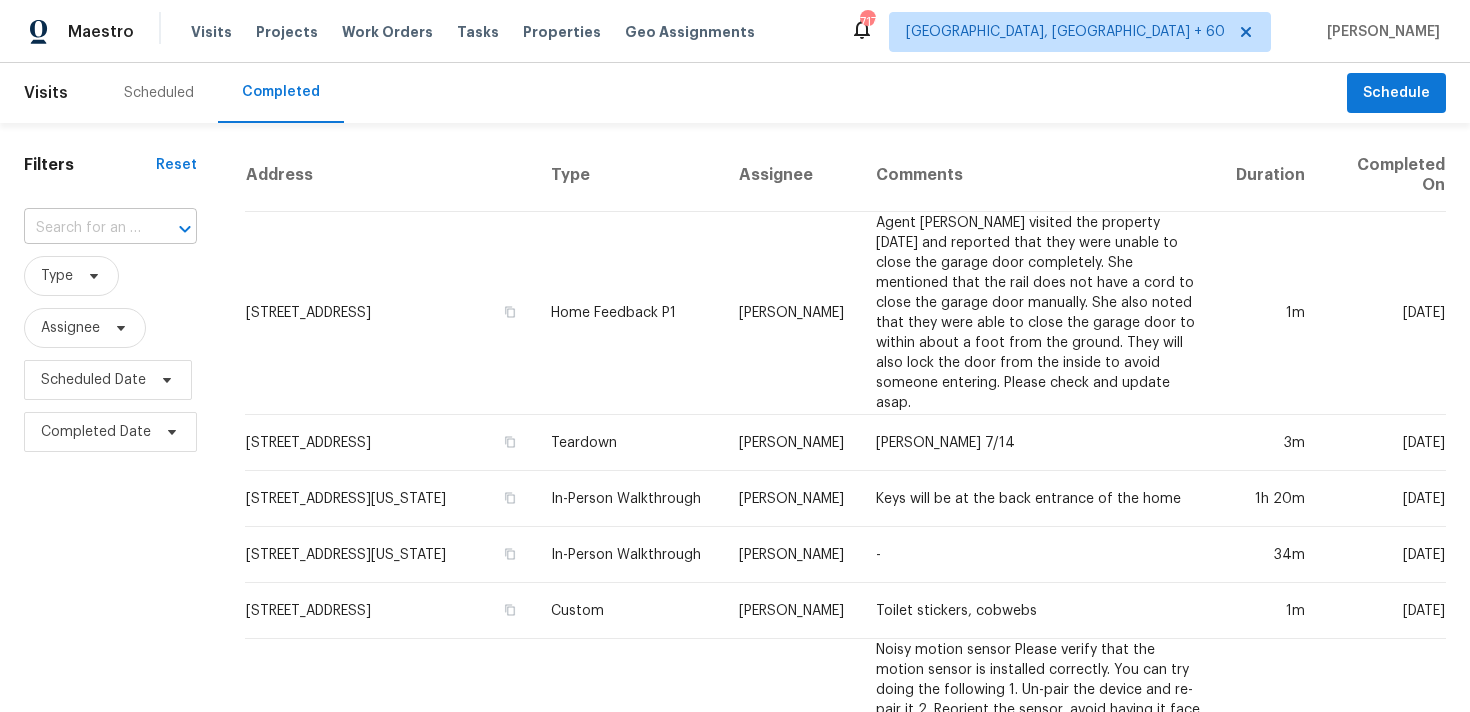 click at bounding box center (82, 228) 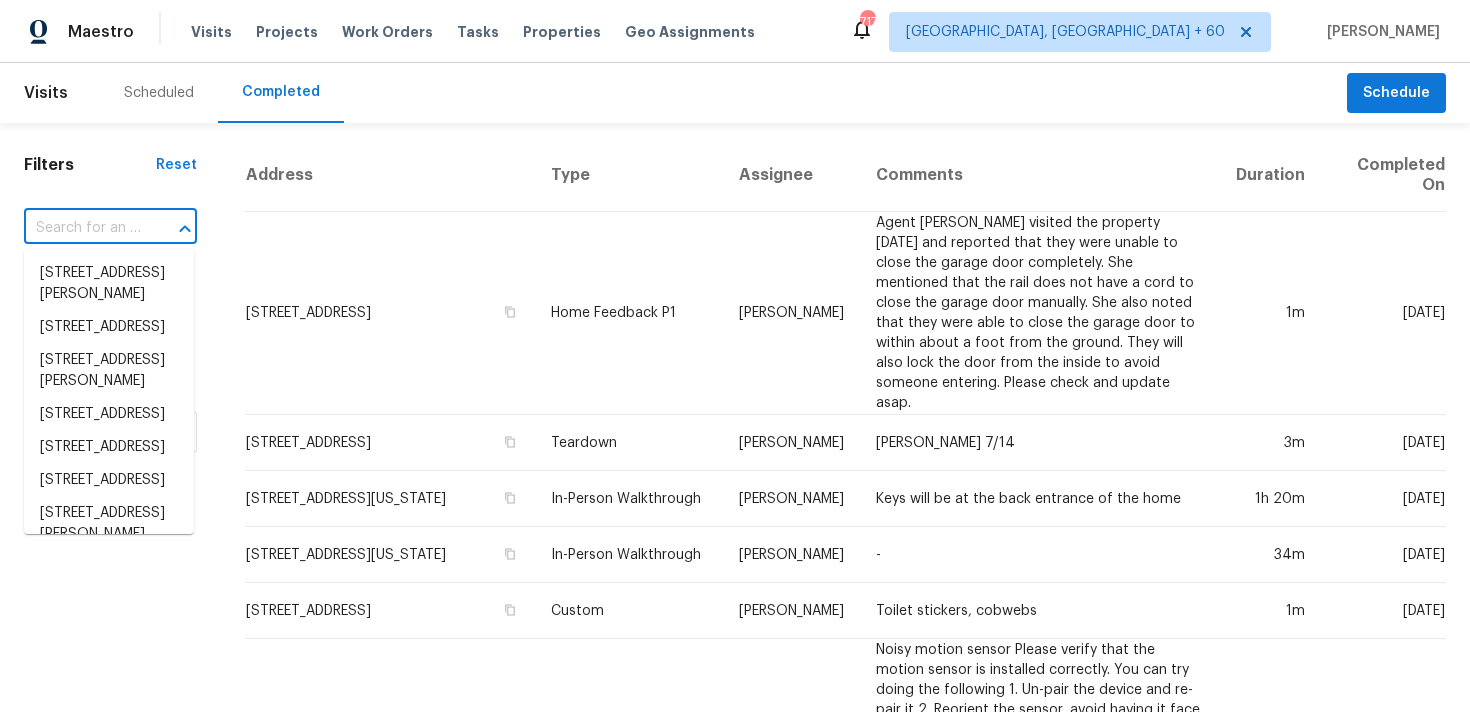 paste on "[STREET_ADDRESS][PERSON_NAME]" 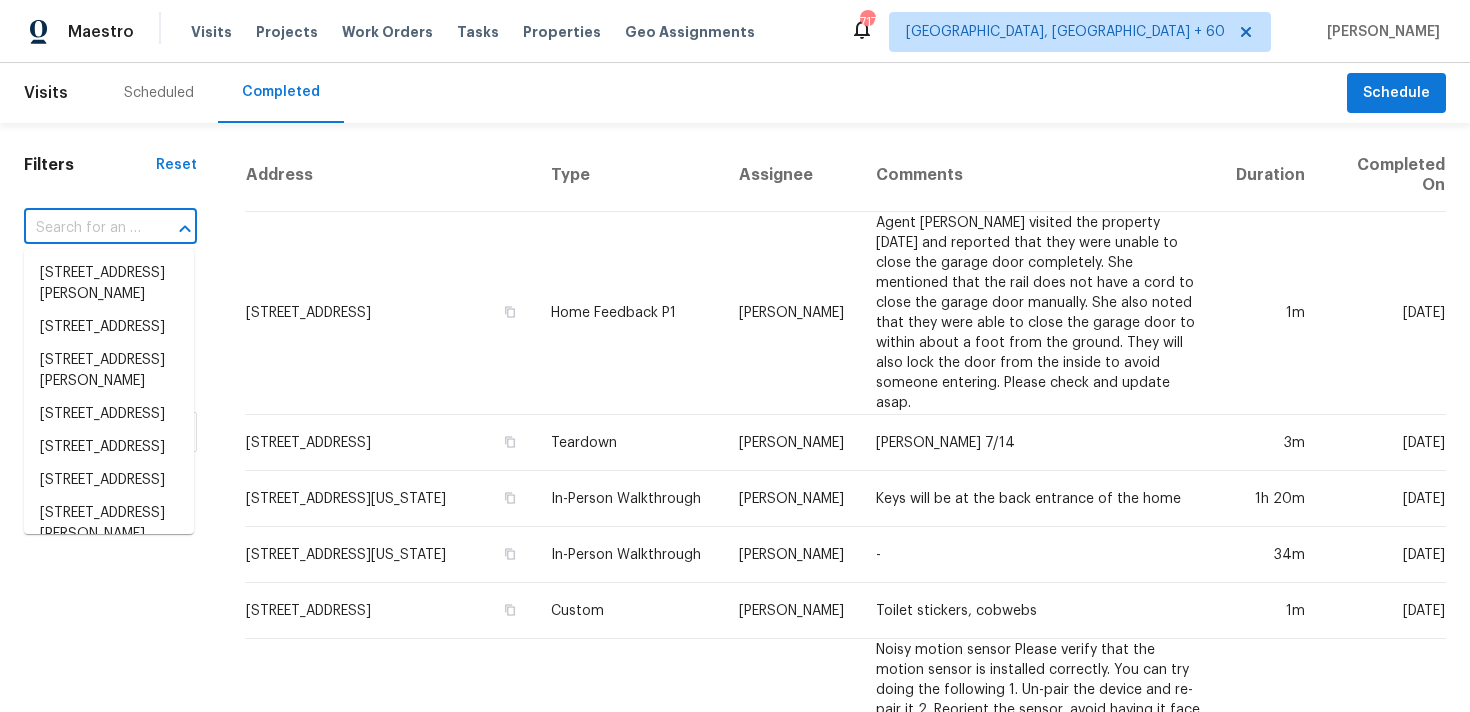 type on "[STREET_ADDRESS][PERSON_NAME]" 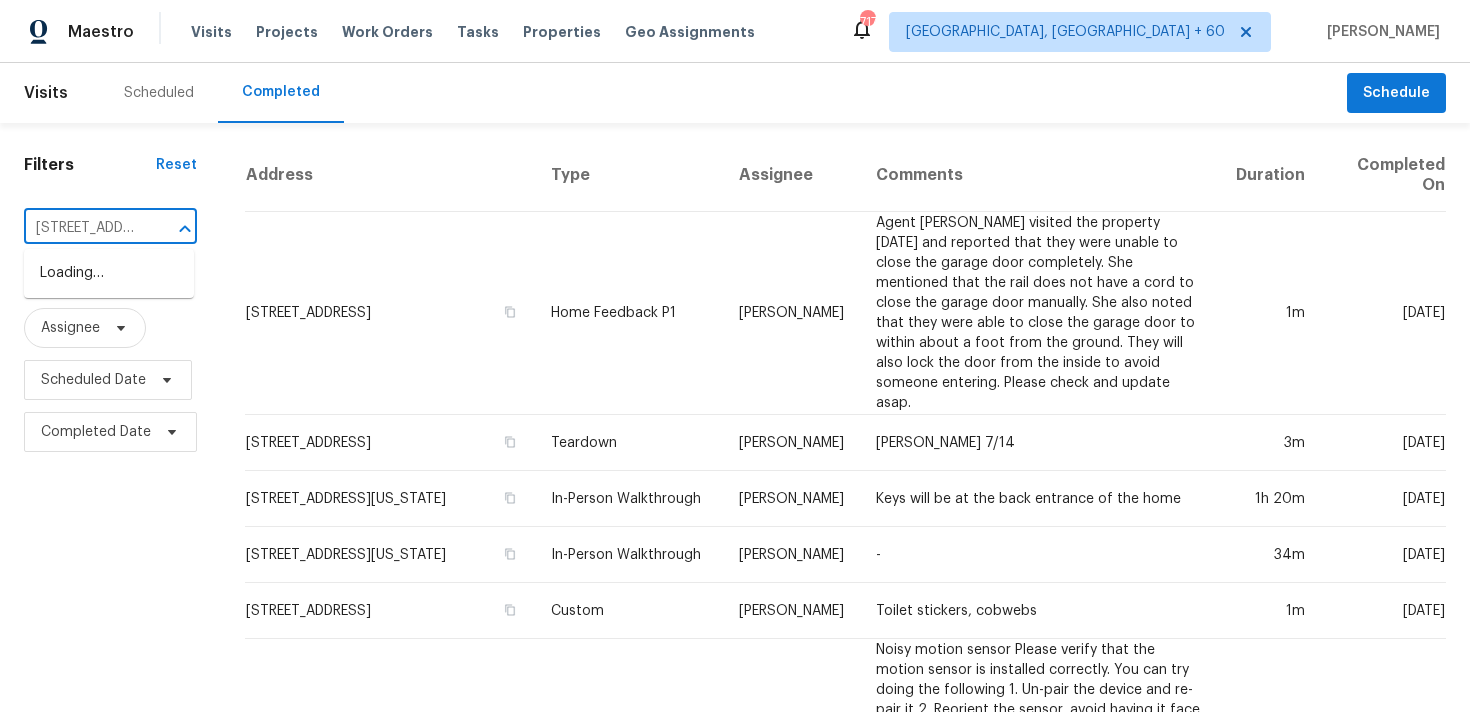 scroll, scrollTop: 0, scrollLeft: 164, axis: horizontal 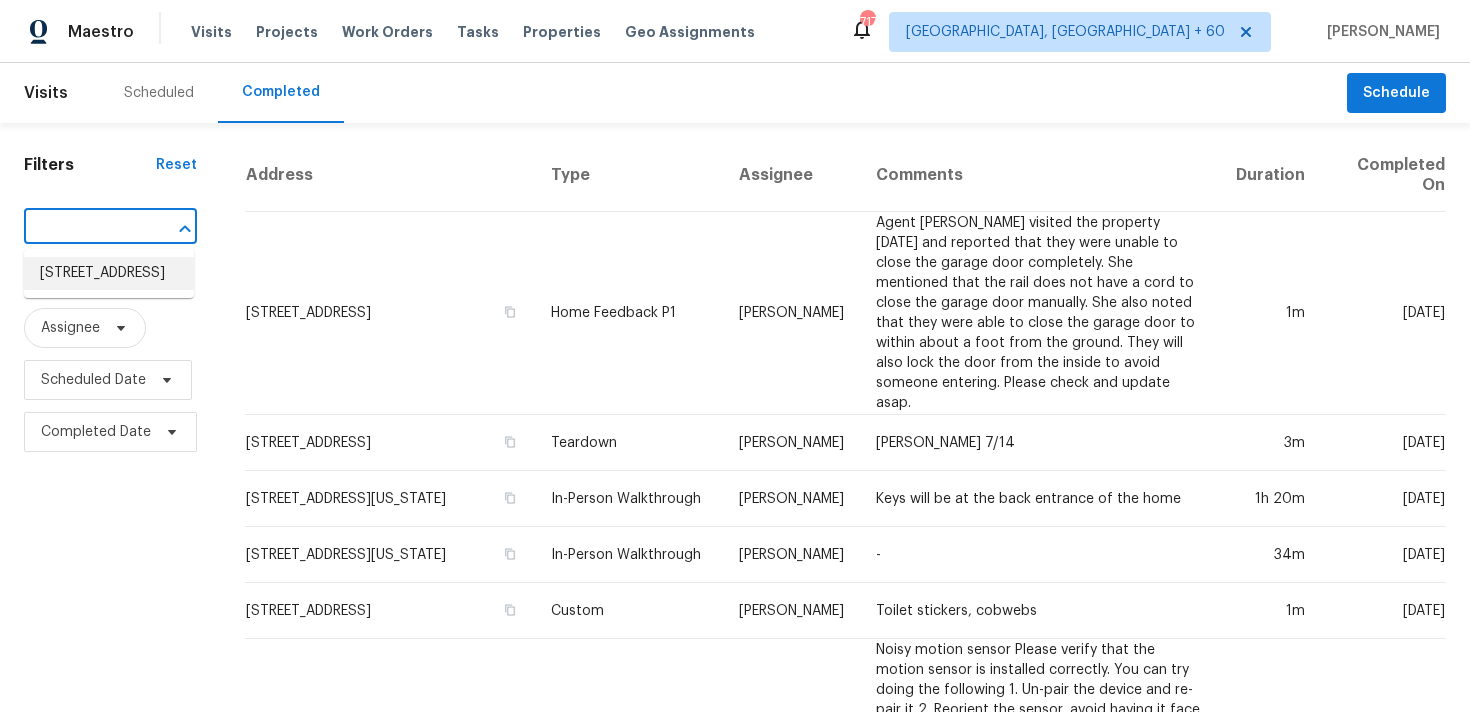 click on "[STREET_ADDRESS]" at bounding box center (109, 273) 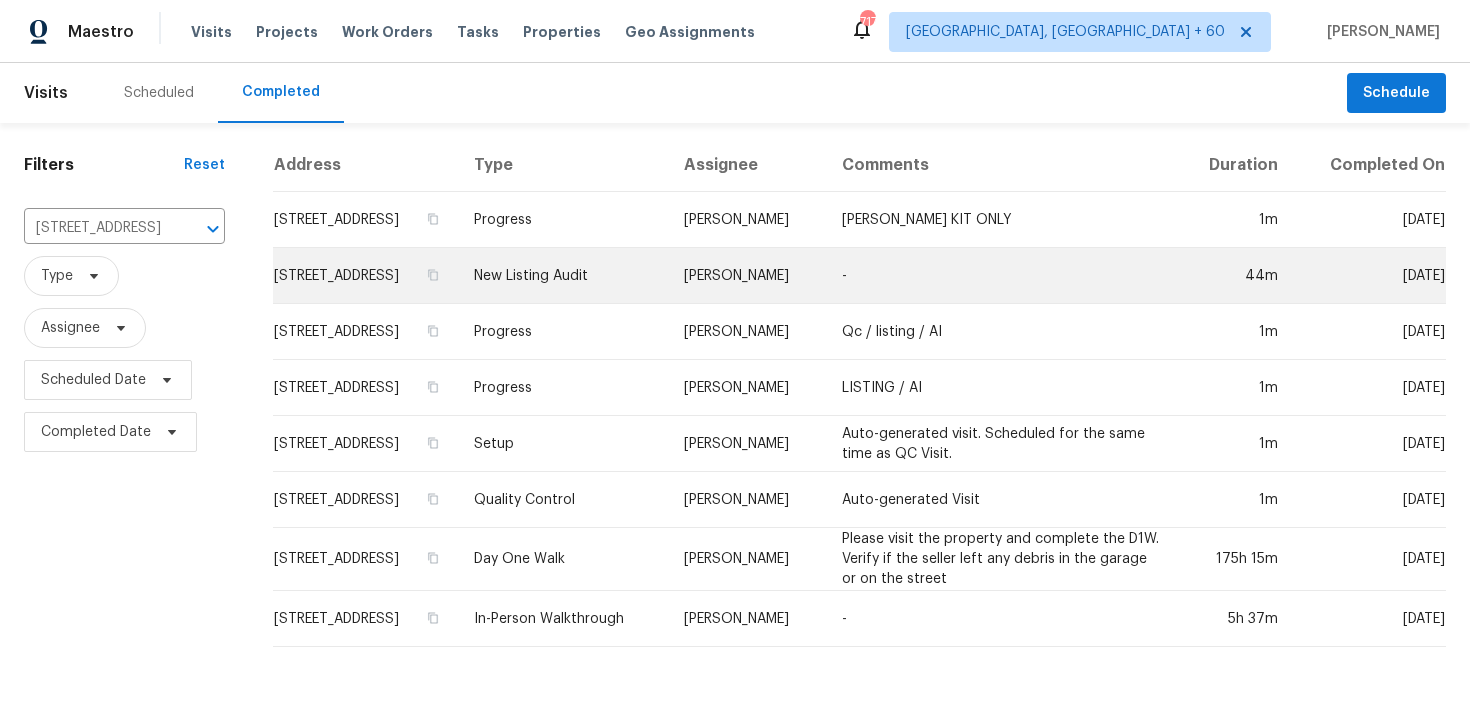 click on "New Listing Audit" at bounding box center [563, 276] 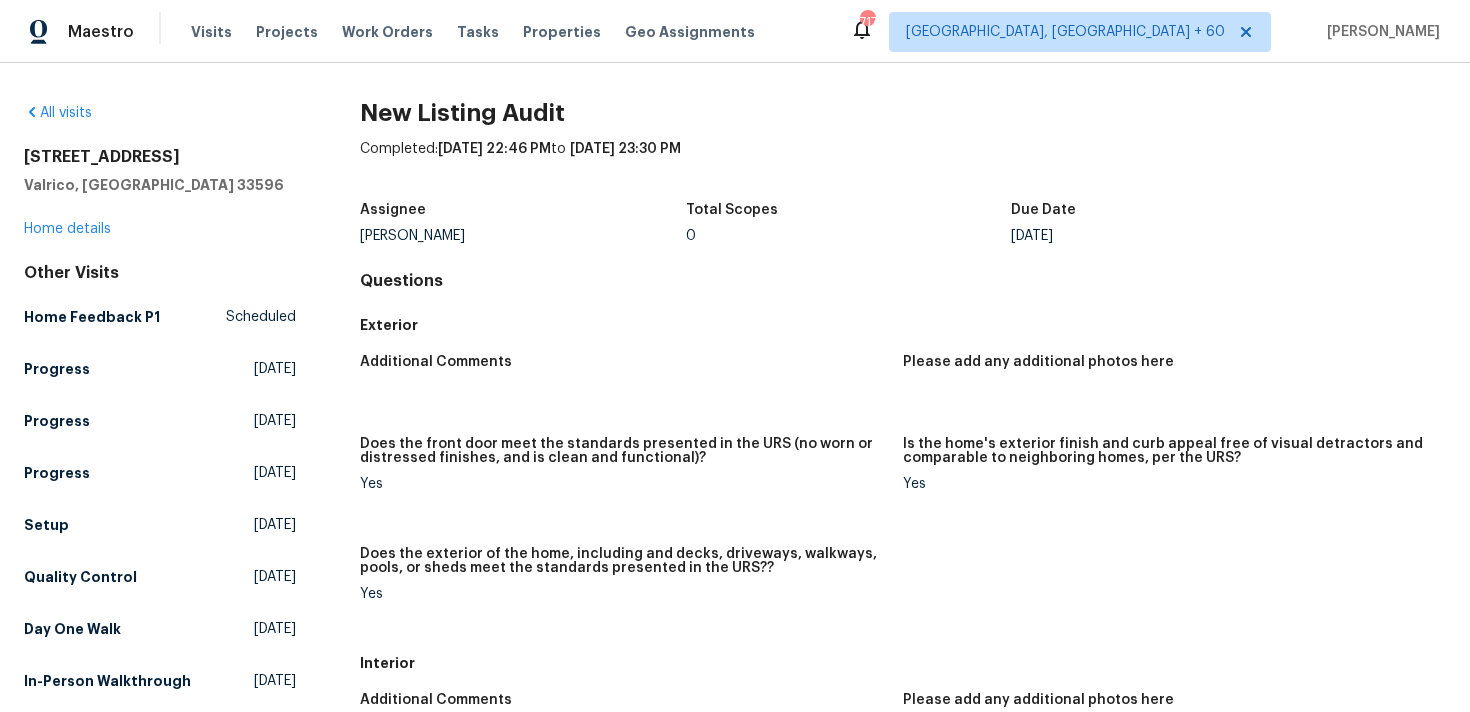 click on "[STREET_ADDRESS][PERSON_NAME] Home details" at bounding box center [160, 193] 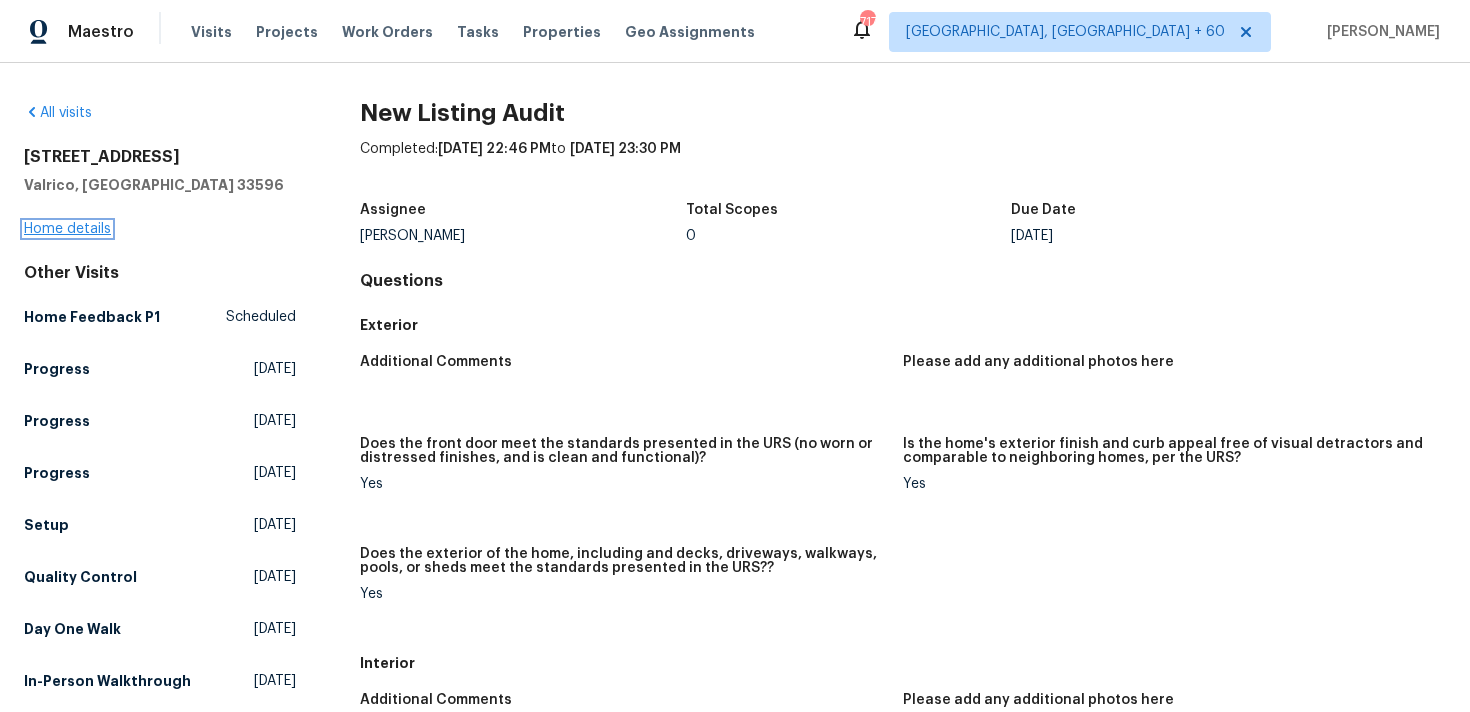 click on "Home details" at bounding box center (67, 229) 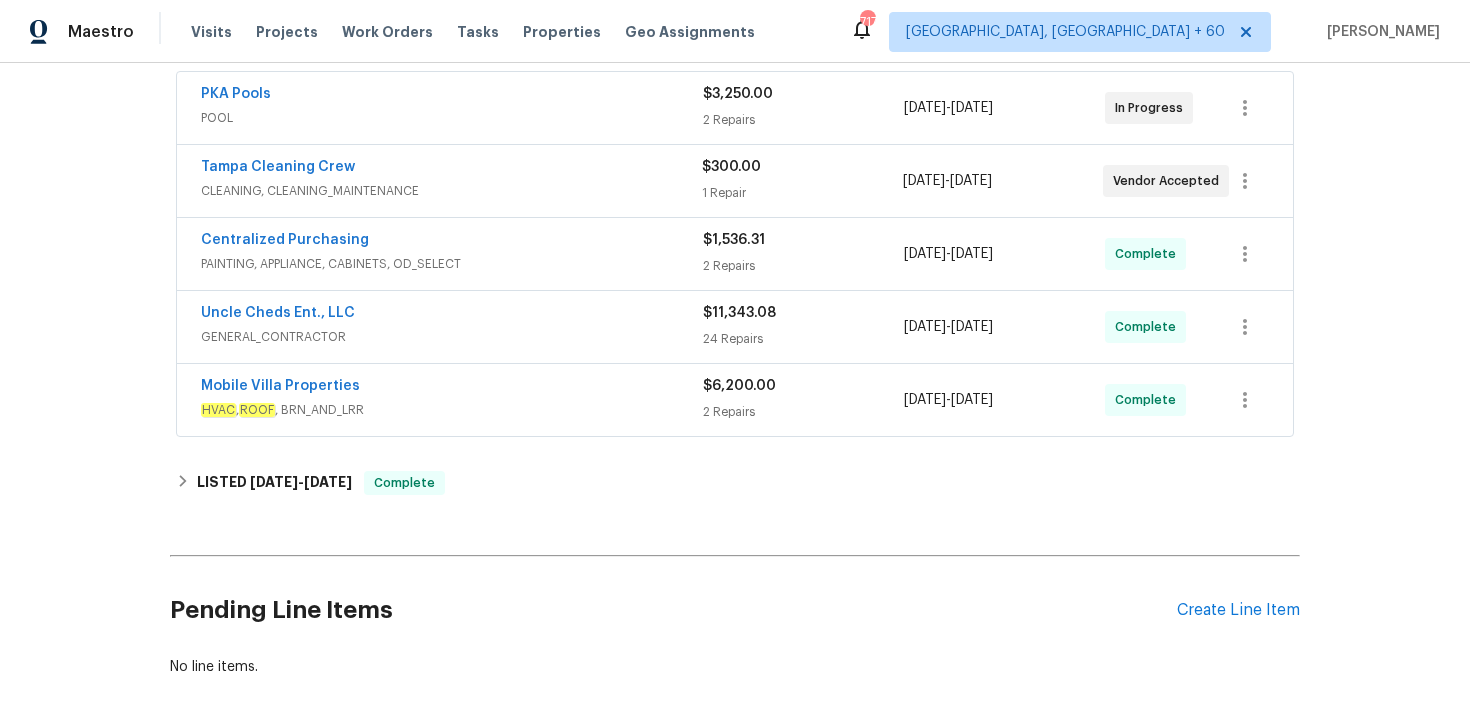 scroll, scrollTop: 399, scrollLeft: 0, axis: vertical 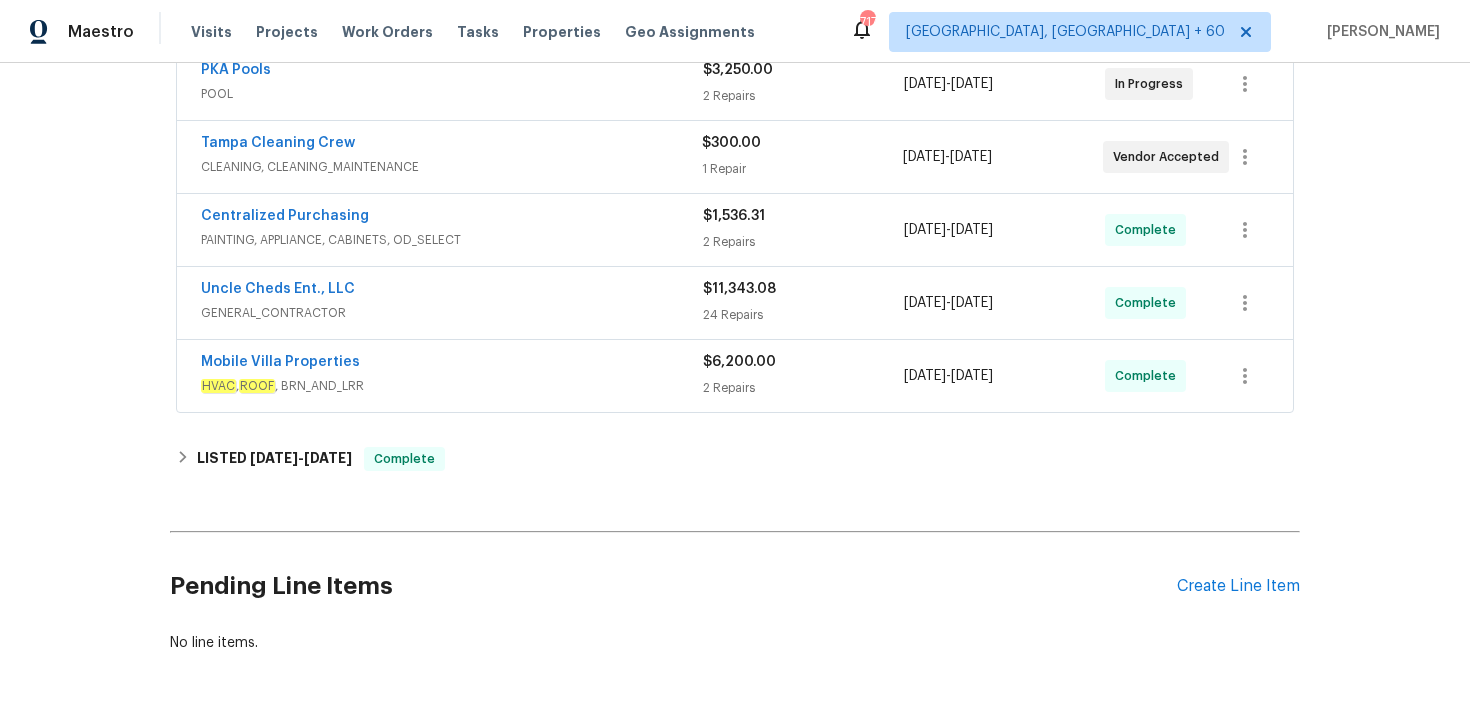 click on "24 Repairs" at bounding box center (803, 315) 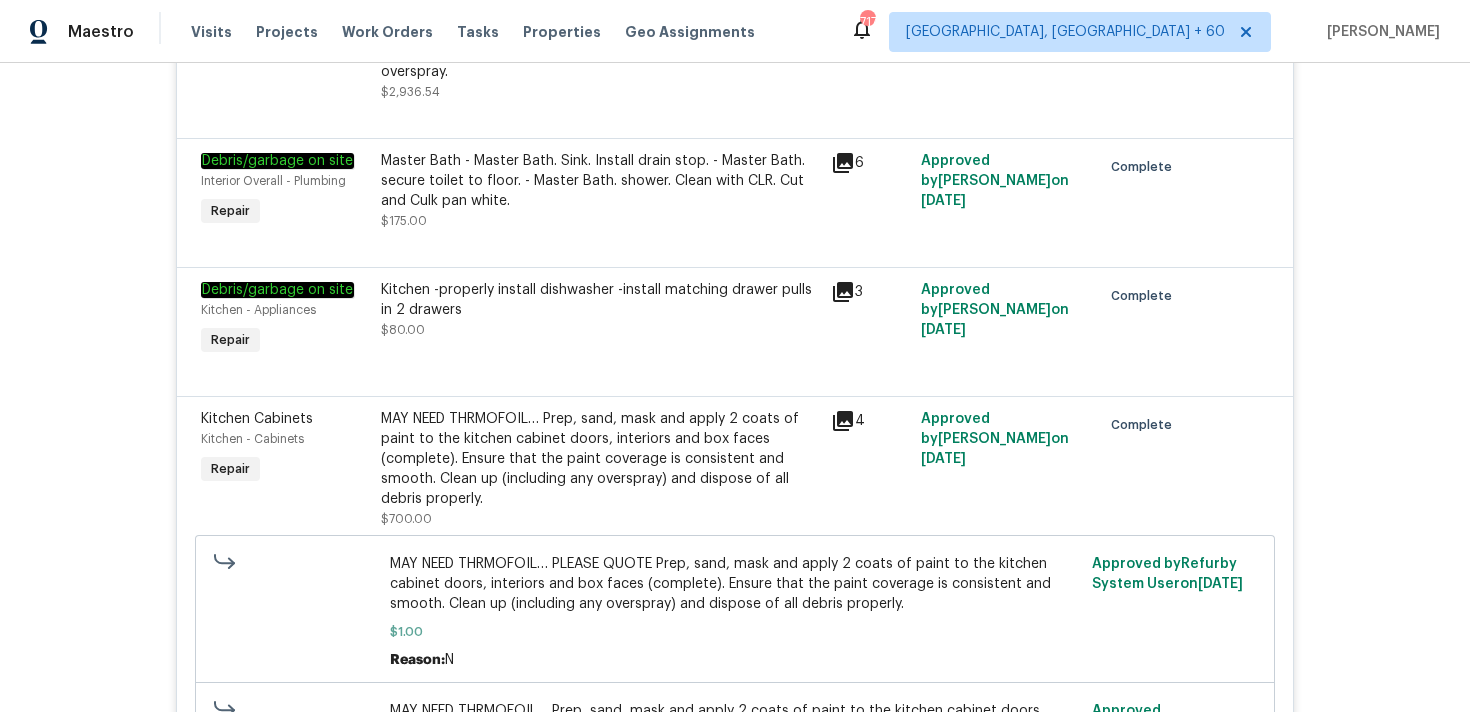 scroll, scrollTop: 5539, scrollLeft: 0, axis: vertical 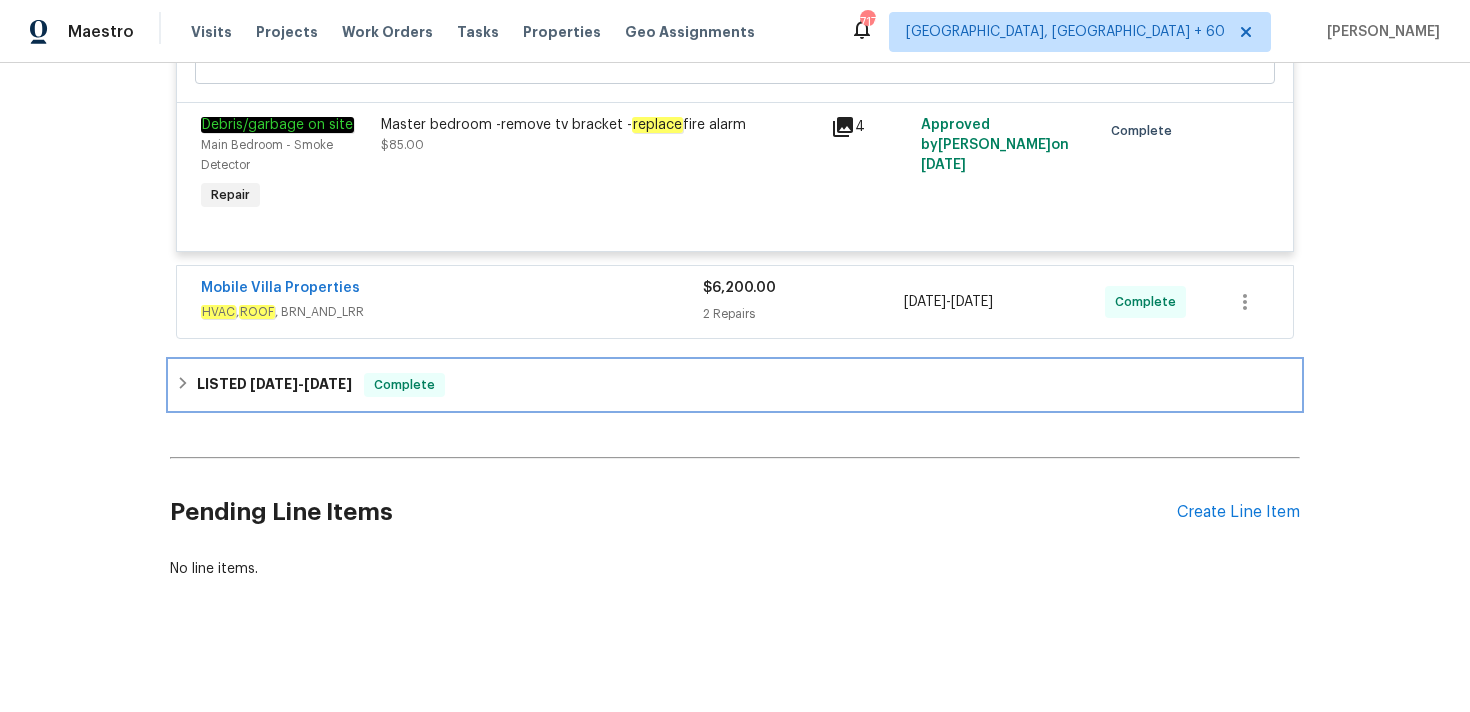 click on "Complete" at bounding box center (404, 385) 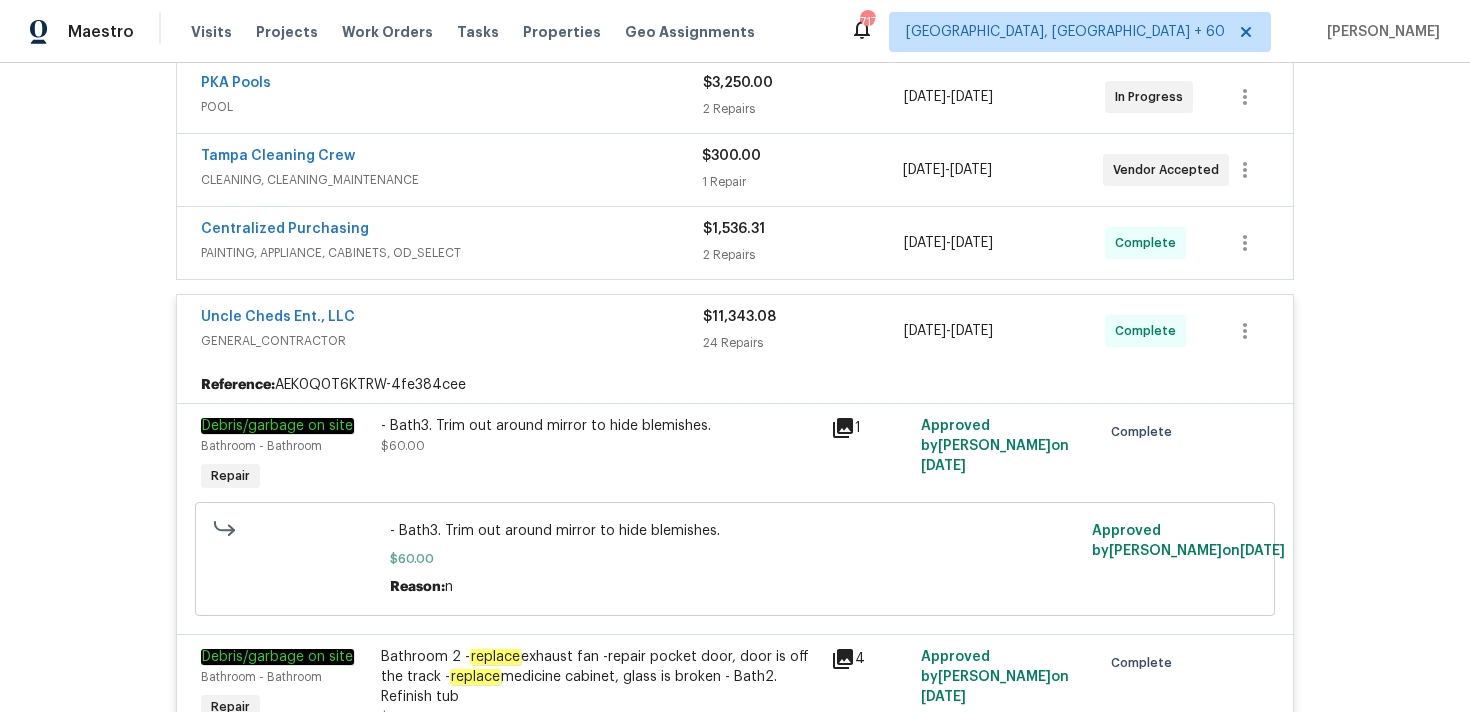 scroll, scrollTop: 0, scrollLeft: 0, axis: both 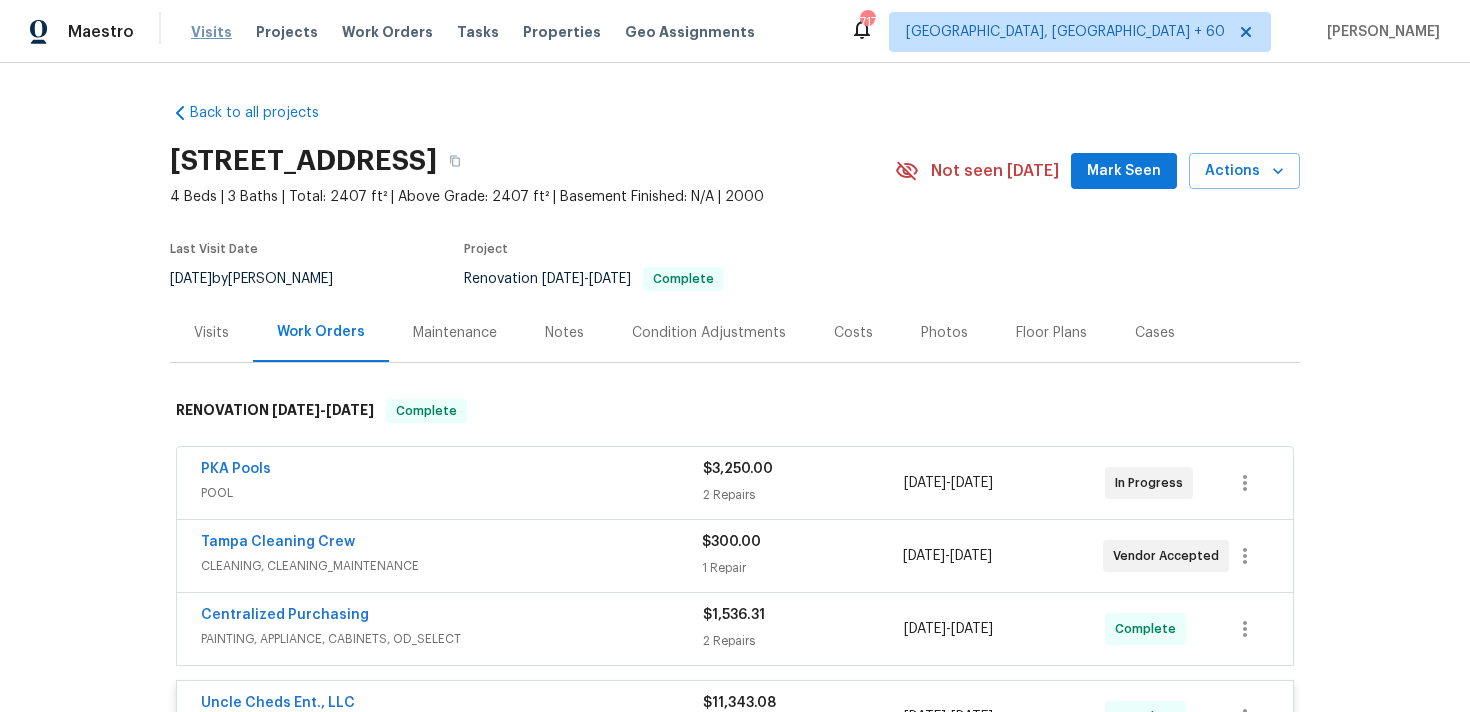click on "Visits" at bounding box center [211, 32] 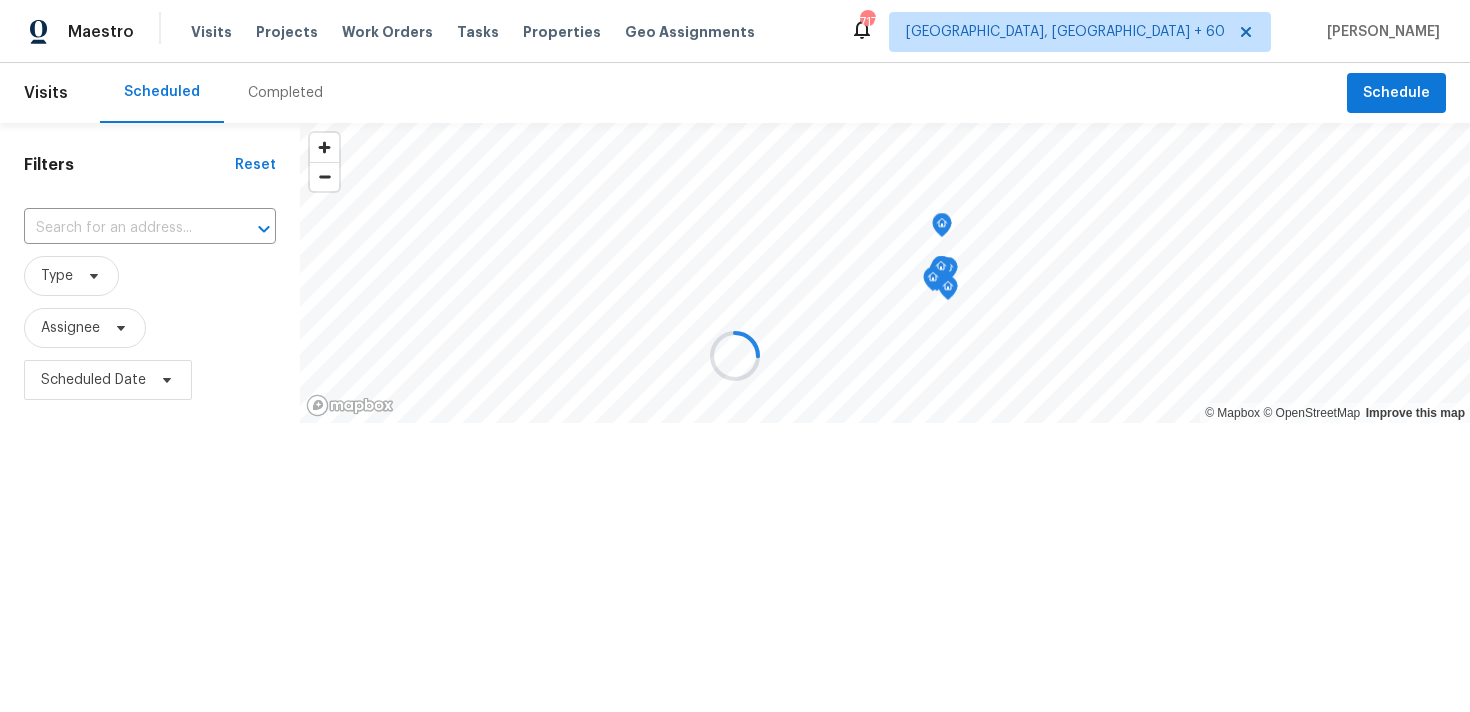 click at bounding box center (735, 356) 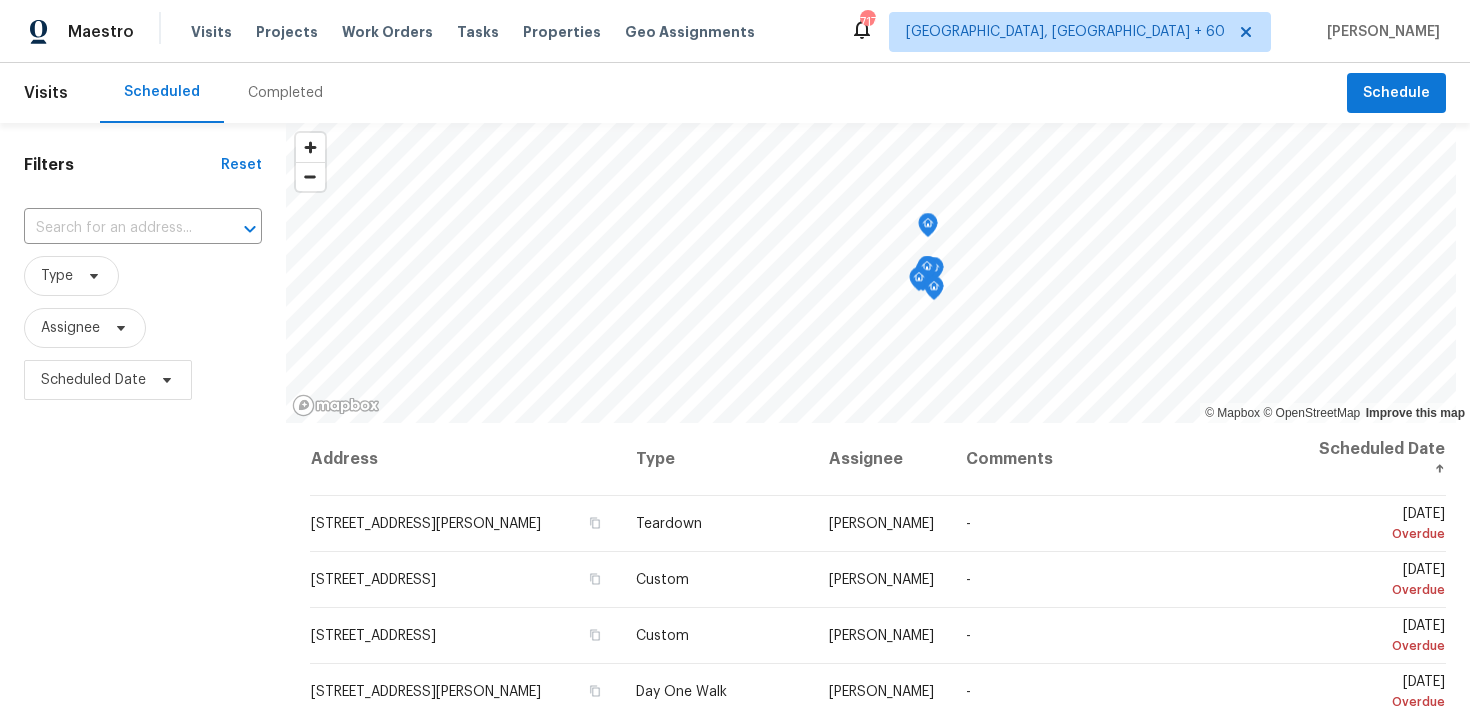 click on "Completed" at bounding box center [285, 93] 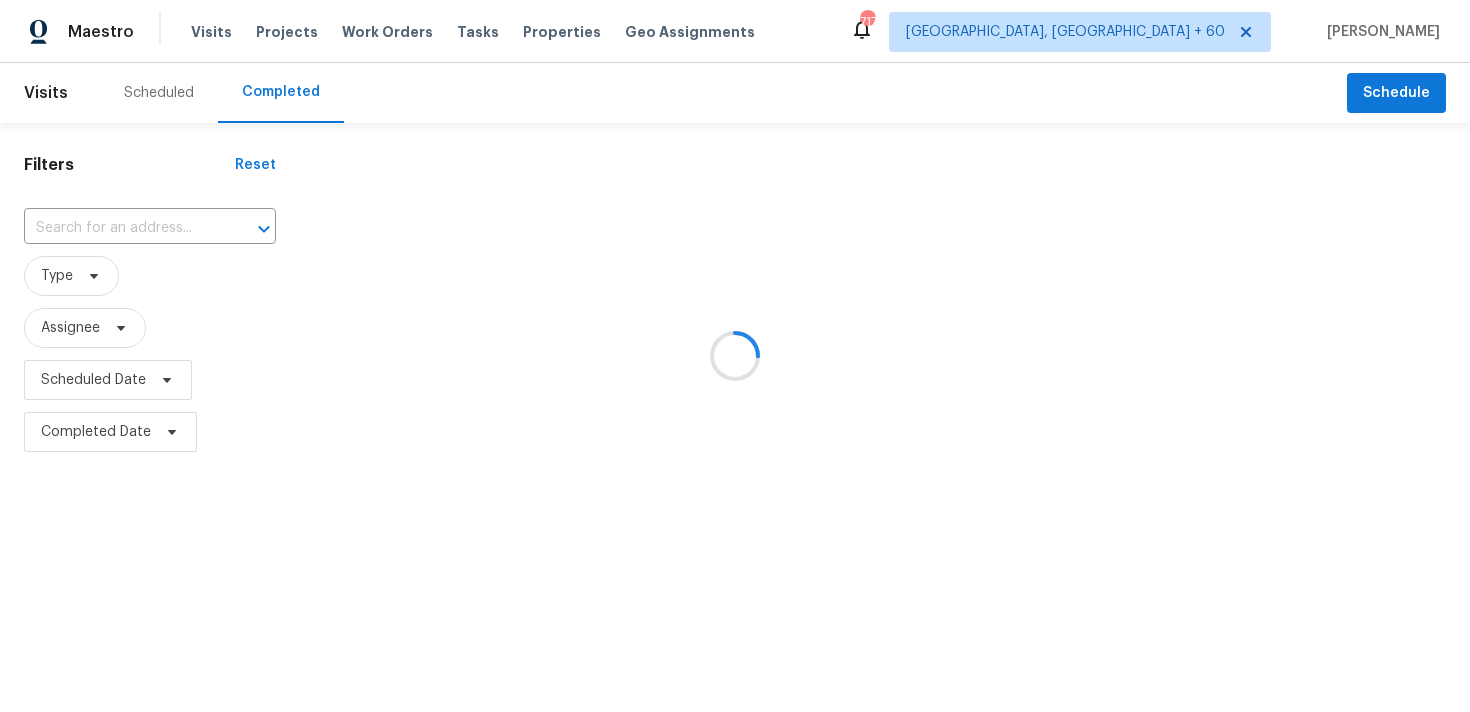 click at bounding box center (735, 356) 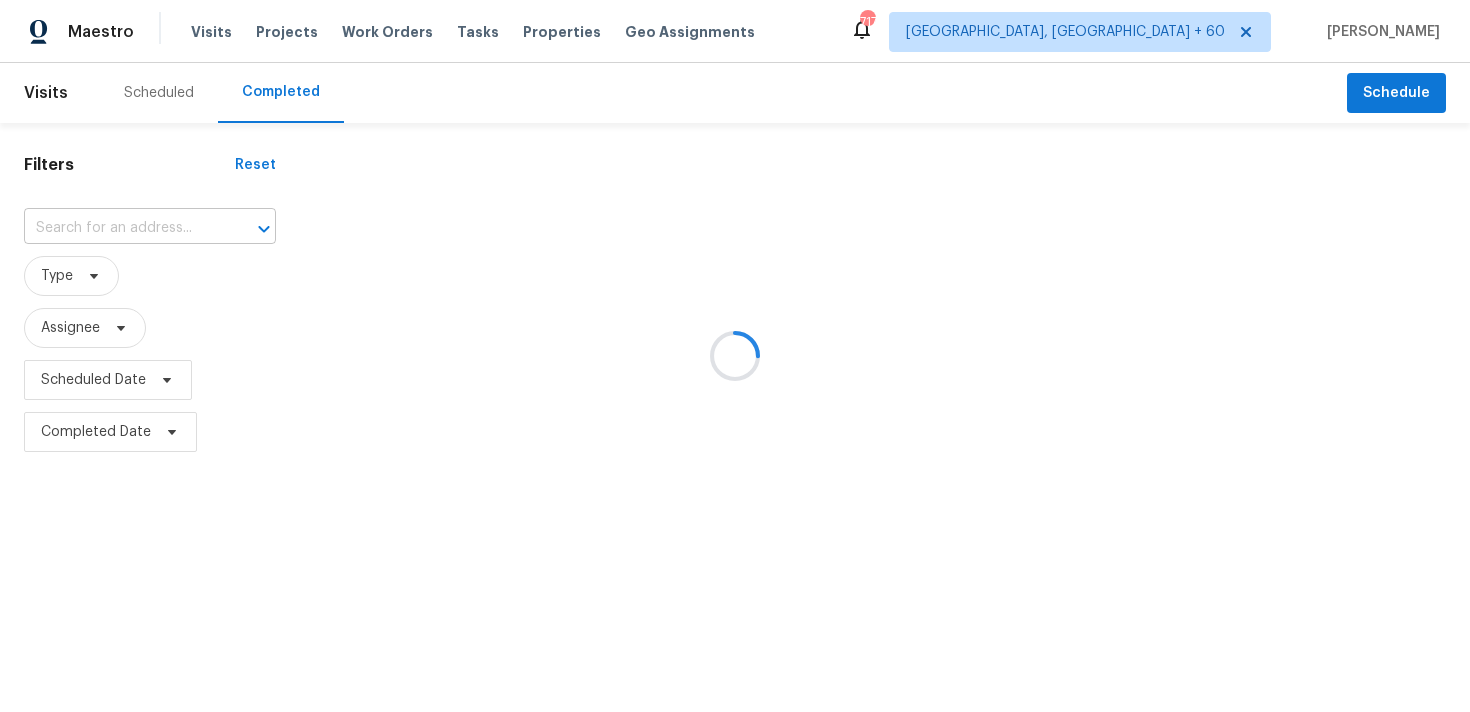click at bounding box center (122, 228) 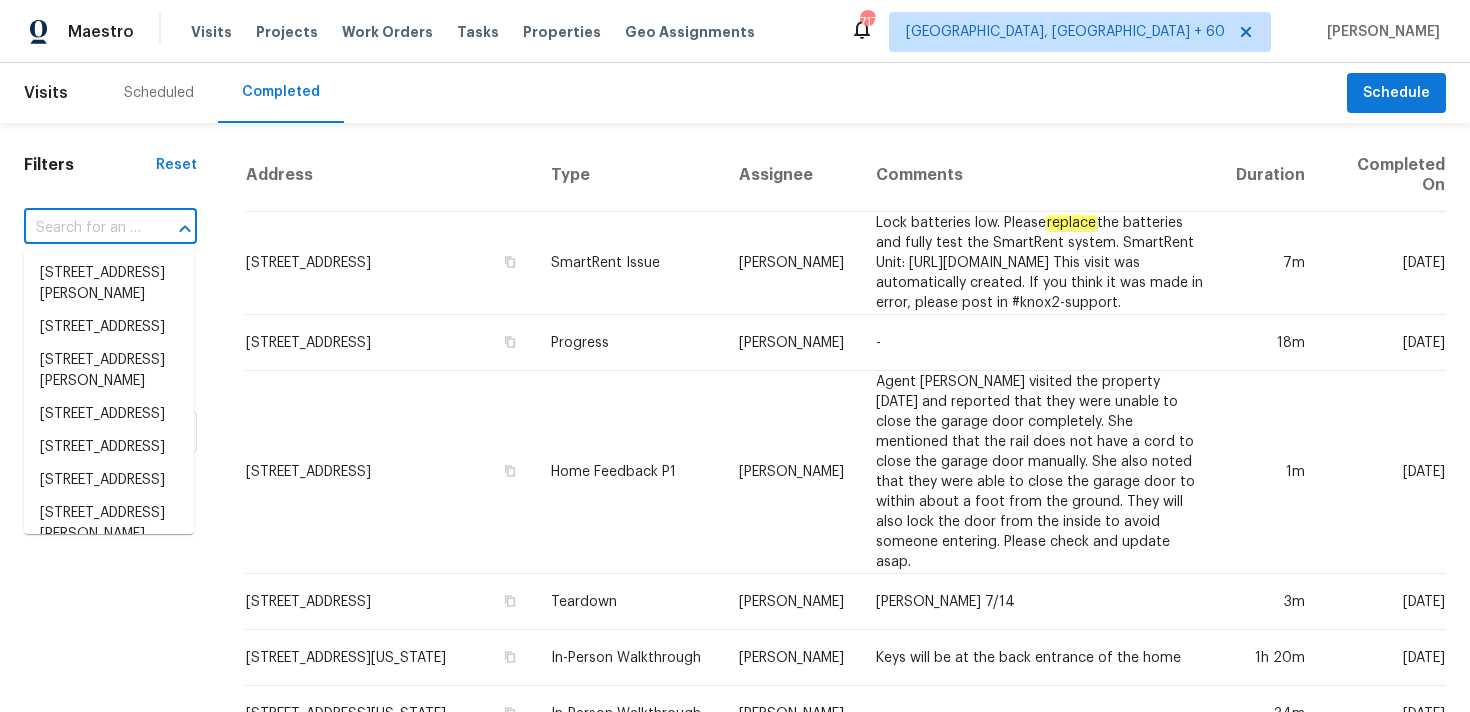 paste on "[STREET_ADDRESS][PERSON_NAME]" 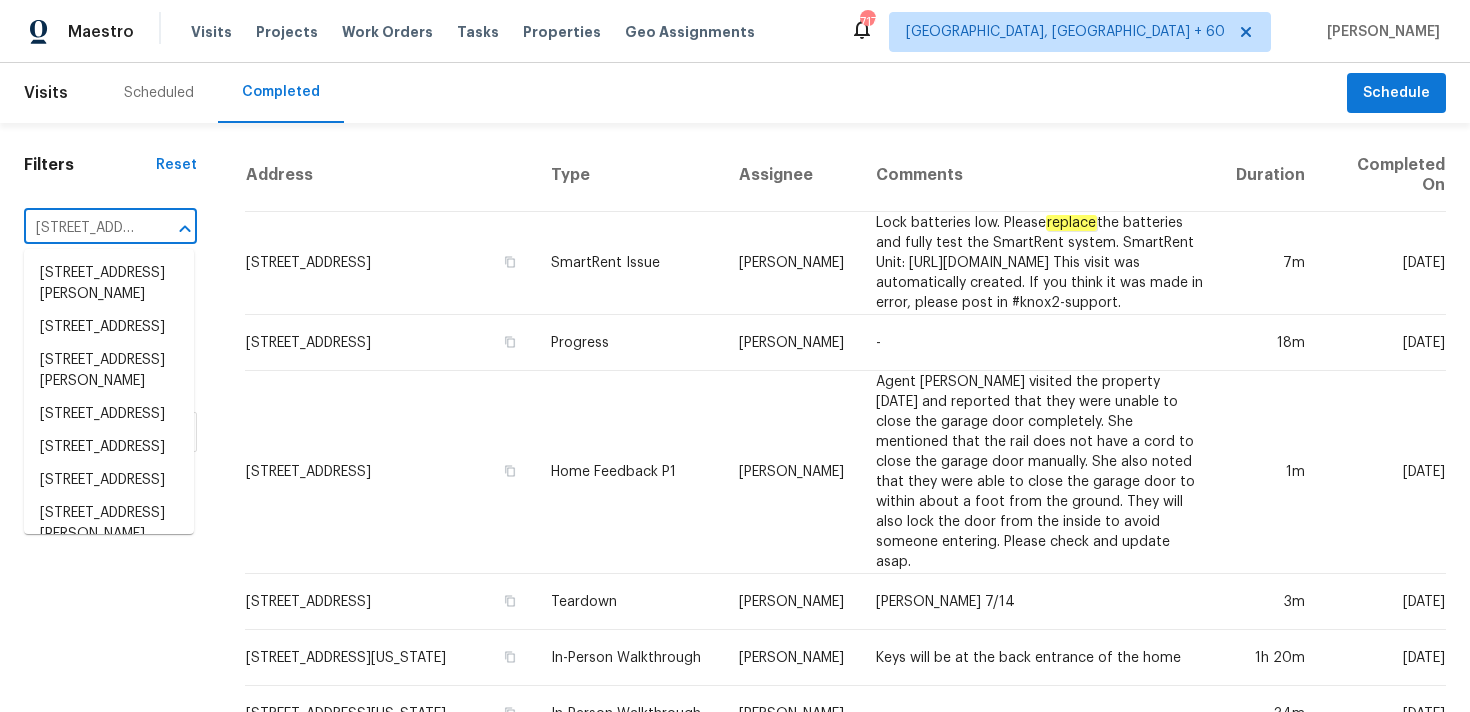 scroll, scrollTop: 0, scrollLeft: 114, axis: horizontal 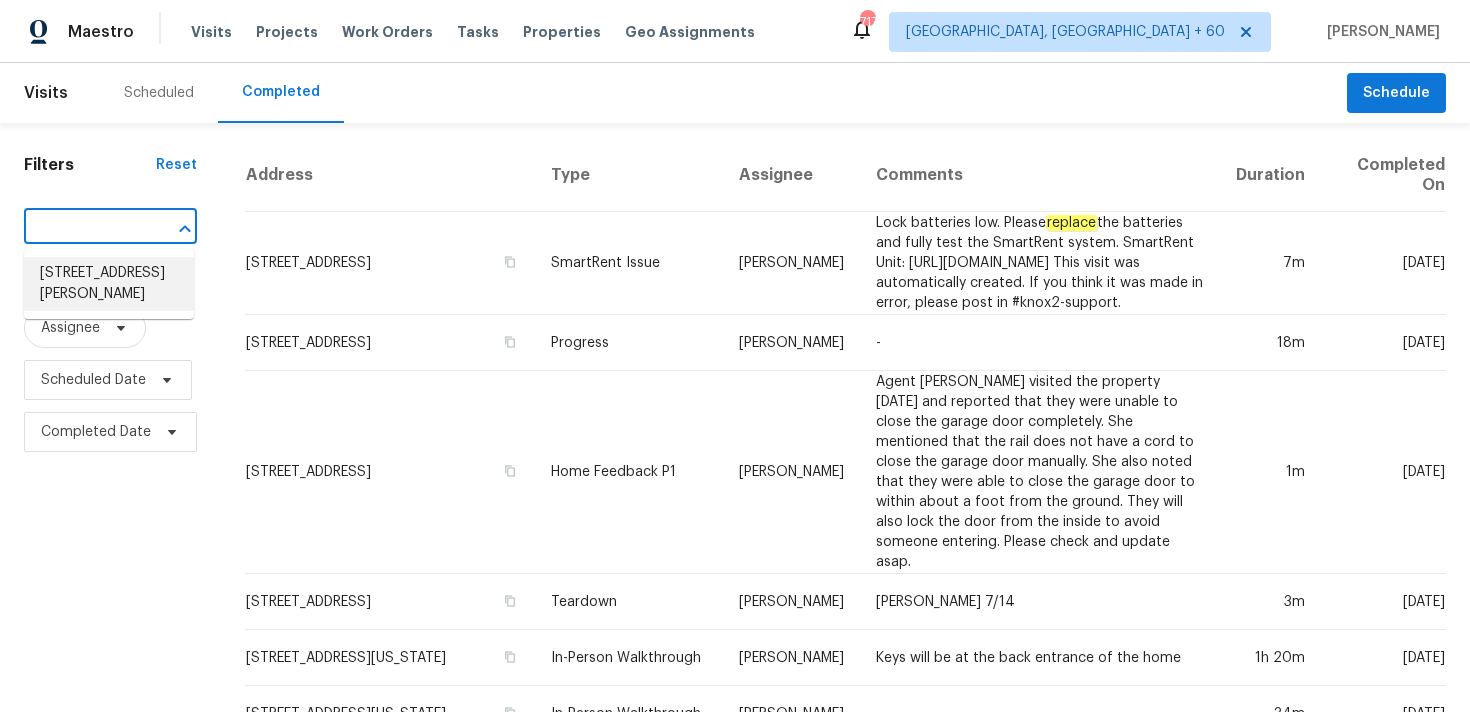 click on "[STREET_ADDRESS][PERSON_NAME]" at bounding box center (109, 284) 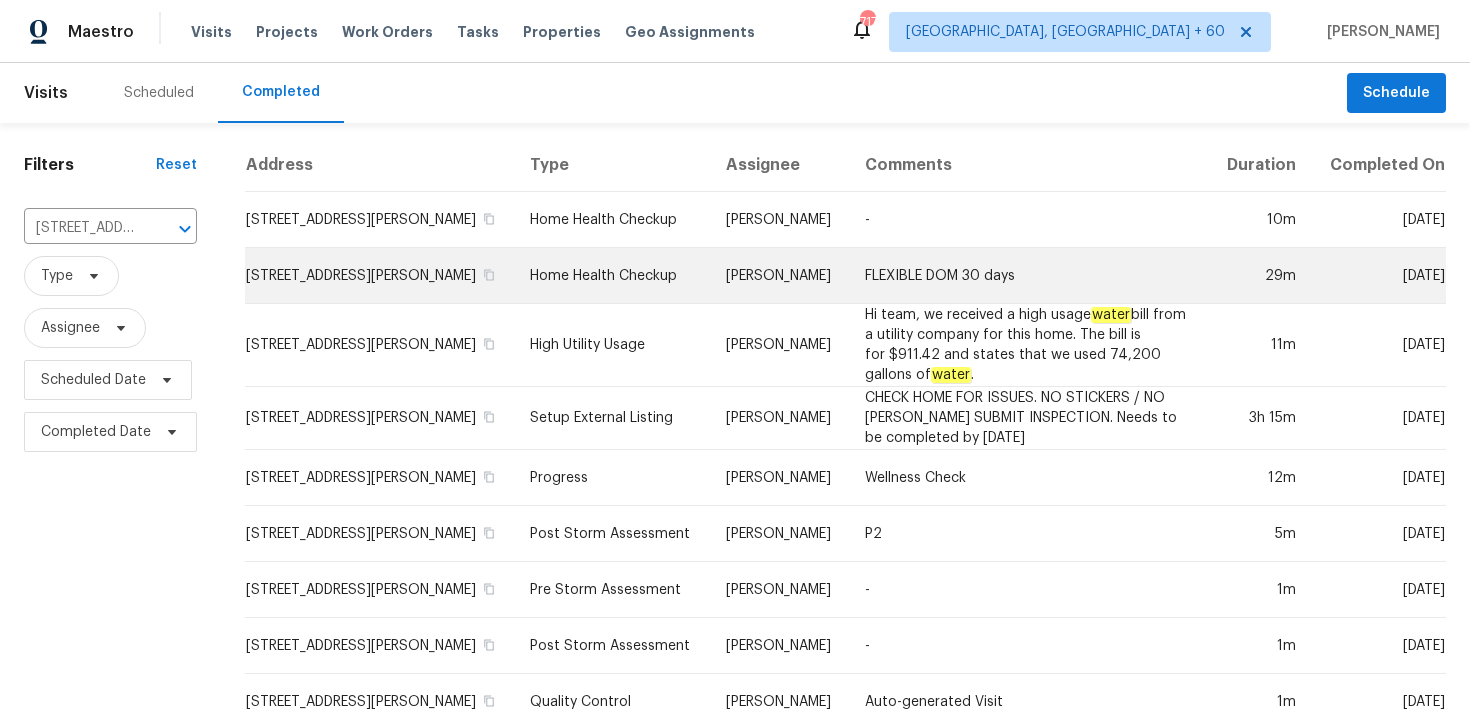 click on "Home Health Checkup" at bounding box center [611, 276] 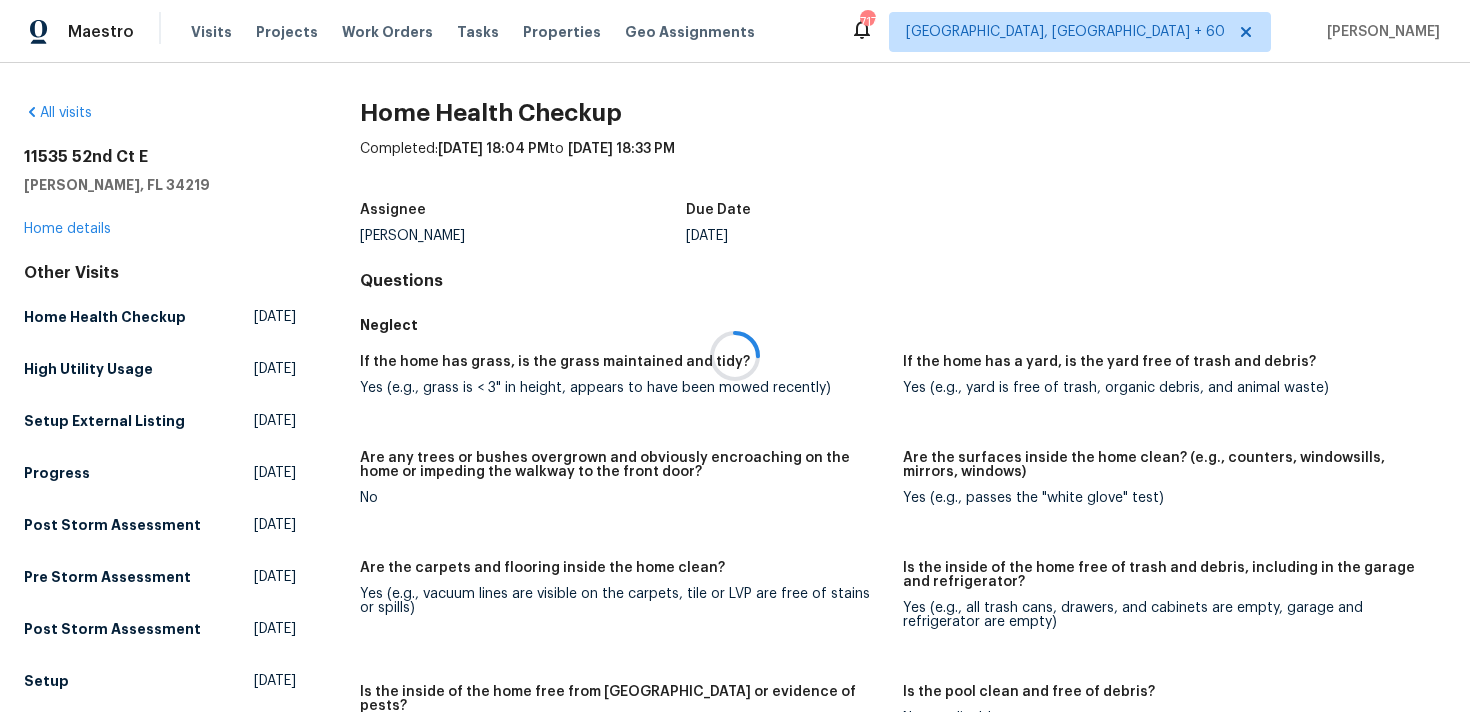 click at bounding box center [735, 356] 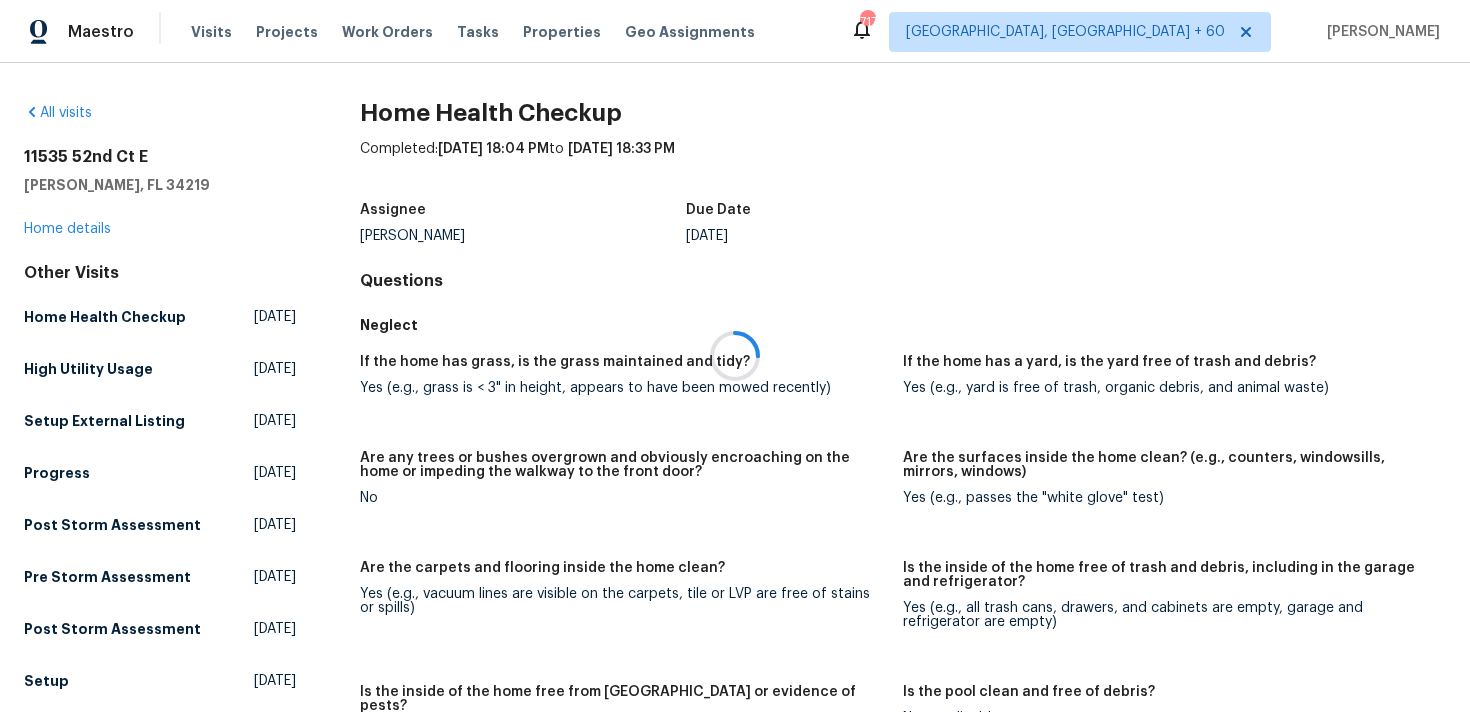 click at bounding box center (735, 356) 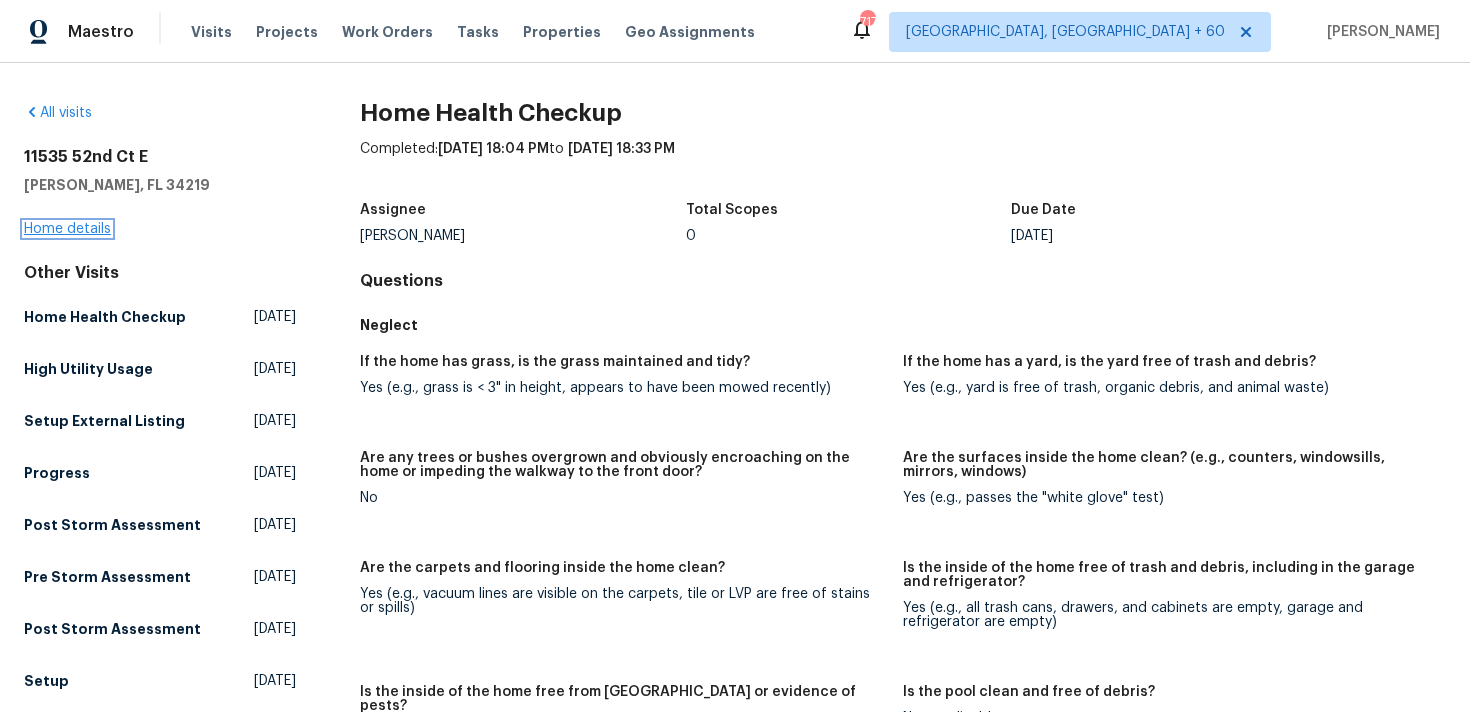 click on "Home details" at bounding box center [67, 229] 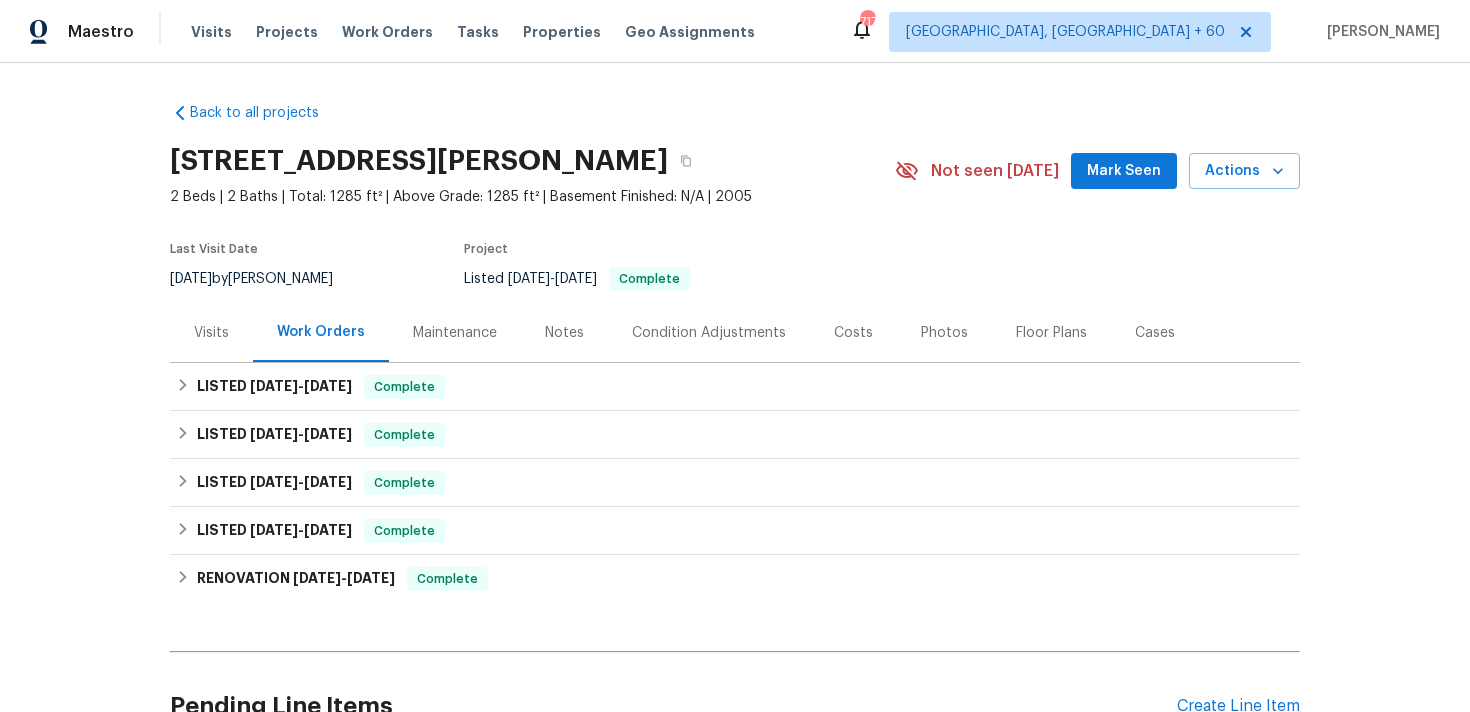 scroll, scrollTop: 39, scrollLeft: 0, axis: vertical 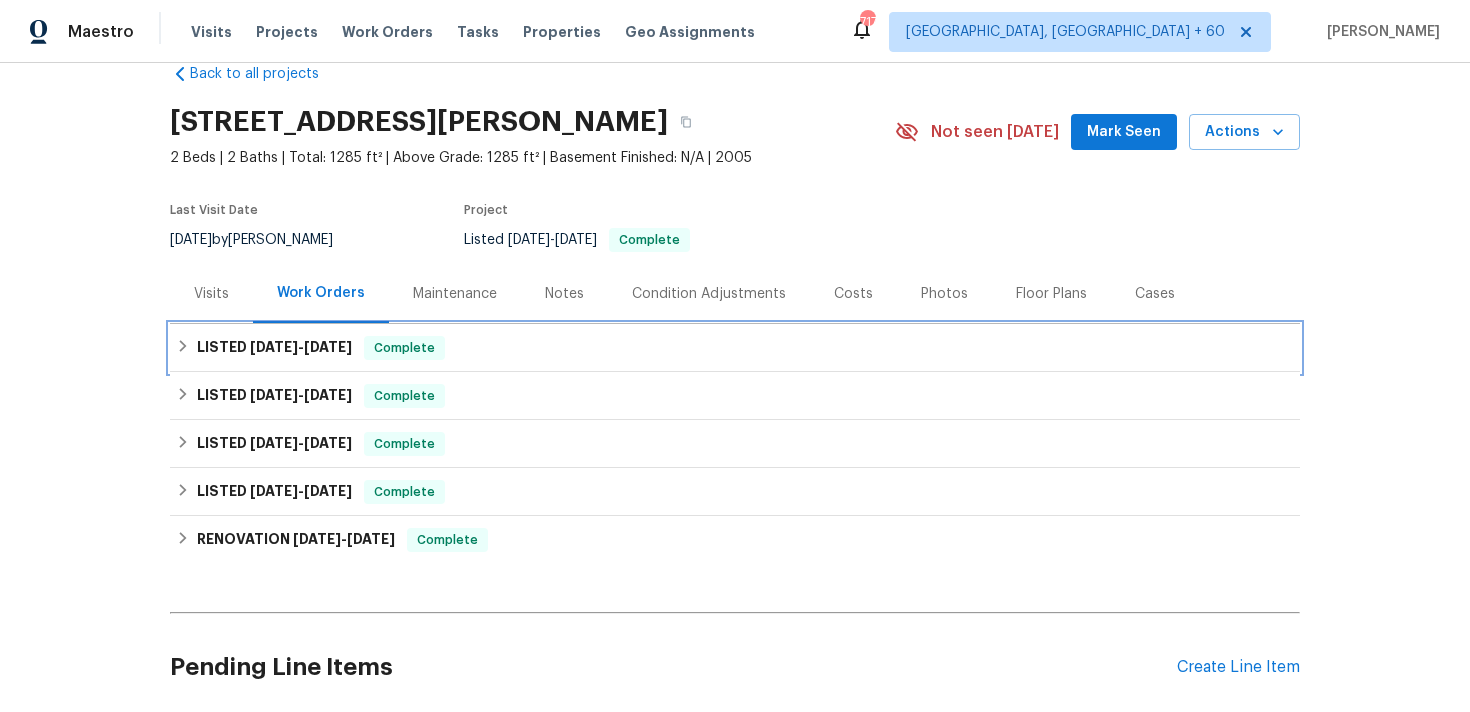 click on "LISTED   [DATE]  -  [DATE] Complete" at bounding box center [735, 348] 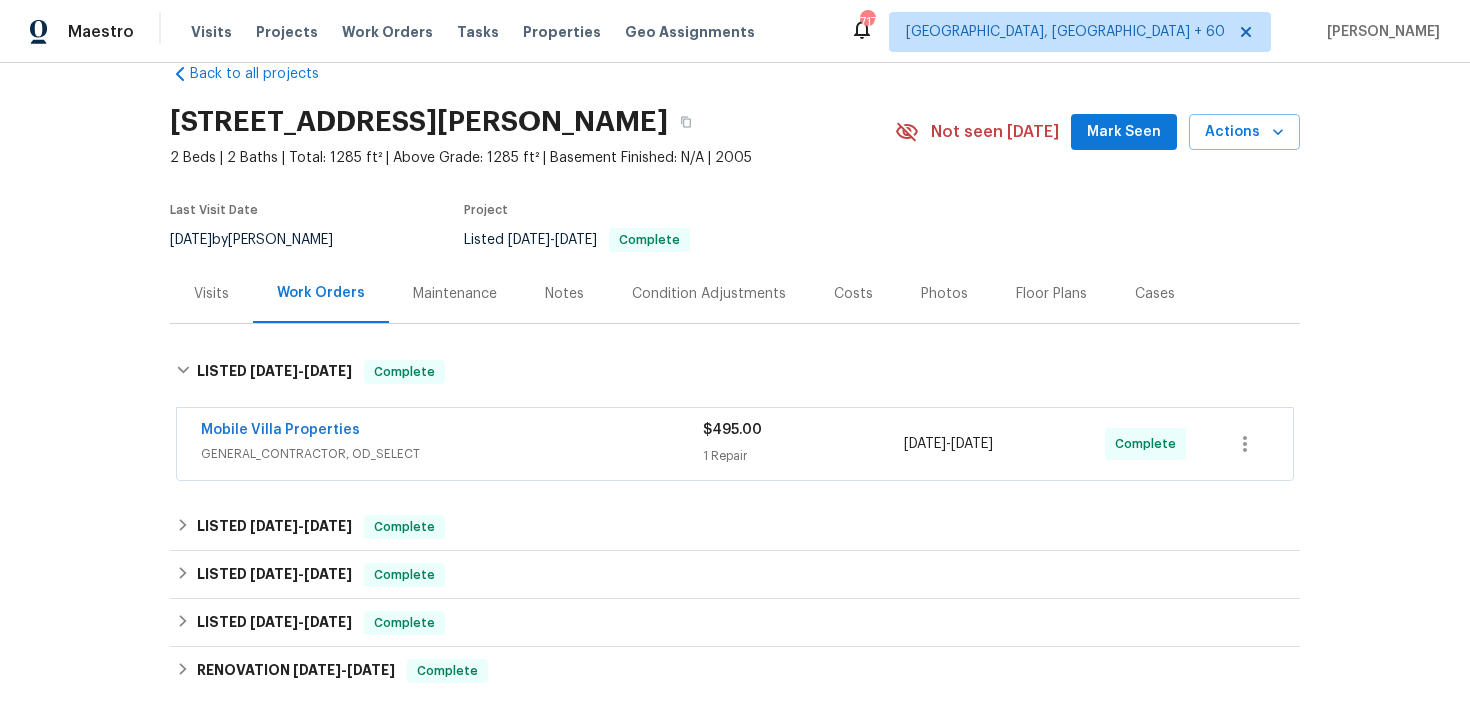 click on "Mobile Villa Properties" at bounding box center [452, 432] 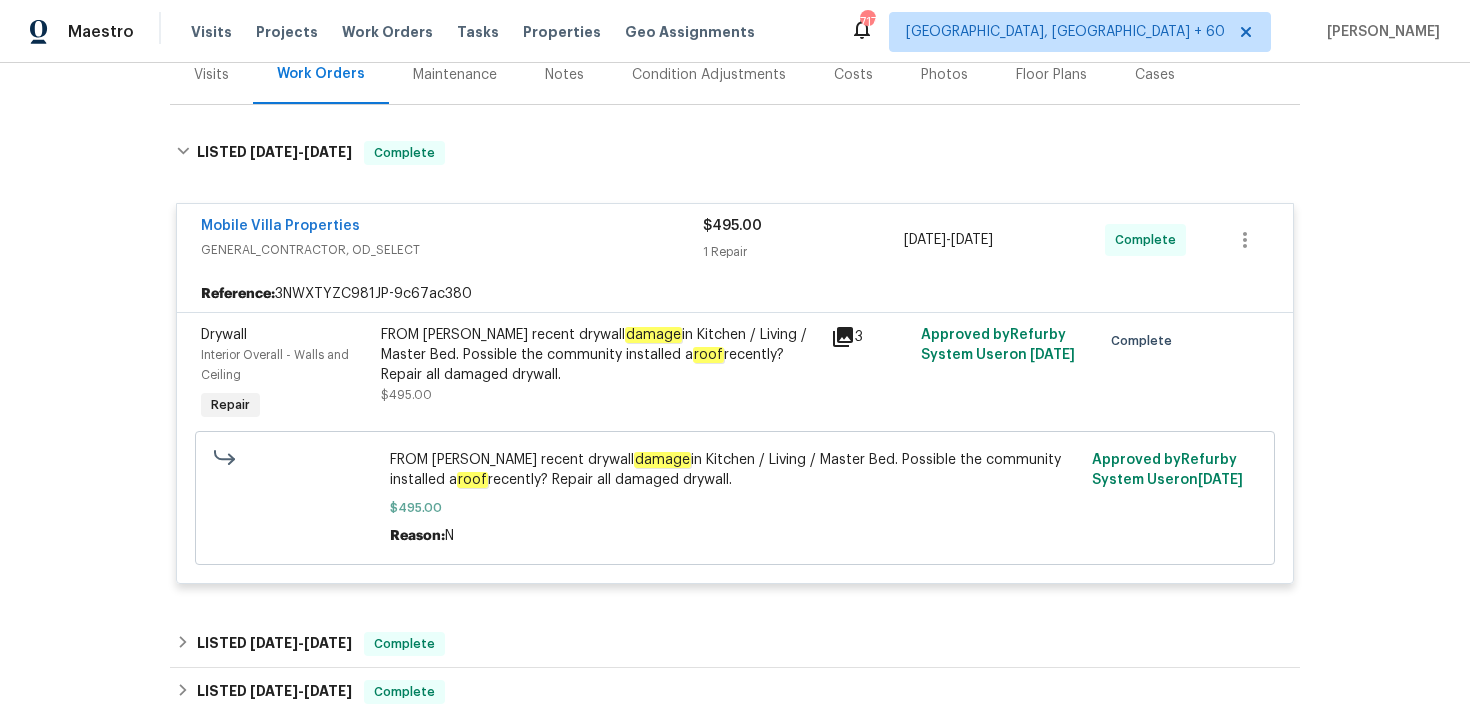 scroll, scrollTop: 286, scrollLeft: 0, axis: vertical 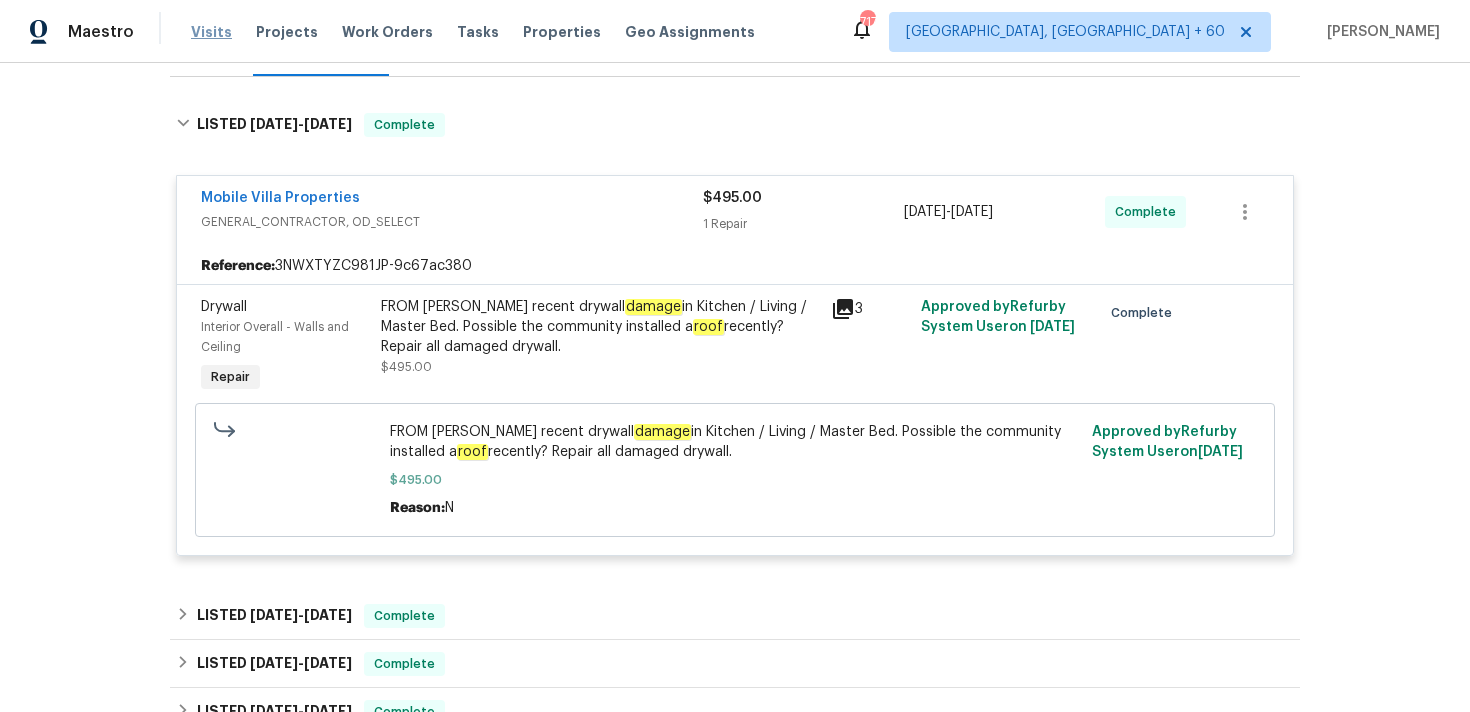 click on "Visits" at bounding box center [211, 32] 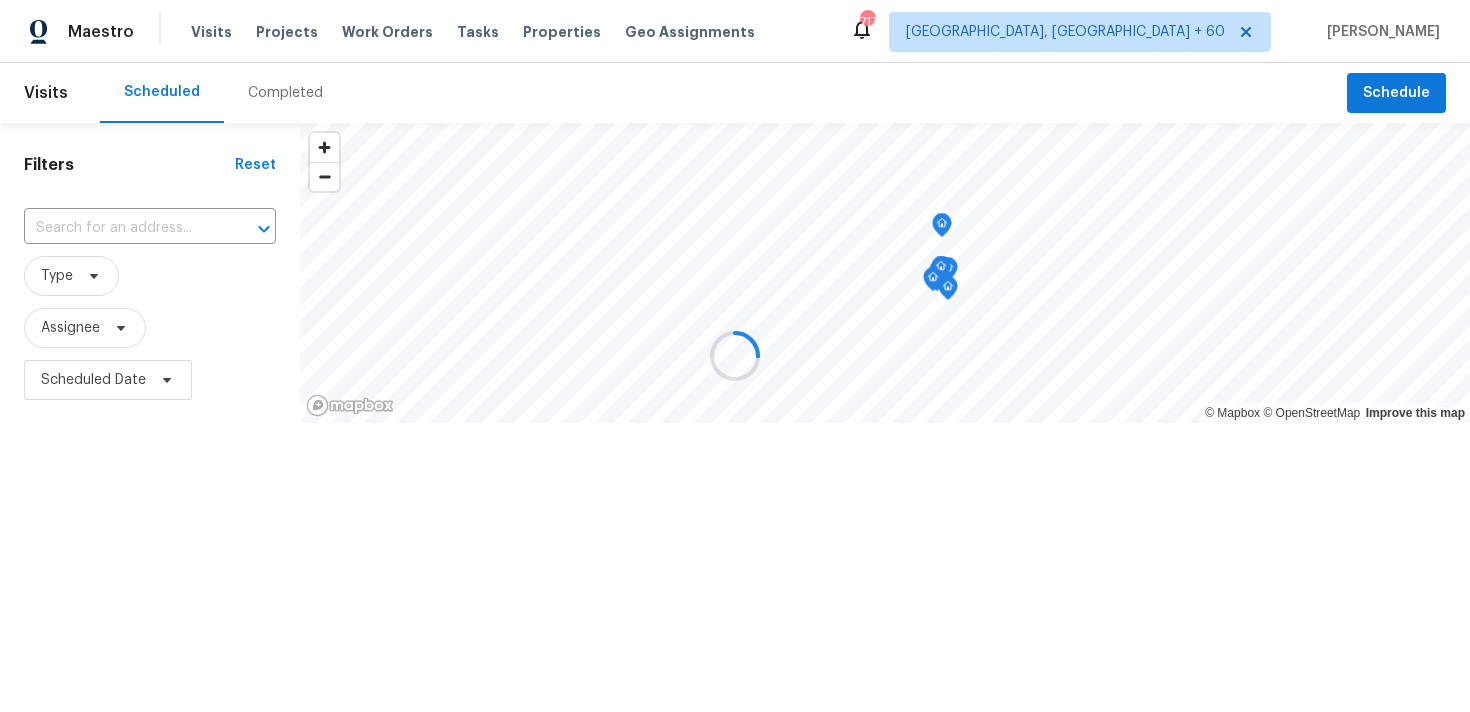 click at bounding box center [735, 356] 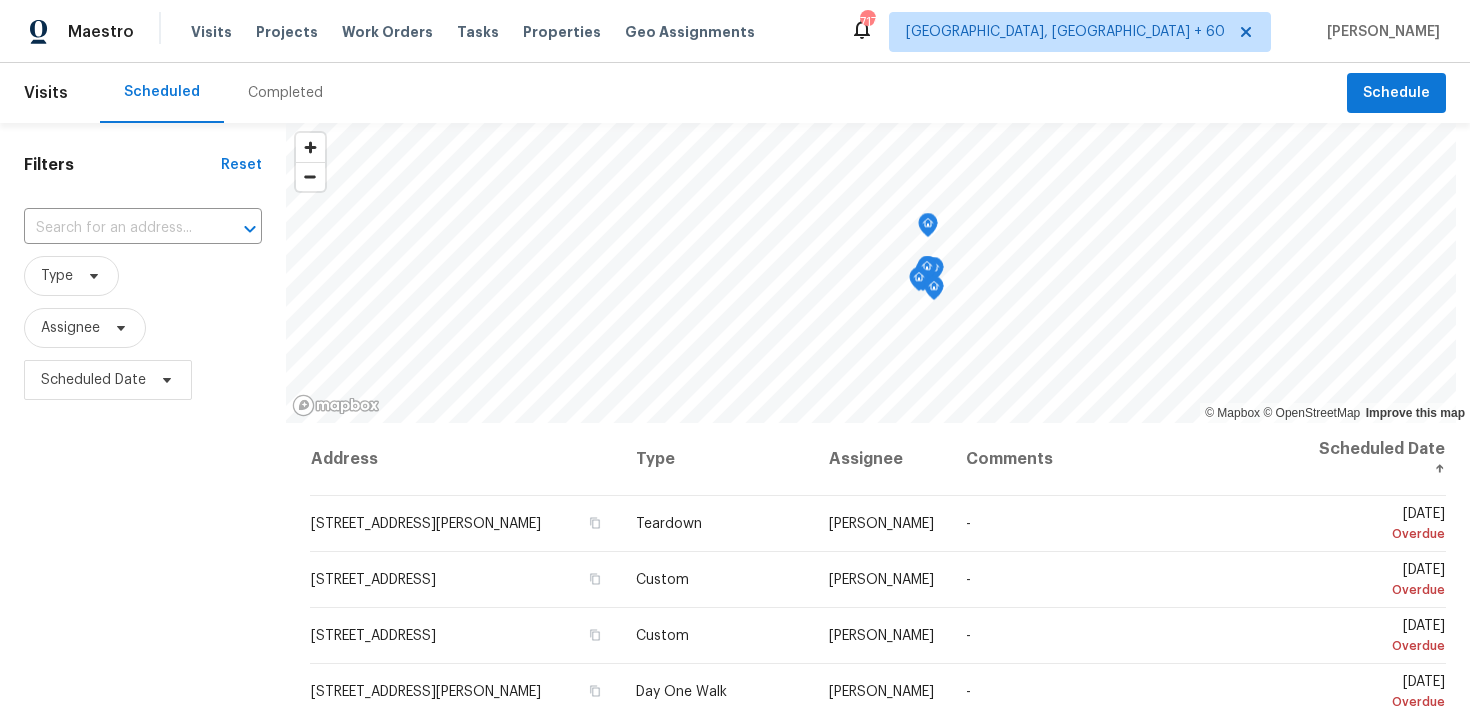 click on "Completed" at bounding box center [285, 93] 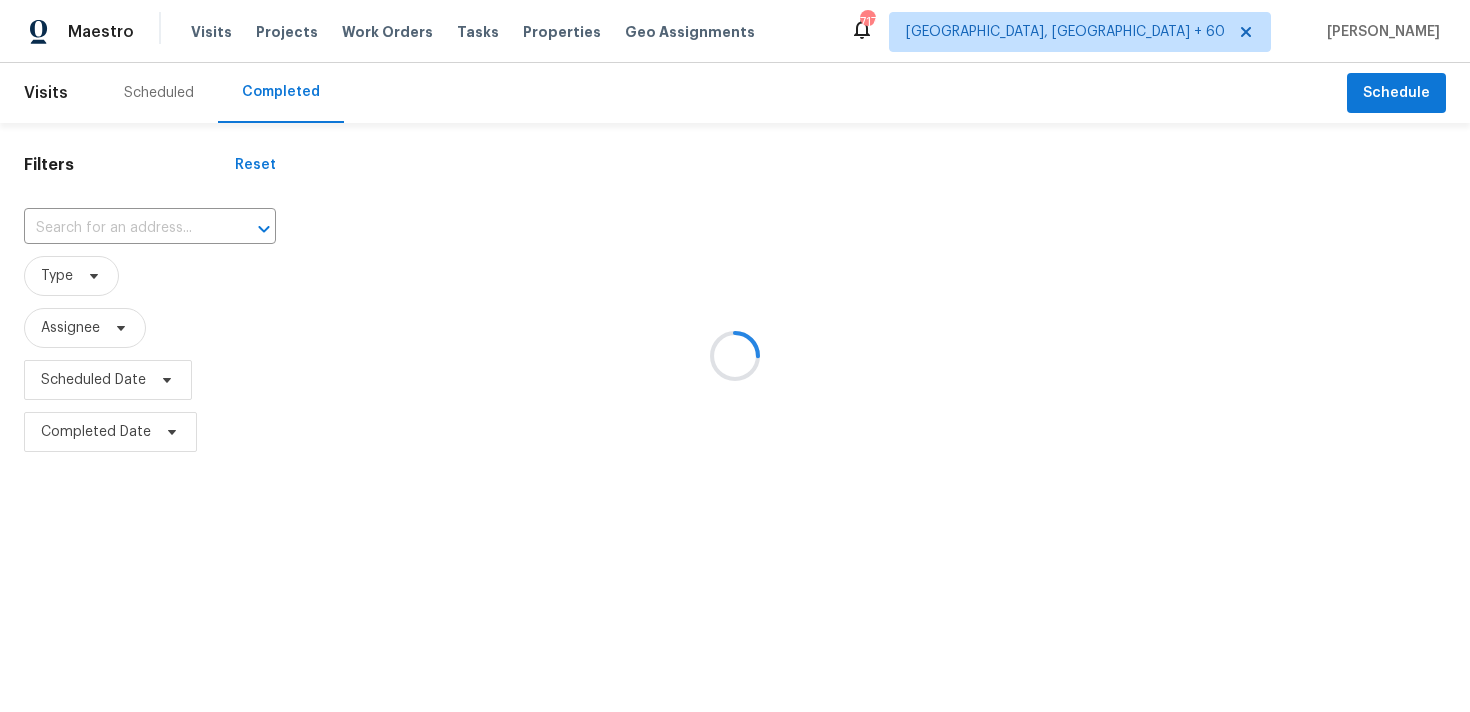 click at bounding box center [735, 356] 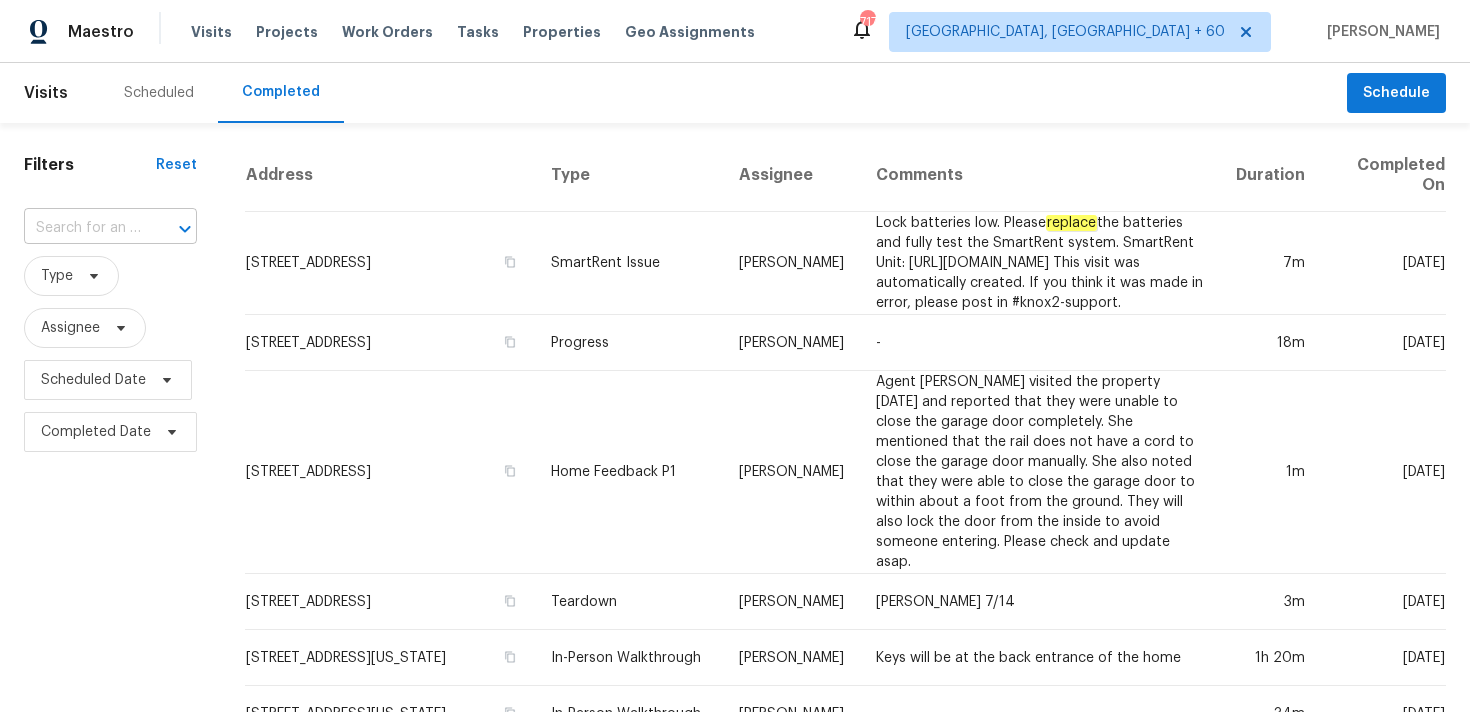 click at bounding box center [82, 228] 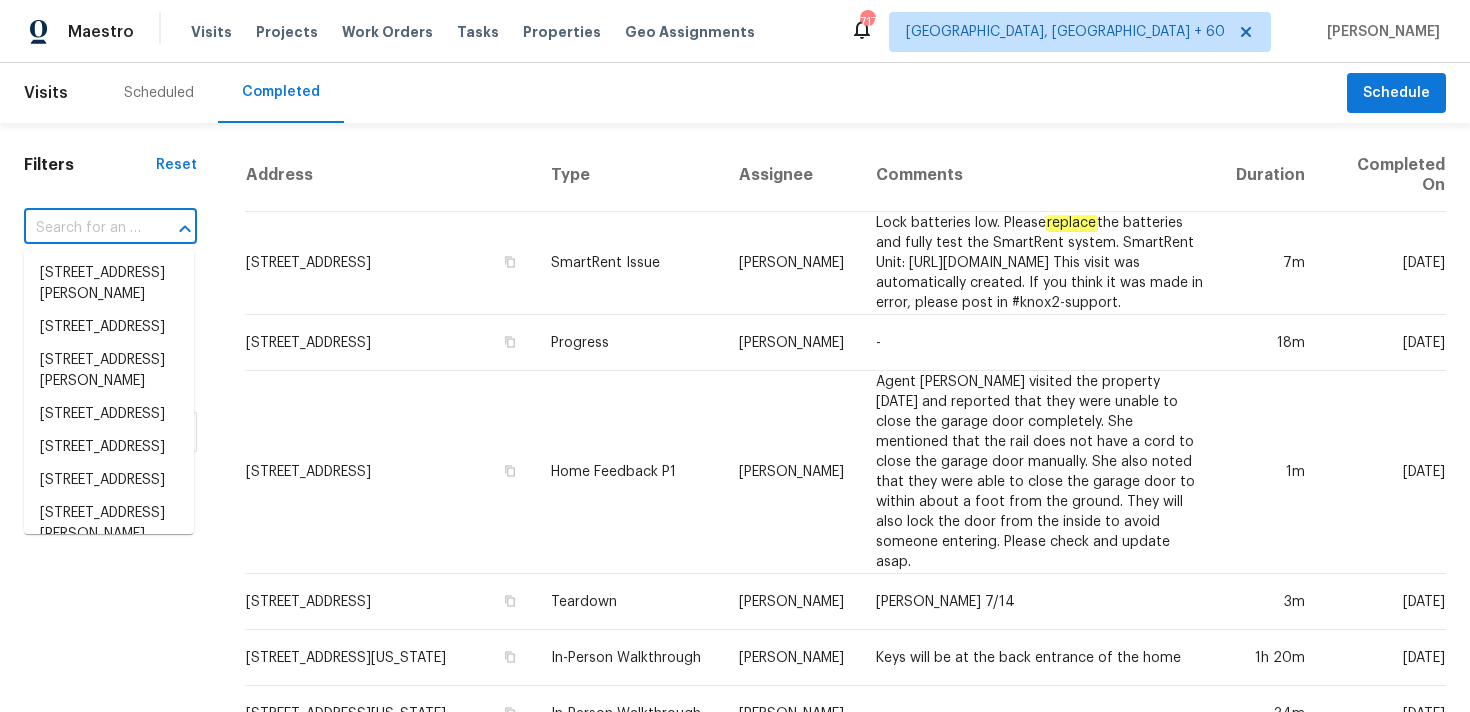 paste on "[STREET_ADDRESS]" 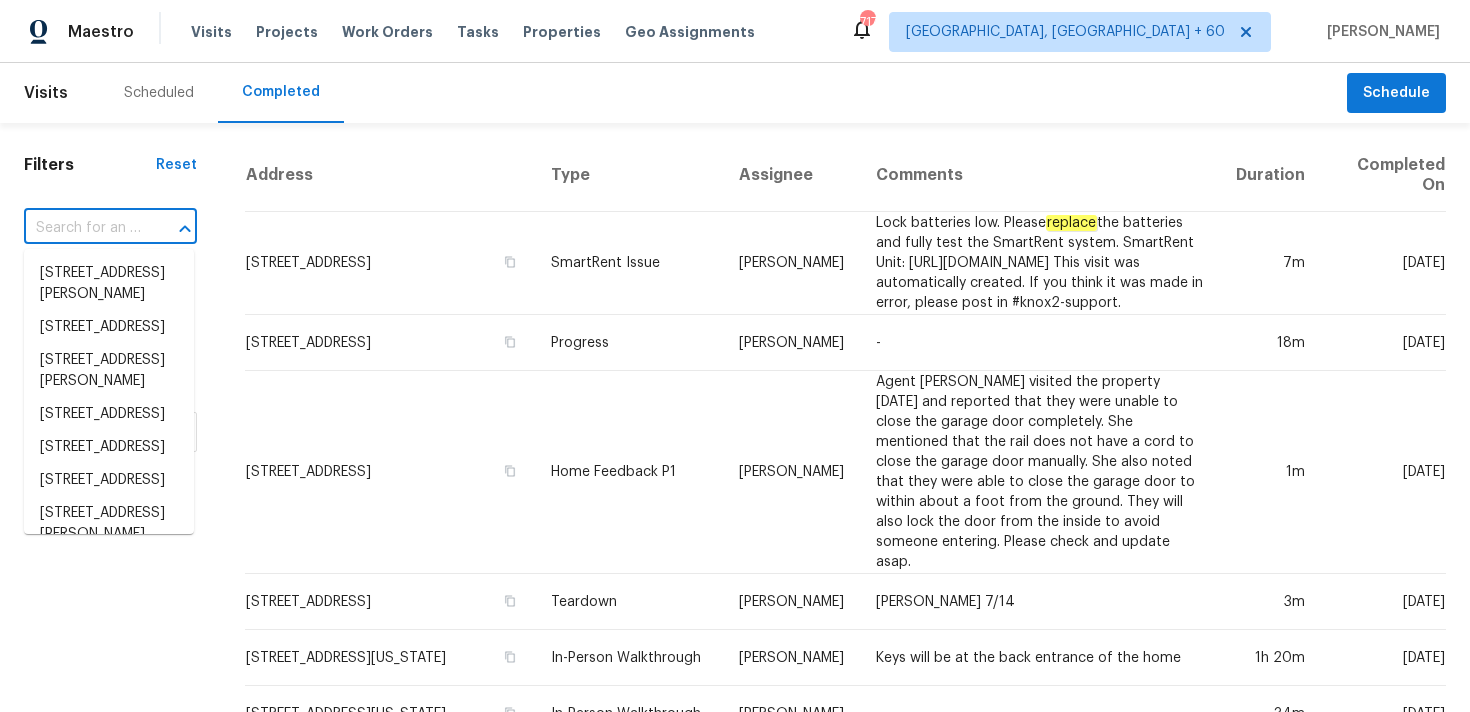 type on "[STREET_ADDRESS]" 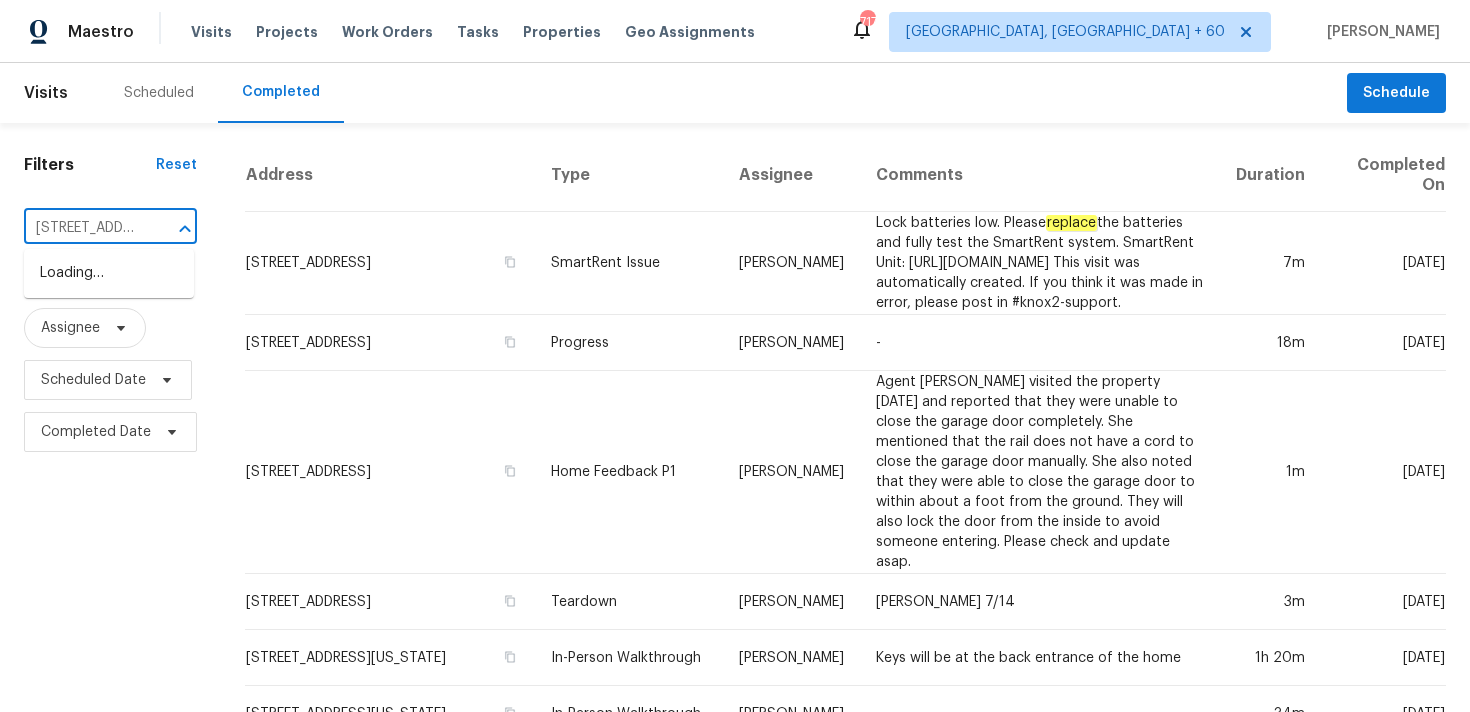 scroll, scrollTop: 0, scrollLeft: 212, axis: horizontal 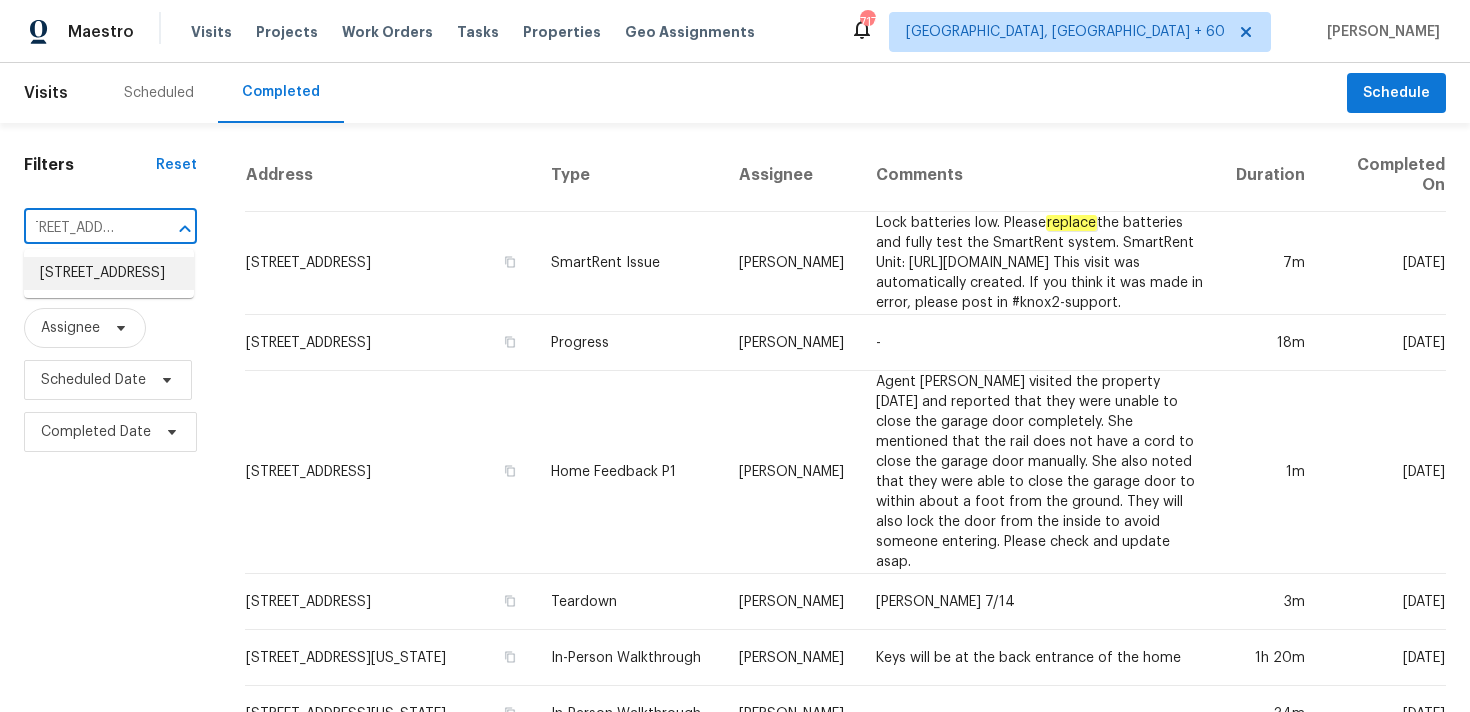 click on "[STREET_ADDRESS]" at bounding box center [109, 273] 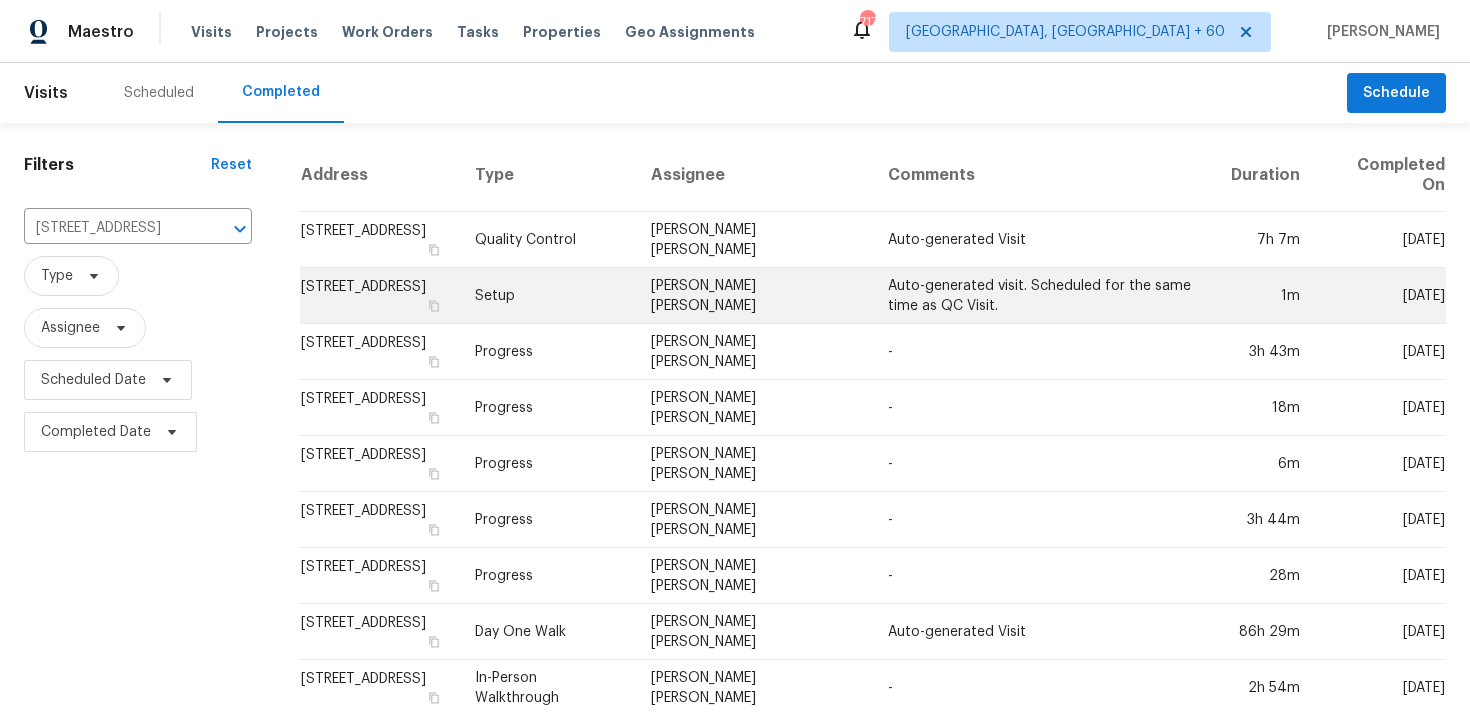 click on "Setup" at bounding box center (547, 296) 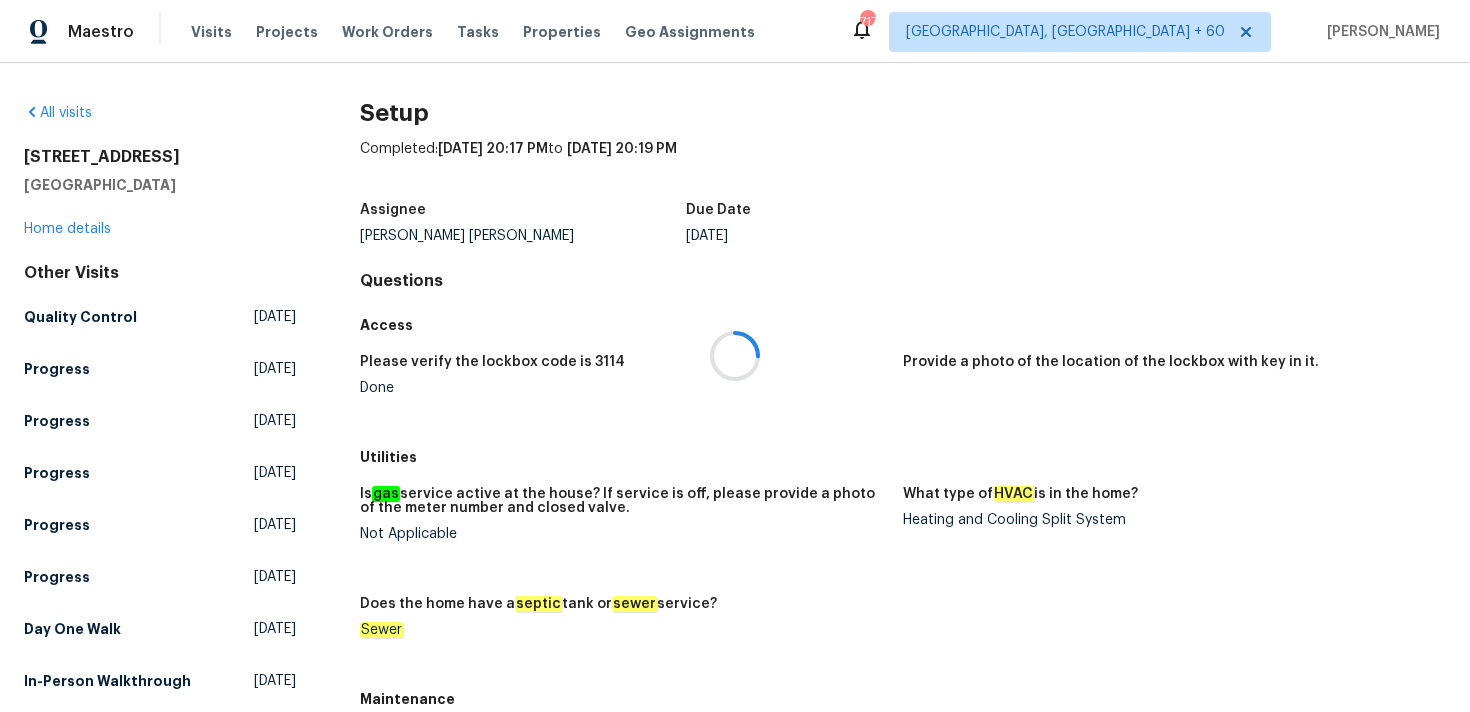 click at bounding box center (735, 356) 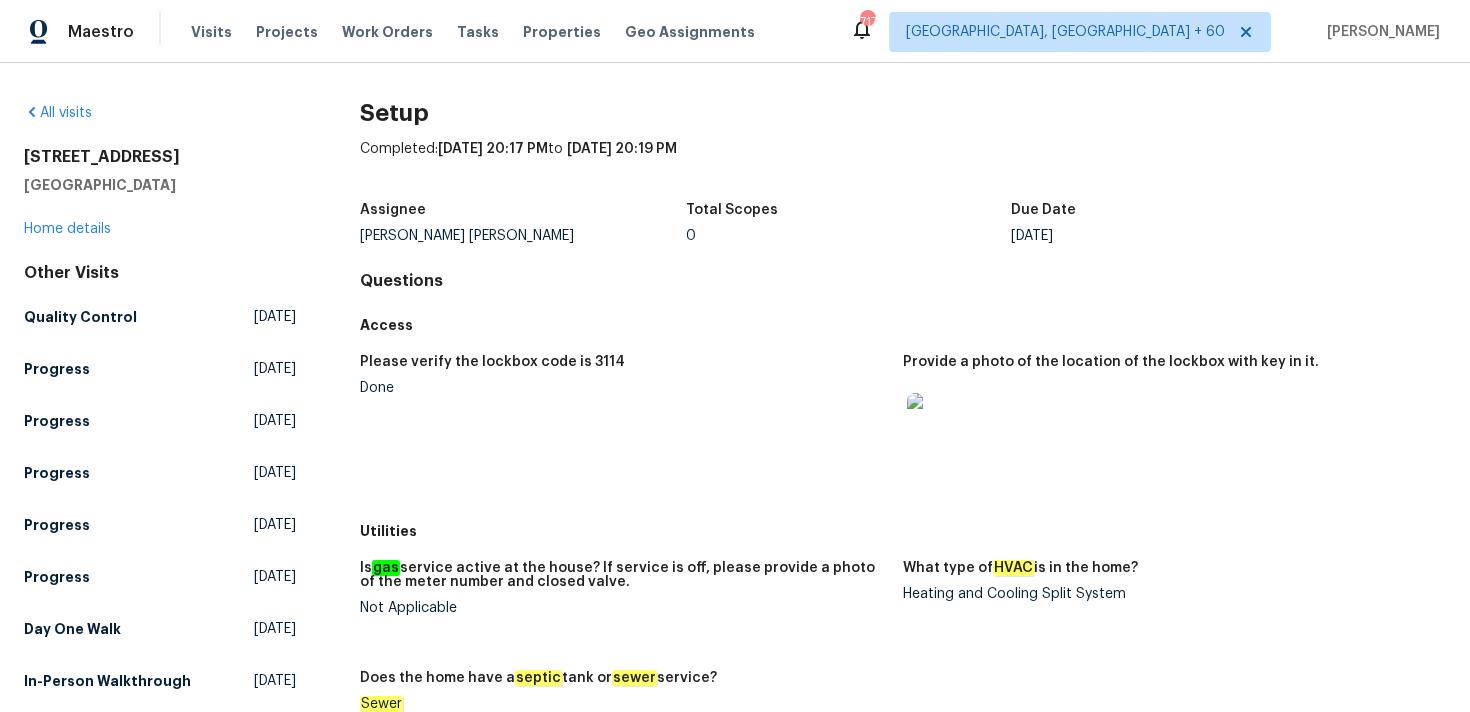 click on "[STREET_ADDRESS] Home details" at bounding box center [160, 193] 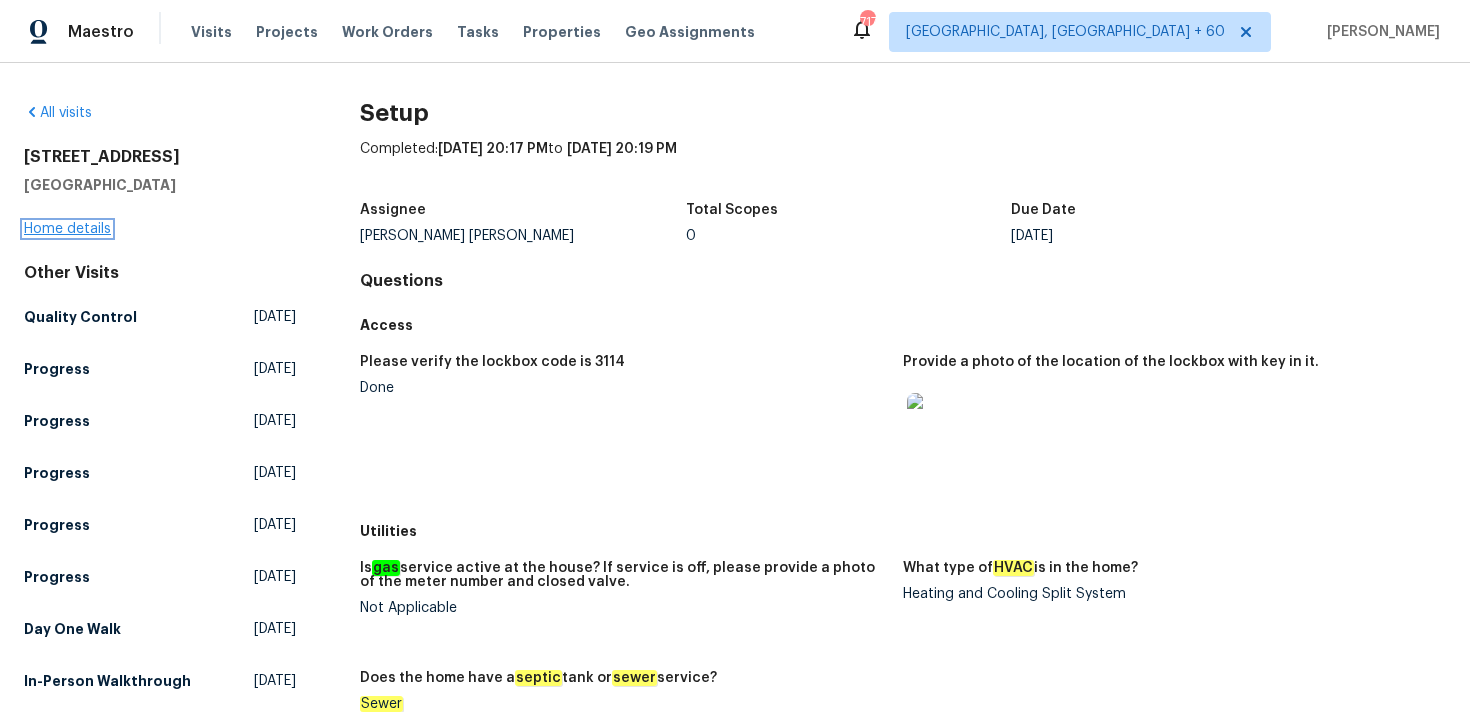 click on "Home details" at bounding box center [67, 229] 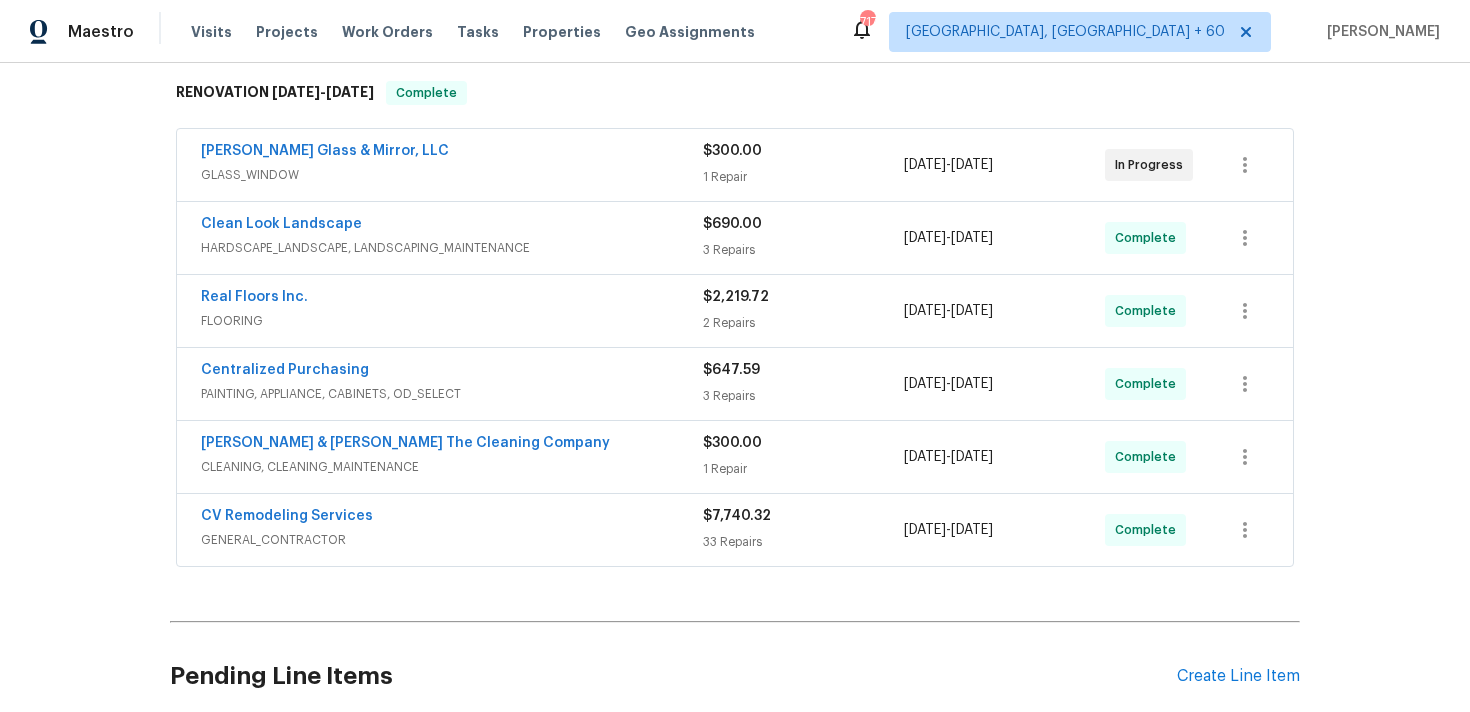 scroll, scrollTop: 381, scrollLeft: 0, axis: vertical 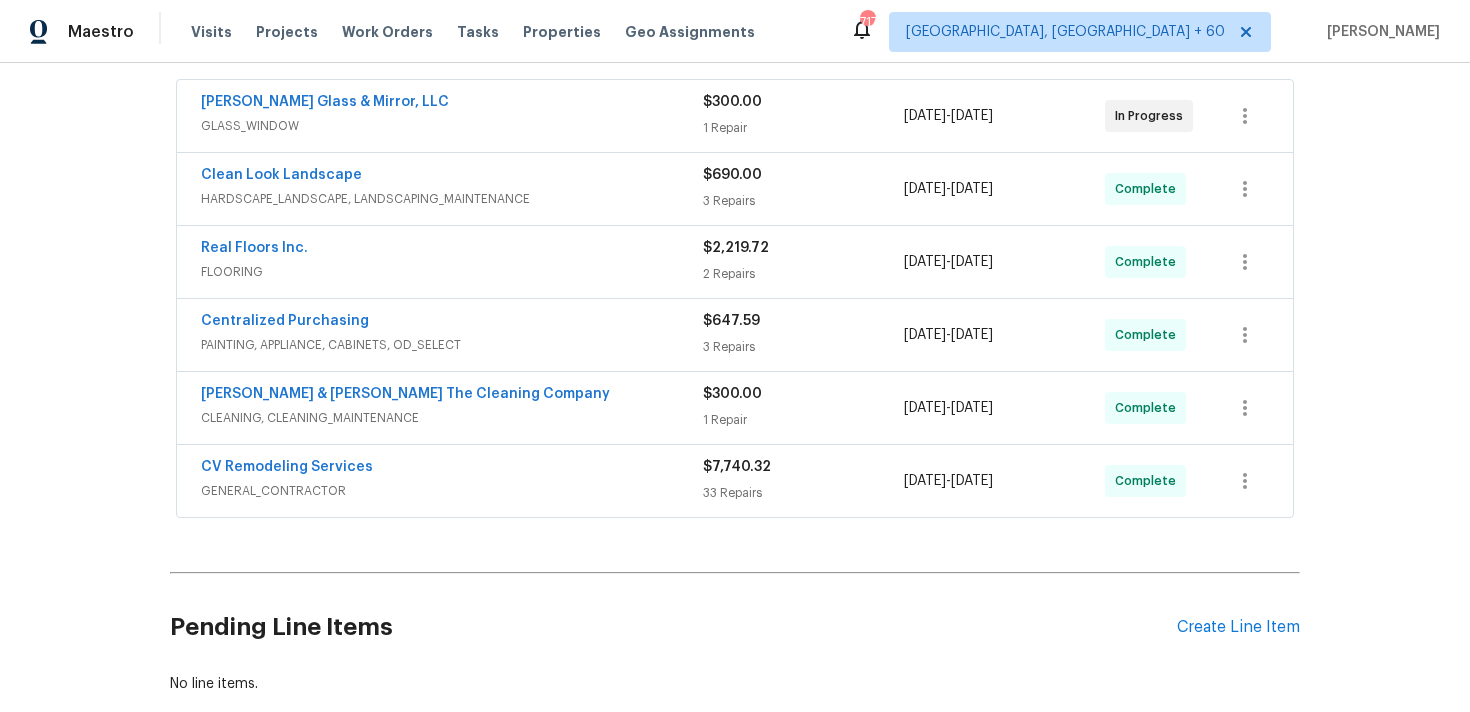click on "1 Repair" at bounding box center (803, 420) 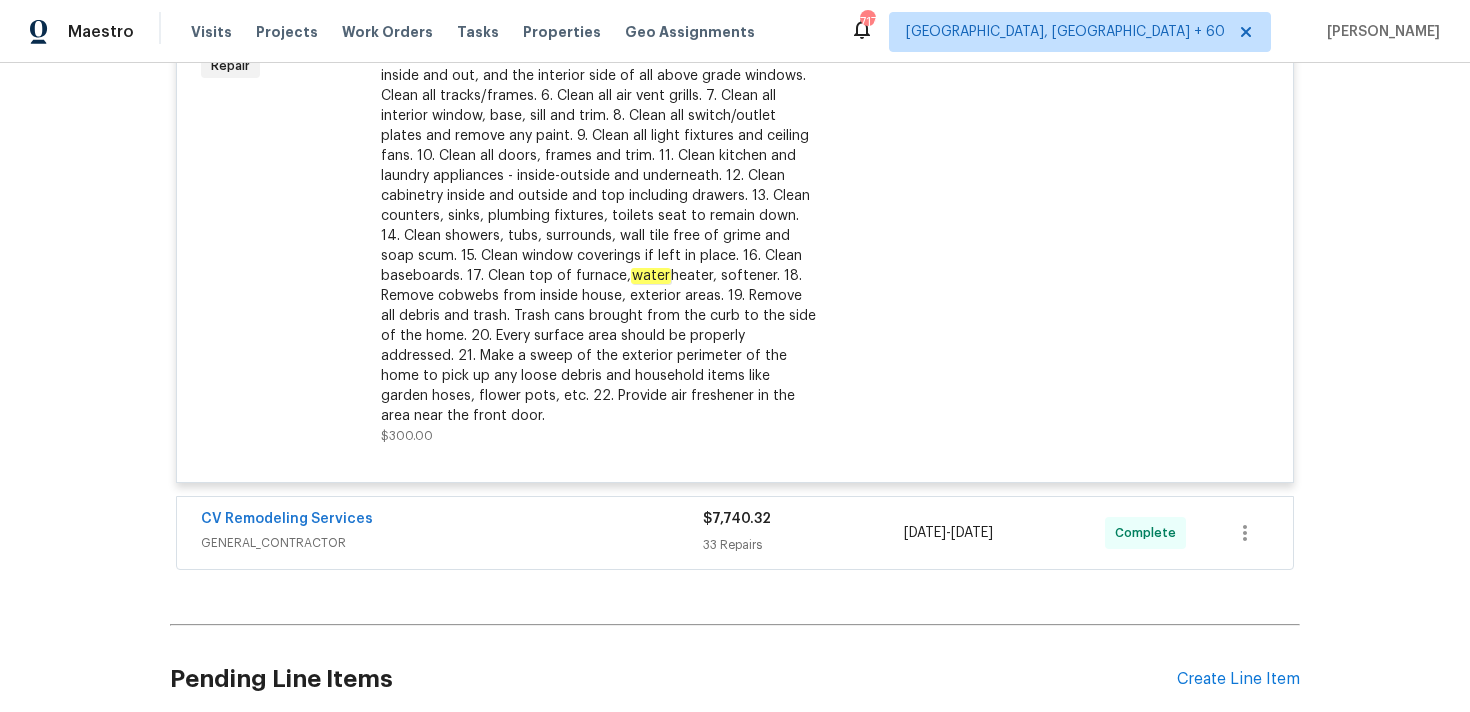 click on "33 Repairs" at bounding box center (803, 545) 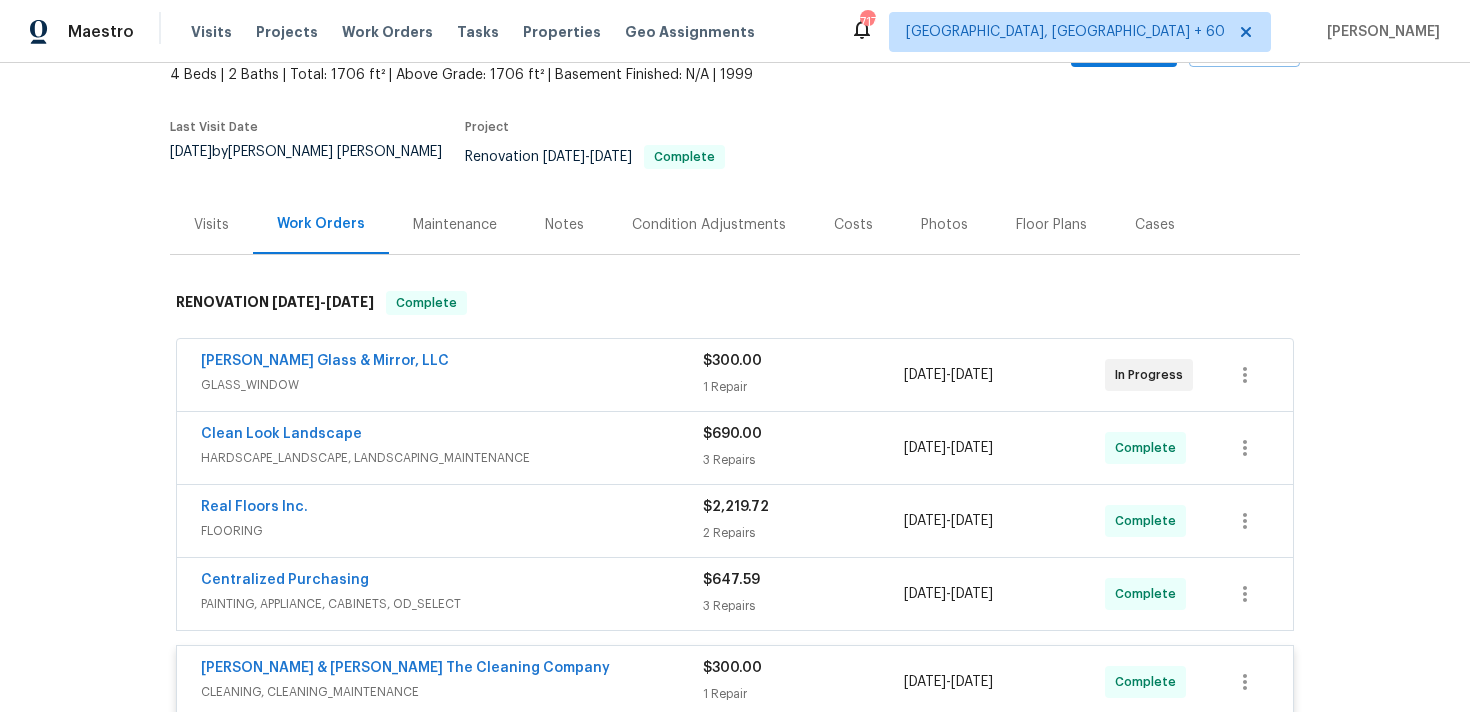 scroll, scrollTop: 0, scrollLeft: 0, axis: both 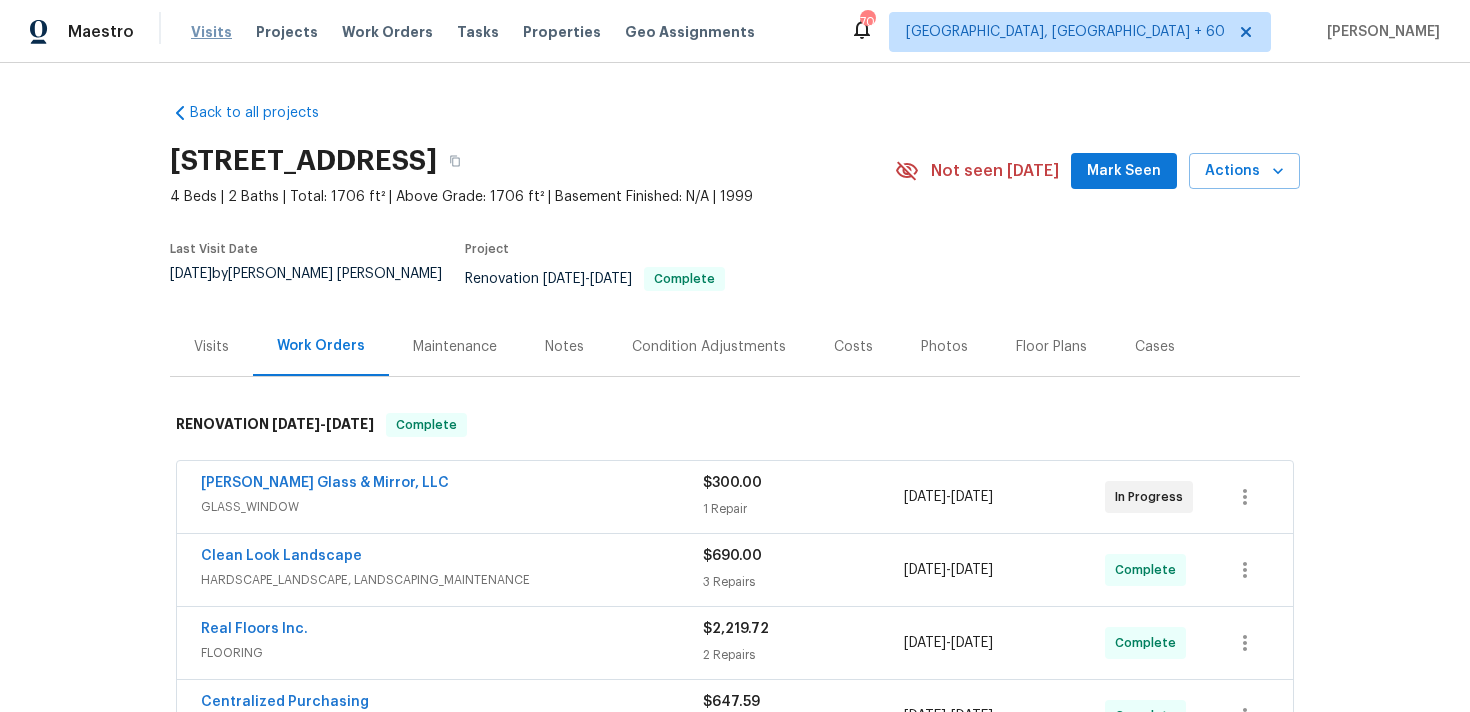 click on "Visits" at bounding box center [211, 32] 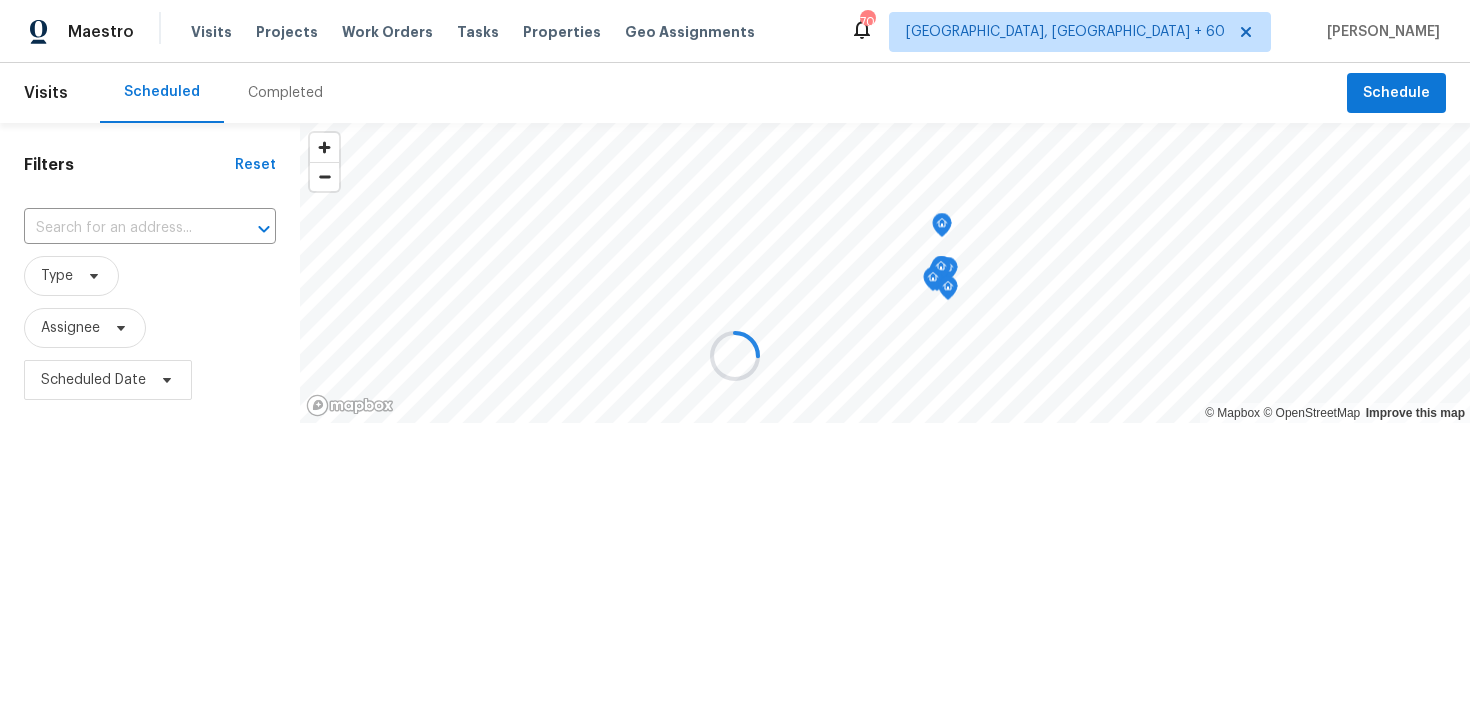click at bounding box center [735, 356] 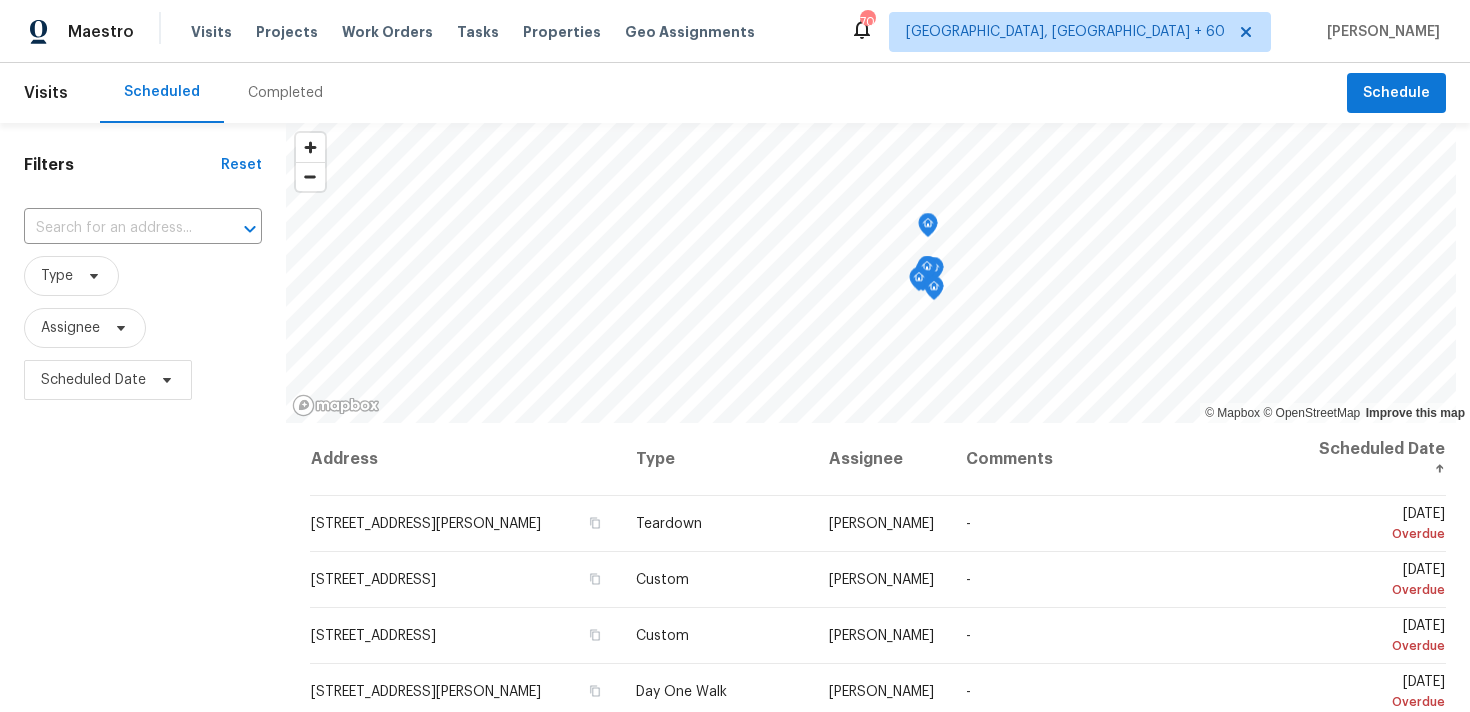 click on "Completed" at bounding box center [285, 93] 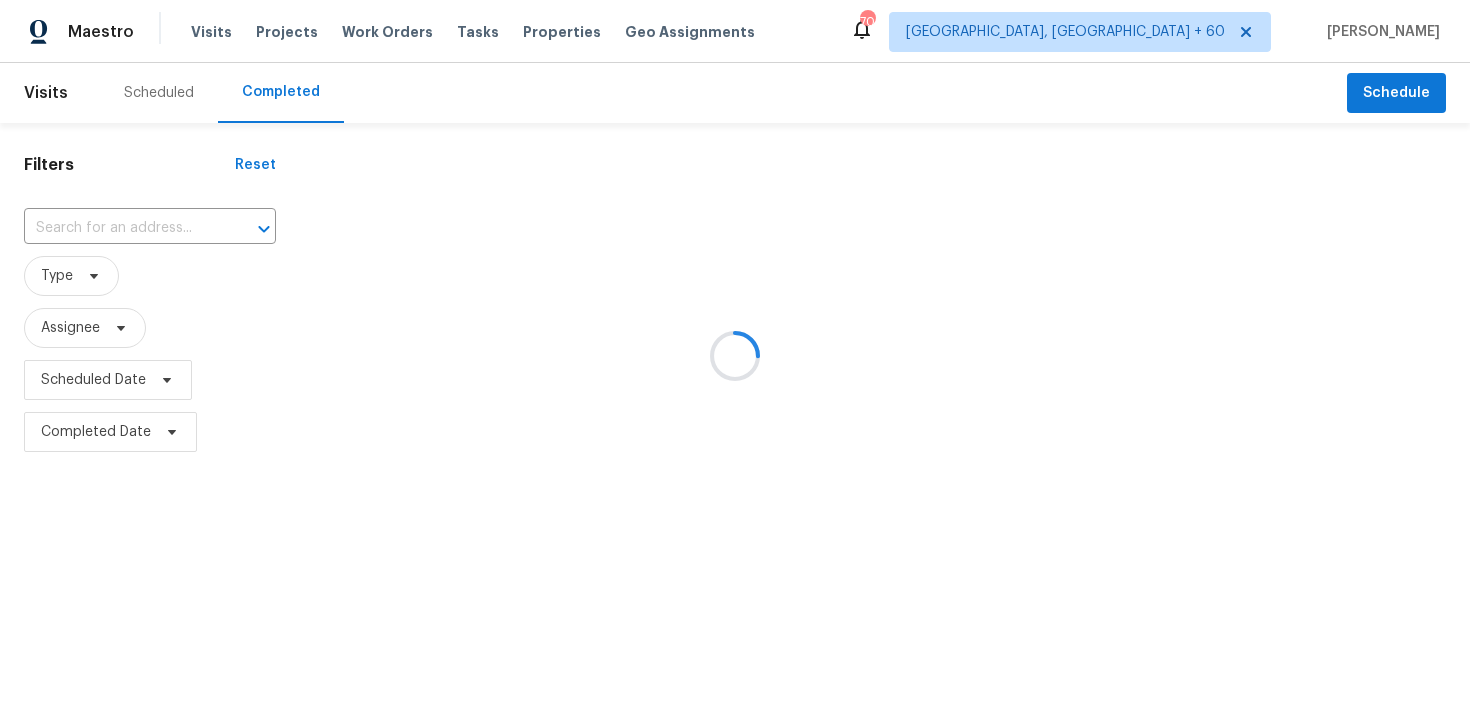 click at bounding box center (735, 356) 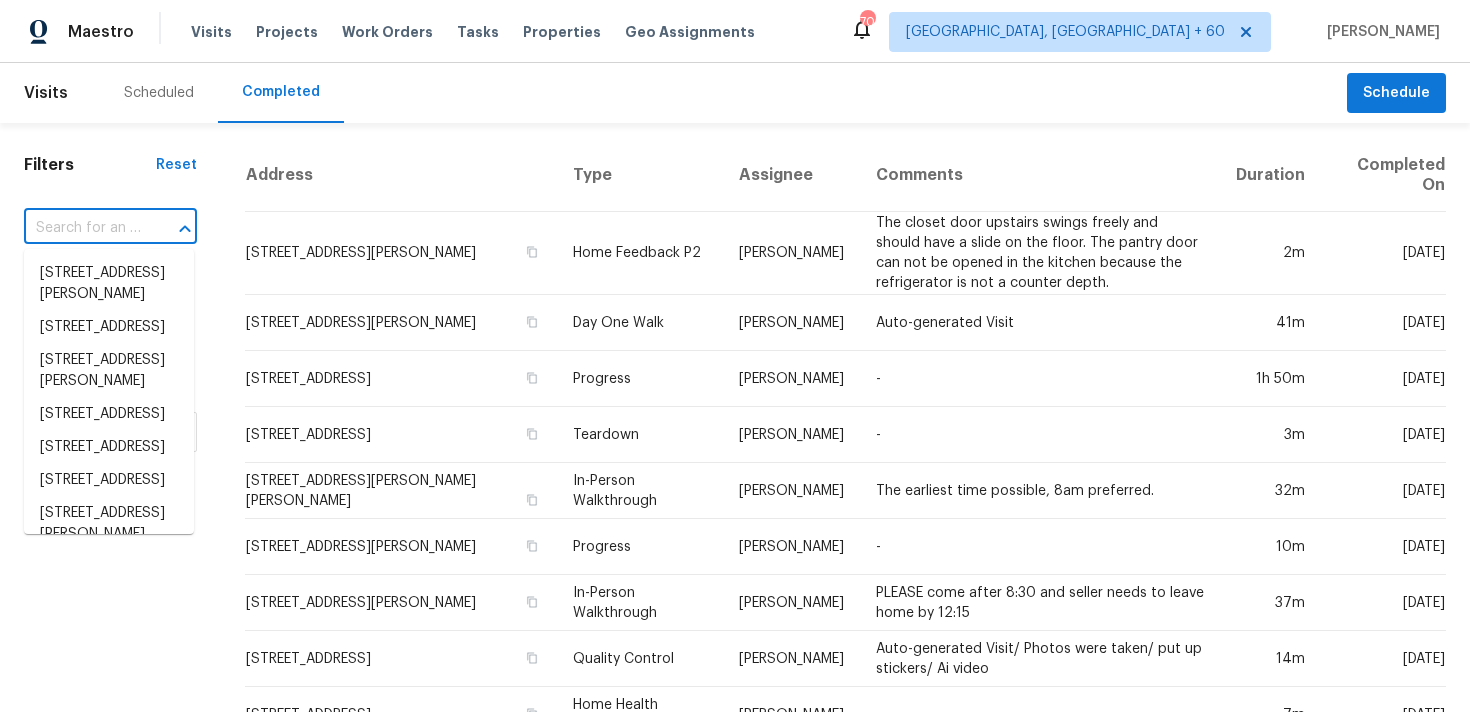 click at bounding box center [82, 228] 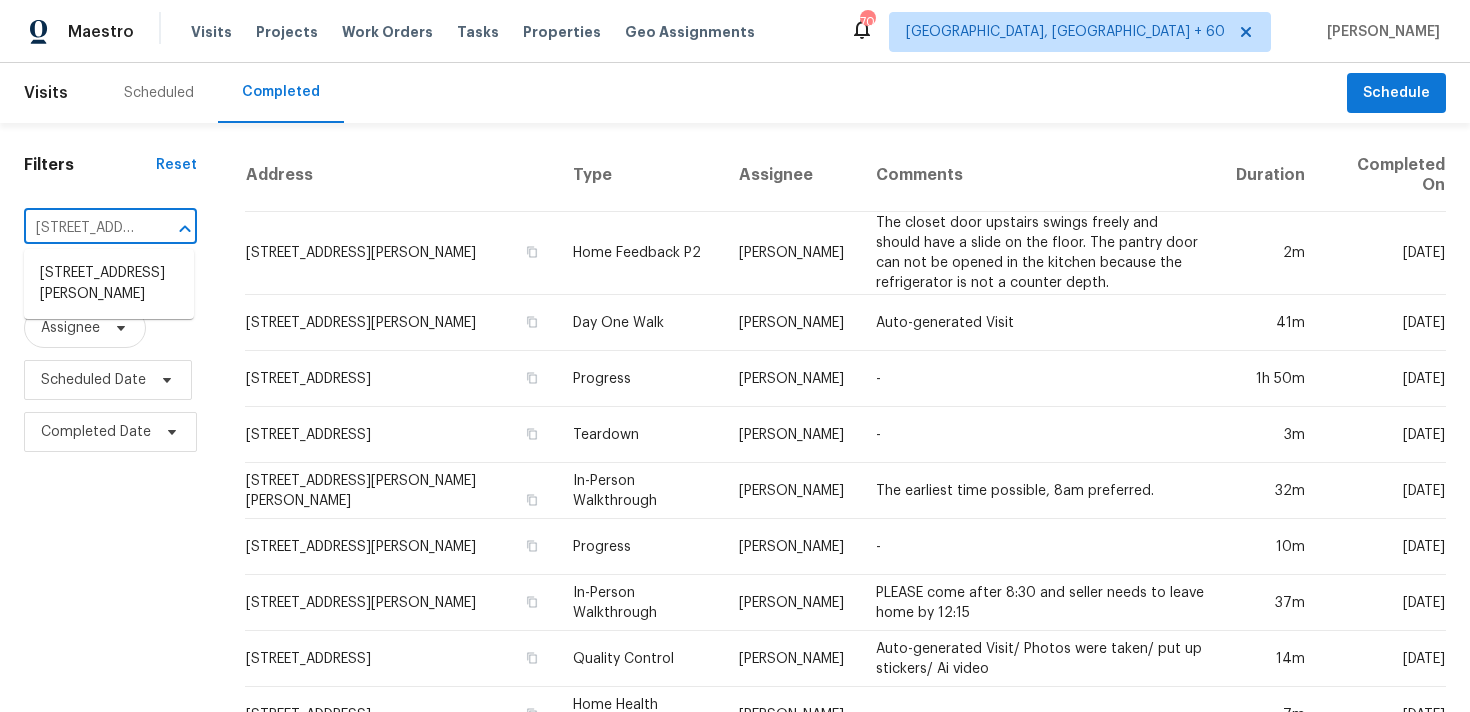 scroll, scrollTop: 0, scrollLeft: 207, axis: horizontal 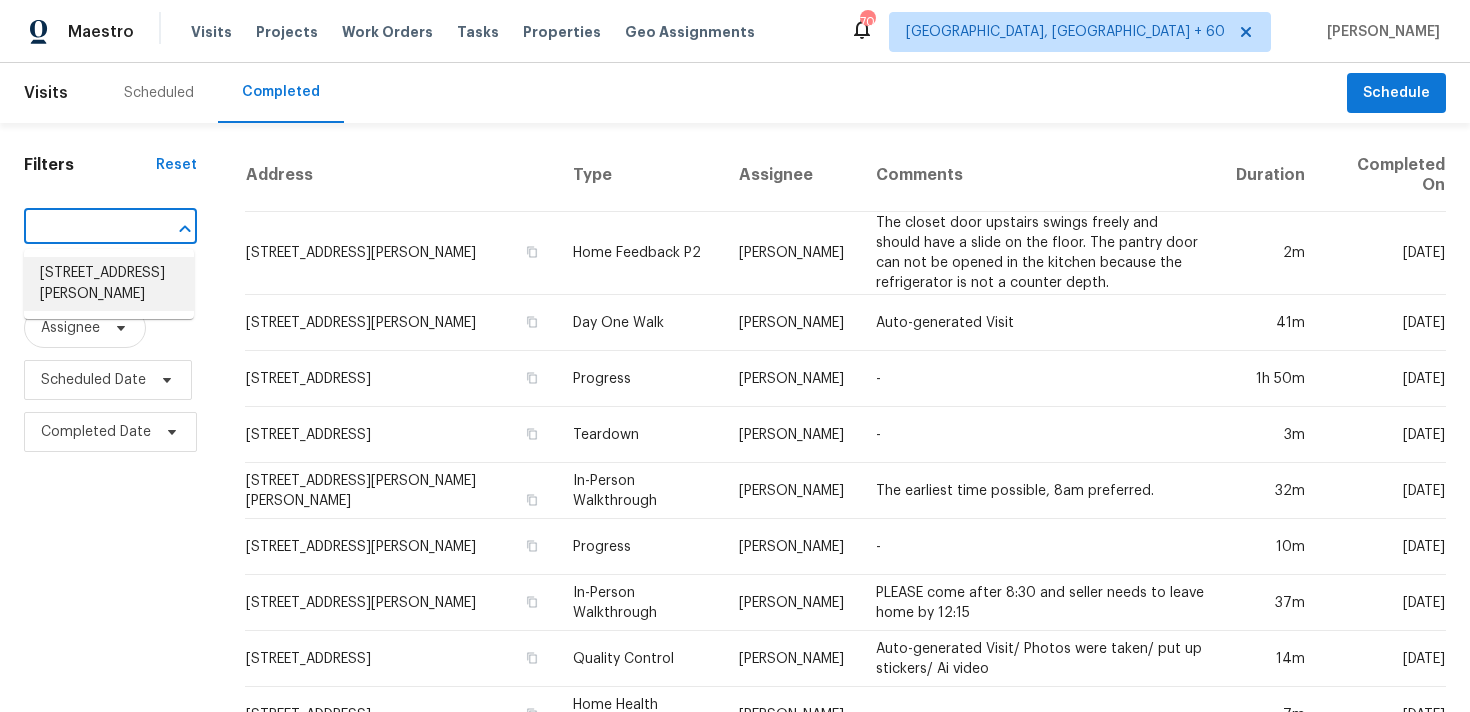 click on "[STREET_ADDRESS][PERSON_NAME]" at bounding box center [109, 284] 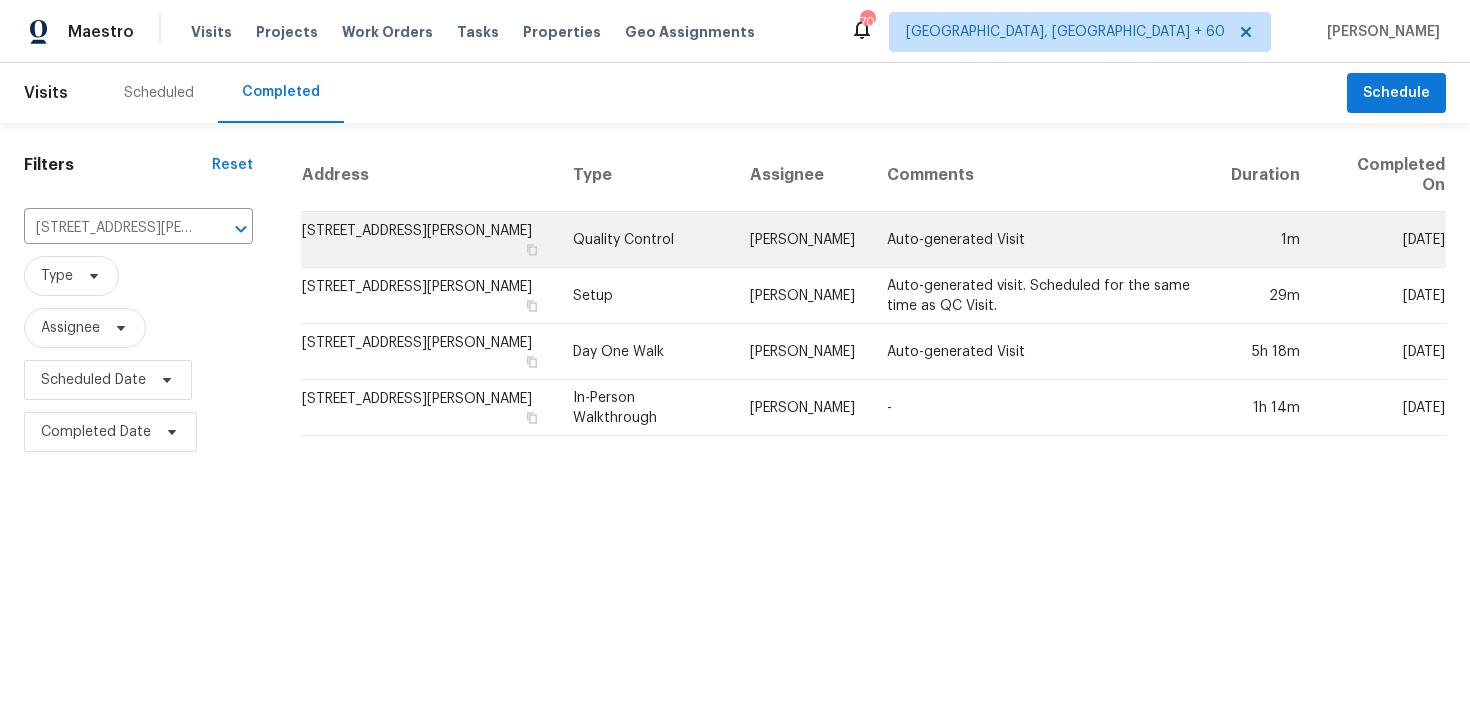 click on "Quality Control" at bounding box center [645, 240] 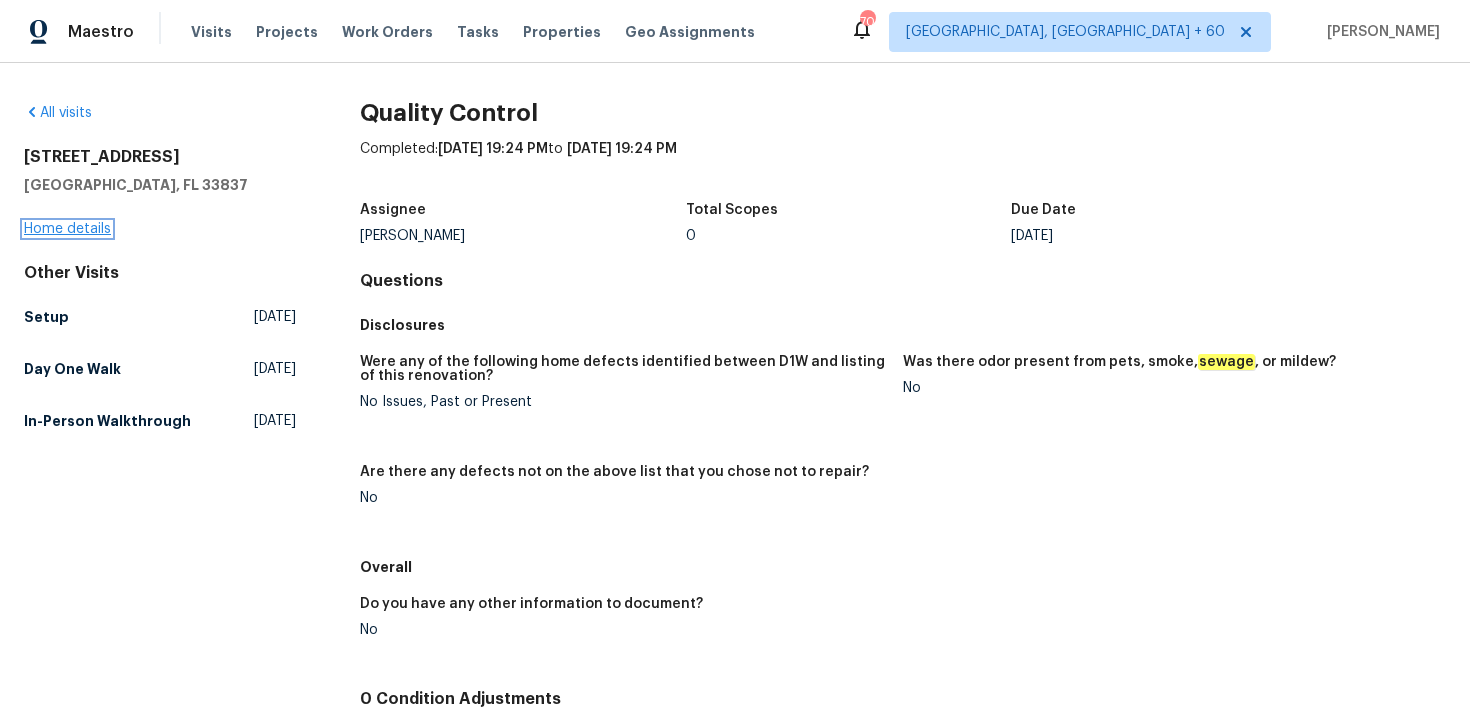 click on "Home details" at bounding box center [67, 229] 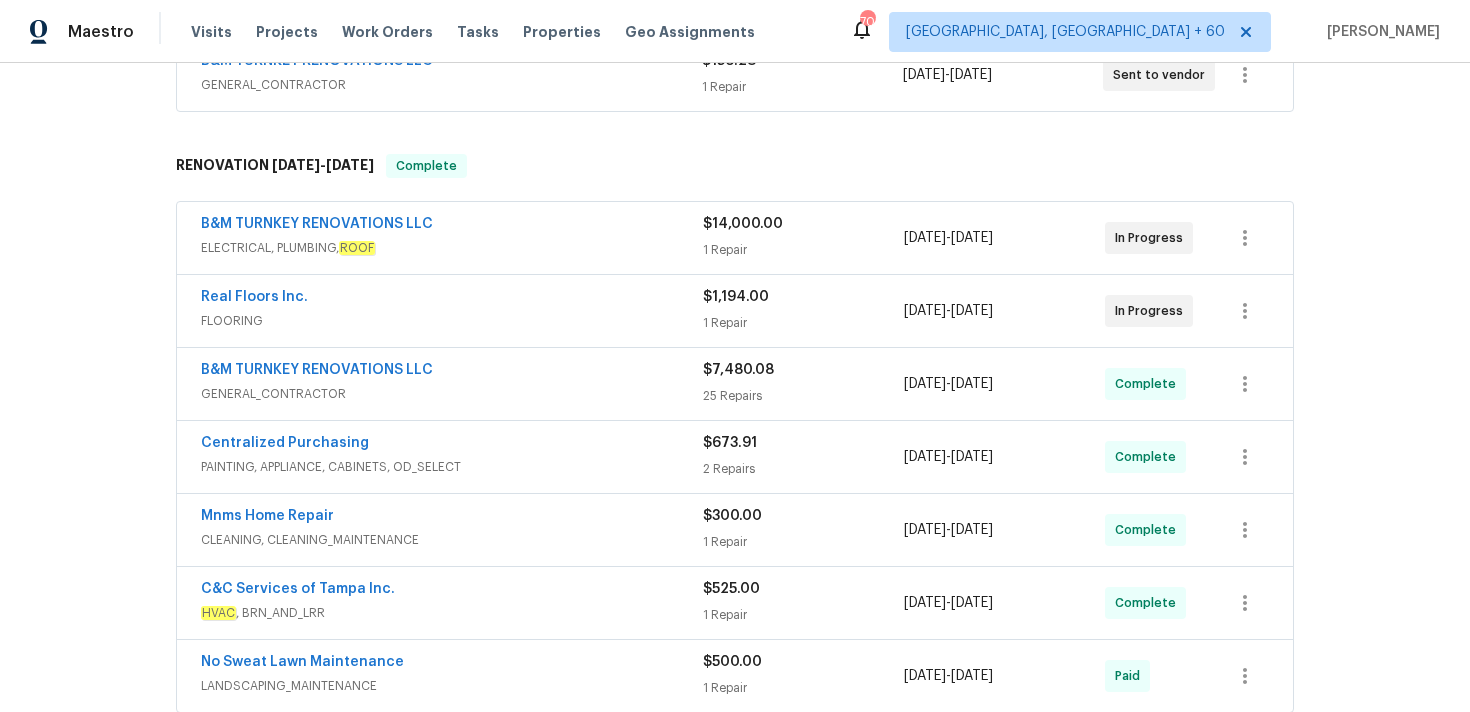 scroll, scrollTop: 620, scrollLeft: 0, axis: vertical 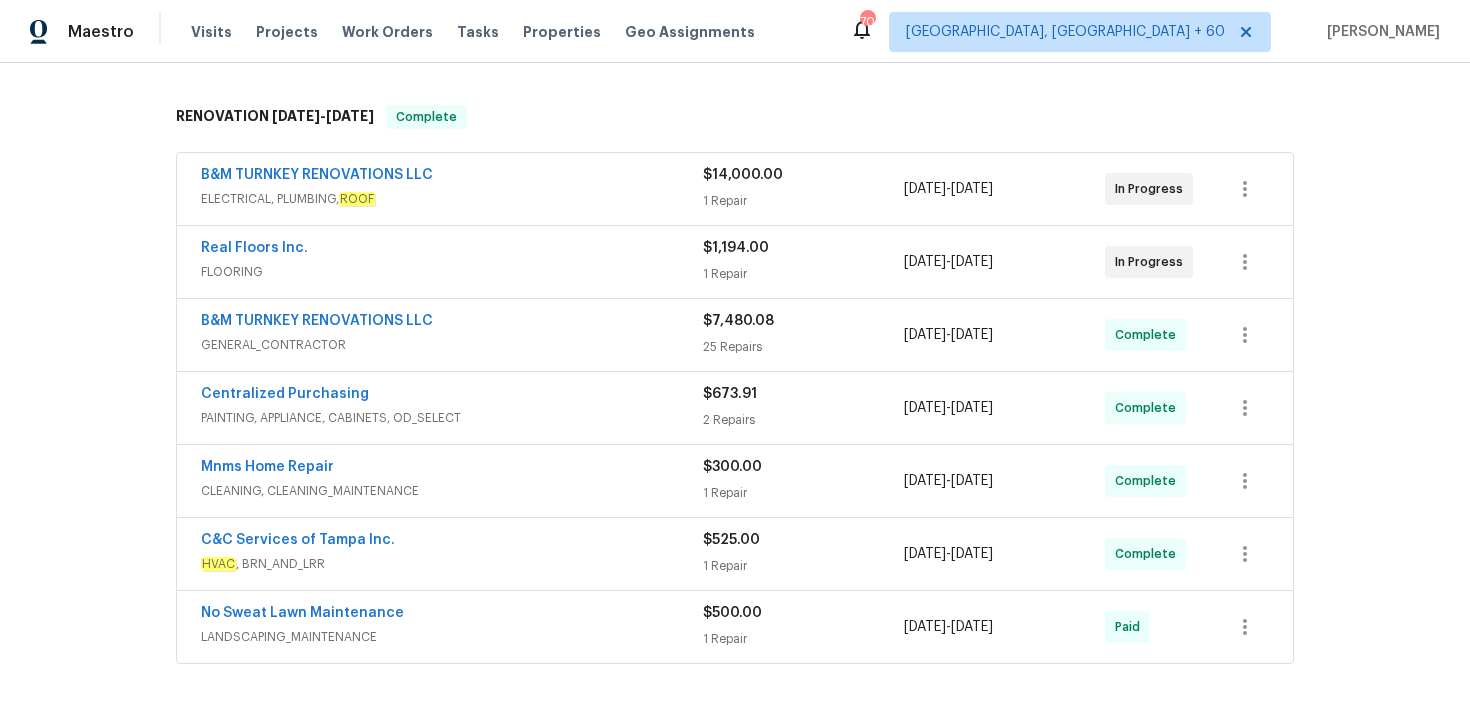 click on "25 Repairs" at bounding box center (803, 347) 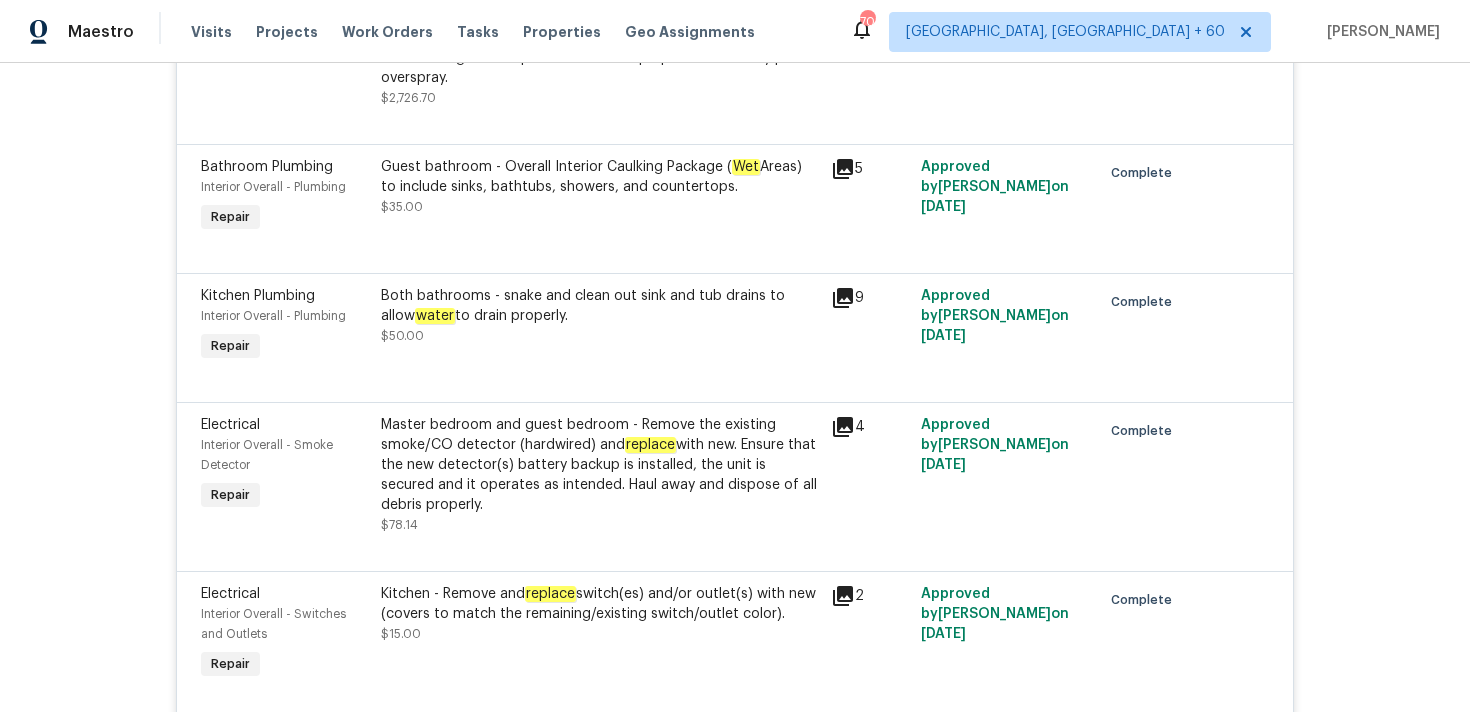 scroll, scrollTop: 4134, scrollLeft: 0, axis: vertical 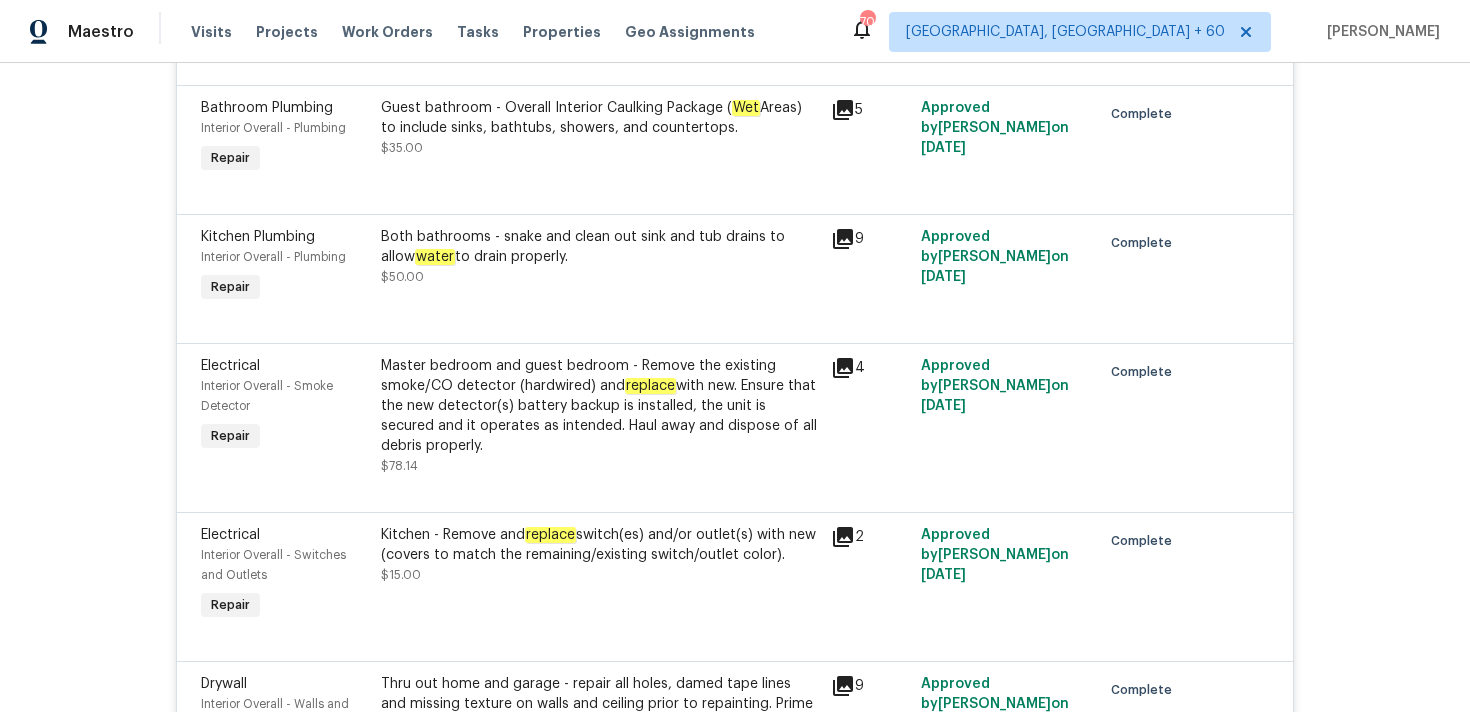 click on "Both bathrooms - snake and clean out sink and tub drains to allow  water  to drain properly." at bounding box center [600, 247] 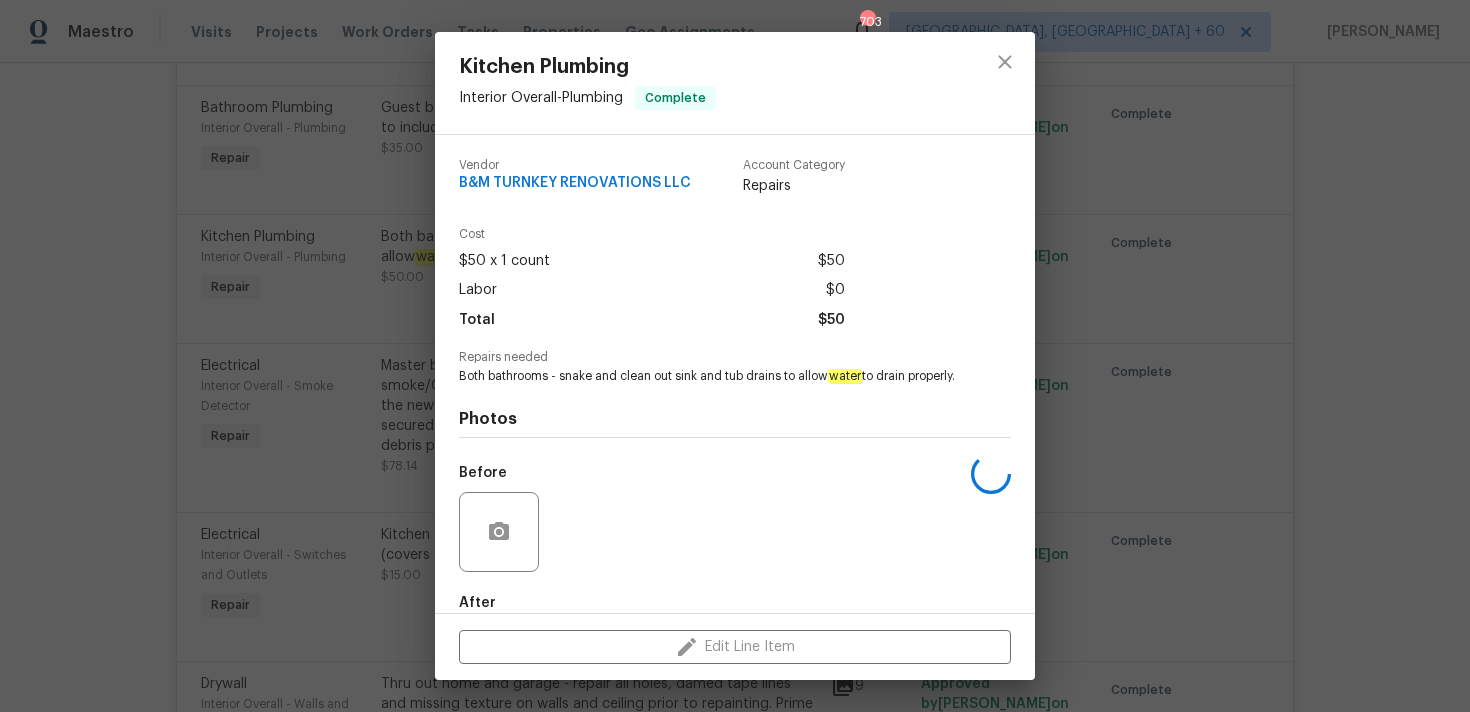 scroll, scrollTop: 126, scrollLeft: 0, axis: vertical 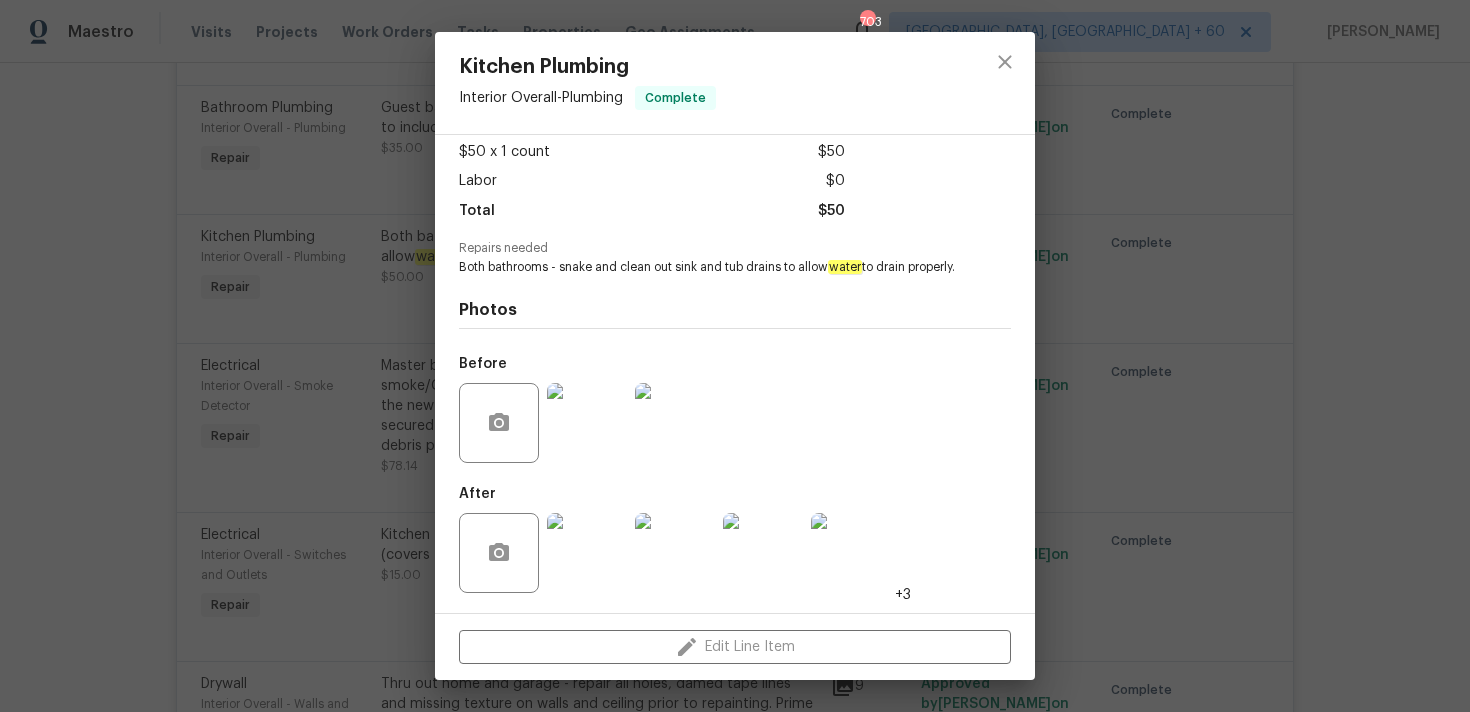 click at bounding box center [587, 423] 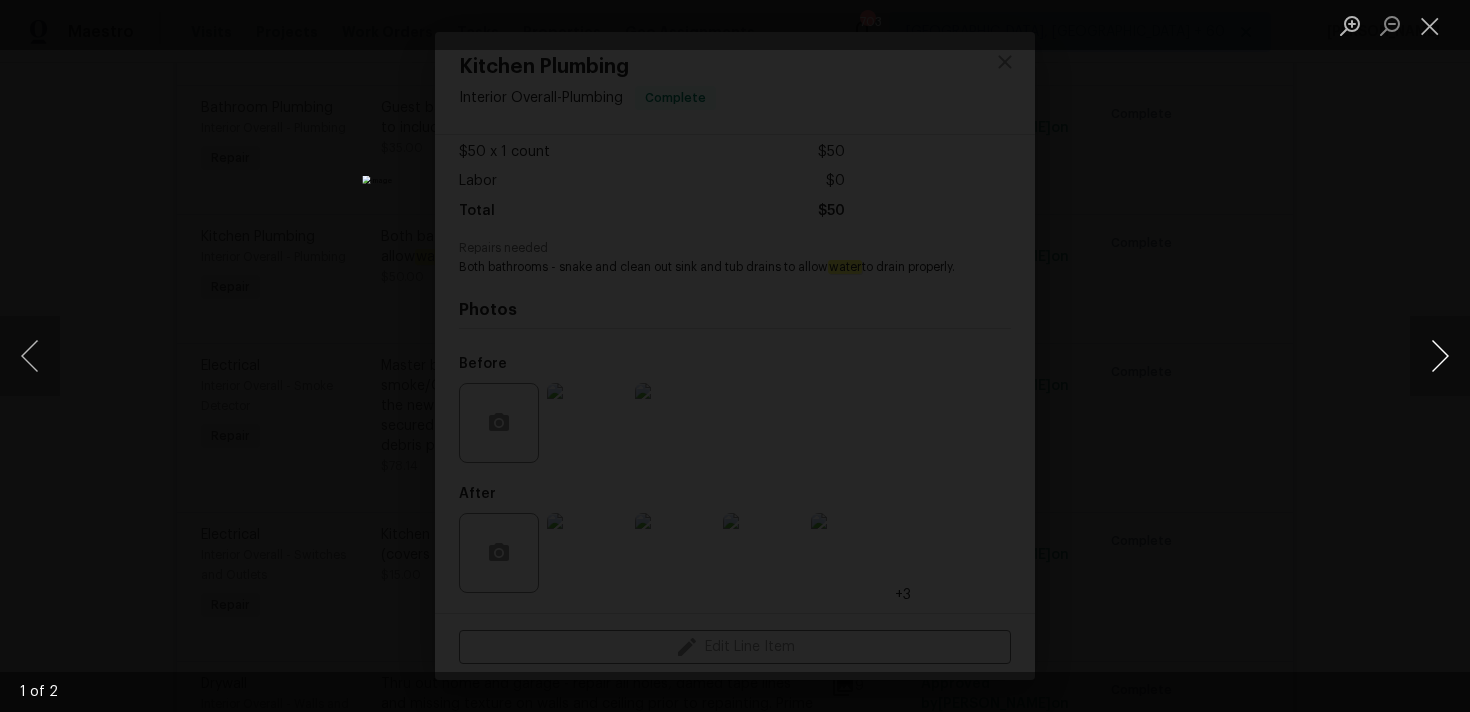 click at bounding box center (1440, 356) 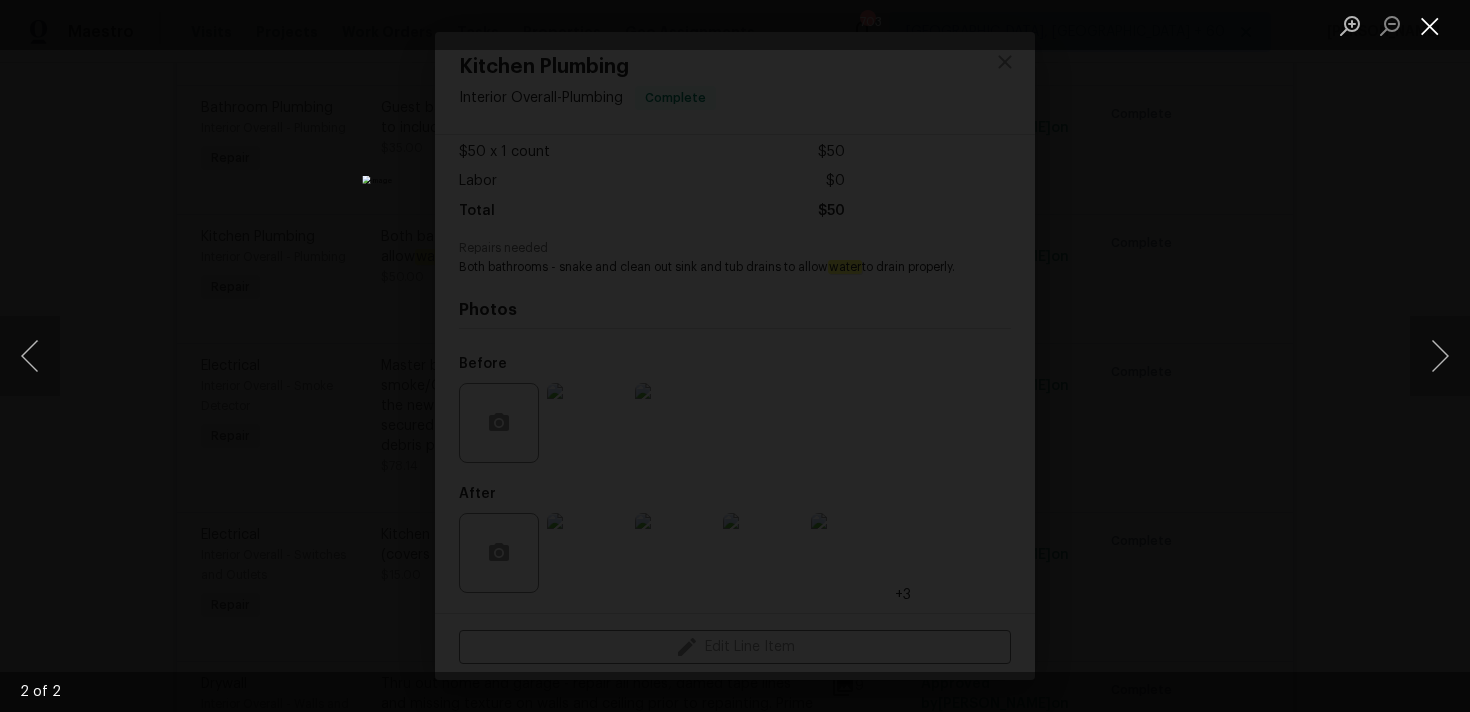 click at bounding box center (1430, 25) 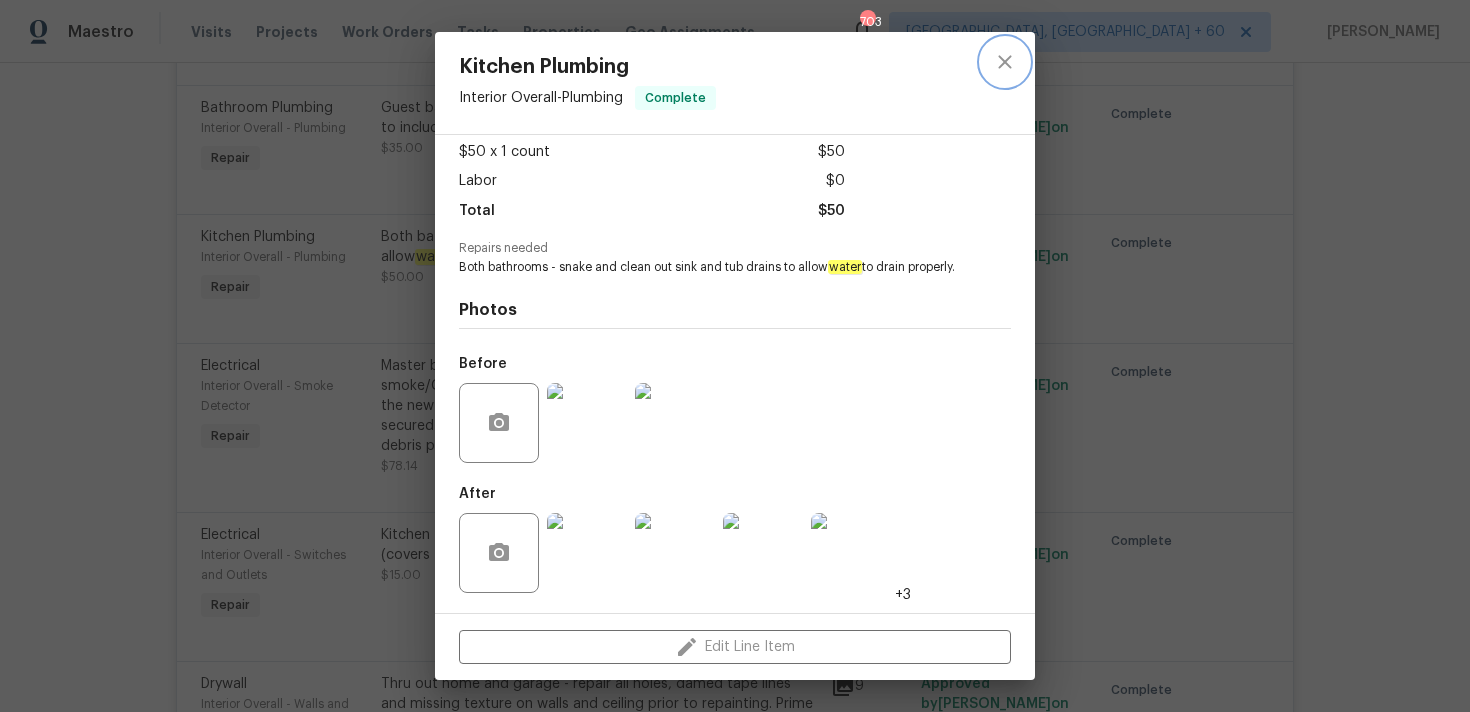 click 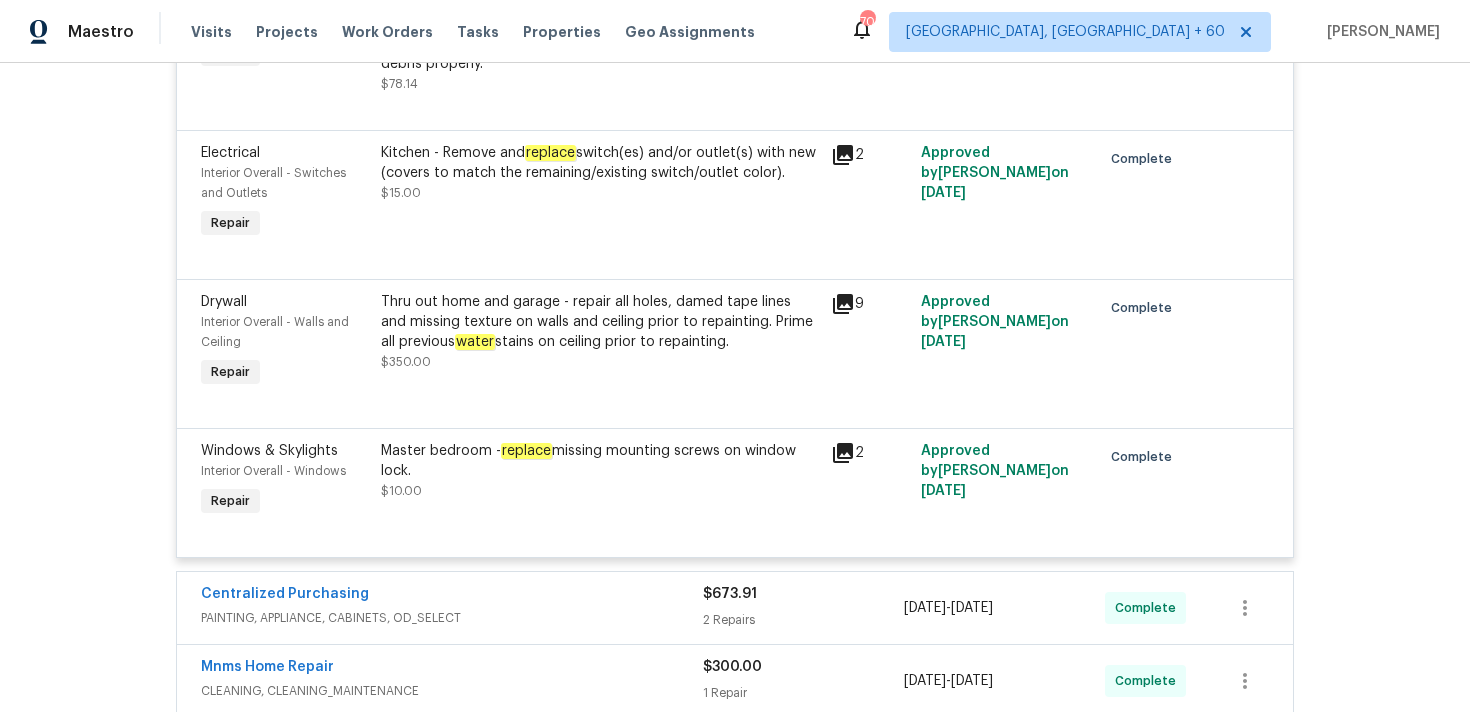 scroll, scrollTop: 4523, scrollLeft: 0, axis: vertical 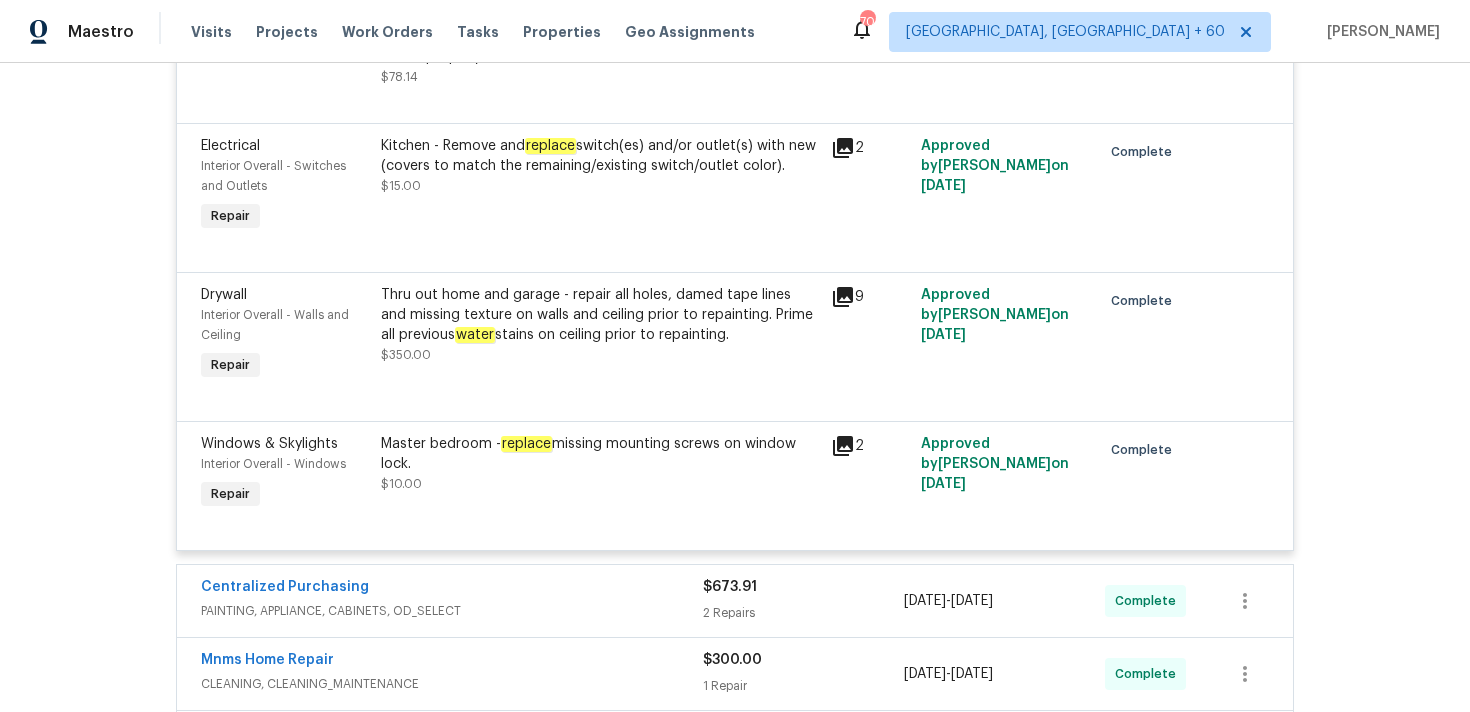 click on "Thru out home and garage - repair all holes, damed tape lines and missing texture on walls and ceiling prior to repainting. Prime all previous  water  stains on ceiling prior to repainting." at bounding box center [600, 315] 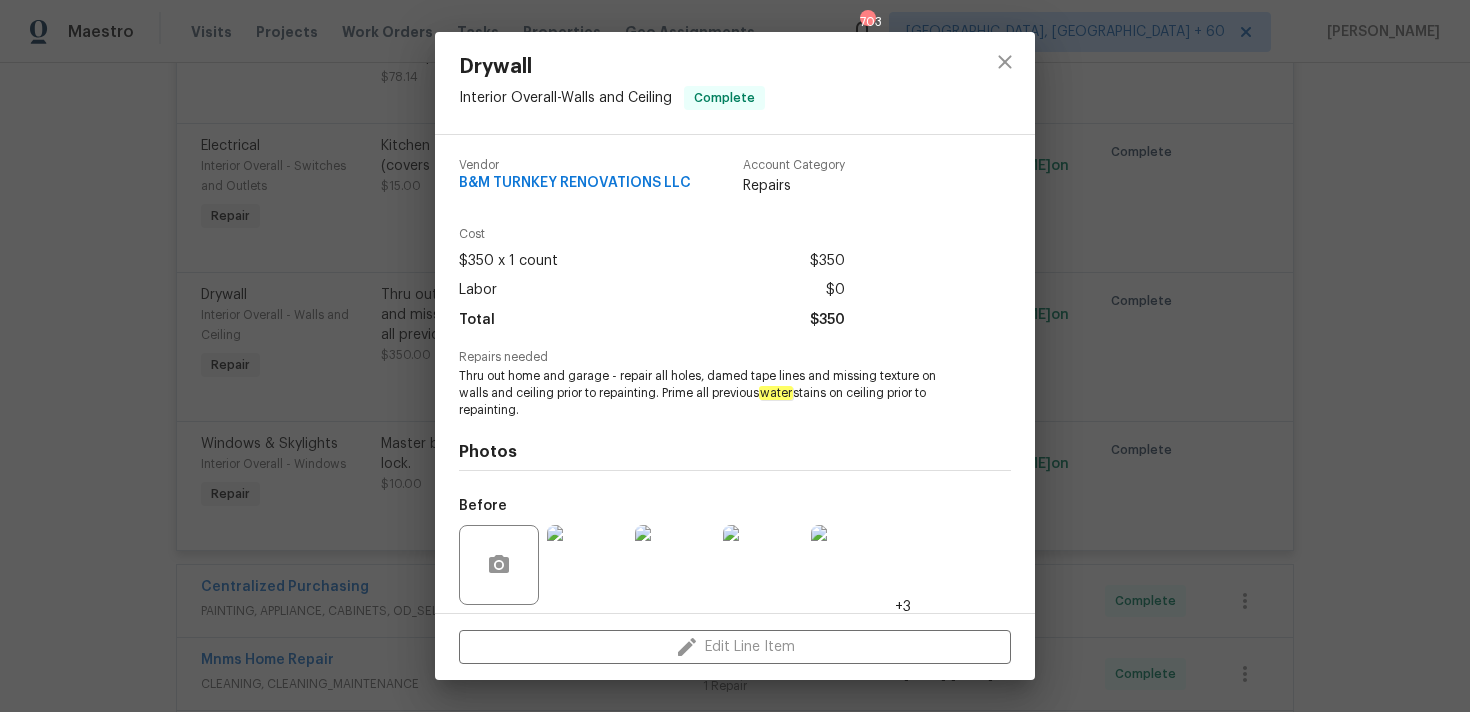 scroll, scrollTop: 142, scrollLeft: 0, axis: vertical 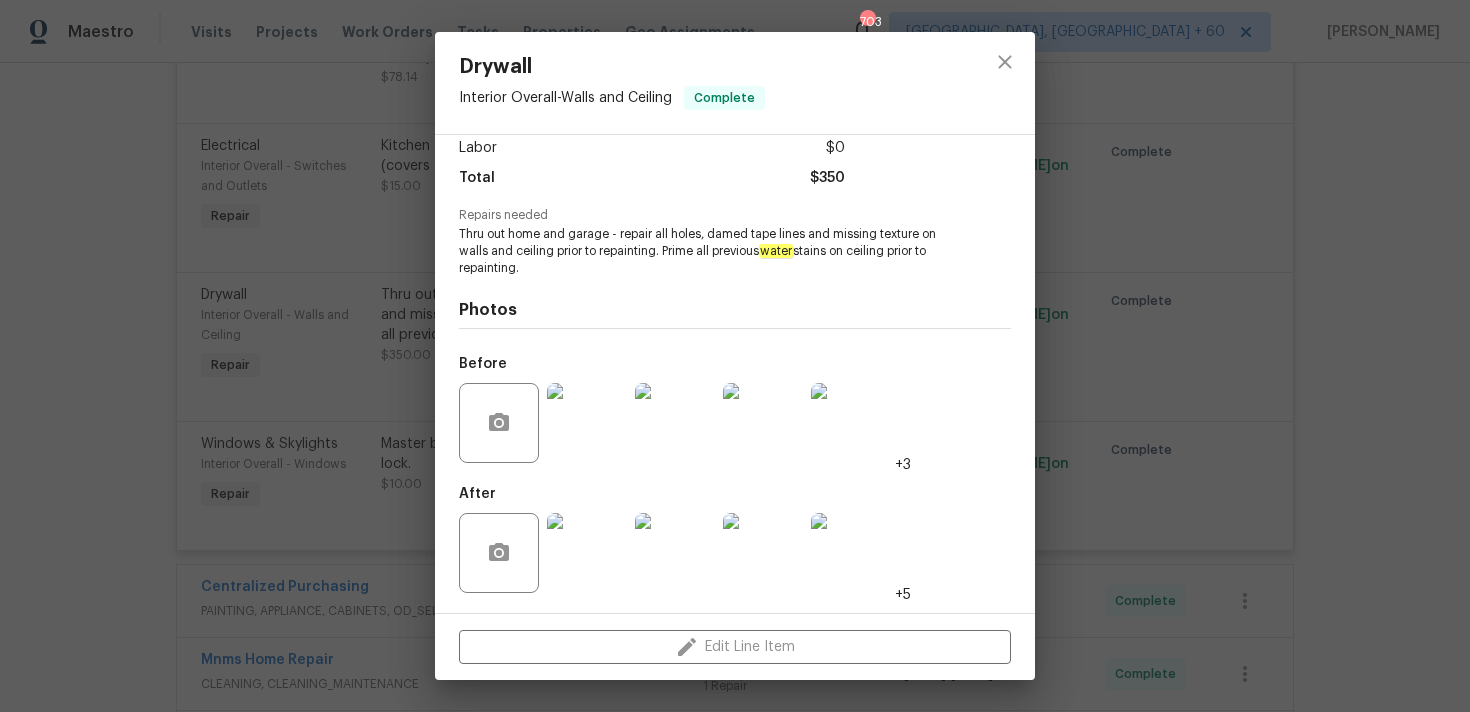 click at bounding box center [587, 423] 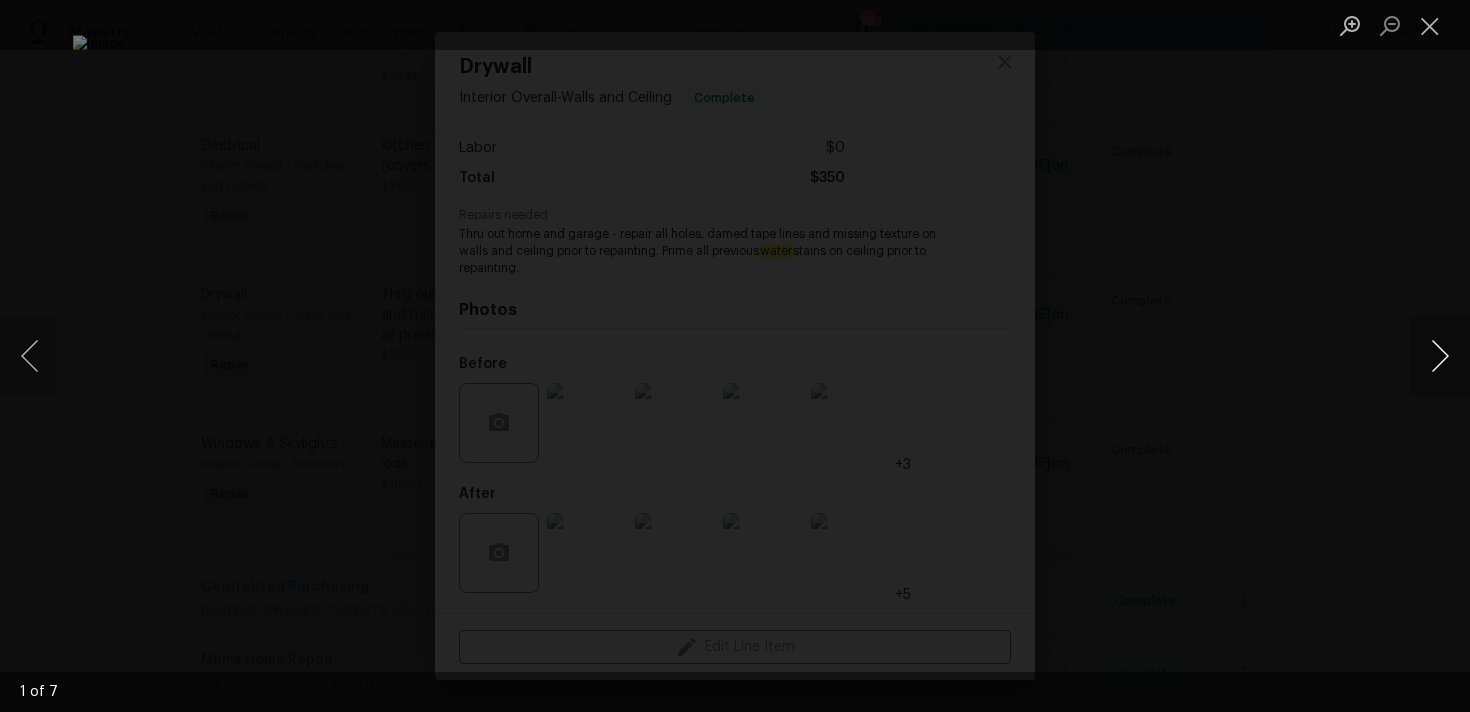 click at bounding box center [1440, 356] 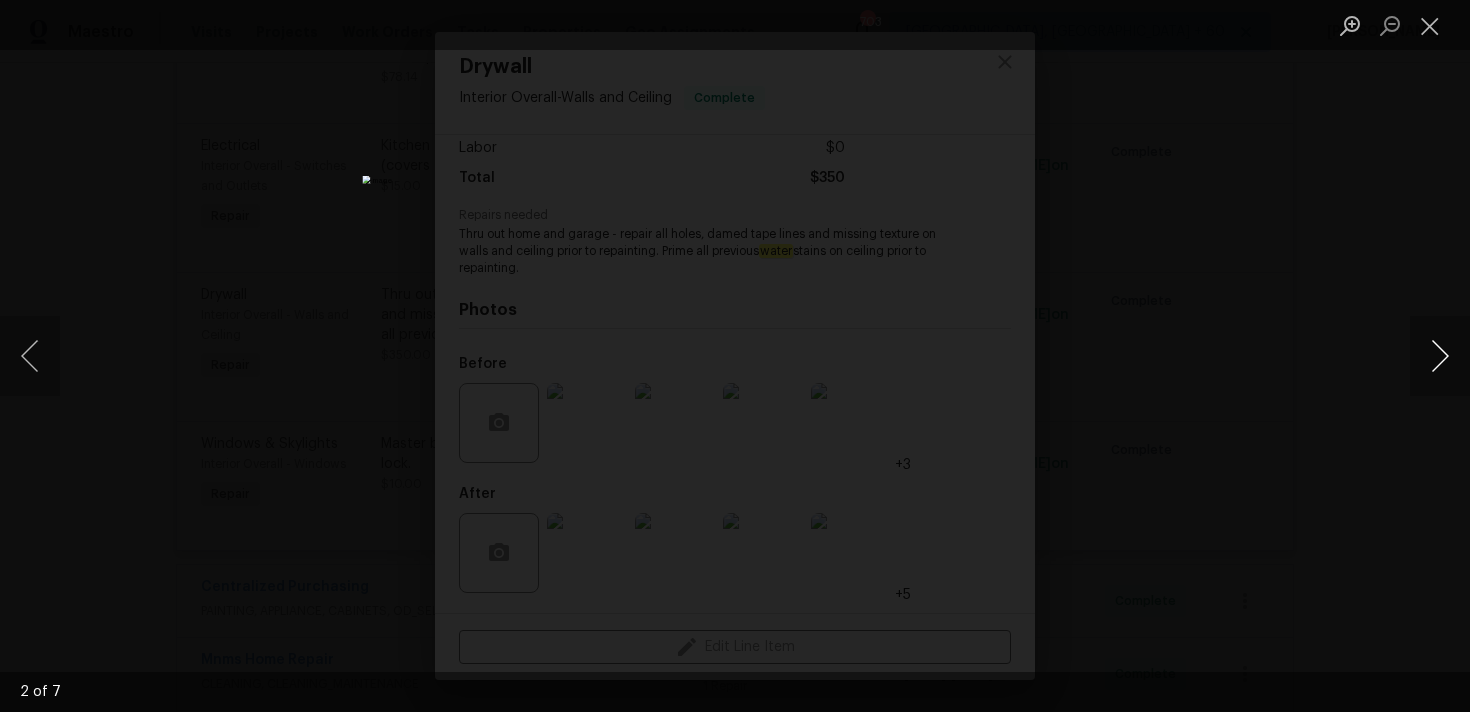 click at bounding box center (1440, 356) 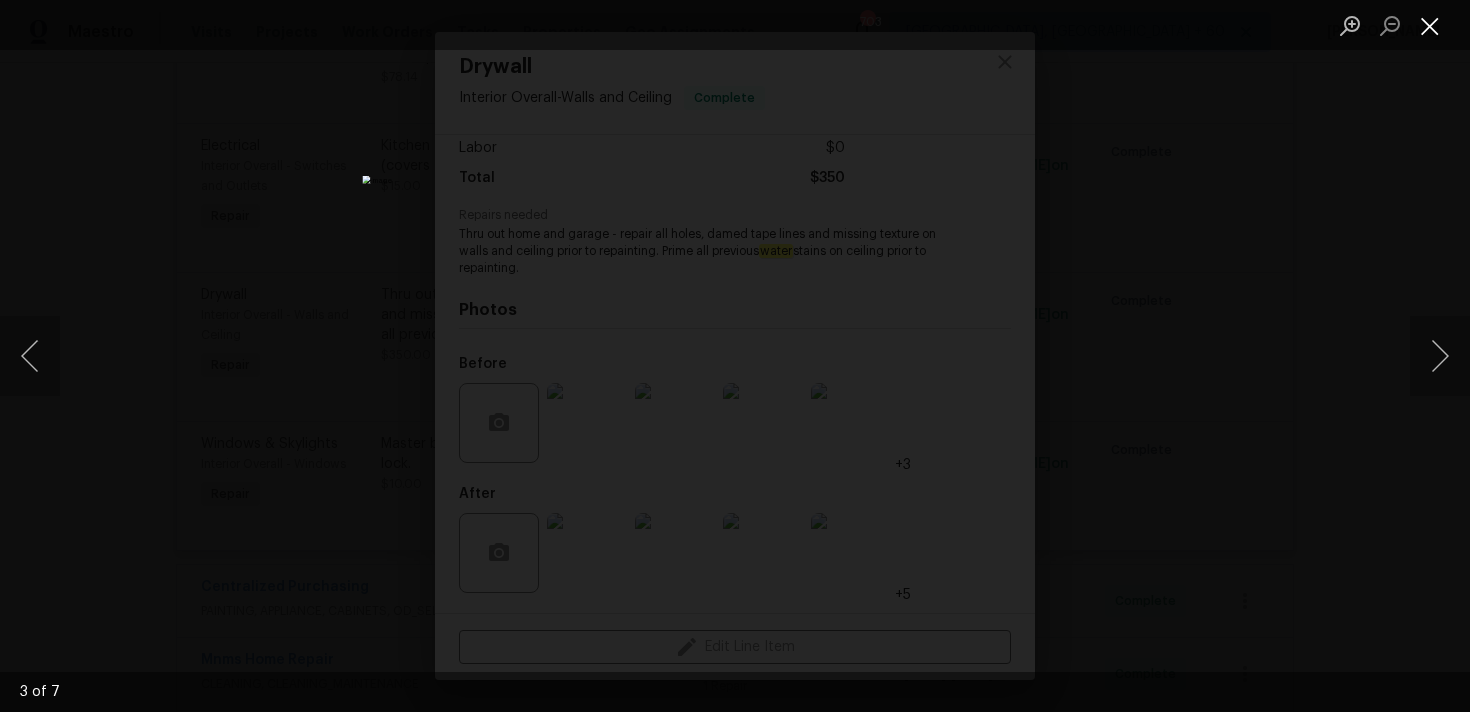 click at bounding box center (1430, 25) 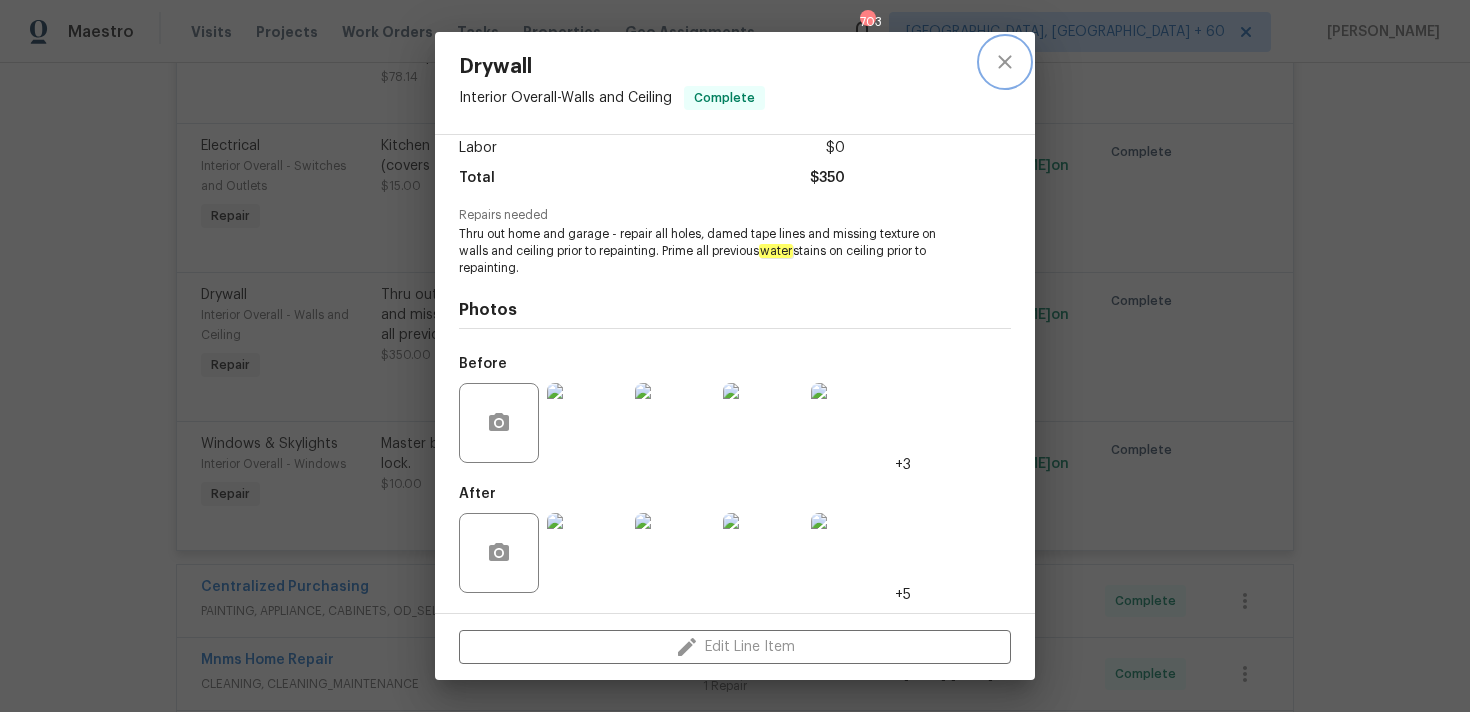 click 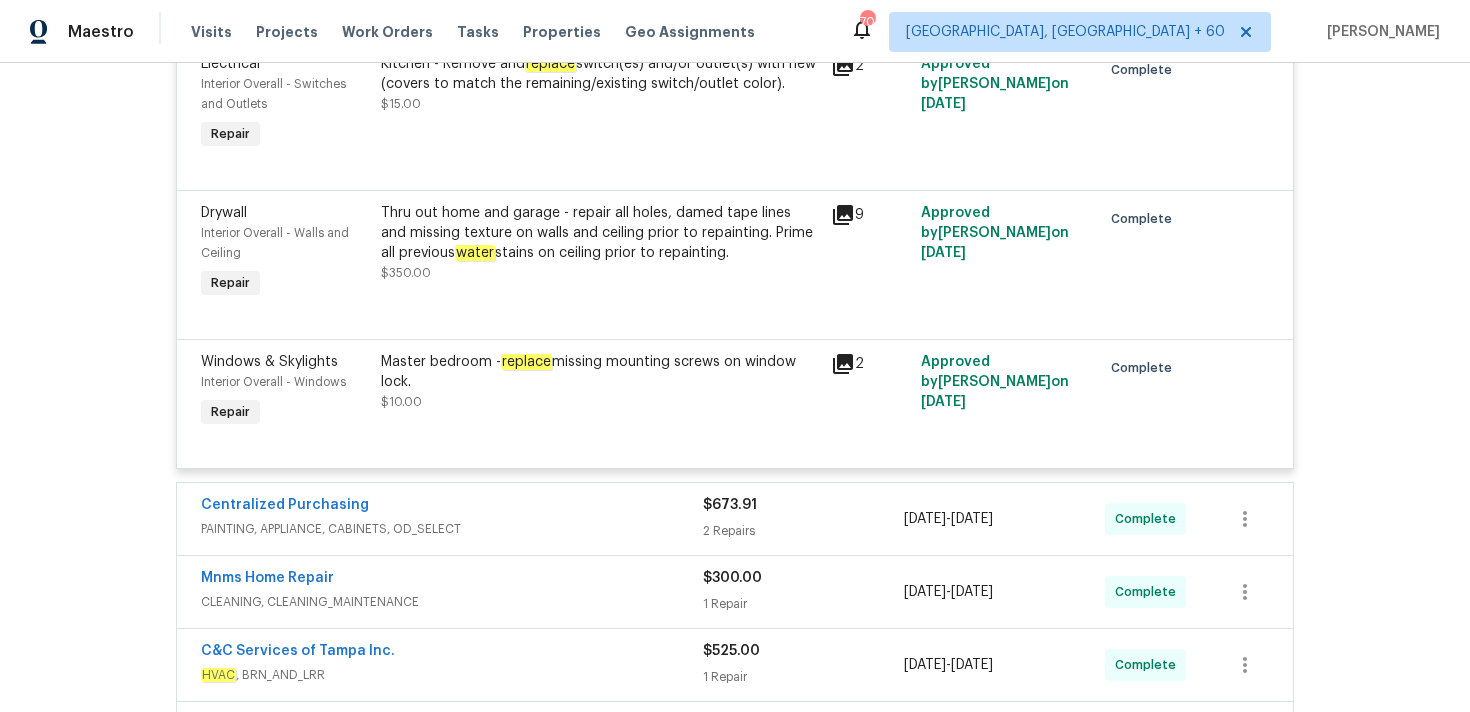 scroll, scrollTop: 4677, scrollLeft: 0, axis: vertical 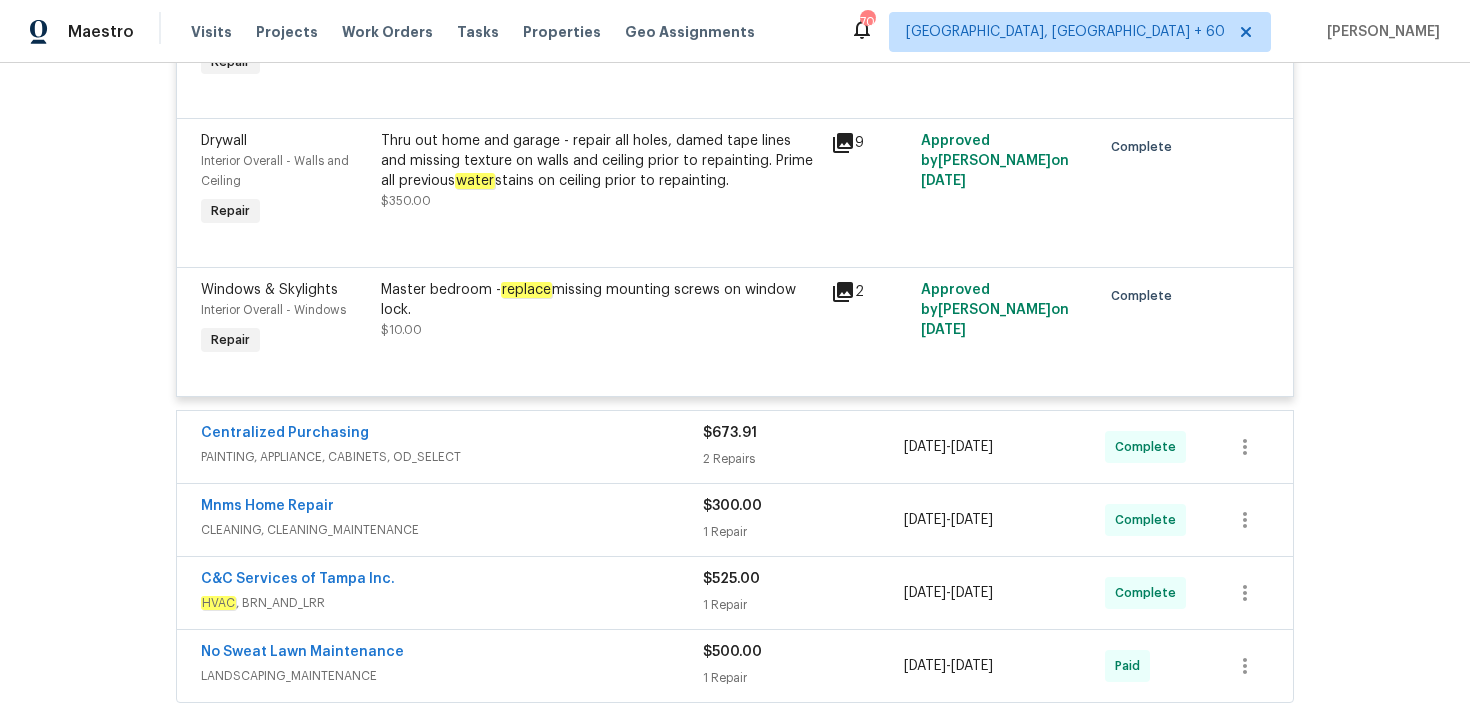 click on "2 Repairs" at bounding box center [803, 459] 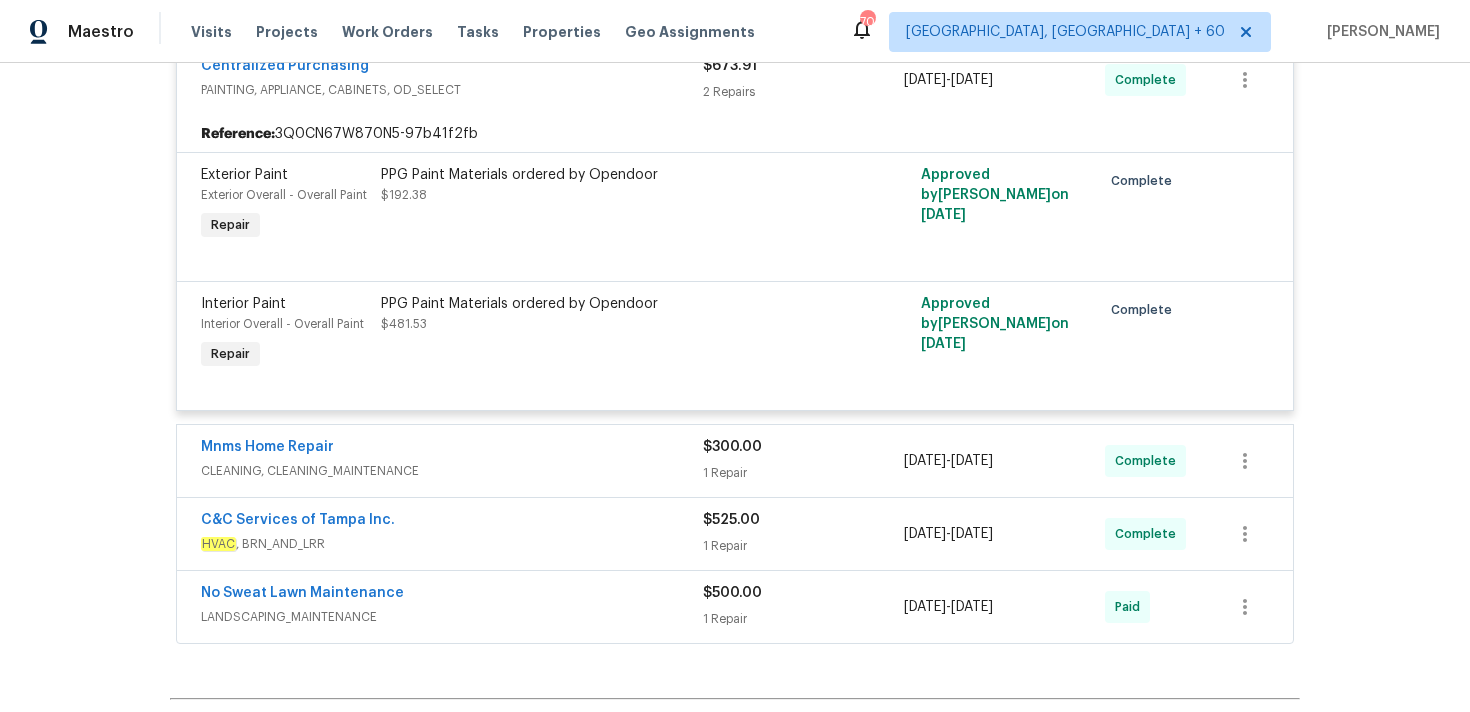 scroll, scrollTop: 5078, scrollLeft: 0, axis: vertical 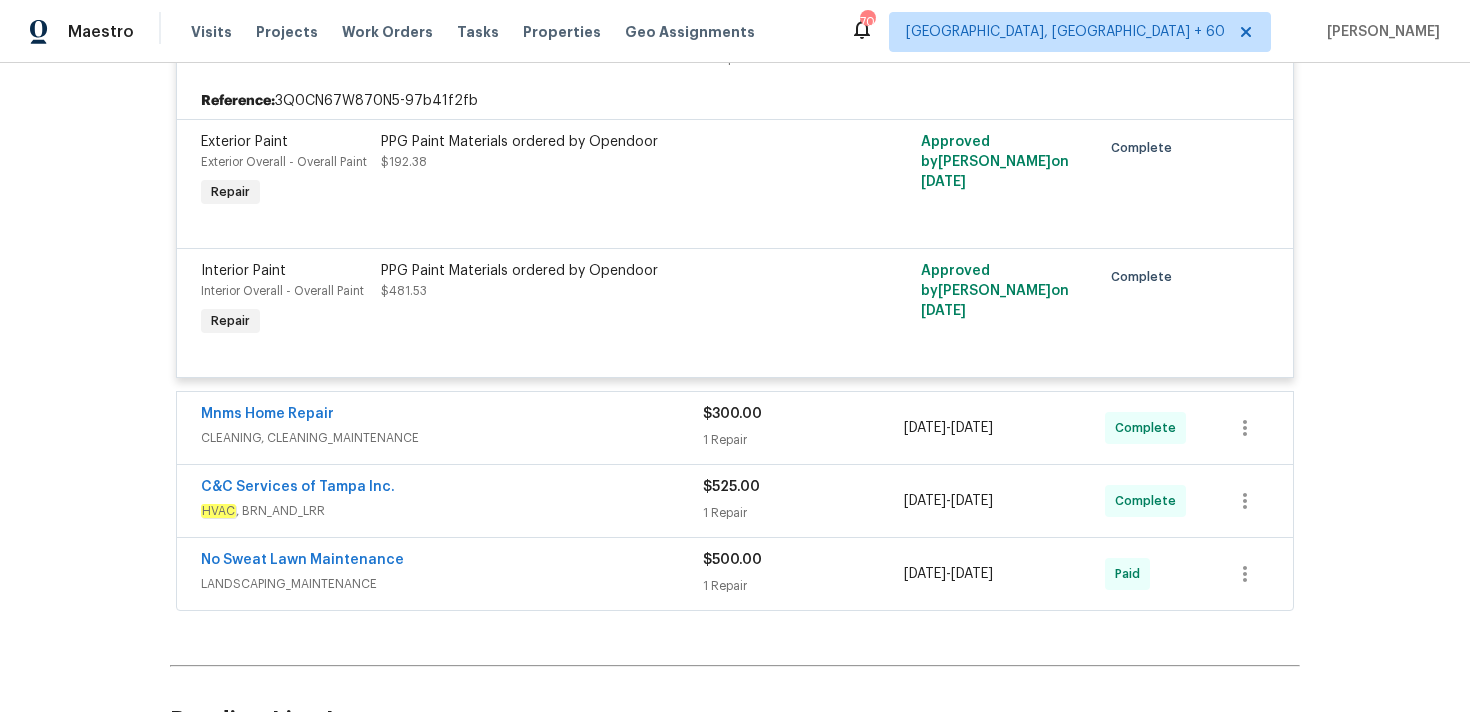 click on "CLEANING, CLEANING_MAINTENANCE" at bounding box center [452, 438] 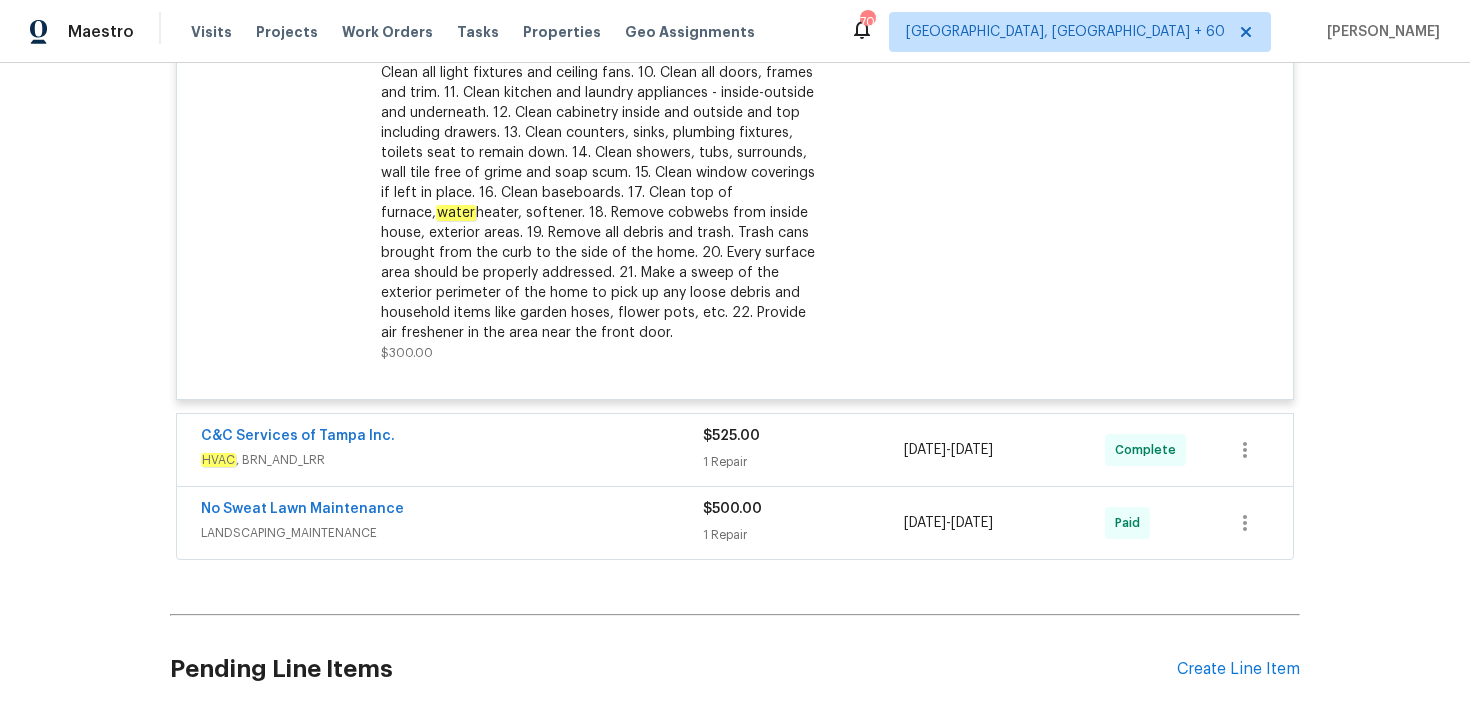 click on "1 Repair" at bounding box center [803, 462] 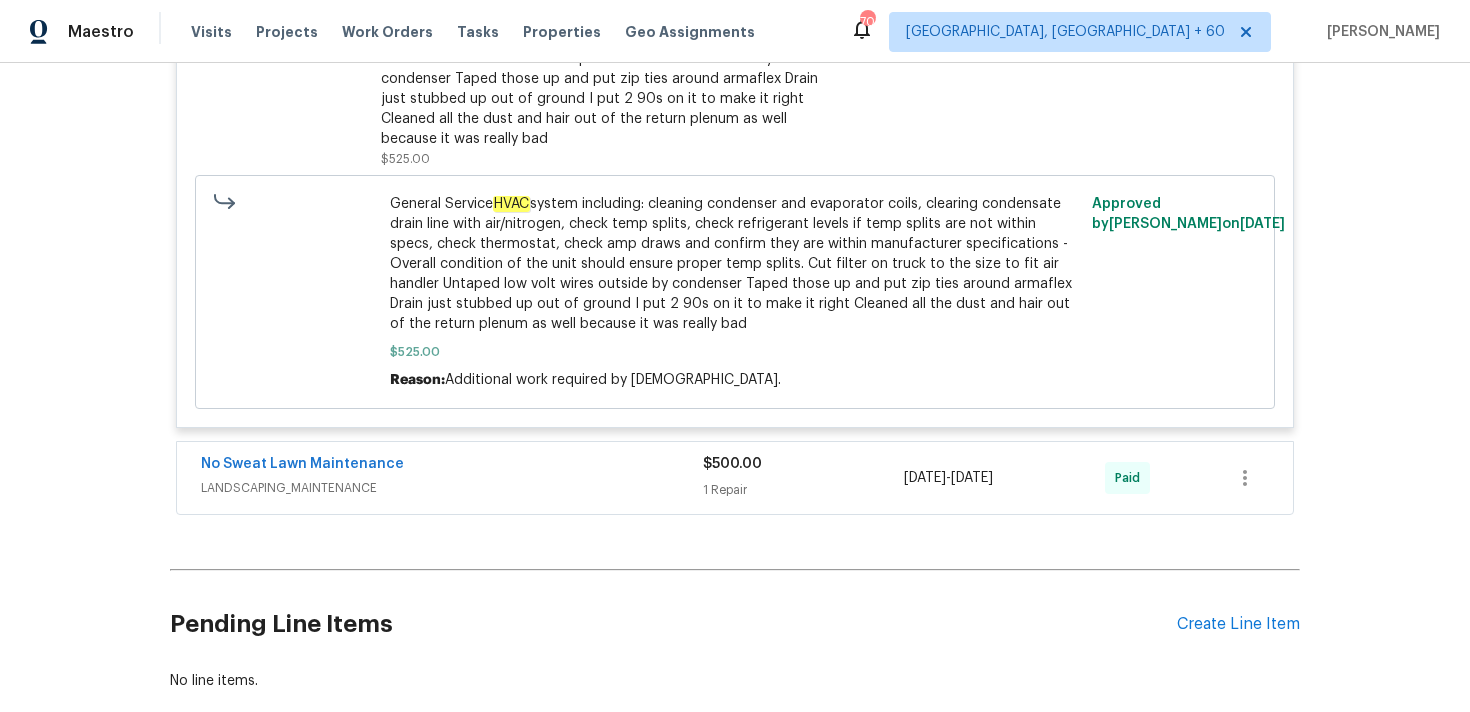 scroll, scrollTop: 6307, scrollLeft: 0, axis: vertical 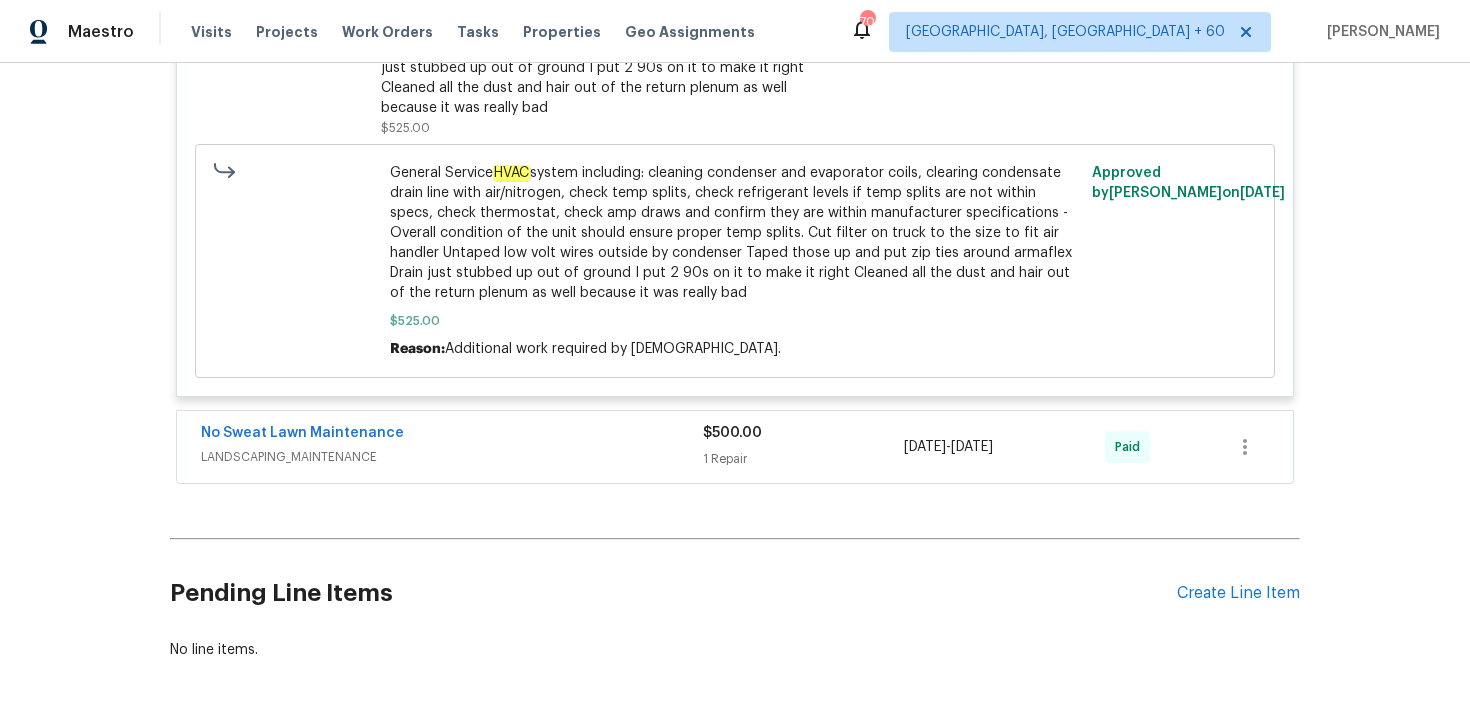 click on "$500.00 1 Repair" at bounding box center (803, 447) 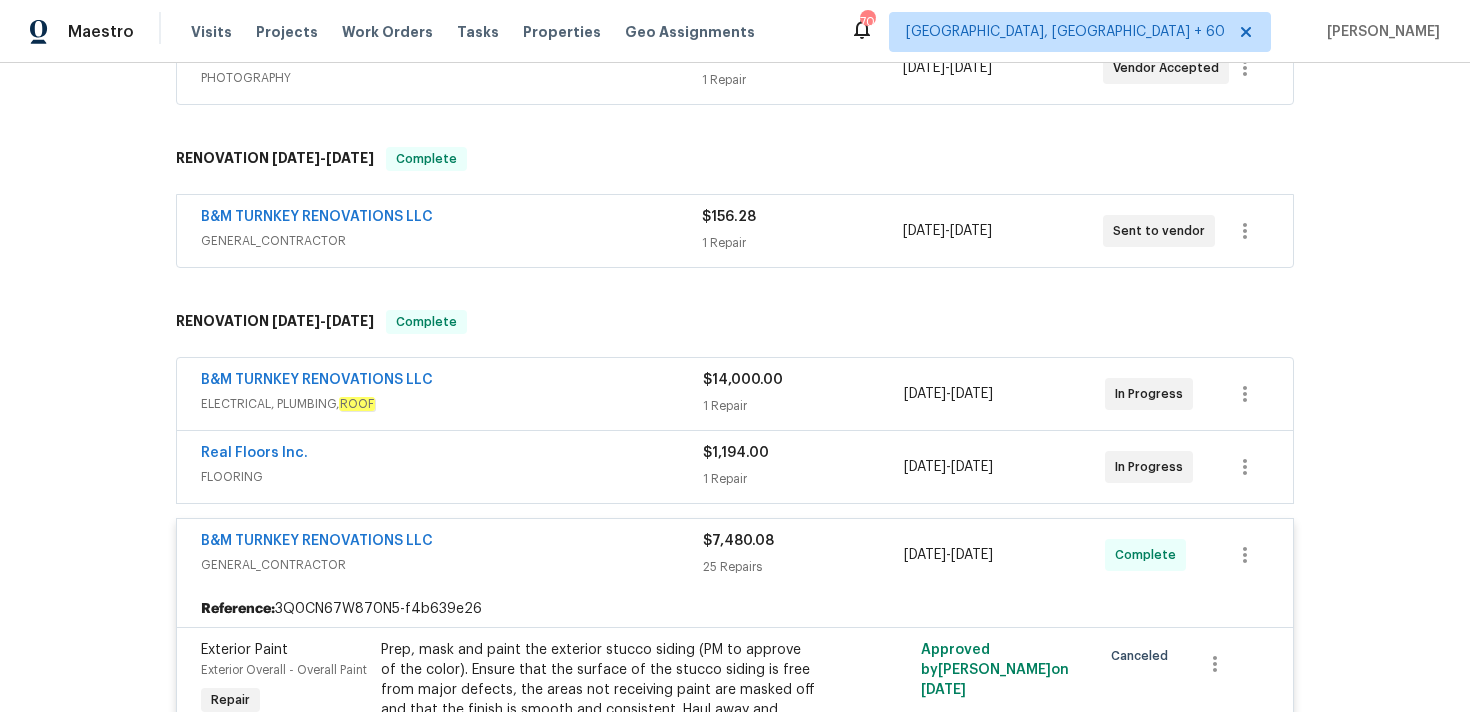scroll, scrollTop: 0, scrollLeft: 0, axis: both 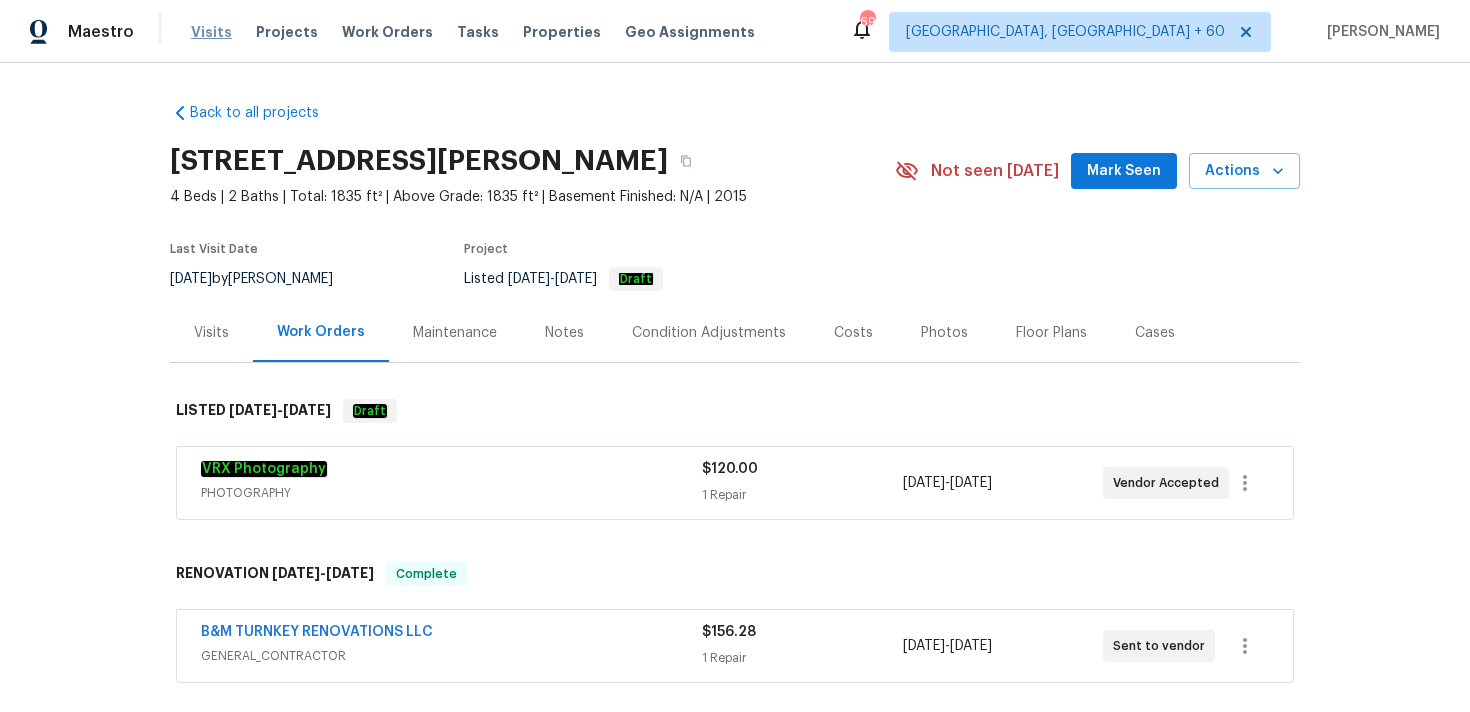 click on "Visits" at bounding box center [211, 32] 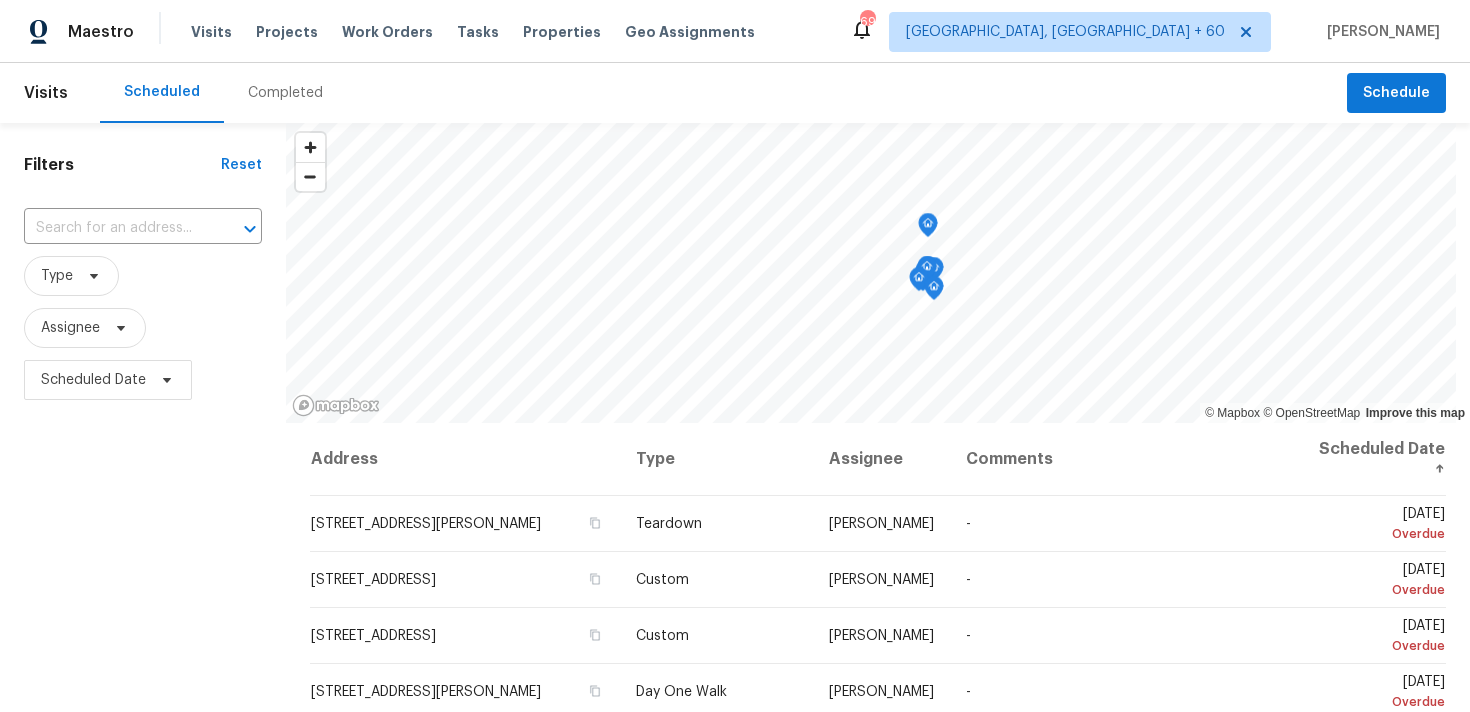 click on "Completed" at bounding box center [285, 93] 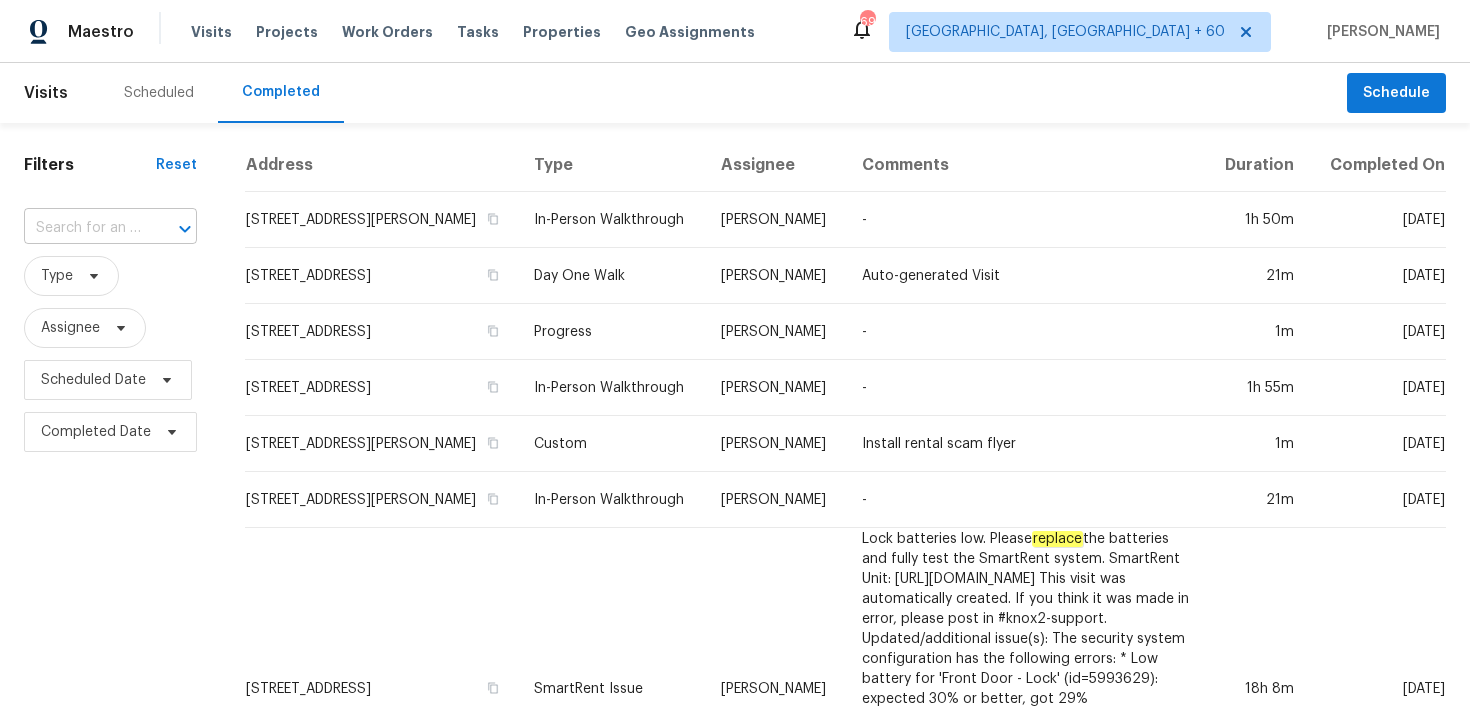 click at bounding box center [82, 228] 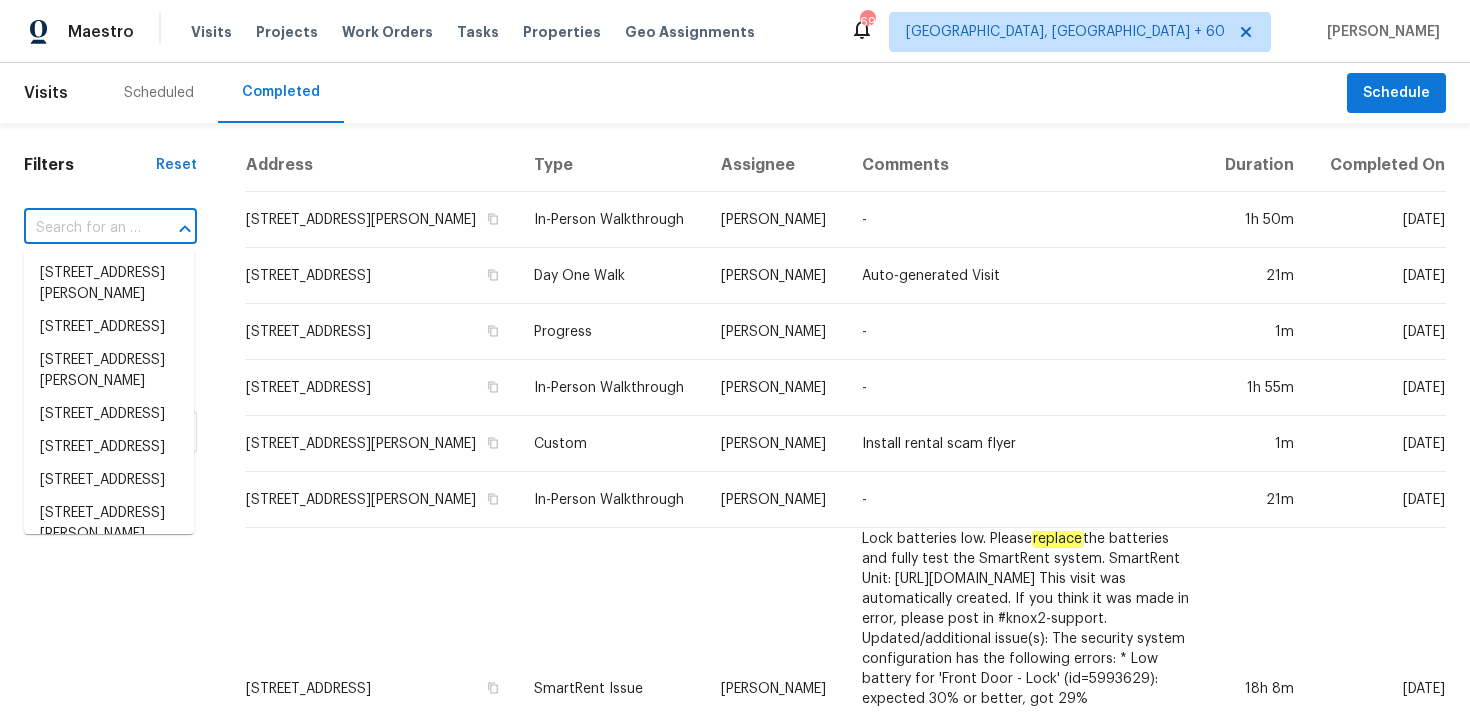 paste on "[STREET_ADDRESS]" 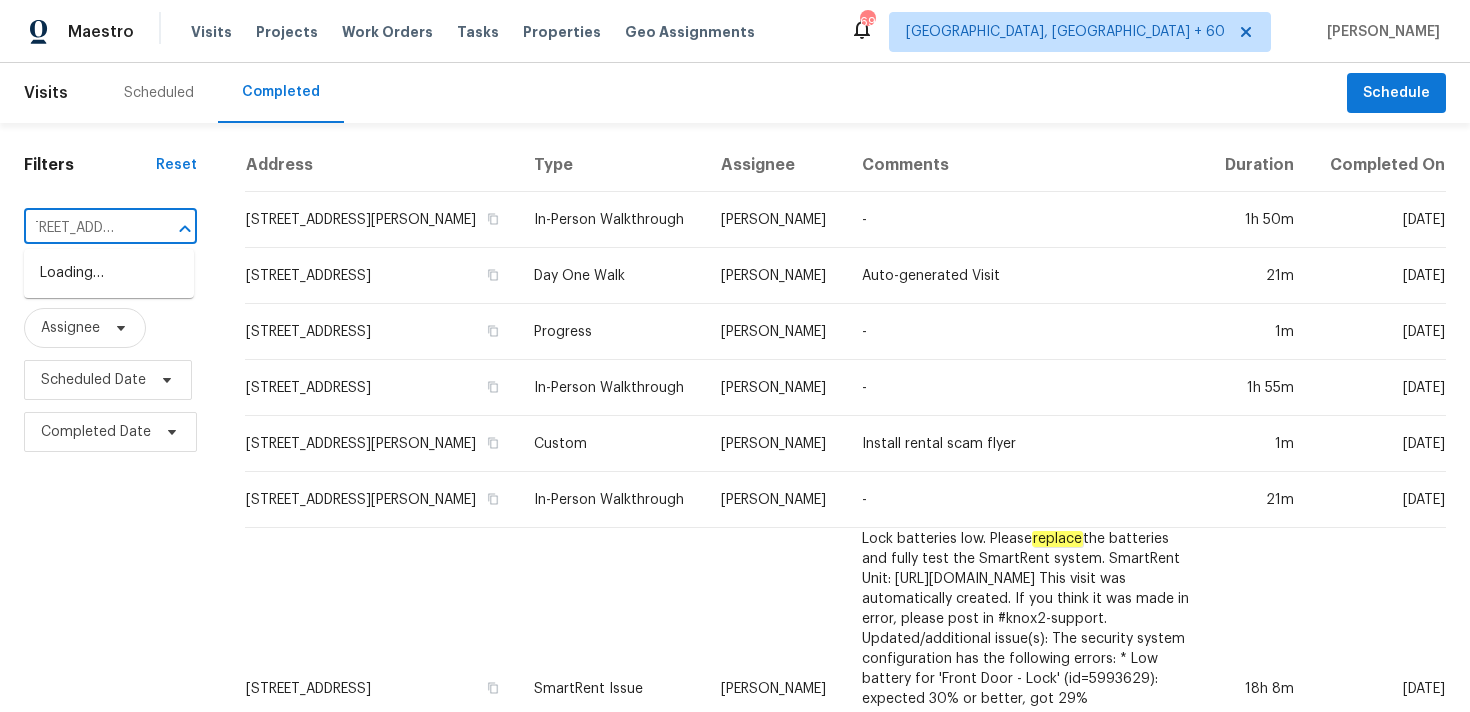 scroll, scrollTop: 0, scrollLeft: 71, axis: horizontal 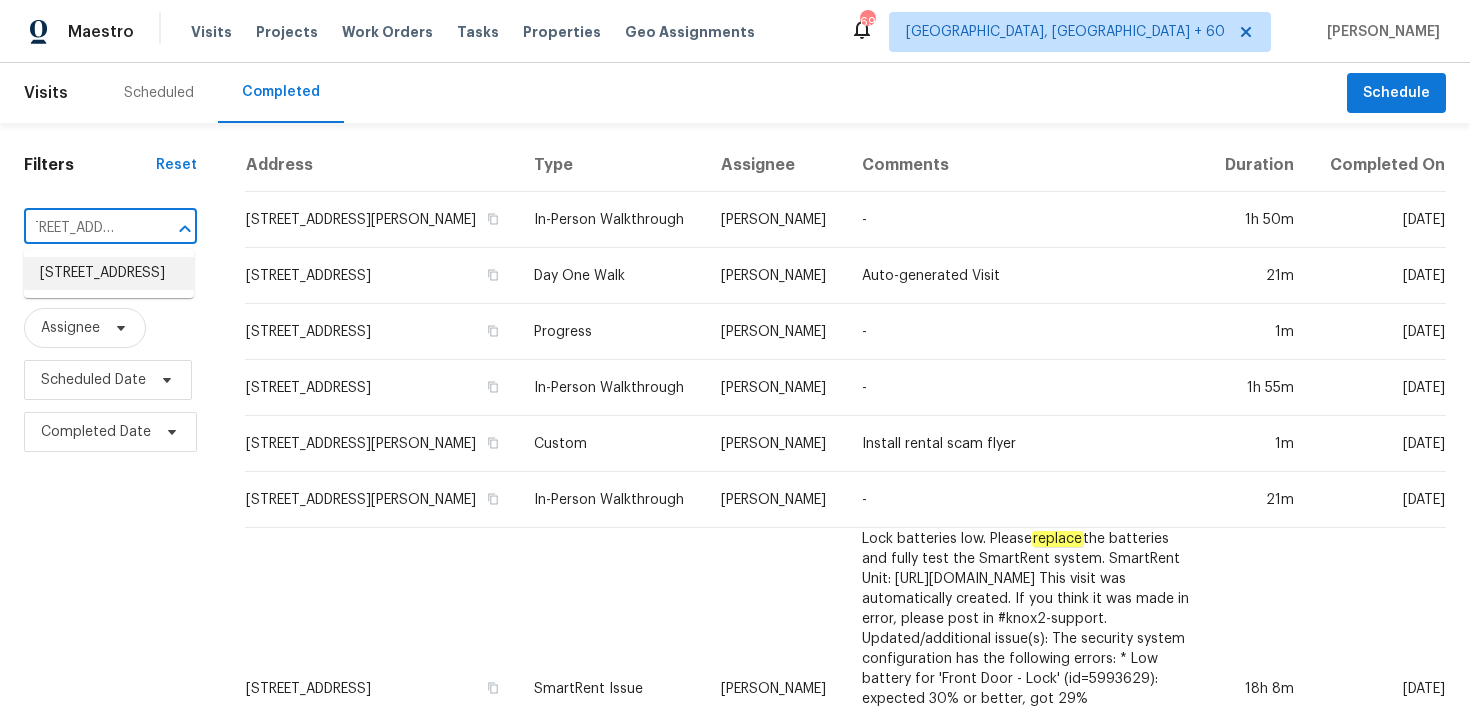 click on "[STREET_ADDRESS]" at bounding box center [109, 273] 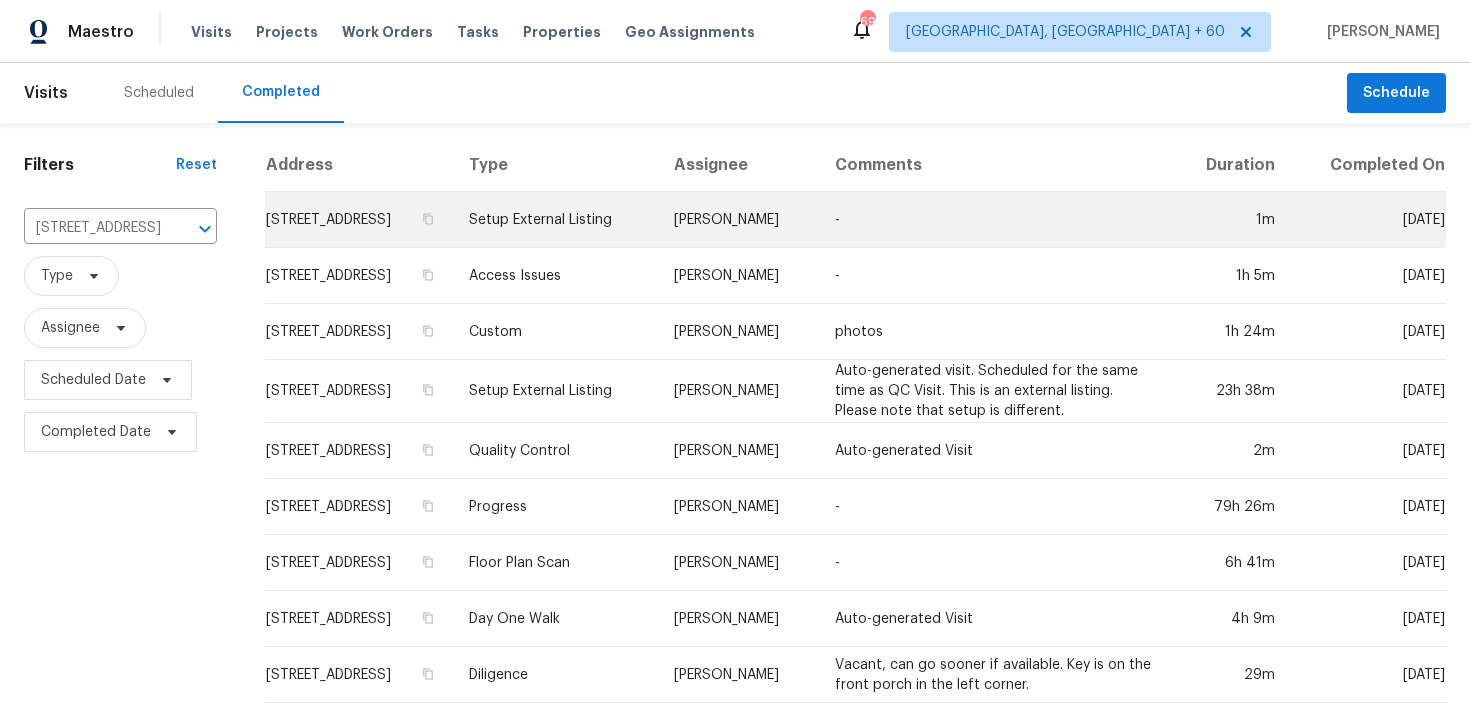 click on "Setup External Listing" at bounding box center [555, 220] 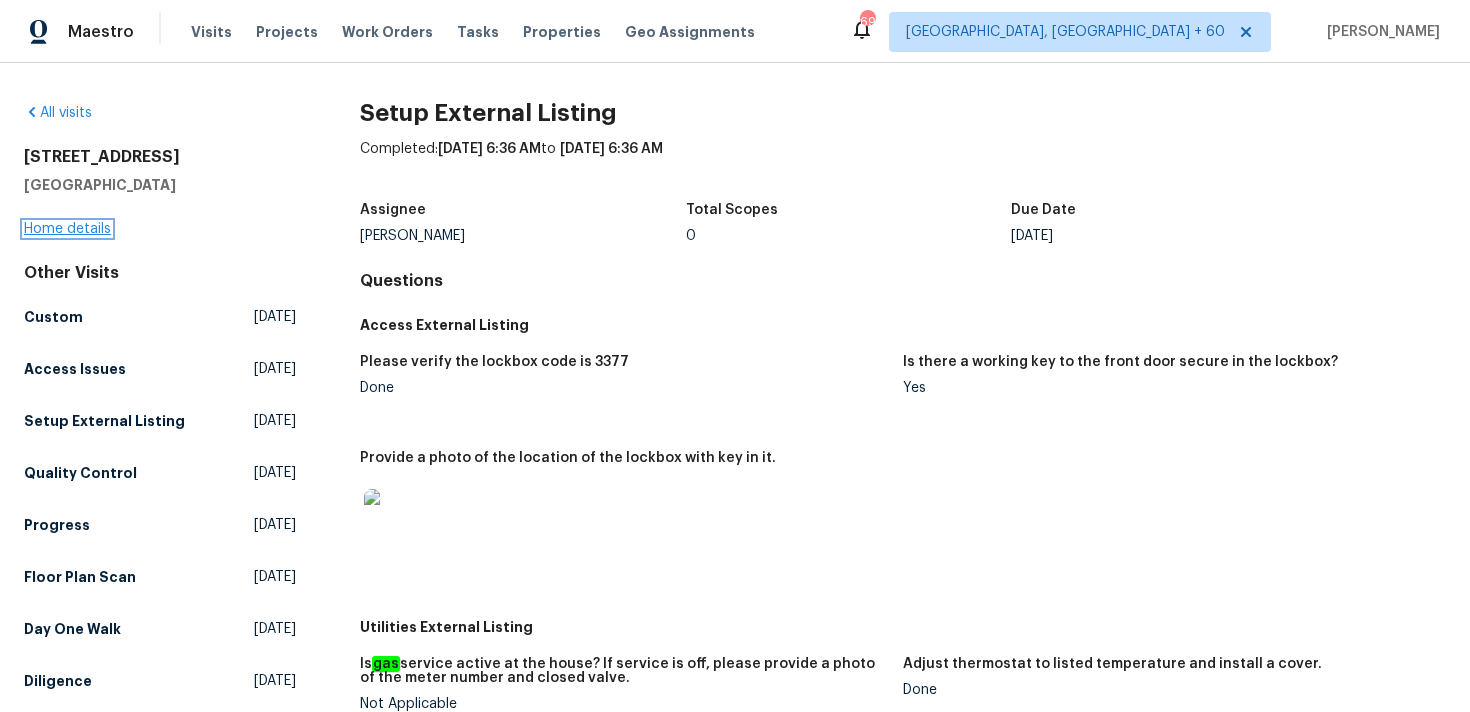 click on "Home details" at bounding box center (67, 229) 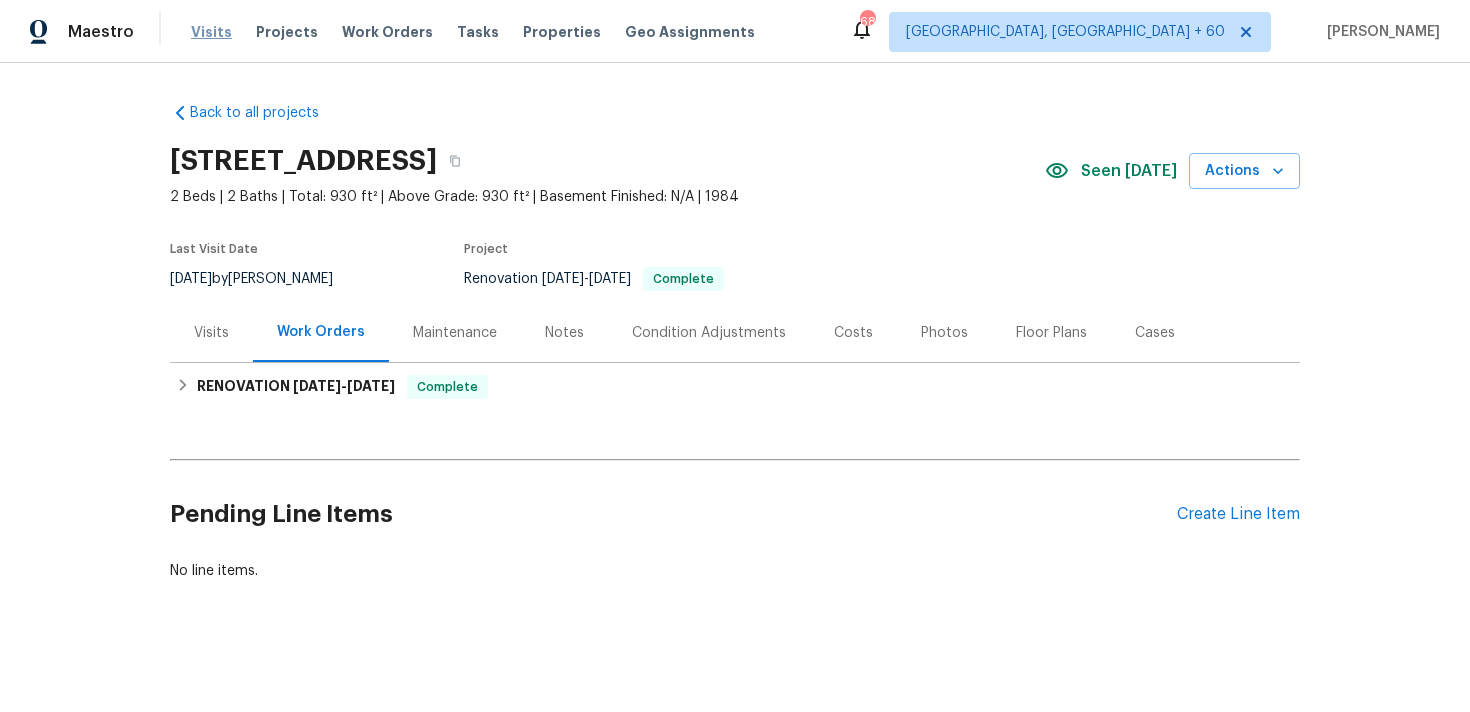 click on "Visits" at bounding box center (211, 32) 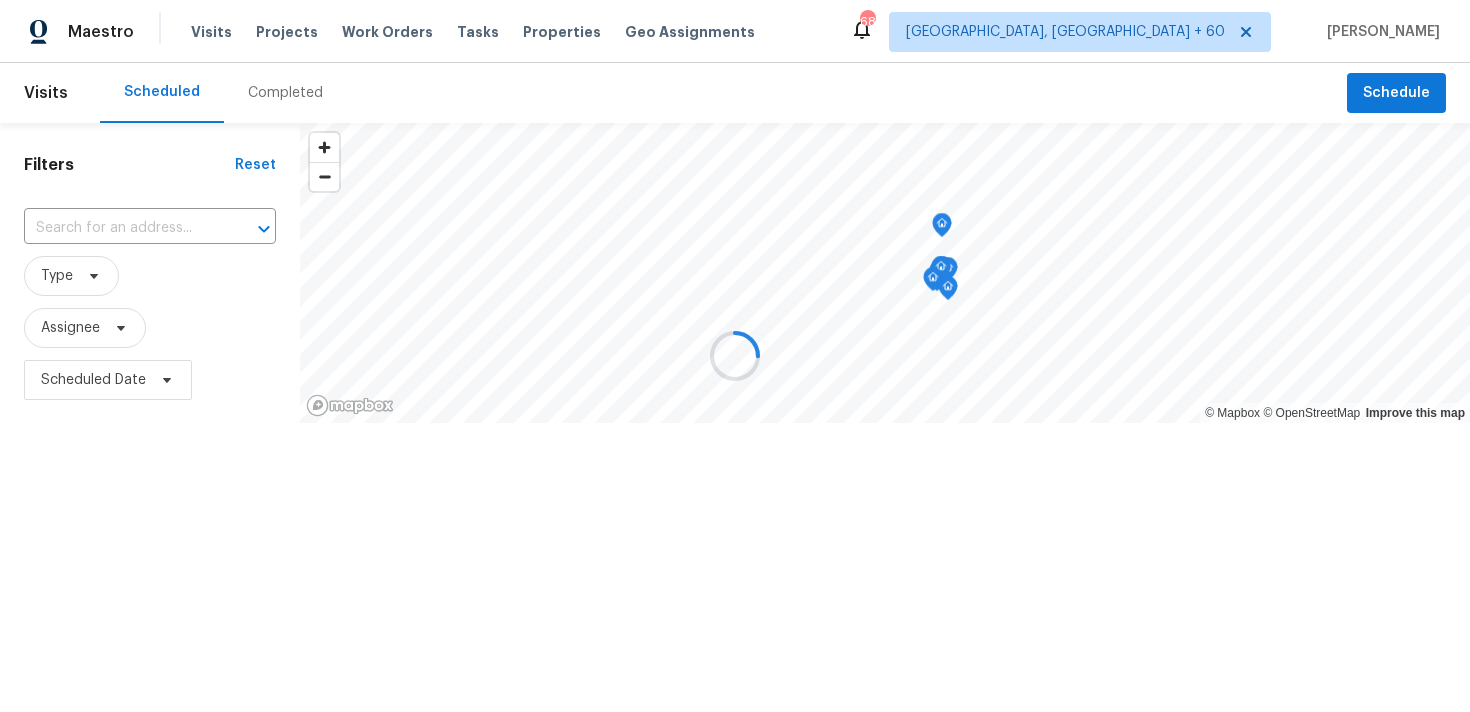 click at bounding box center (735, 356) 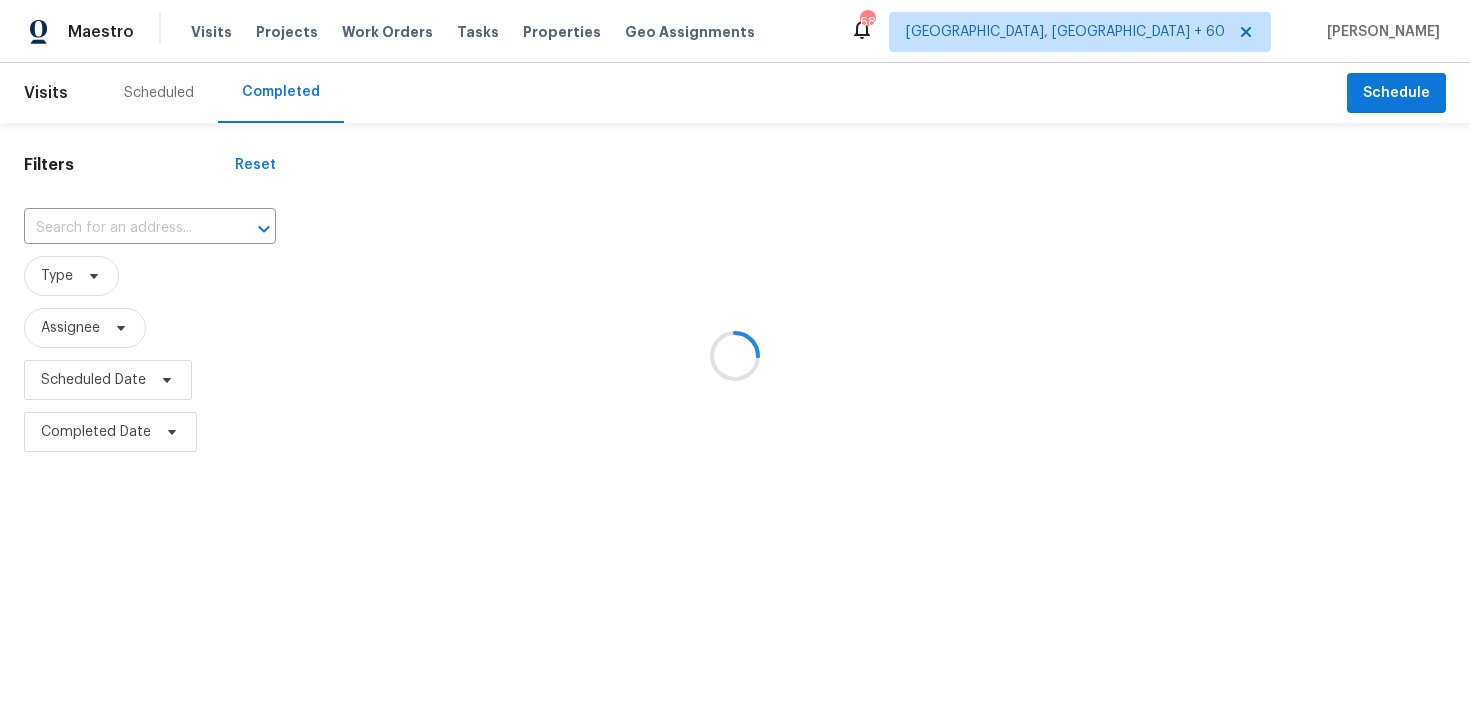 click at bounding box center [735, 356] 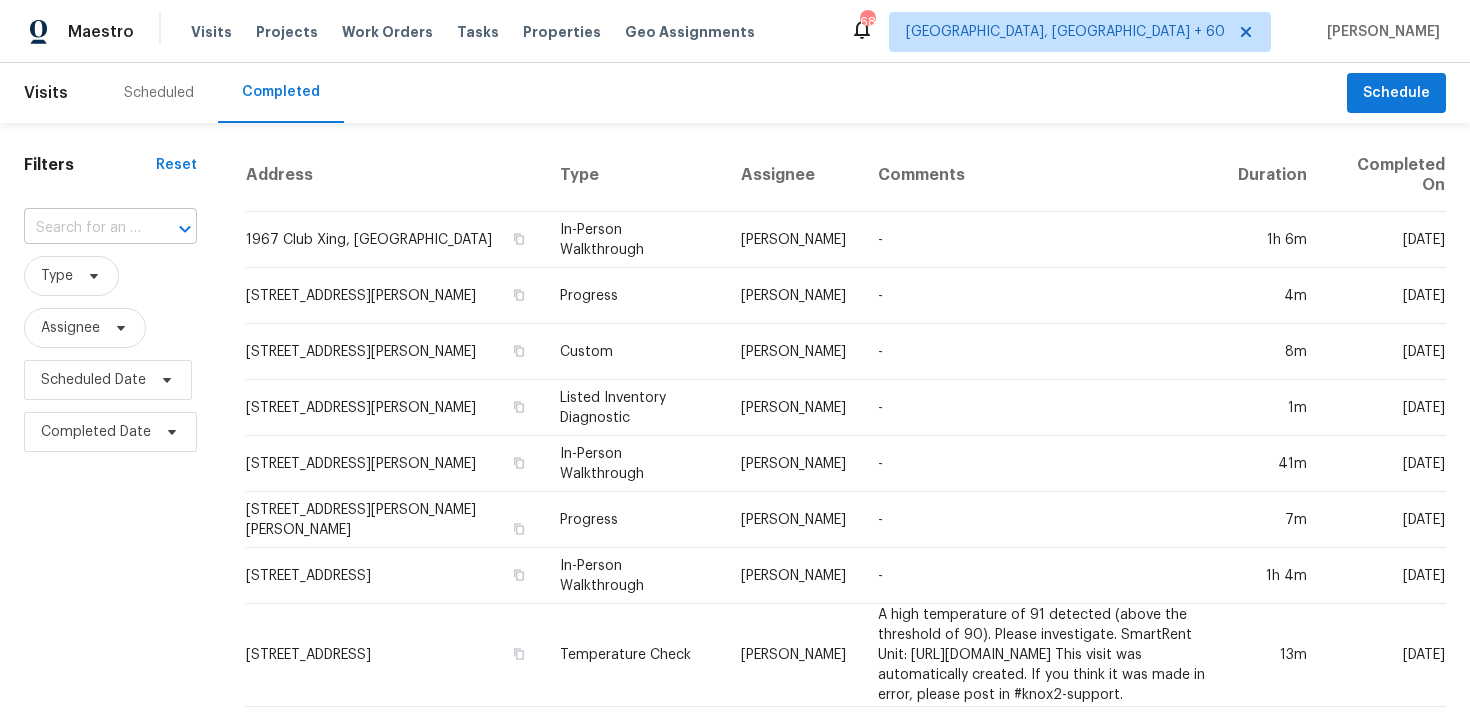 click at bounding box center (82, 228) 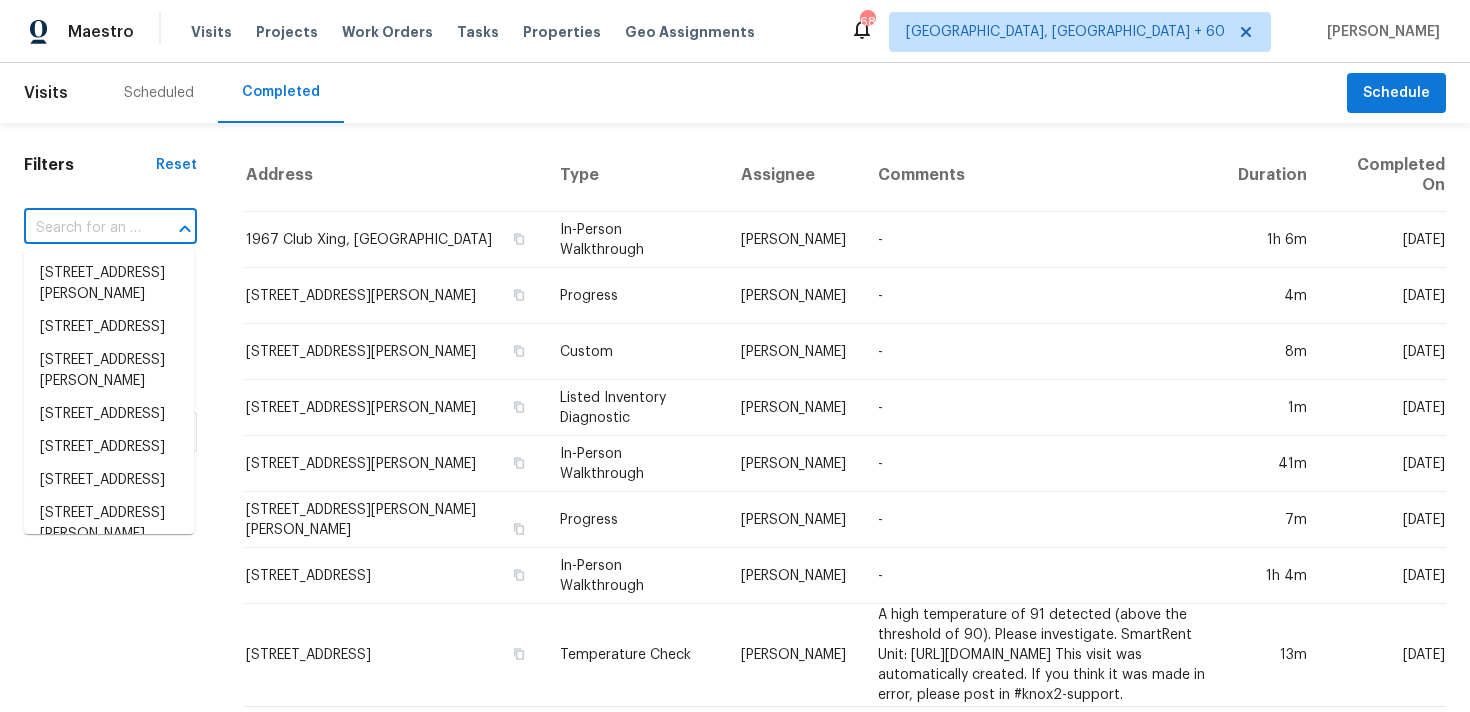 paste on "[STREET_ADDRESS]" 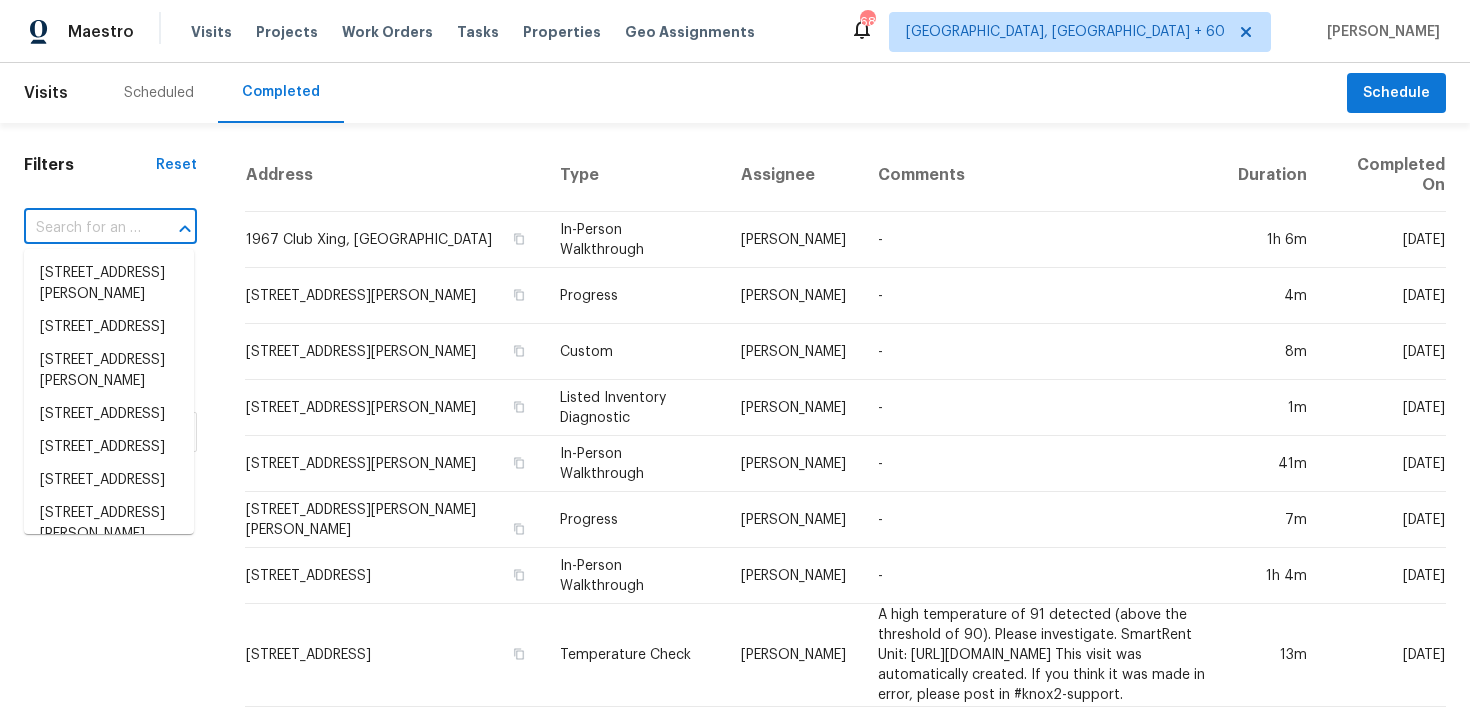 type on "[STREET_ADDRESS]" 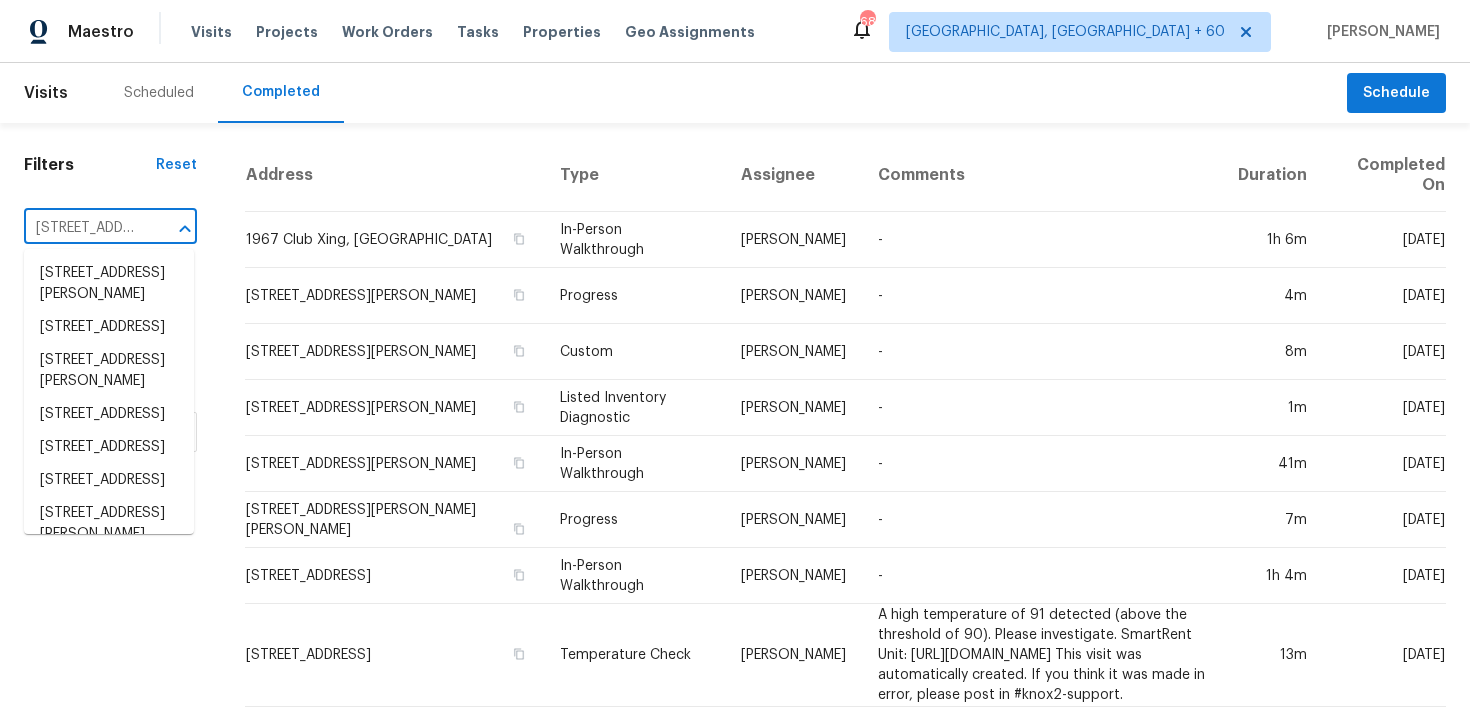 scroll, scrollTop: 0, scrollLeft: 119, axis: horizontal 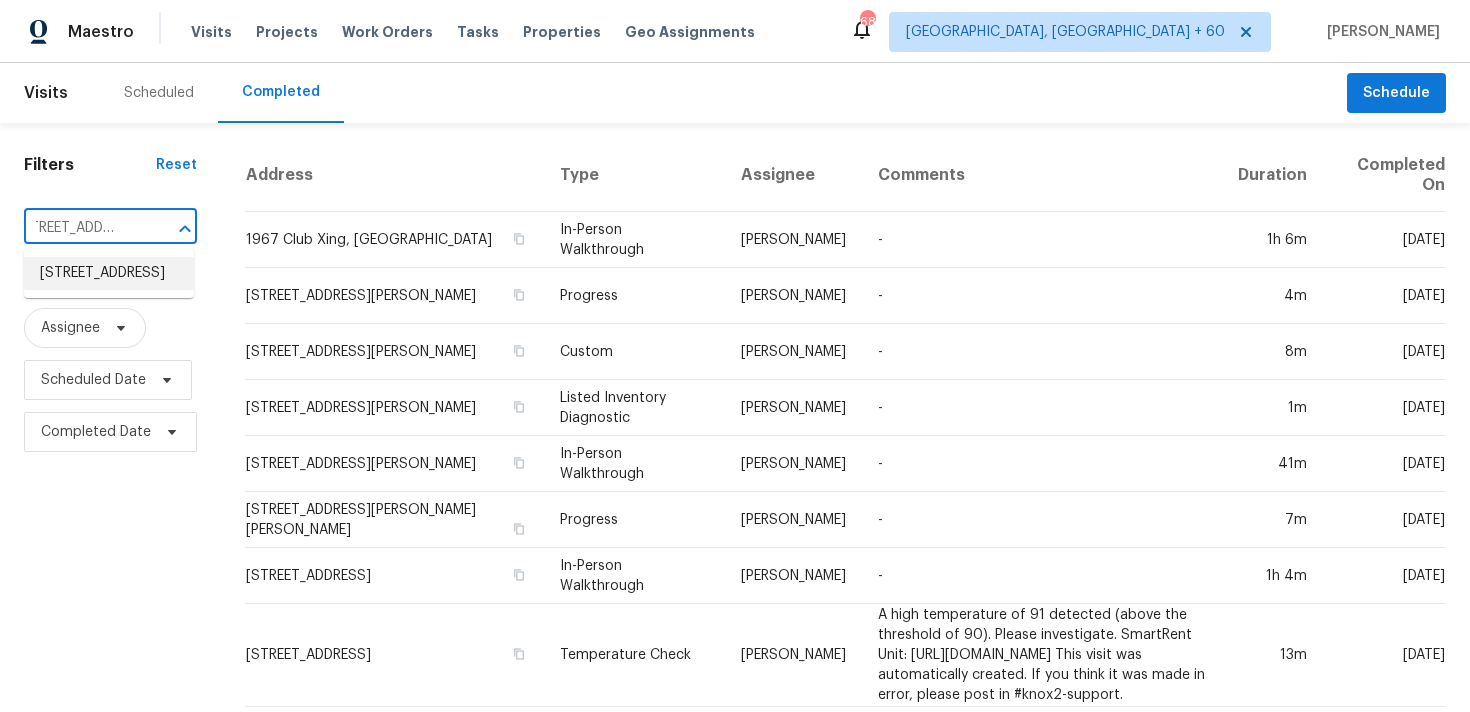 click on "[STREET_ADDRESS]" at bounding box center (109, 273) 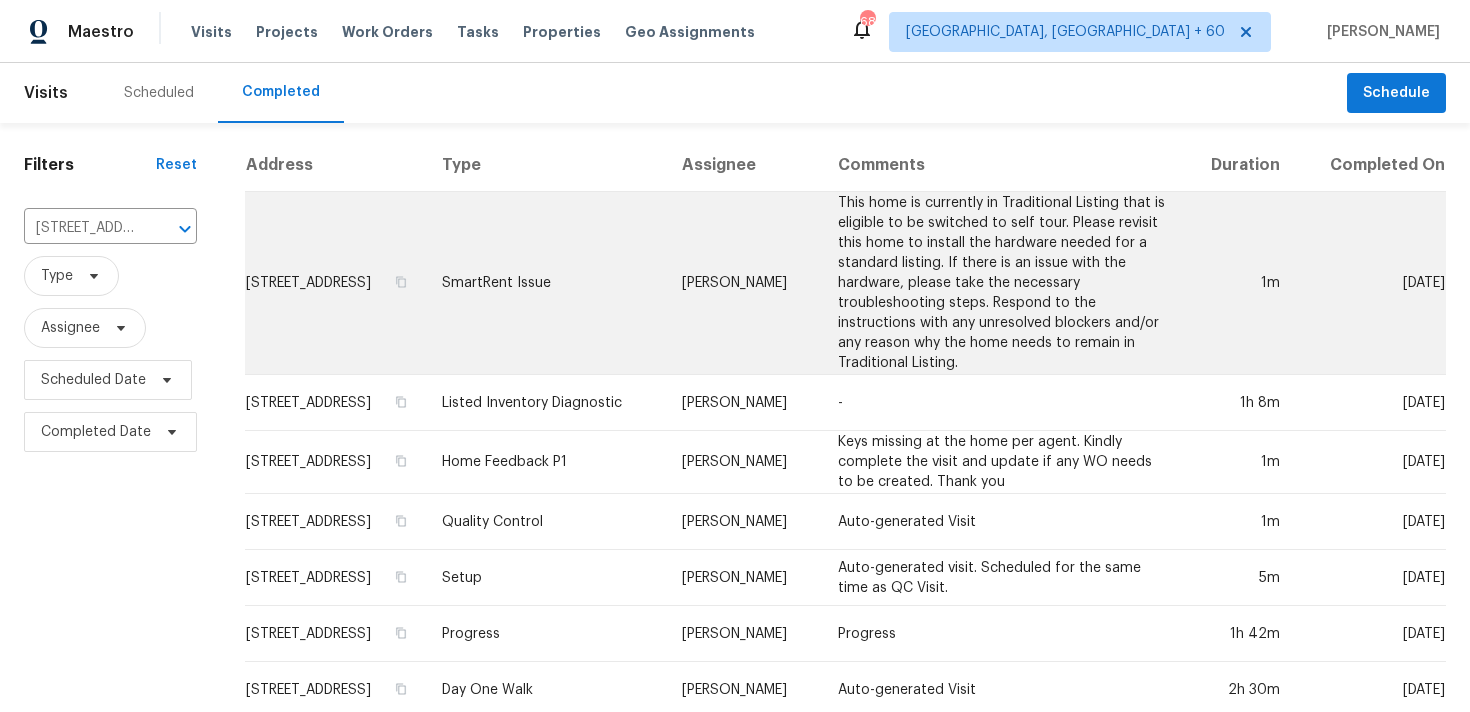 click on "SmartRent Issue" at bounding box center (546, 283) 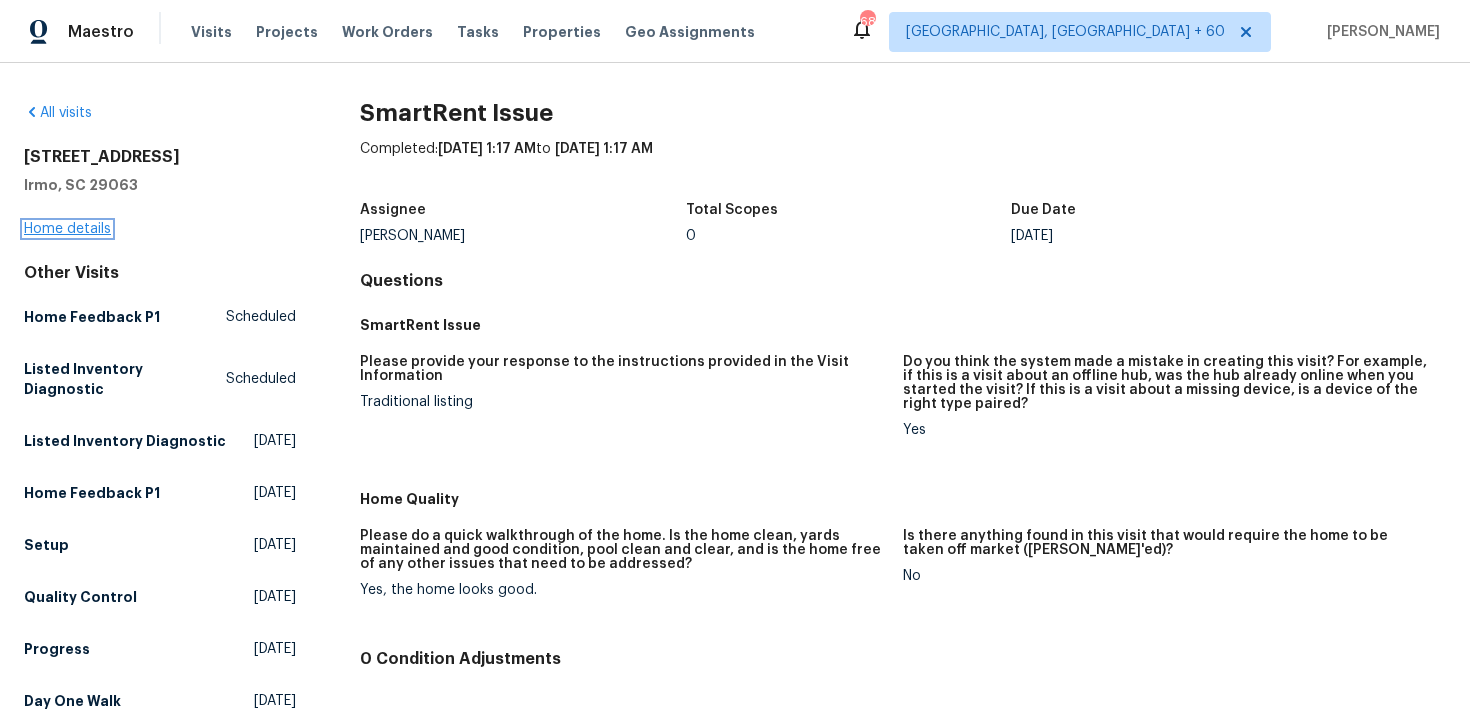 click on "Home details" at bounding box center (67, 229) 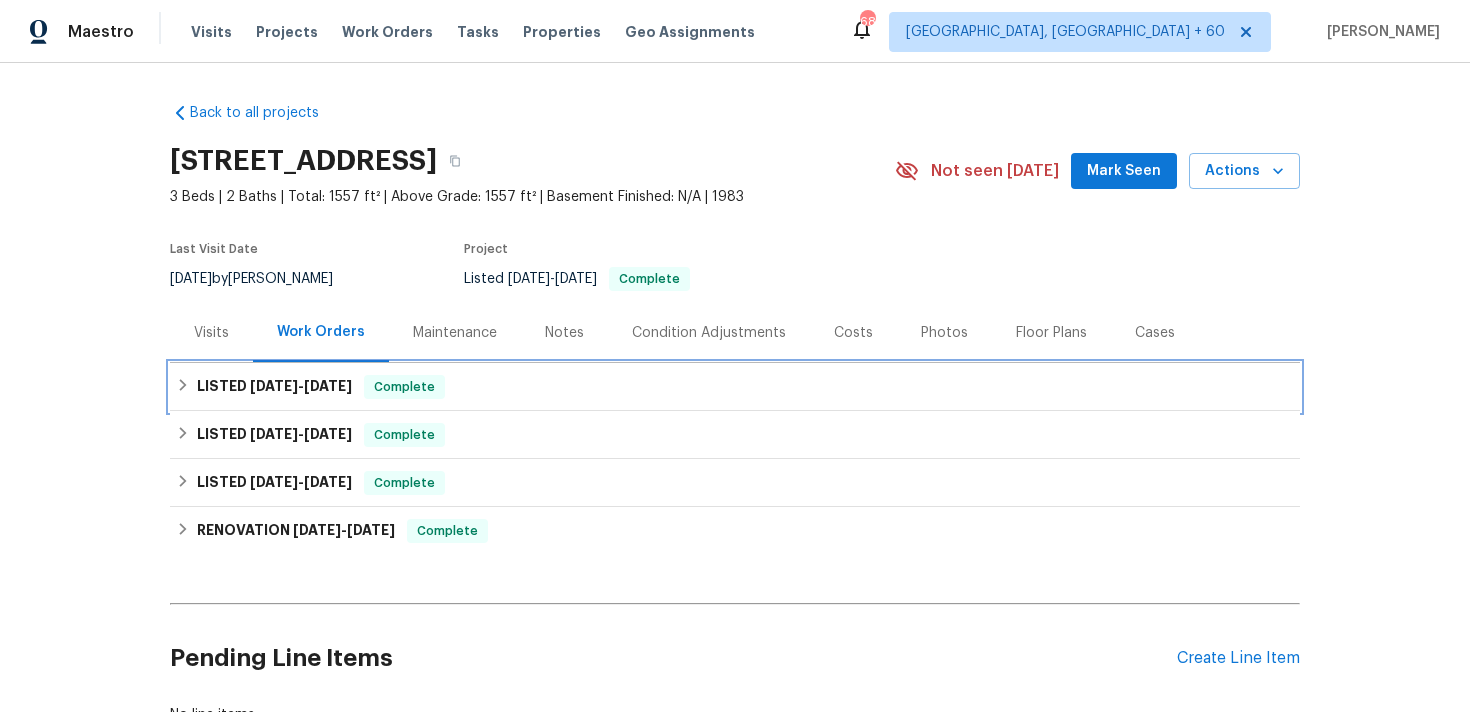 click on "LISTED   [DATE]  -  [DATE] Complete" at bounding box center [735, 387] 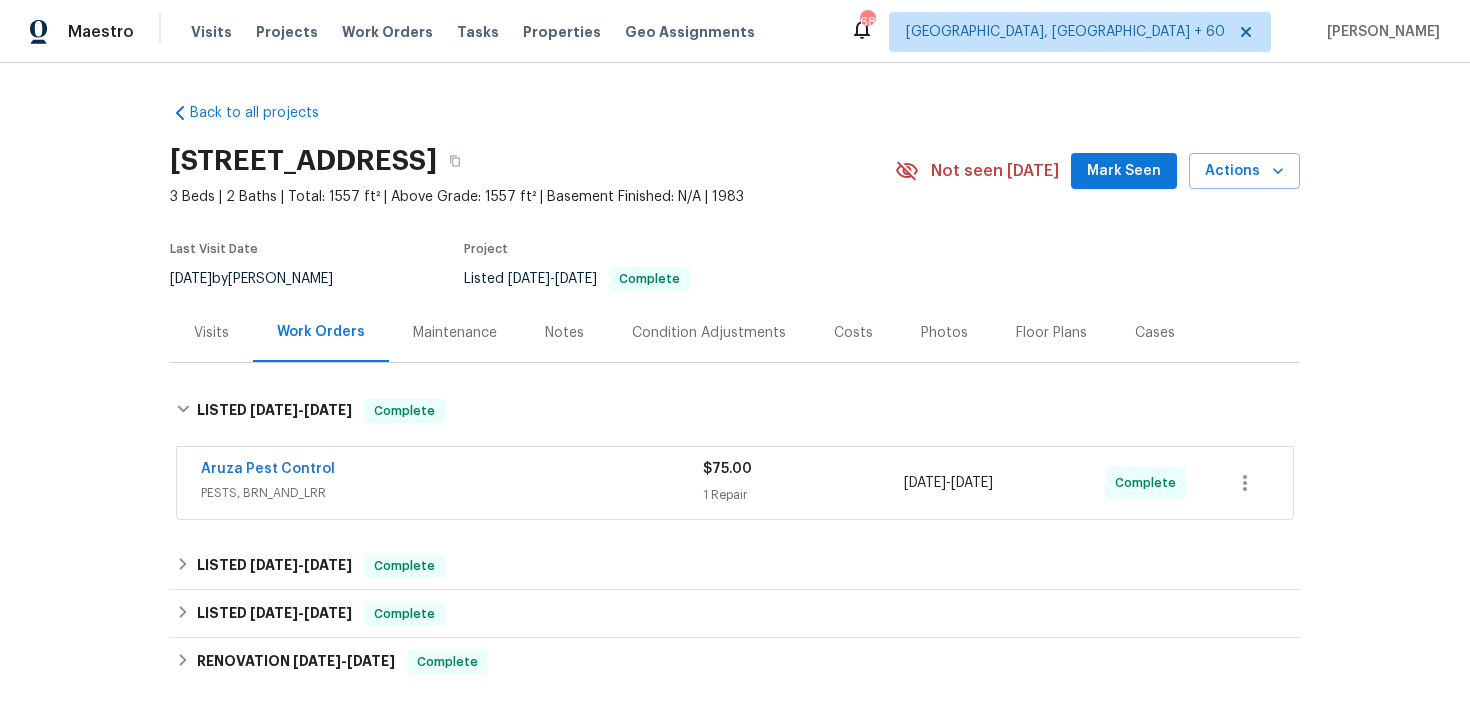 click on "1 Repair" at bounding box center [803, 495] 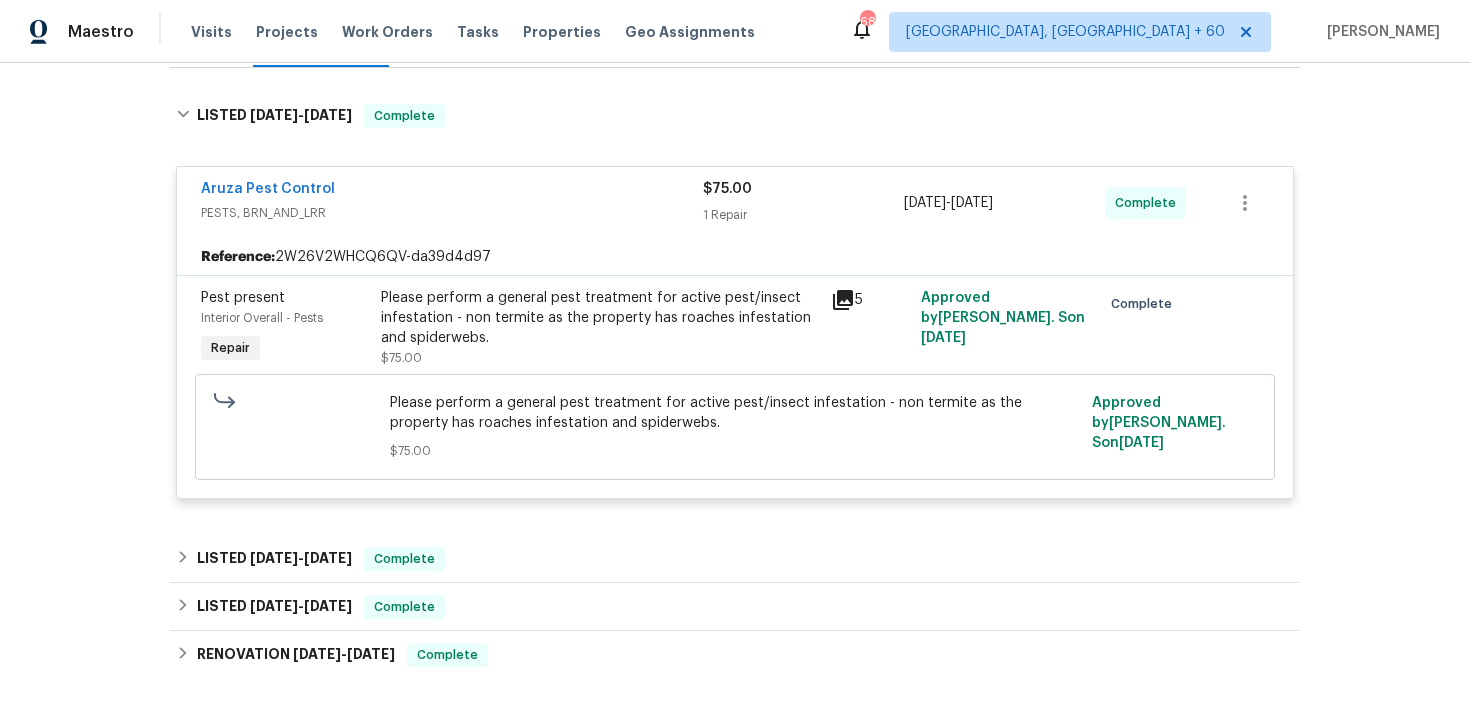 scroll, scrollTop: 317, scrollLeft: 0, axis: vertical 